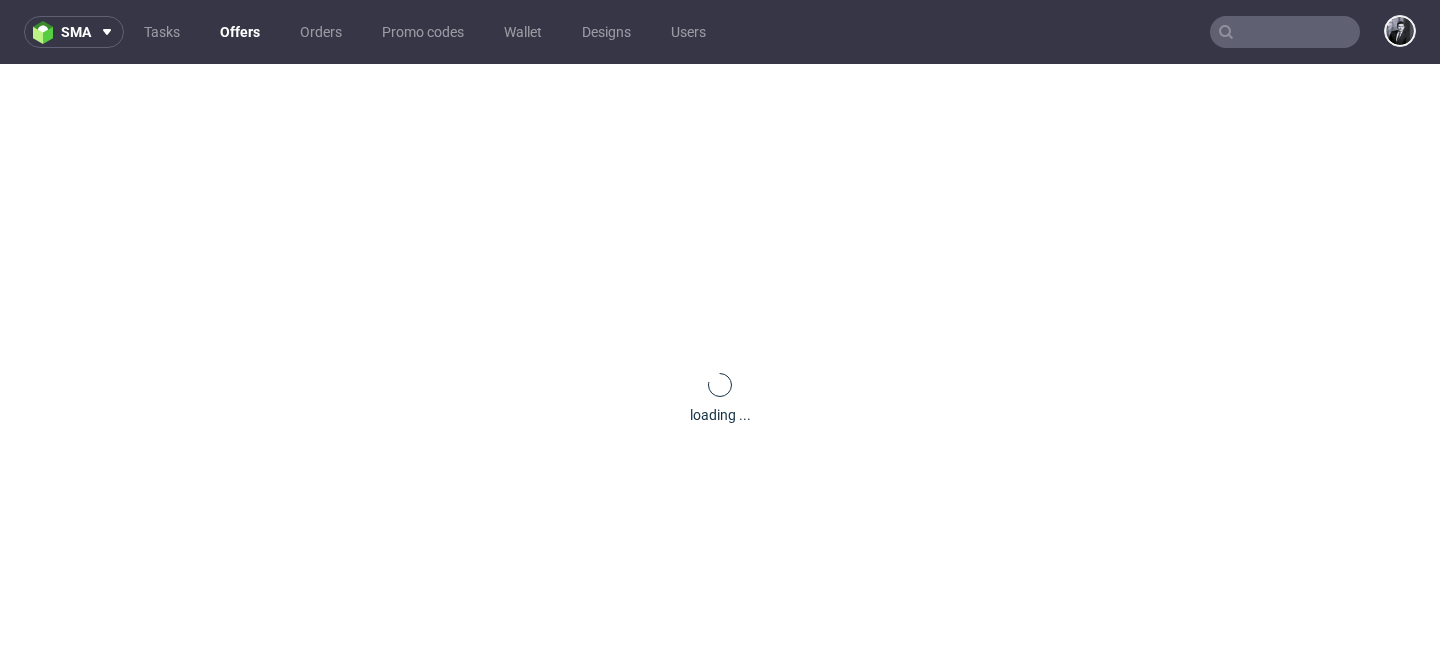 scroll, scrollTop: 0, scrollLeft: 0, axis: both 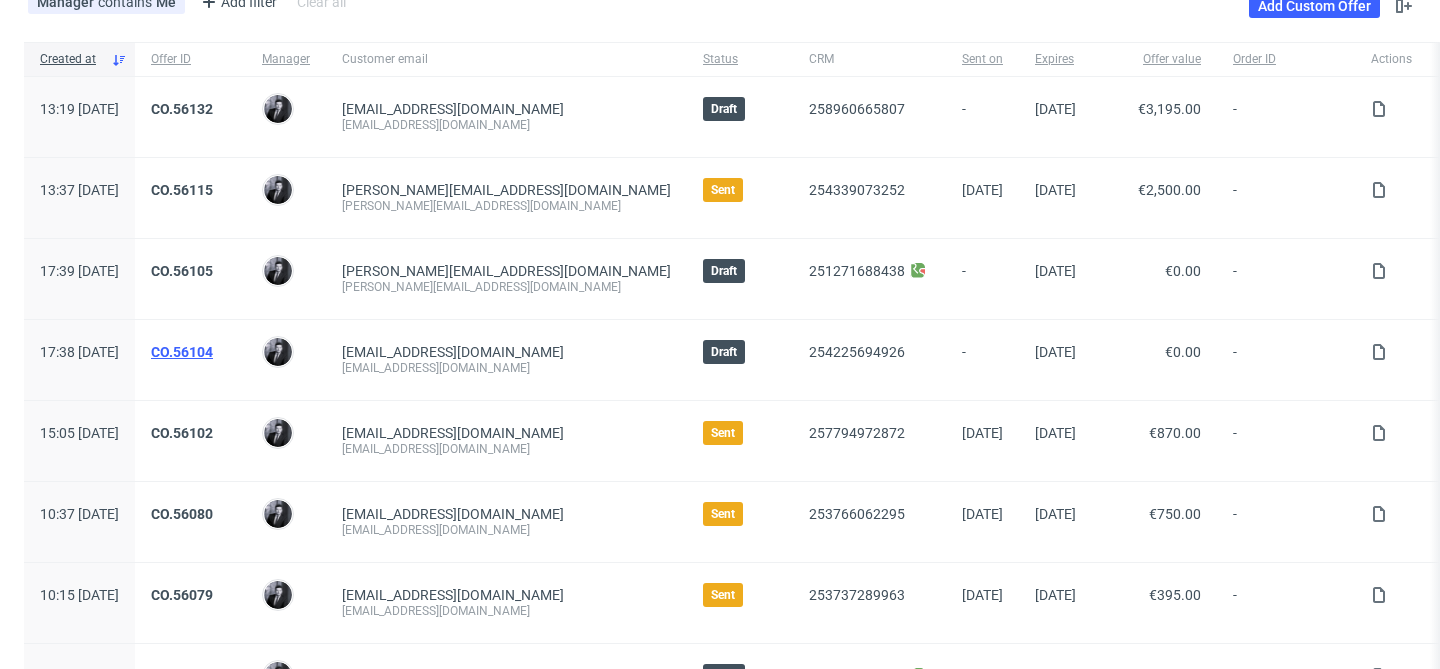 click on "CO.56104" at bounding box center [182, 352] 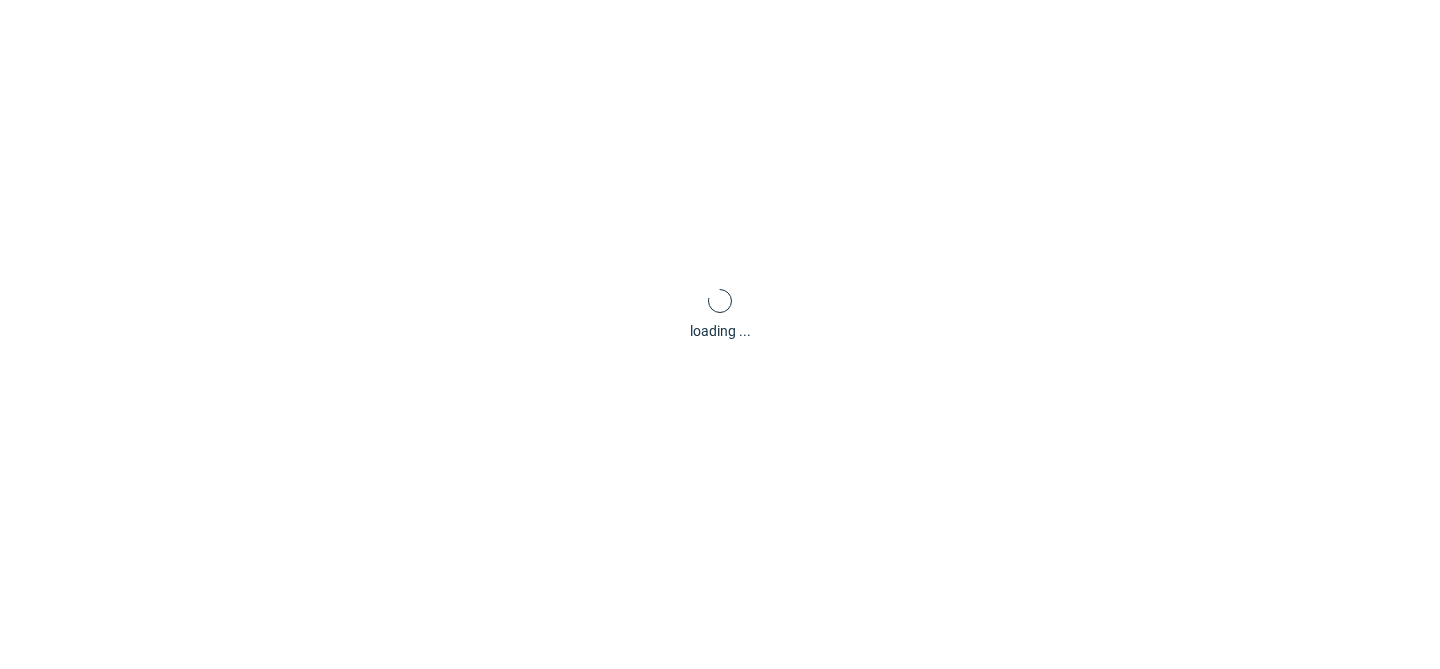 scroll, scrollTop: 0, scrollLeft: 0, axis: both 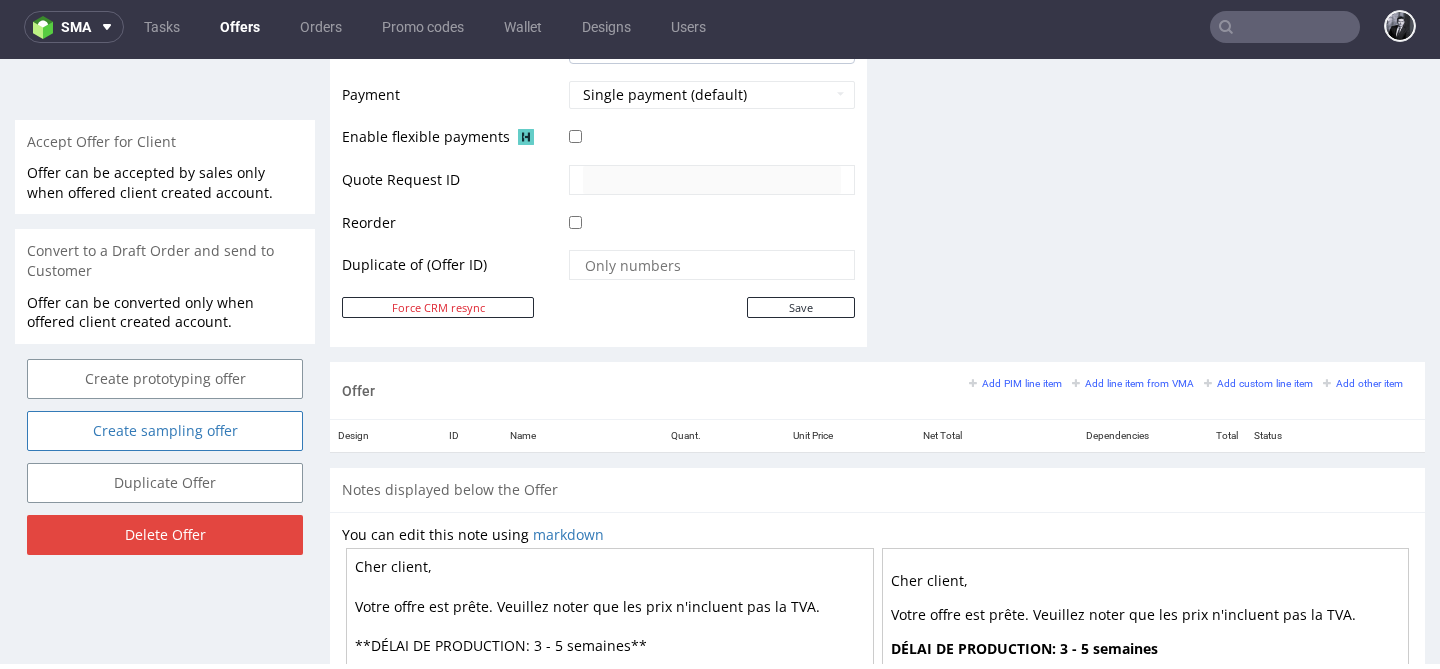 click on "Create sampling offer" at bounding box center [165, 431] 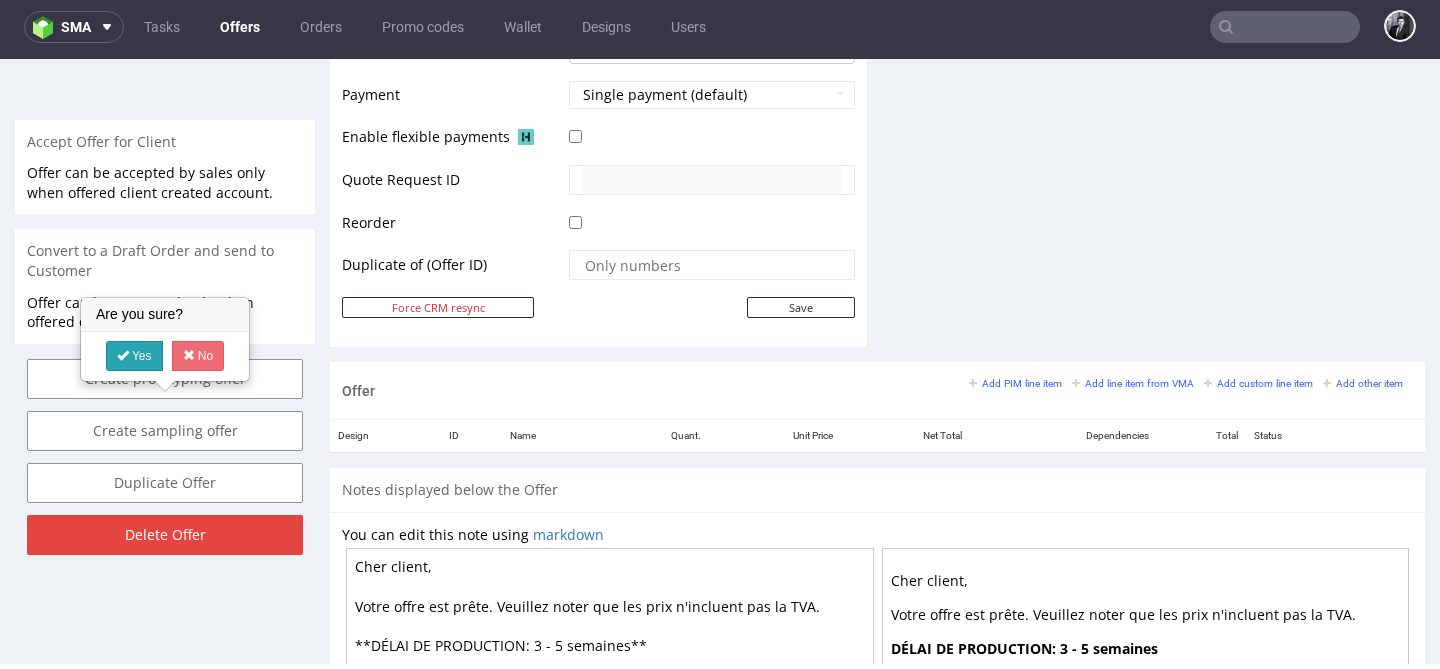click on "Yes" at bounding box center (134, 356) 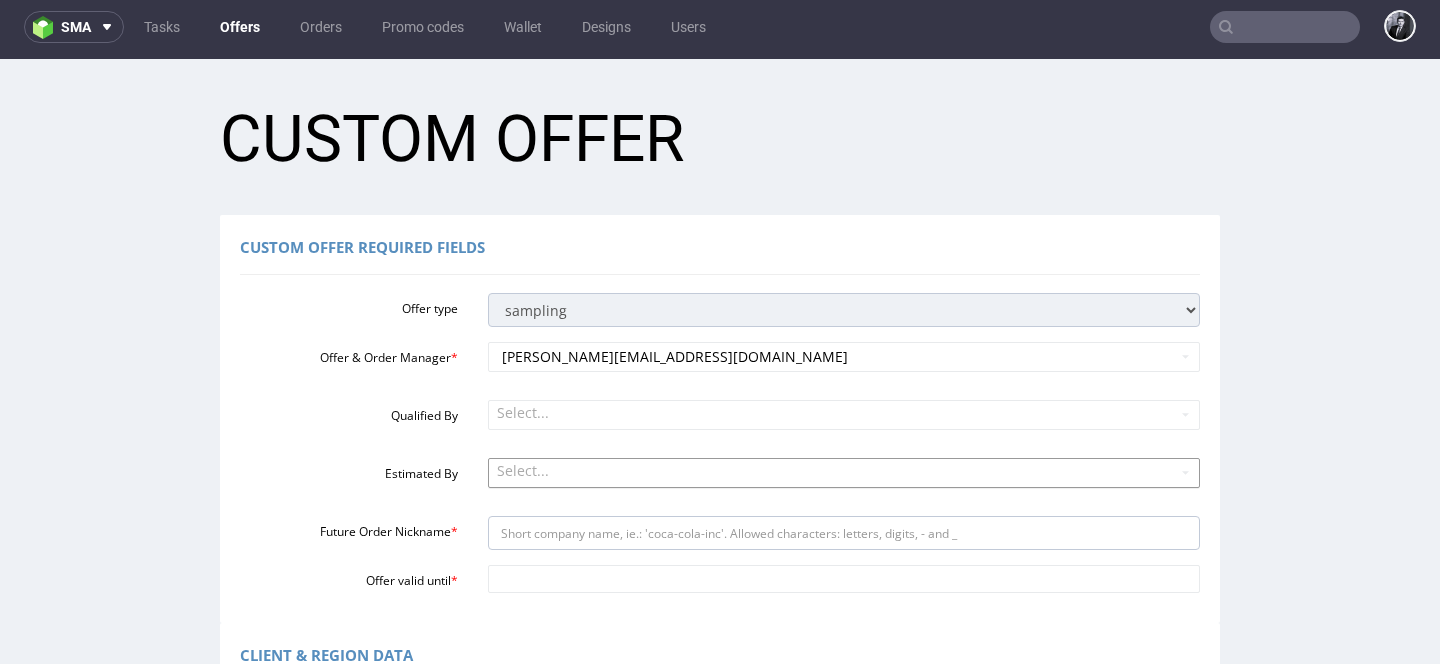 scroll, scrollTop: 128, scrollLeft: 0, axis: vertical 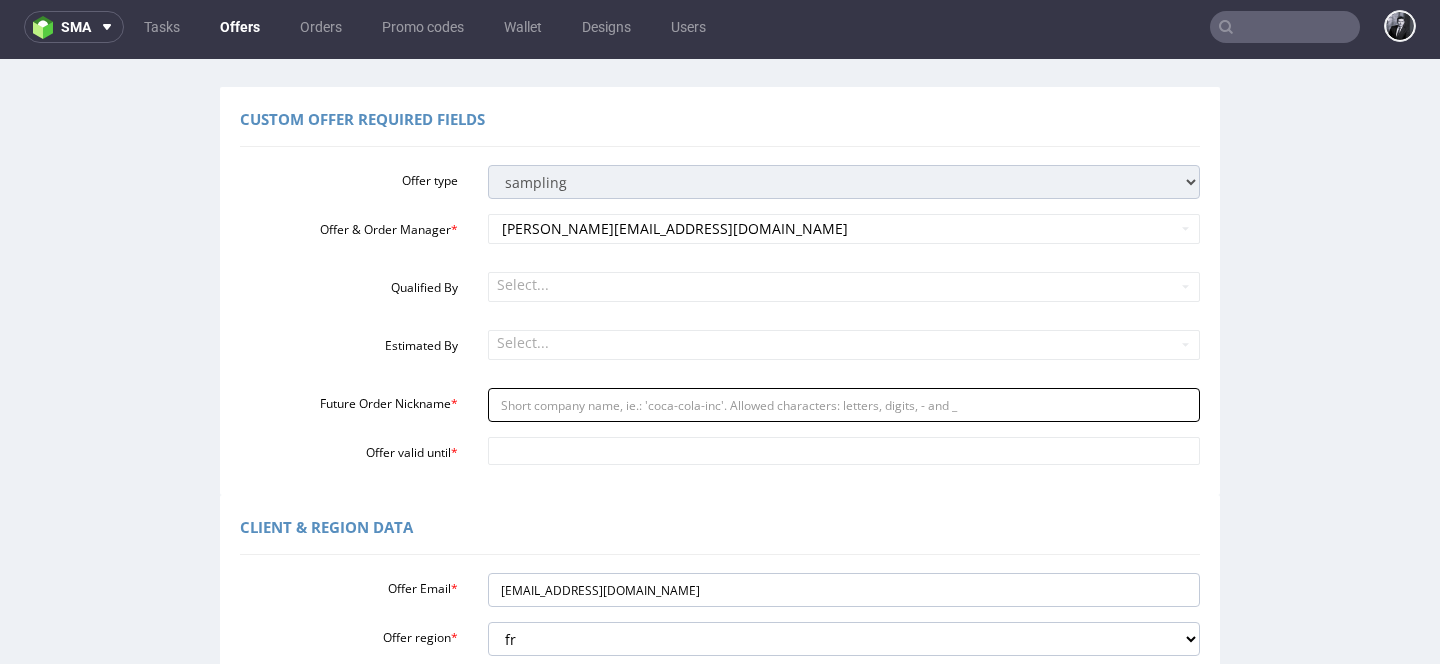 click on "Future Order Nickname  *" at bounding box center [844, 405] 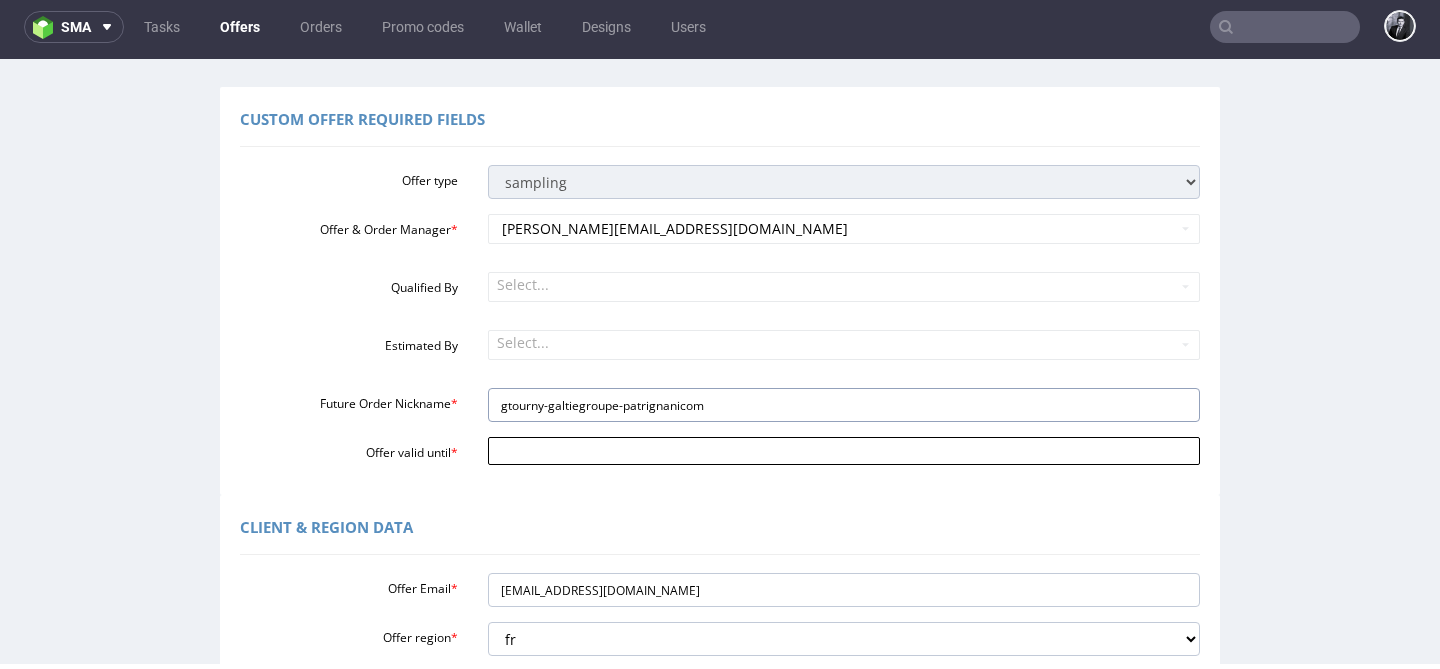 type on "gtourny-galtiegroupe-patrignanicom" 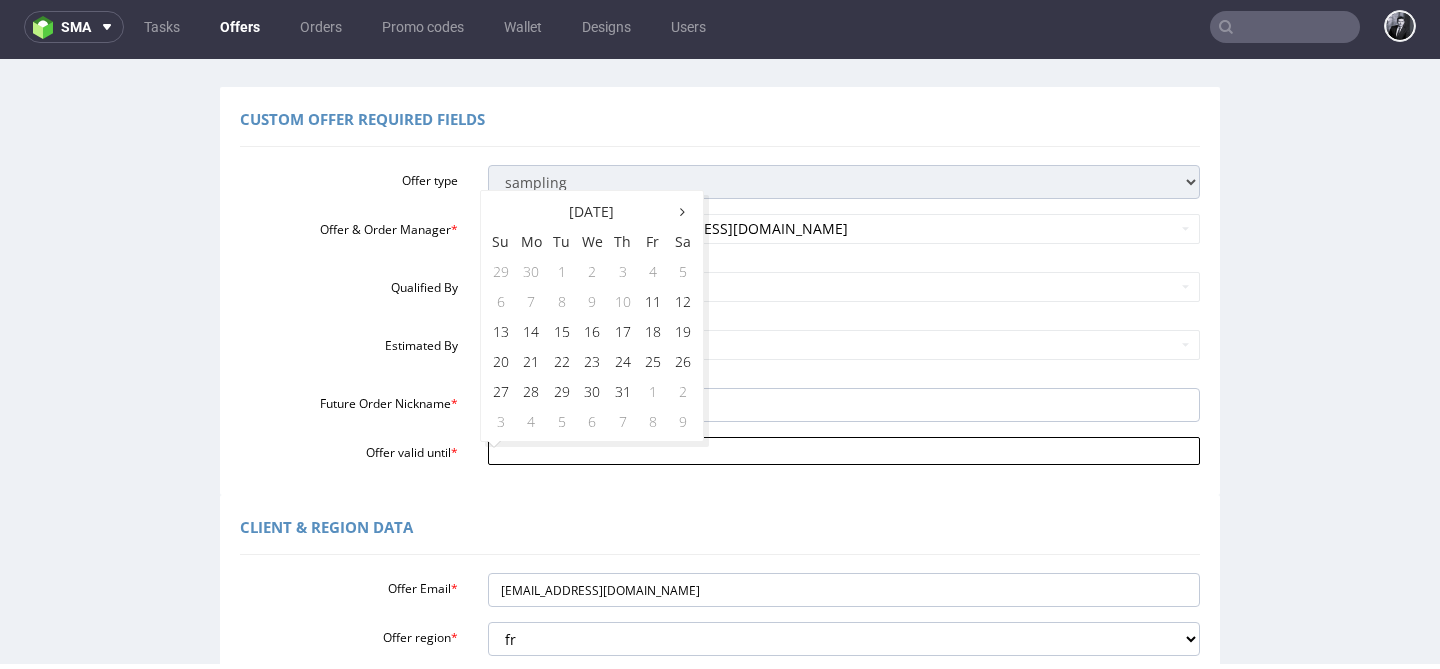 click on "Offer valid until  *" at bounding box center [844, 451] 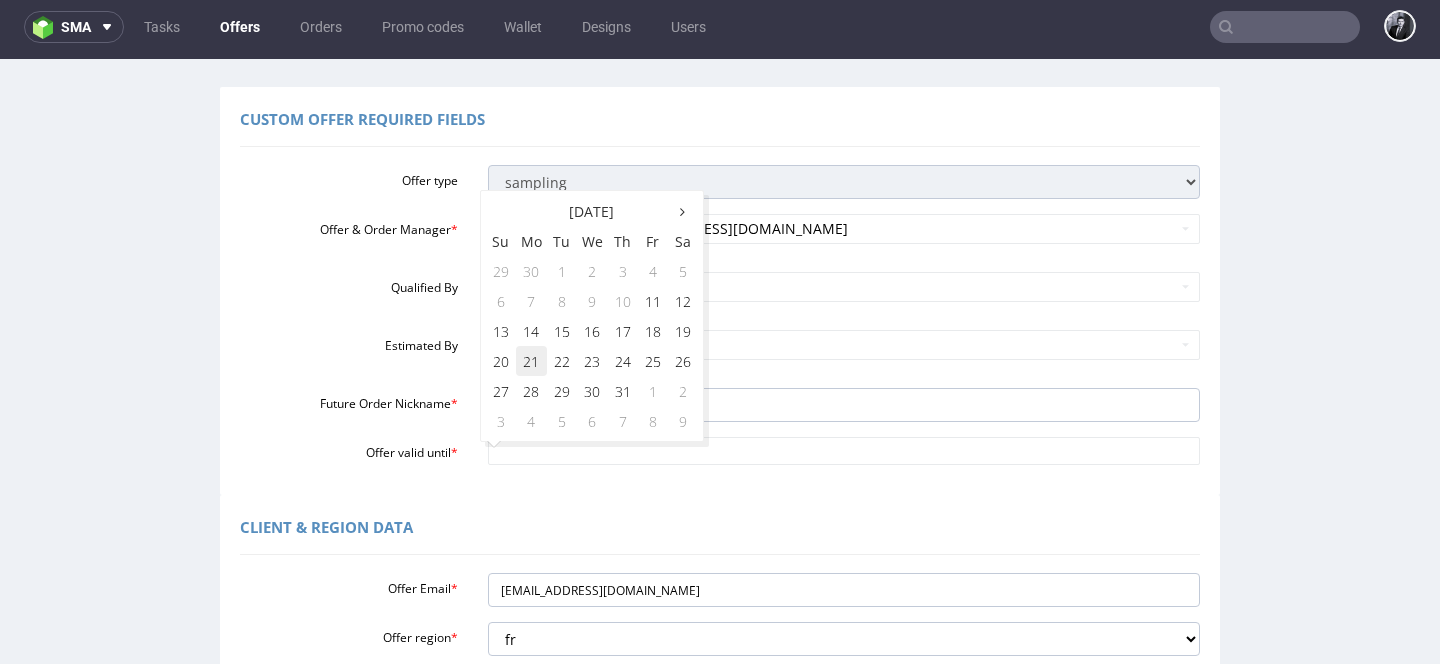 click on "21" at bounding box center (531, 361) 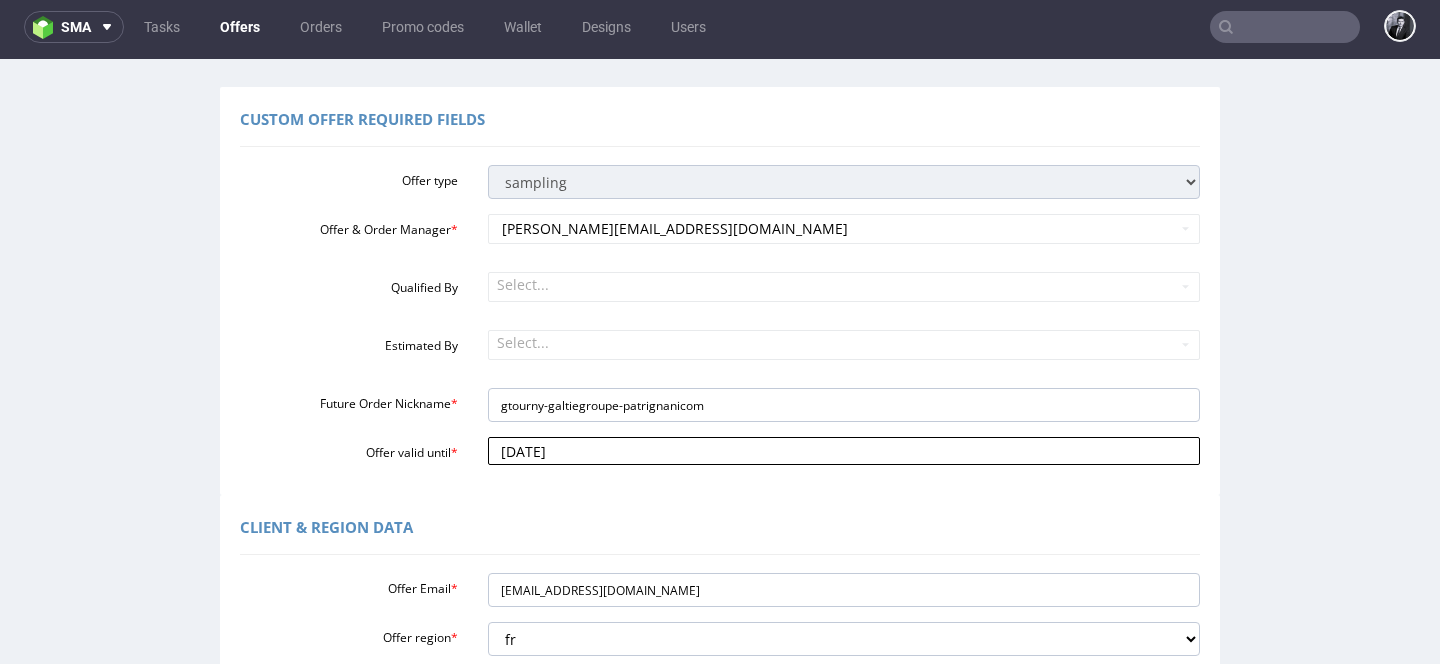 click on "2025-07-21" at bounding box center [844, 451] 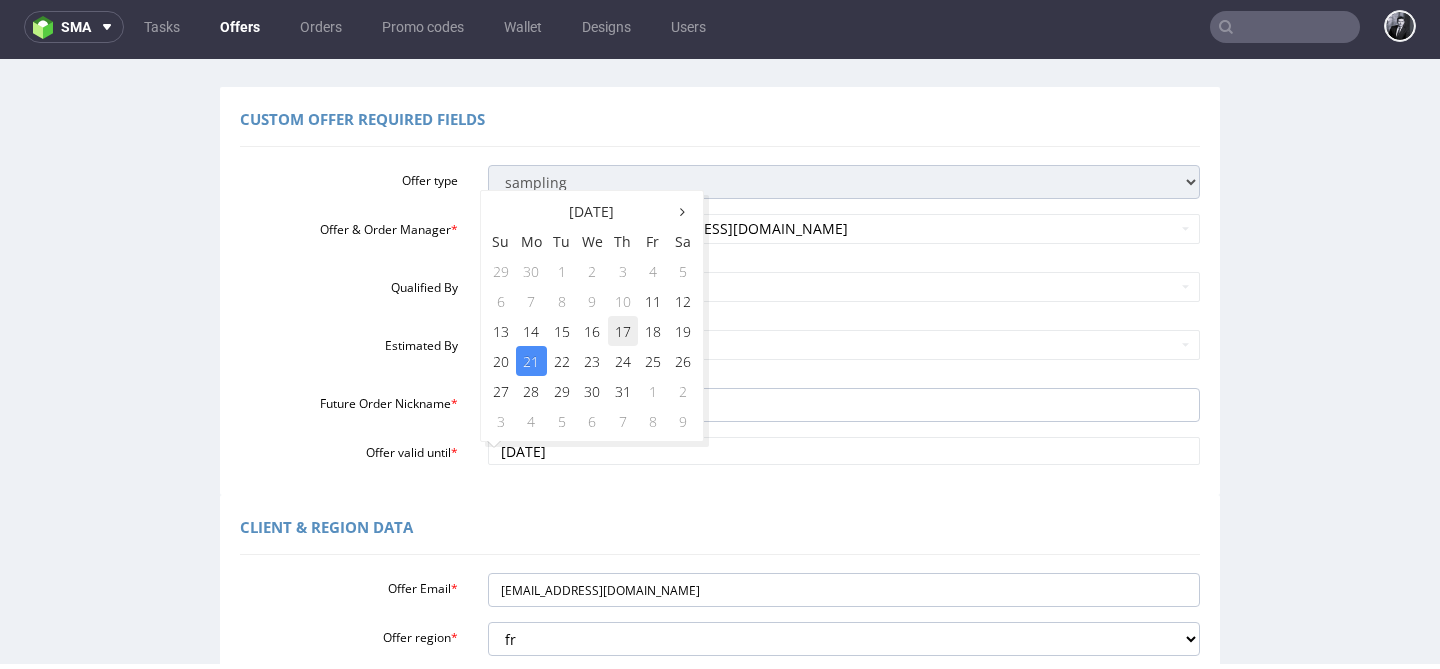 click on "17" at bounding box center (623, 331) 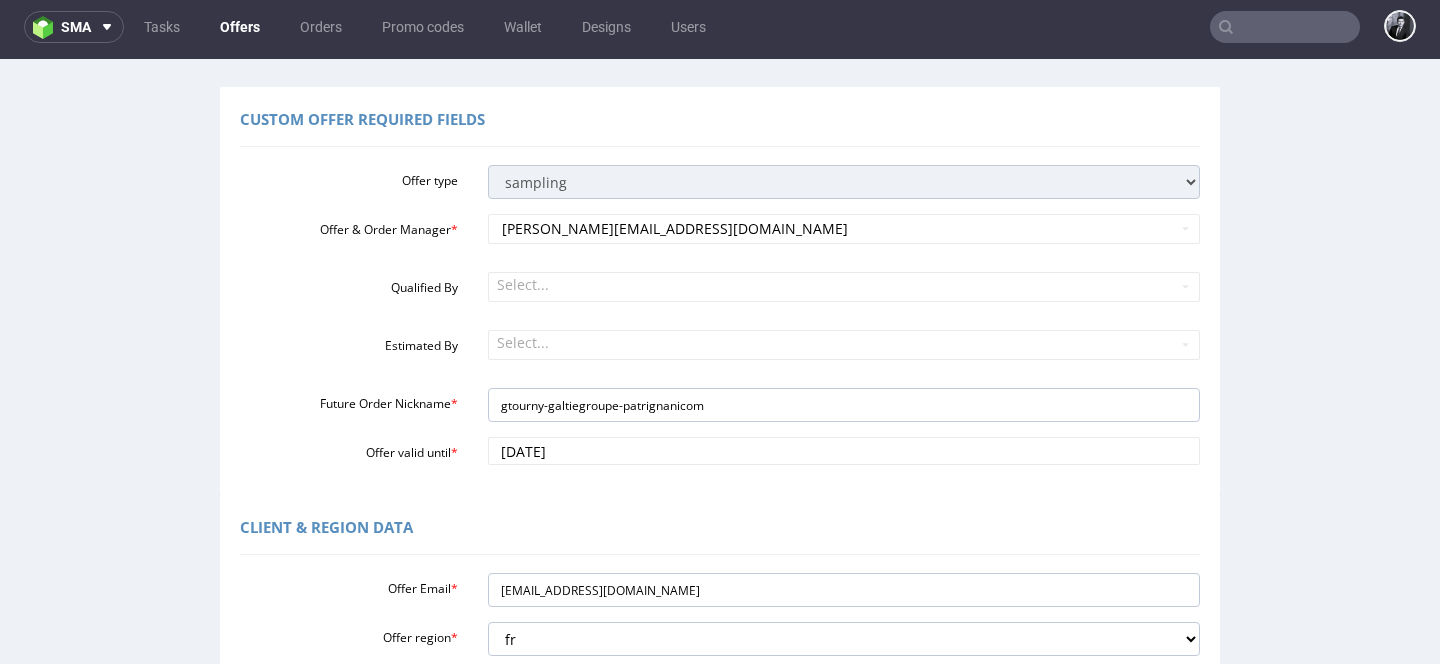 click on "Client & Region data" at bounding box center [720, 531] 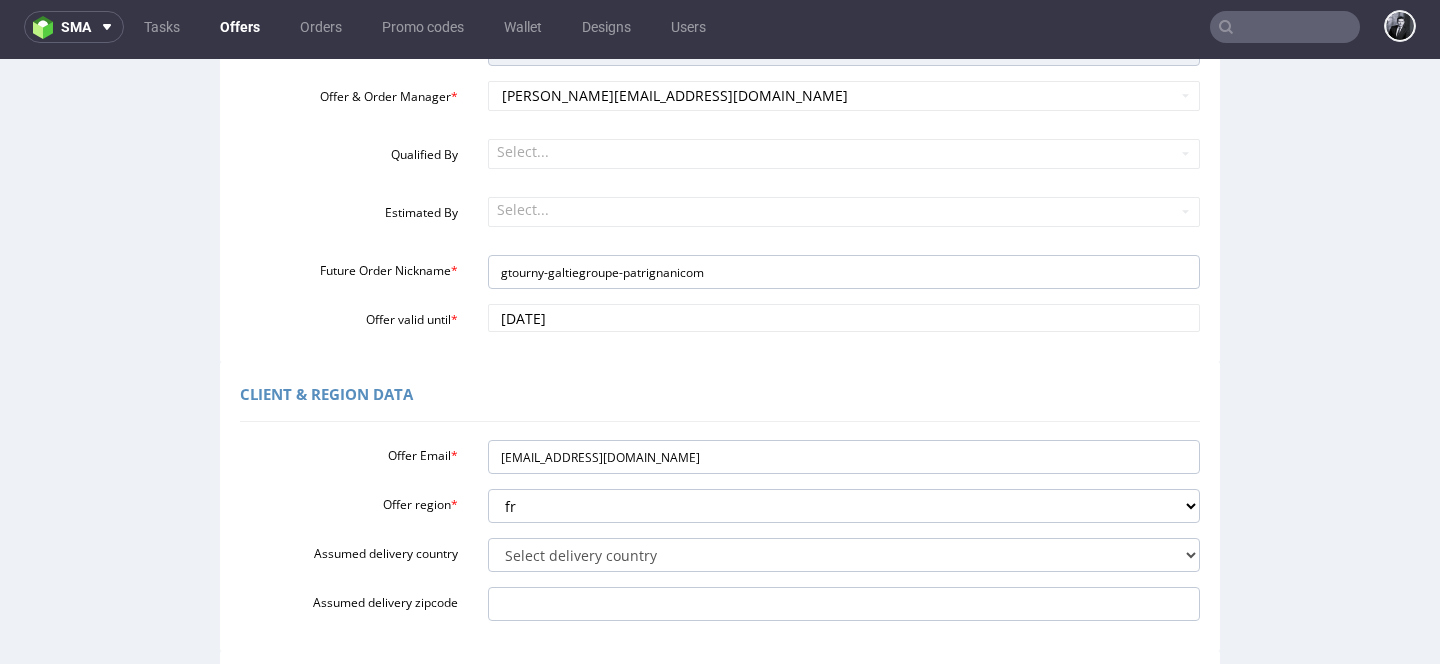 click on "Custom Offer Required Fields Offer type standard
prototyping
sampling Offer & Order Manager  * philippe.dubuy@packhelp.com Qualified By Select... Estimated By Select... Future Order Nickname  * gtourny-galtiegroupe-patrignanicom Offer valid until  * 2025-07-17" at bounding box center (720, 158) 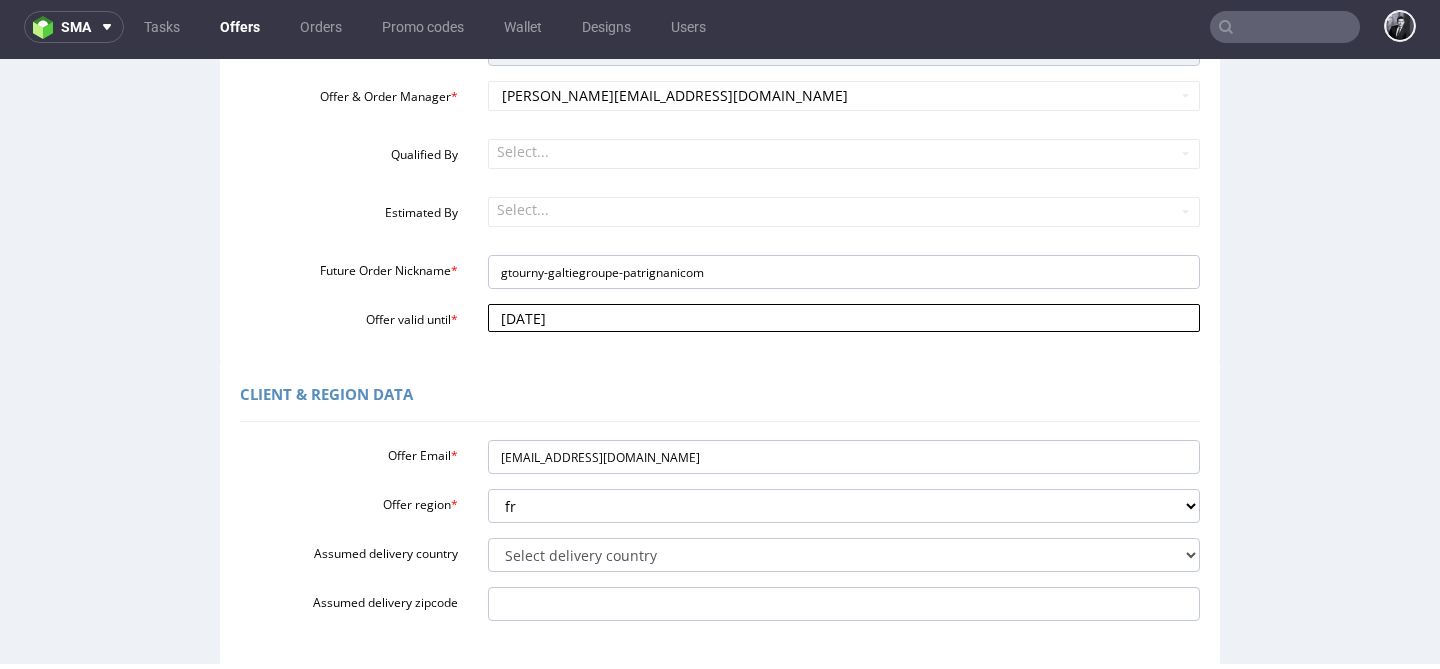 click on "2025-07-17" at bounding box center [844, 318] 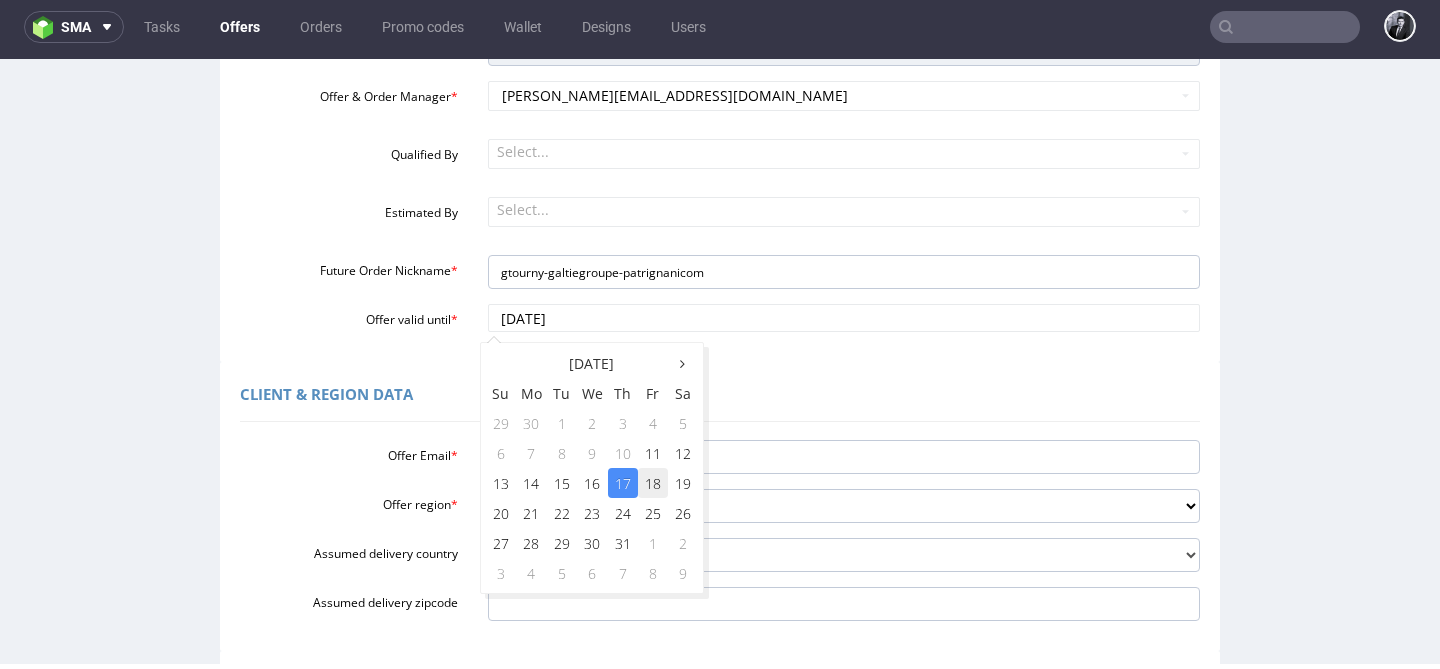 click on "18" at bounding box center (653, 483) 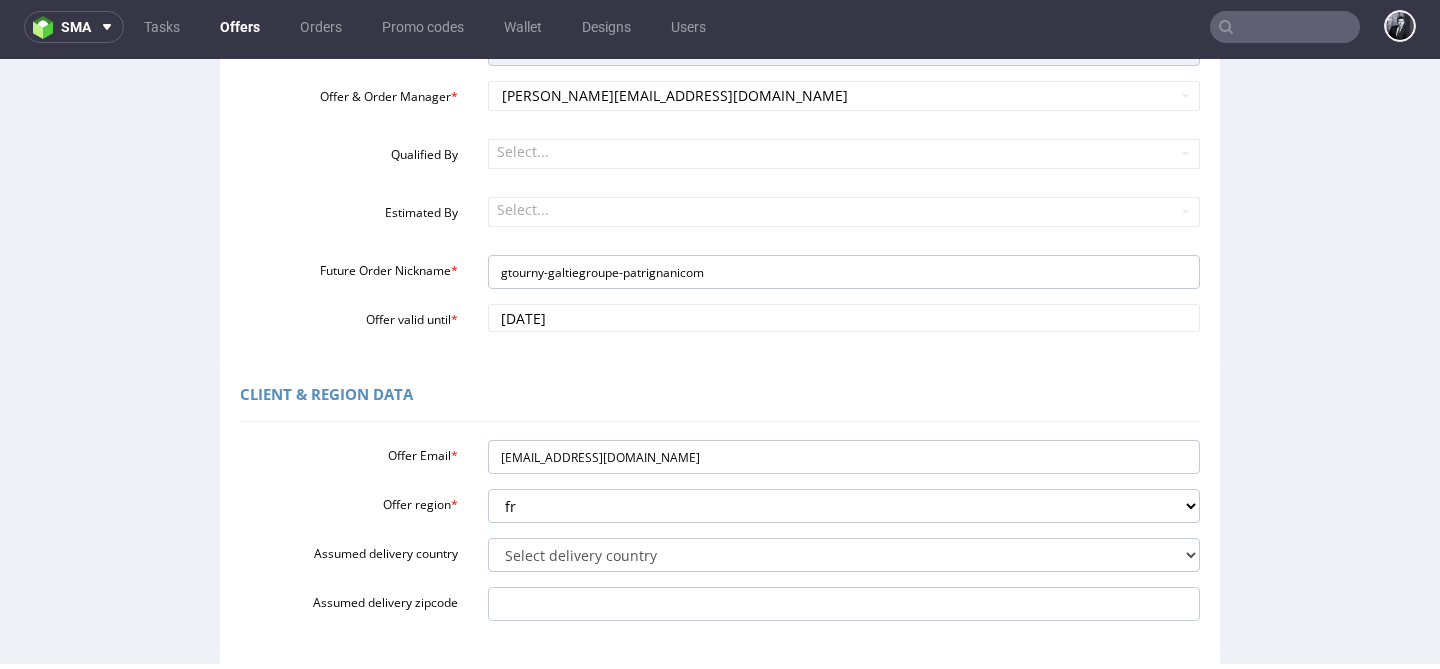click on "Client & Region data" at bounding box center [720, 398] 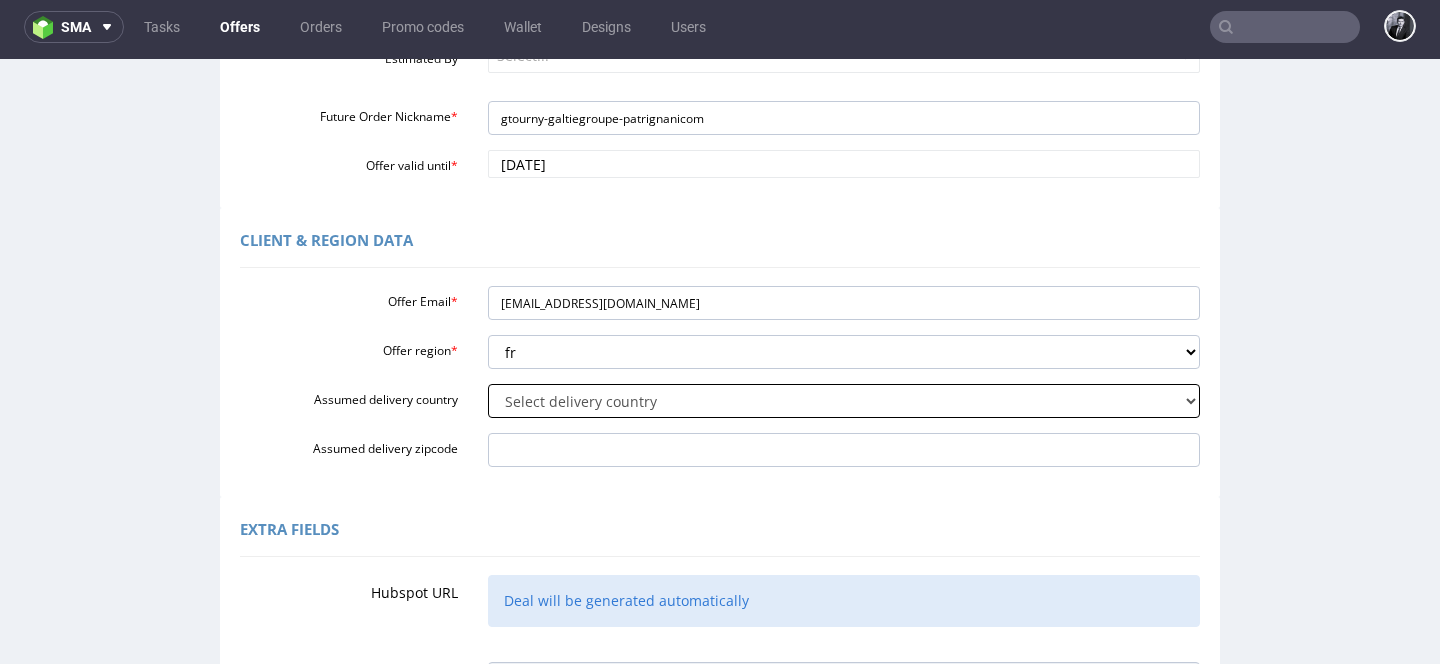 click on "Select delivery country
Andorra
Afghanistan
Anguilla
Albania
Armenia
Antarctica
Argentina
American Samoa
Austria
Australia
Åland Islands
Azerbaijan
Bosnia and Herzegovina
Barbados
Bangladesh
Belgium
Bulgaria
Bahrain
Saint Barthélemy
Brunei Darussalam
Bonaire, Sint Eustatius and Saba
Brazil
Bhutan
Bouvet Island
Belarus
Canada
Cocos (Keeling) Islands
Switzerland
Chile
China
Colombia
Costa Rica
Cuba
Cape Verde
Curaçao
Christmas Island
Cyprus
Czech Republic
Germany
Denmark
Dominican Republic
Algeria
Ecuador
Estonia
Egypt
Western Sahara
Spain
Ethiopia
Finland
Falkland Islands (Malvinas)
Micronesia, Federated States of
Faroe Islands
France
Gabon
United Kingdom
Georgia
French Guiana
Guernsey
Gibraltar
Greenland
Guadeloupe
Greece
South Georgia and the South Sandwich Islands
Guatemala
Guam
Guinea-Bissau
Heard Island and McDonald Islands
Honduras
Croatia
Haiti
Hungary" at bounding box center (844, 401) 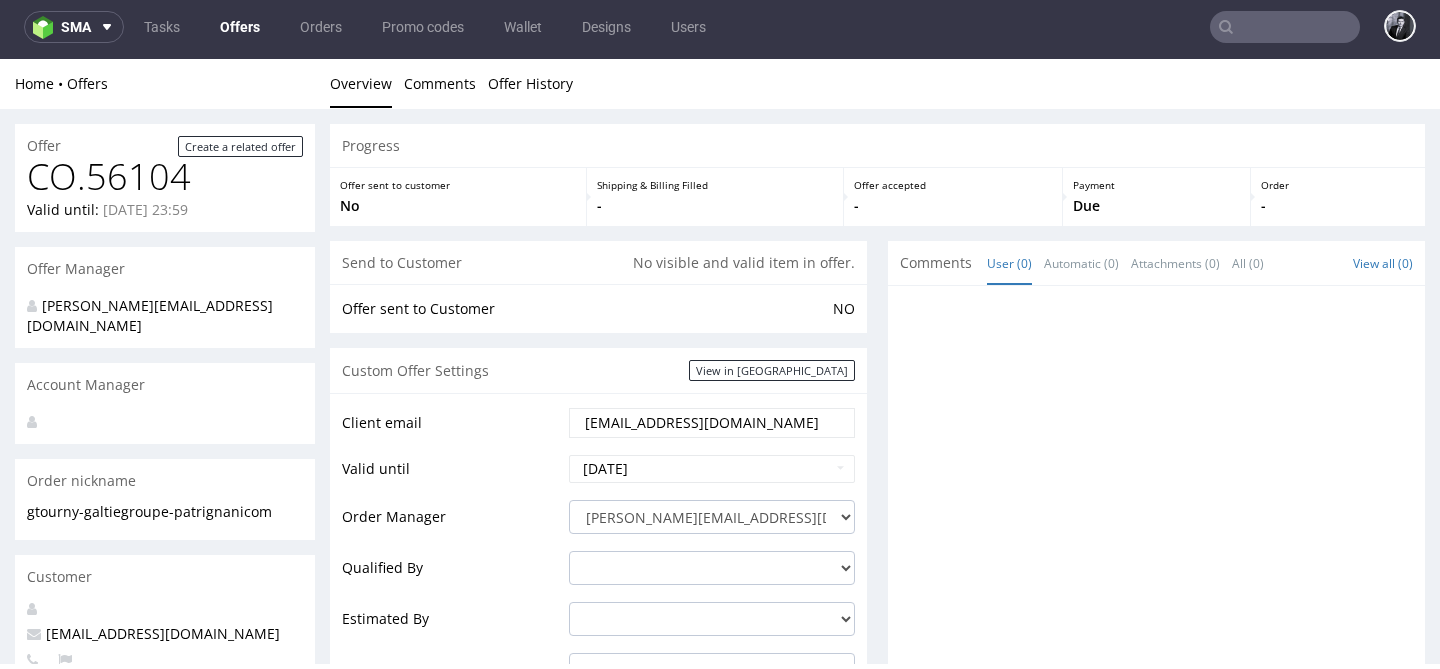 scroll, scrollTop: 874, scrollLeft: 0, axis: vertical 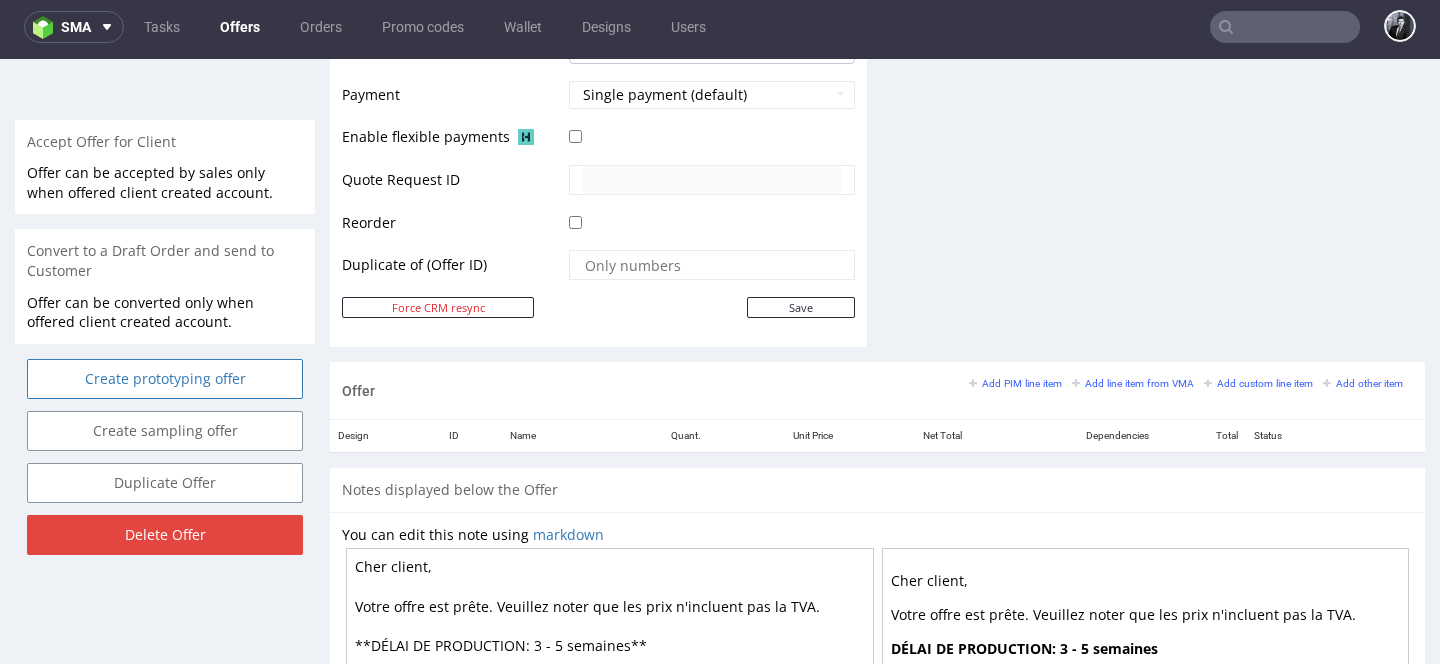 click on "Create prototyping offer" at bounding box center [165, 379] 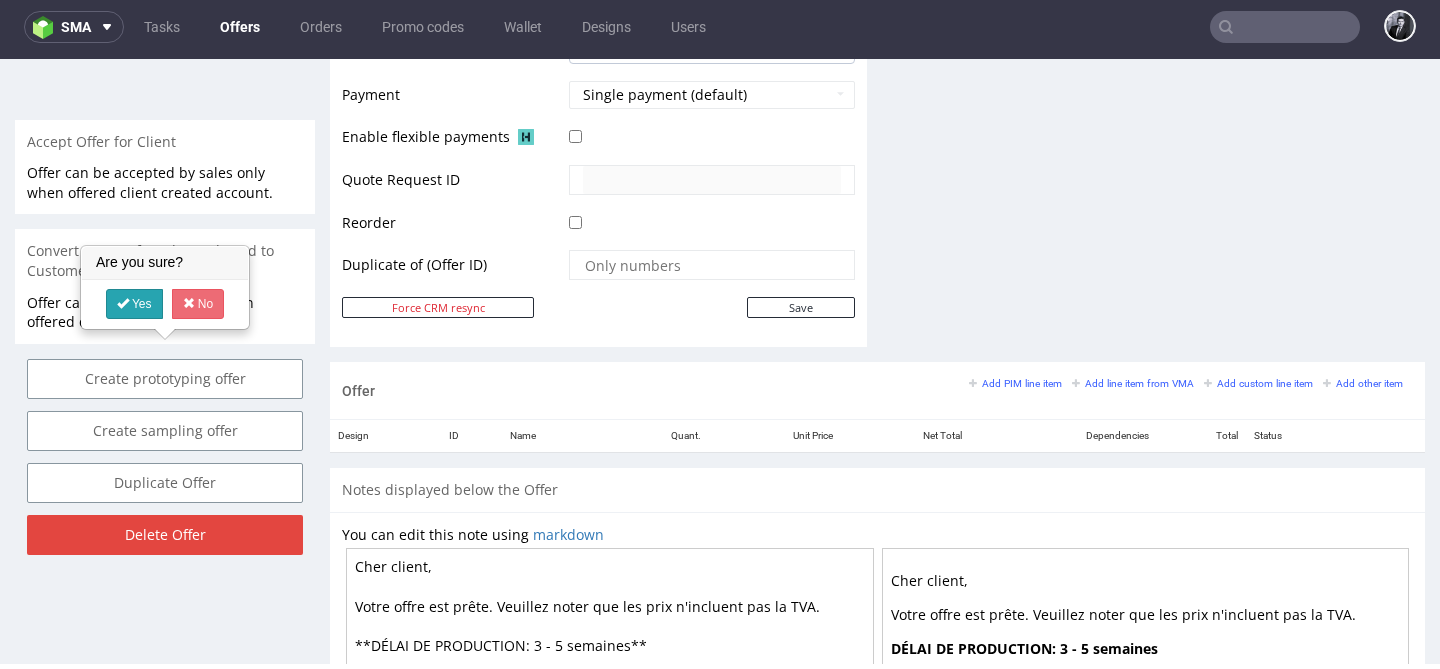 click on "Yes" at bounding box center (134, 304) 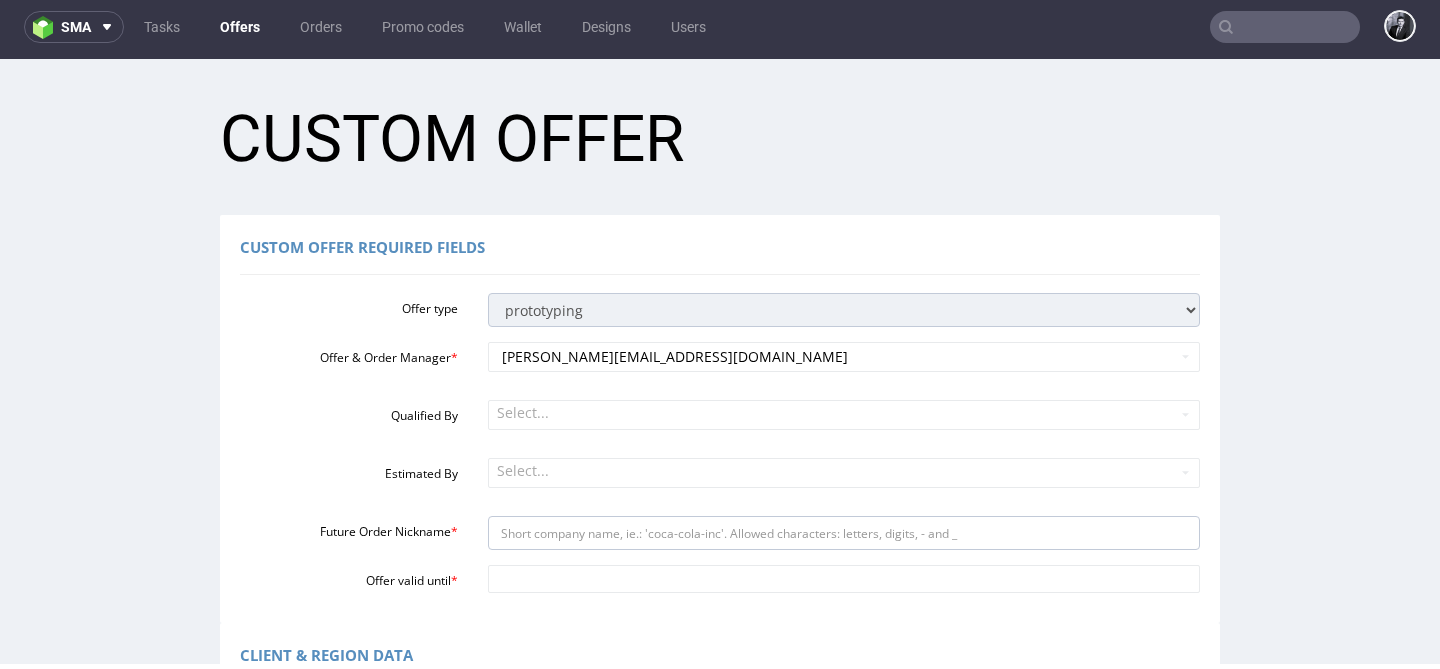 scroll, scrollTop: 0, scrollLeft: 0, axis: both 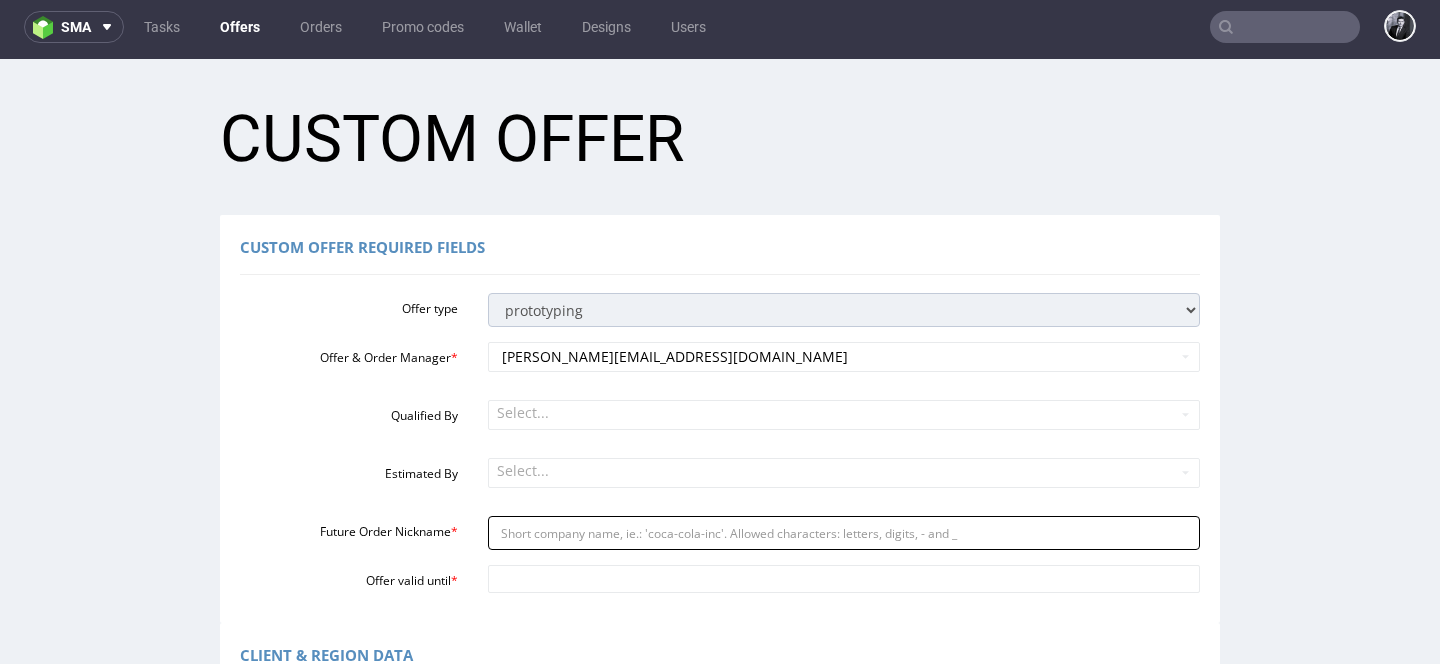 click on "Future Order Nickname  *" at bounding box center [844, 533] 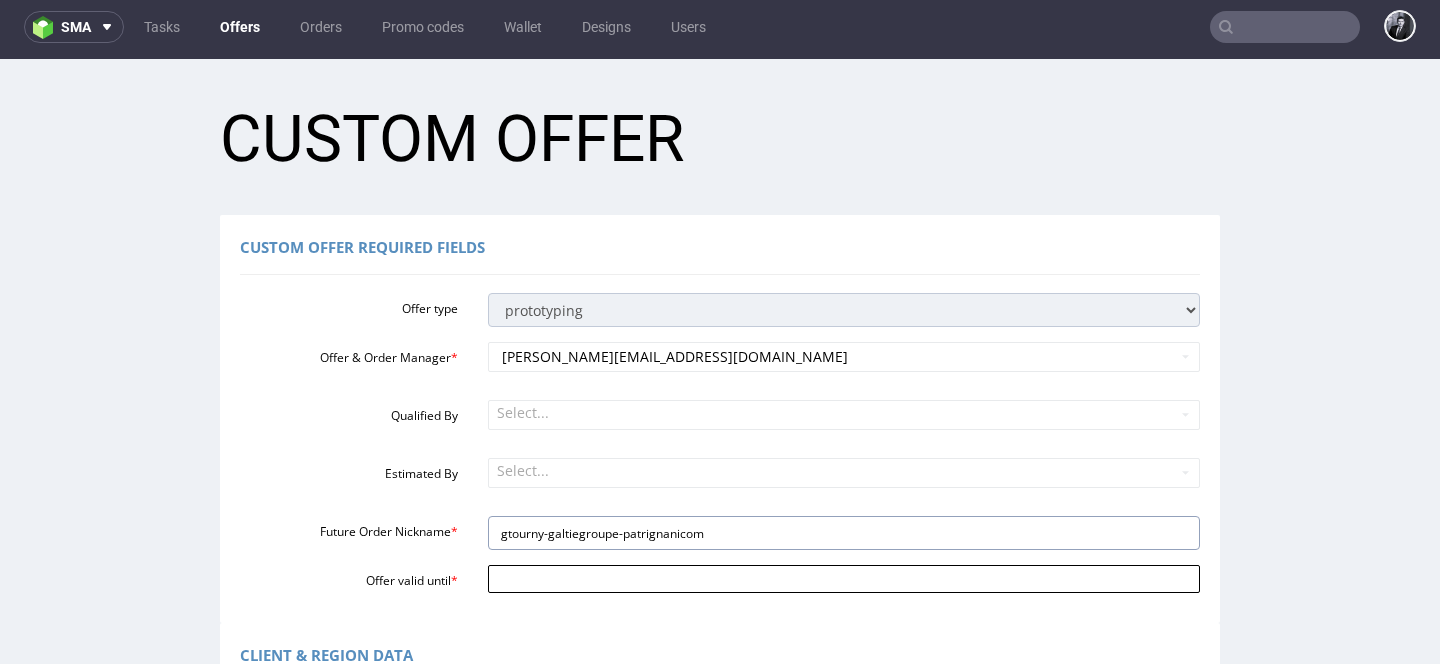 type on "gtourny-galtiegroupe-patrignanicom" 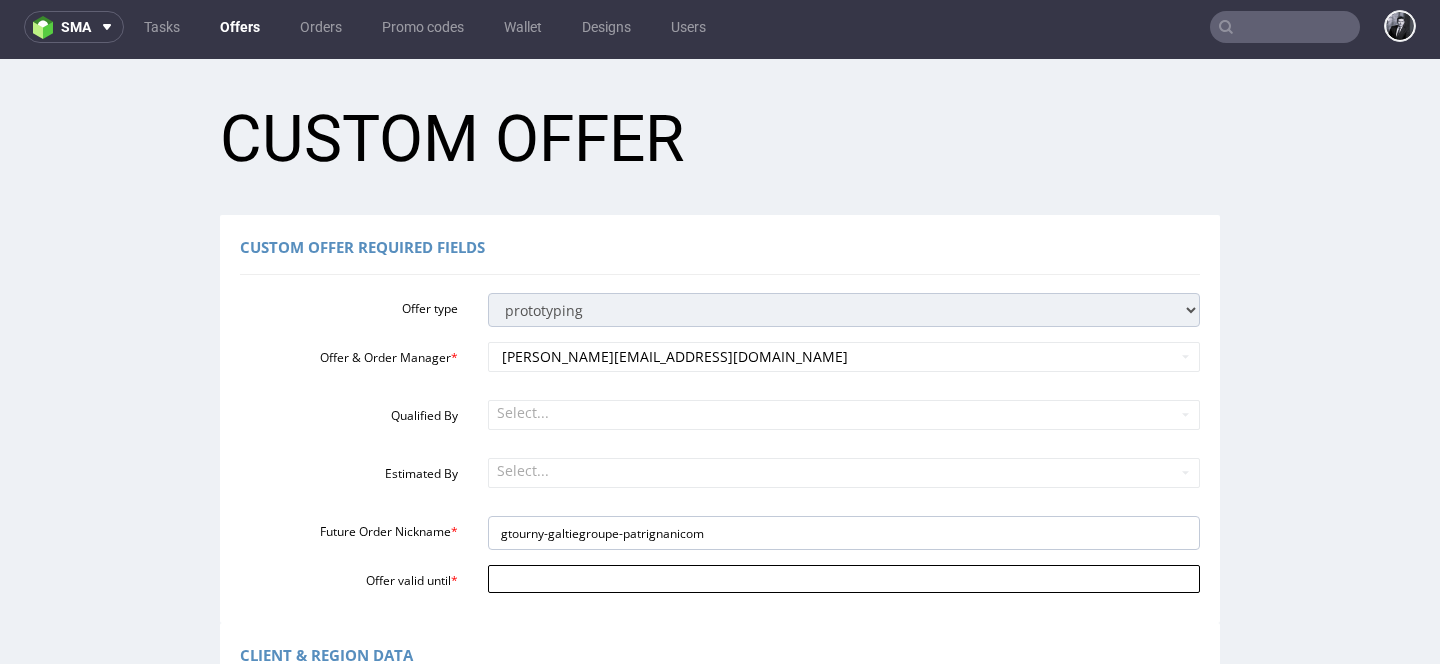click on "Offer valid until  *" at bounding box center [844, 579] 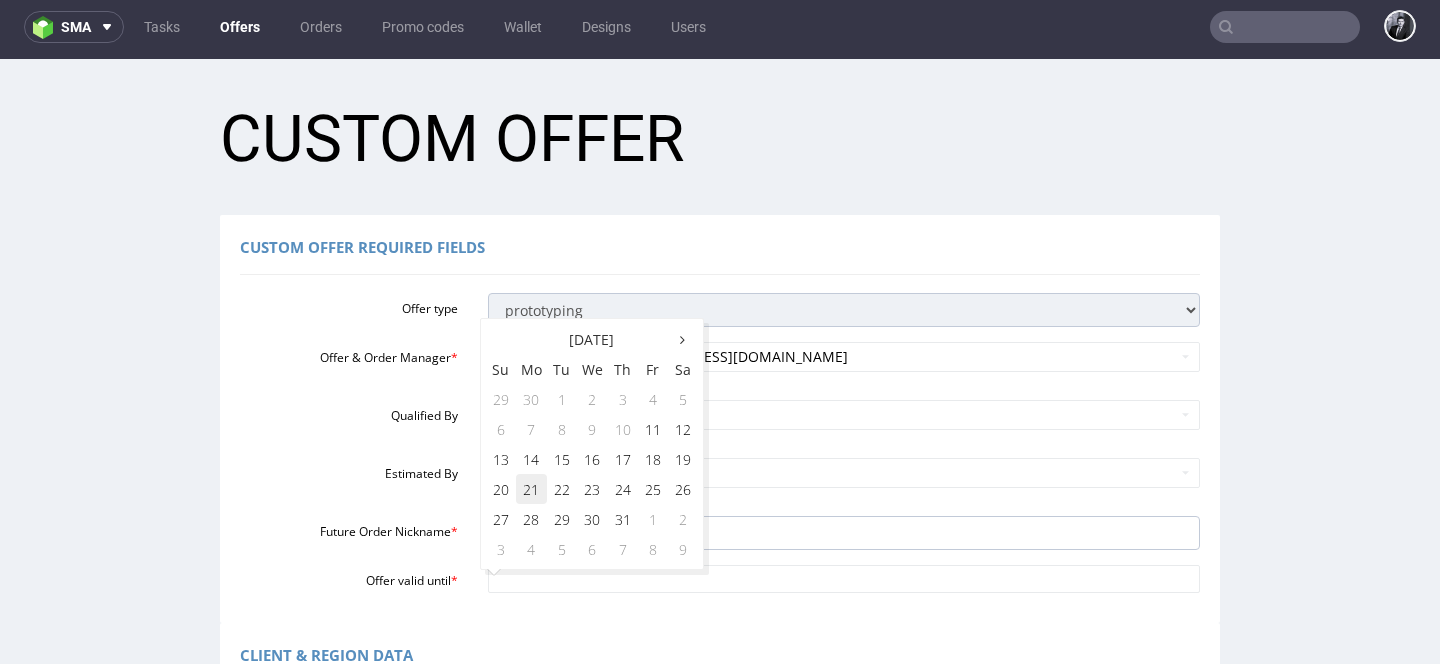 click on "21" at bounding box center [531, 489] 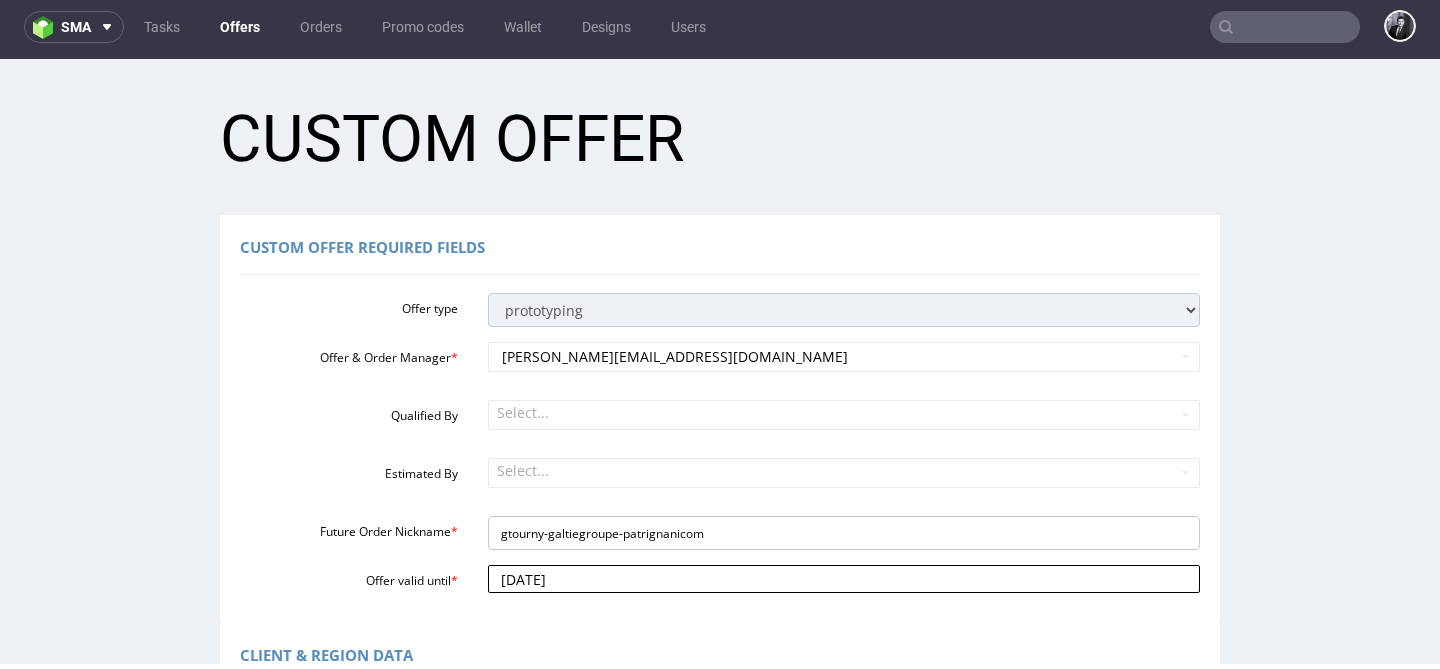 click on "2025-07-21" at bounding box center (844, 579) 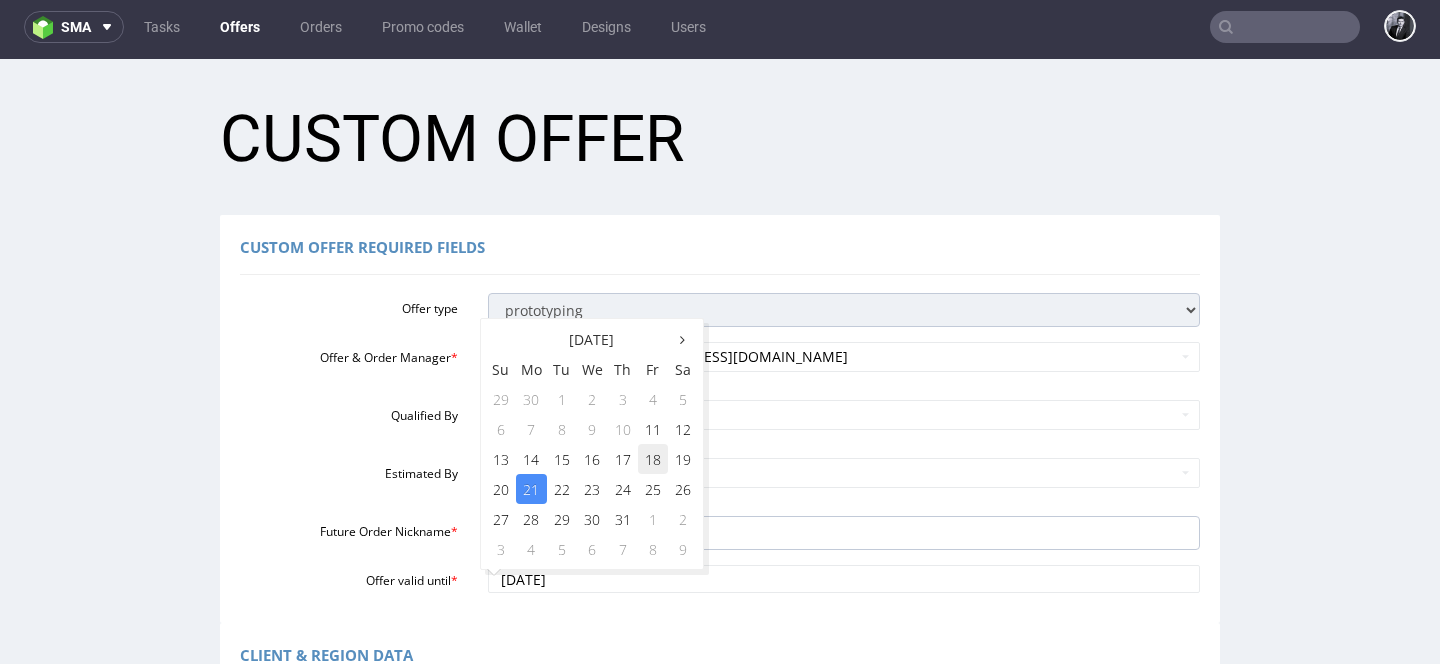 click on "18" at bounding box center (653, 459) 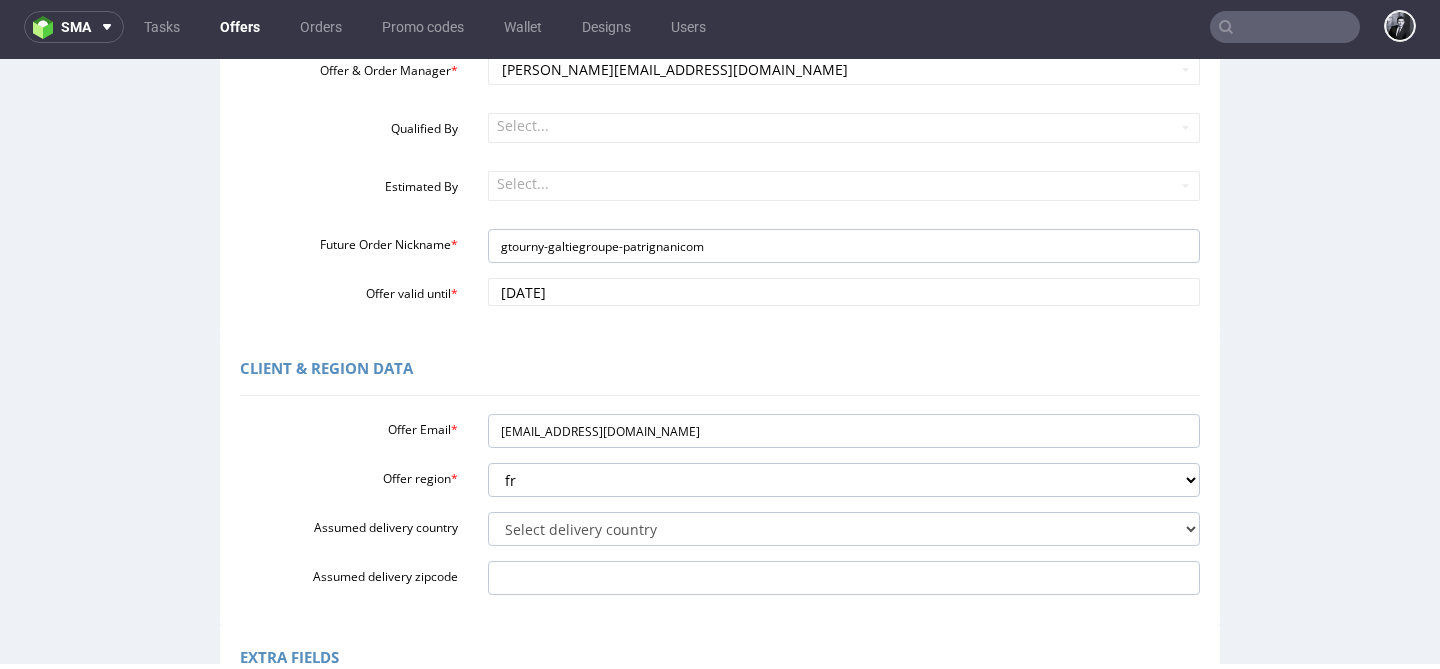 scroll, scrollTop: 316, scrollLeft: 0, axis: vertical 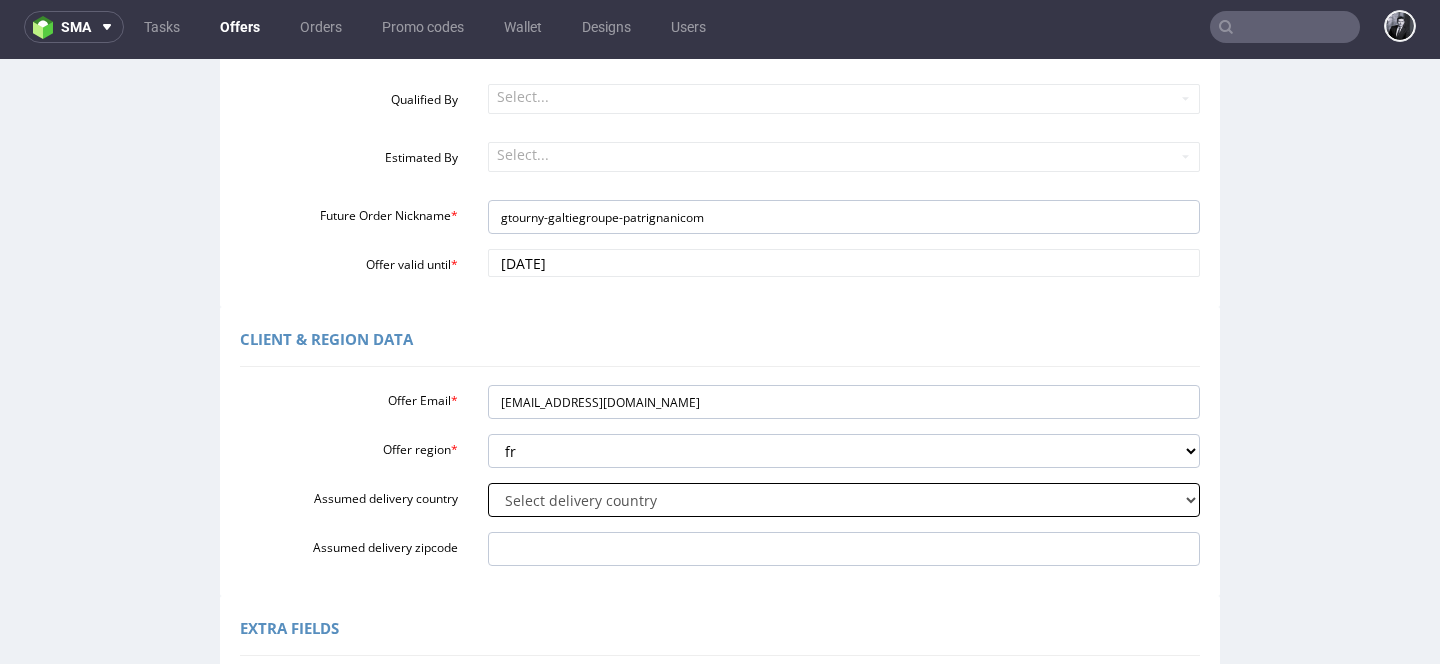 click on "Select delivery country
Andorra
Afghanistan
Anguilla
Albania
Armenia
Antarctica
Argentina
American Samoa
Austria
Australia
Åland Islands
Azerbaijan
Bosnia and Herzegovina
Barbados
Bangladesh
Belgium
Bulgaria
Bahrain
Saint Barthélemy
Brunei Darussalam
Bonaire, Sint Eustatius and Saba
Brazil
Bhutan
Bouvet Island
Belarus
Canada
Cocos (Keeling) Islands
Switzerland
Chile
China
Colombia
Costa Rica
Cuba
Cape Verde
Curaçao
Christmas Island
Cyprus
Czech Republic
Germany
Denmark
Dominican Republic
Algeria
Ecuador
Estonia
Egypt
Western Sahara
Spain
Ethiopia
Finland
Falkland Islands (Malvinas)
Micronesia, Federated States of
Faroe Islands
France
Gabon
United Kingdom
Georgia
French Guiana
Guernsey
Gibraltar
Greenland
Guadeloupe
Greece
South Georgia and the South Sandwich Islands
Guatemala
Guam
Guinea-Bissau
Heard Island and McDonald Islands
Honduras
Croatia
Haiti
Hungary" at bounding box center (844, 500) 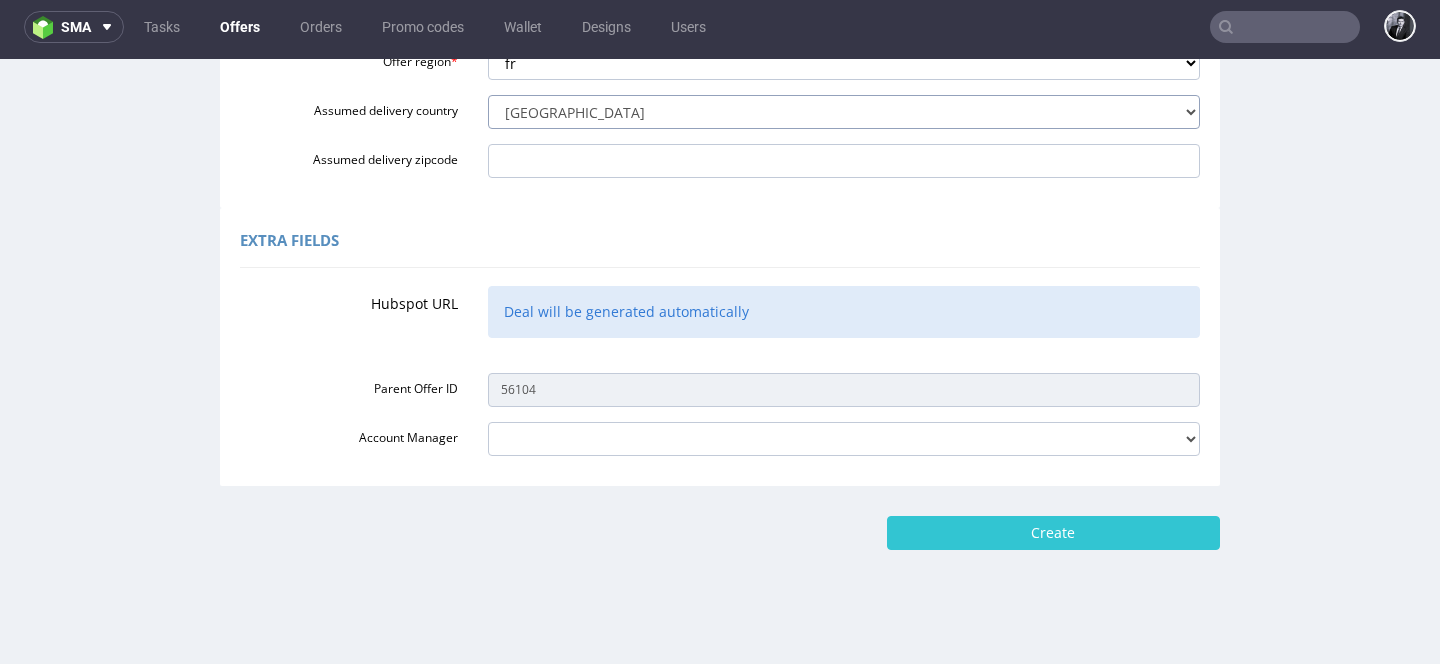 scroll, scrollTop: 720, scrollLeft: 0, axis: vertical 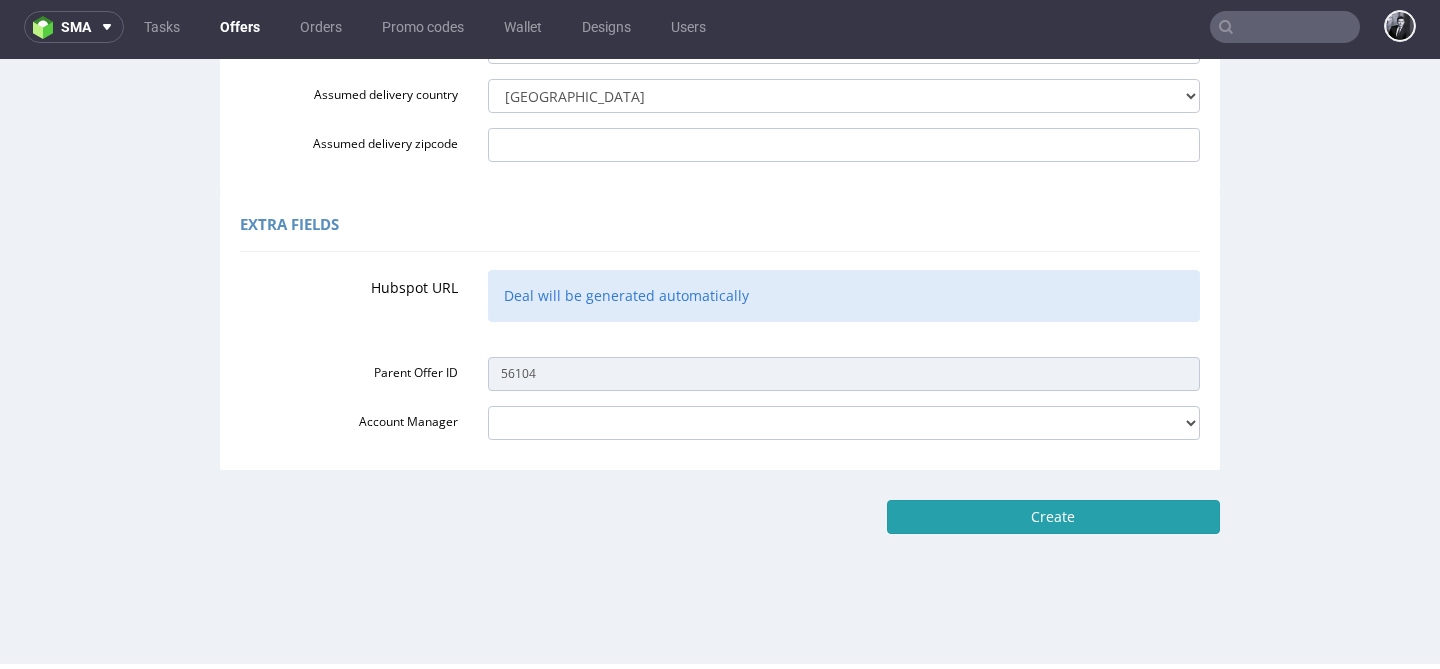 click on "Create" at bounding box center (1053, 517) 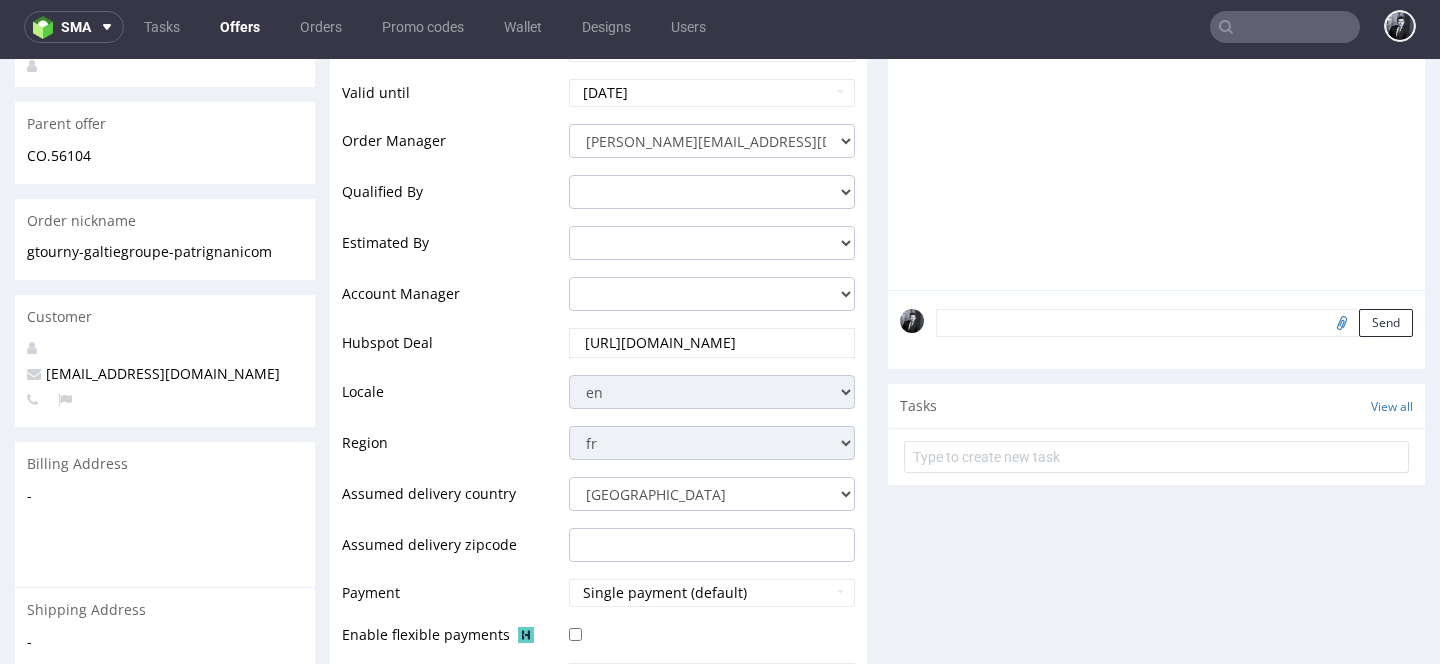 scroll, scrollTop: 0, scrollLeft: 0, axis: both 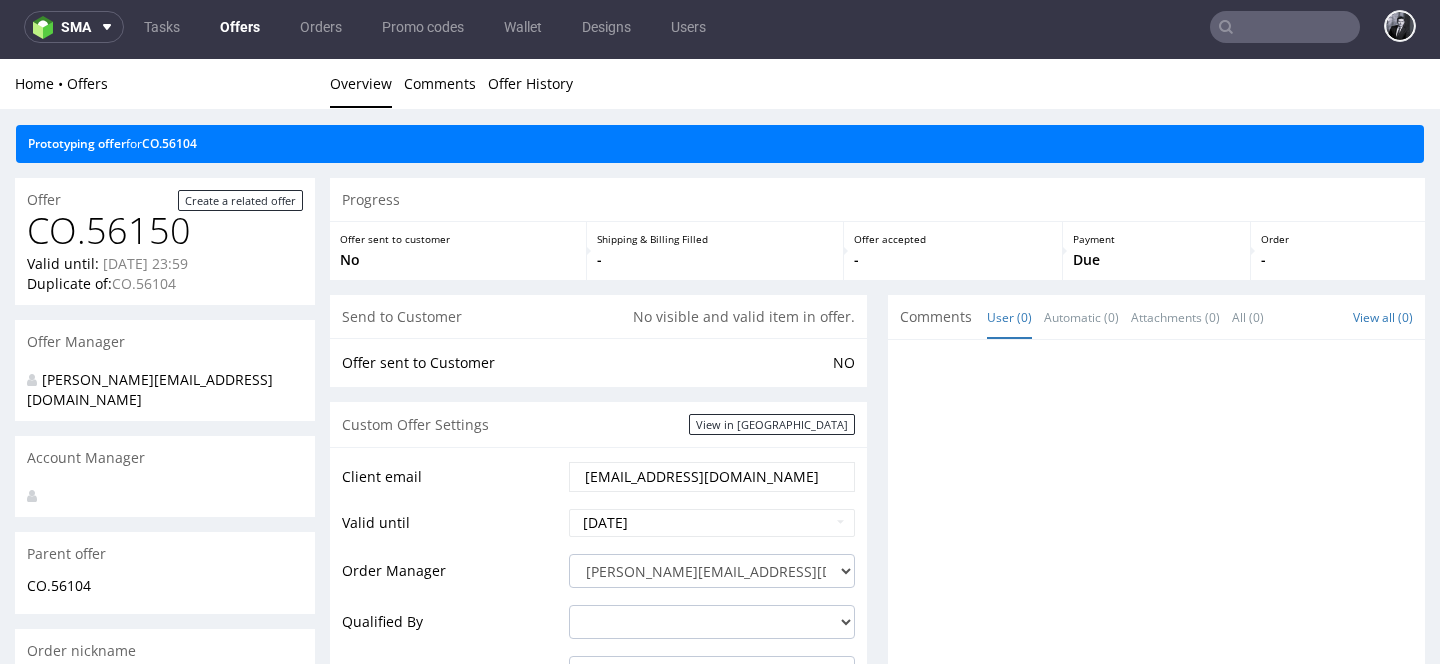 click on "Offers" at bounding box center (240, 27) 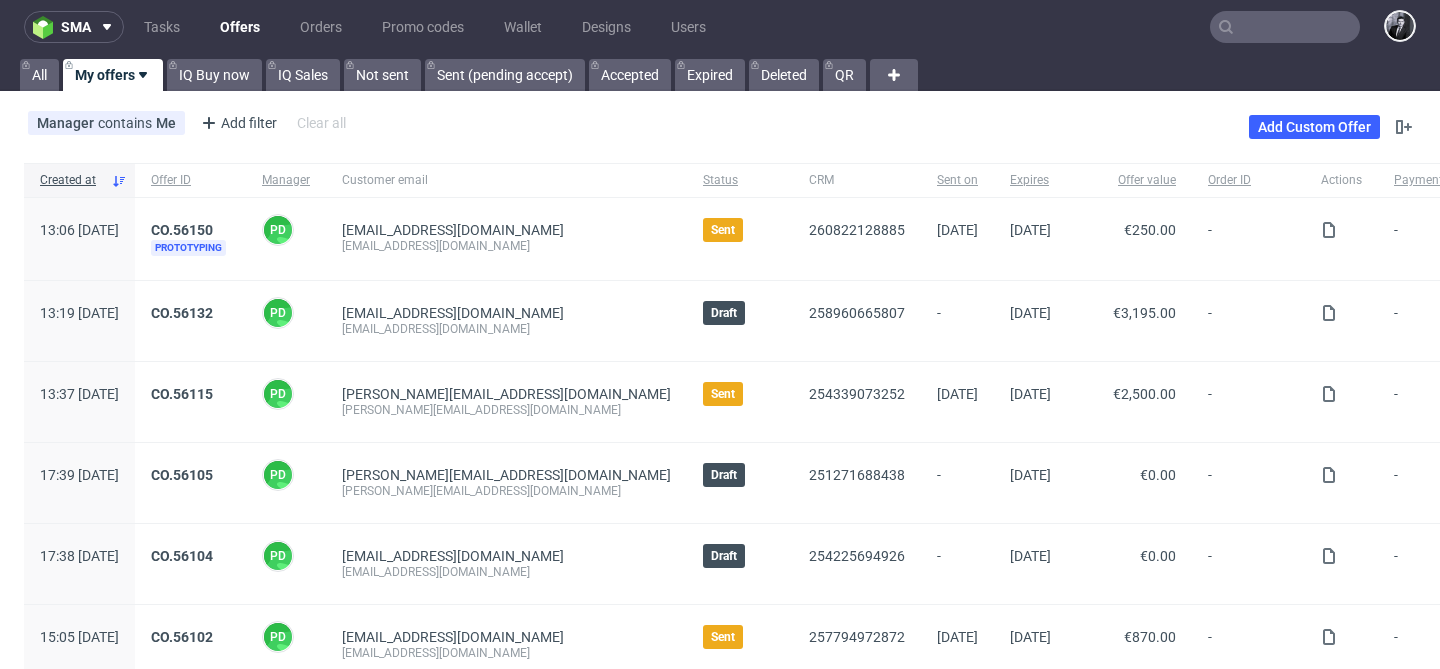 scroll, scrollTop: 0, scrollLeft: 0, axis: both 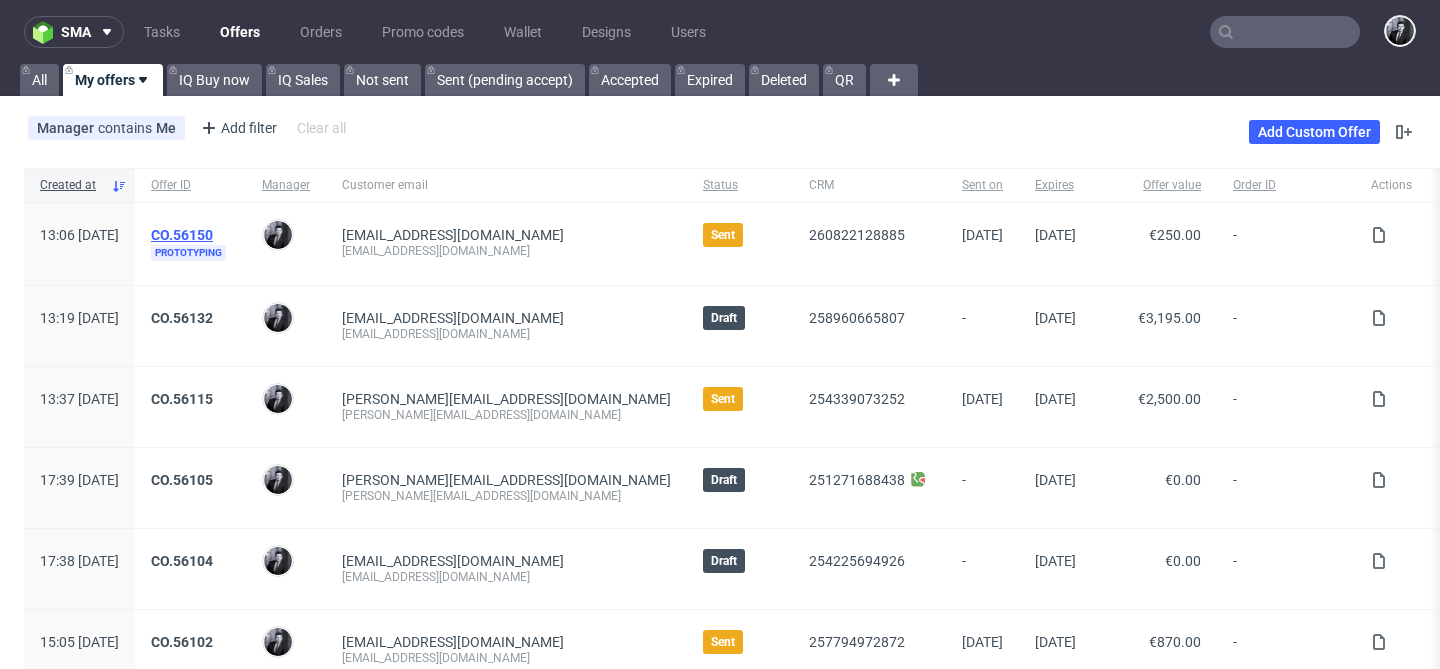 click on "CO.56150" at bounding box center (182, 235) 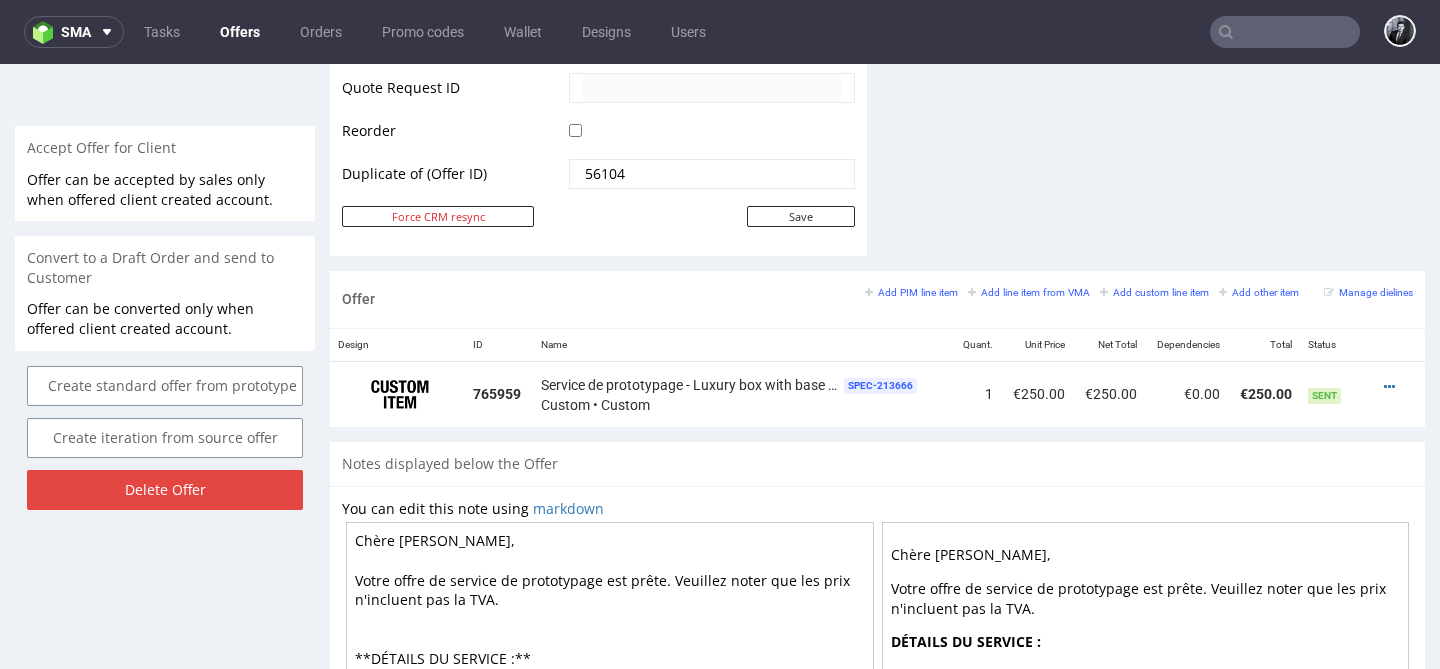 scroll, scrollTop: 1091, scrollLeft: 0, axis: vertical 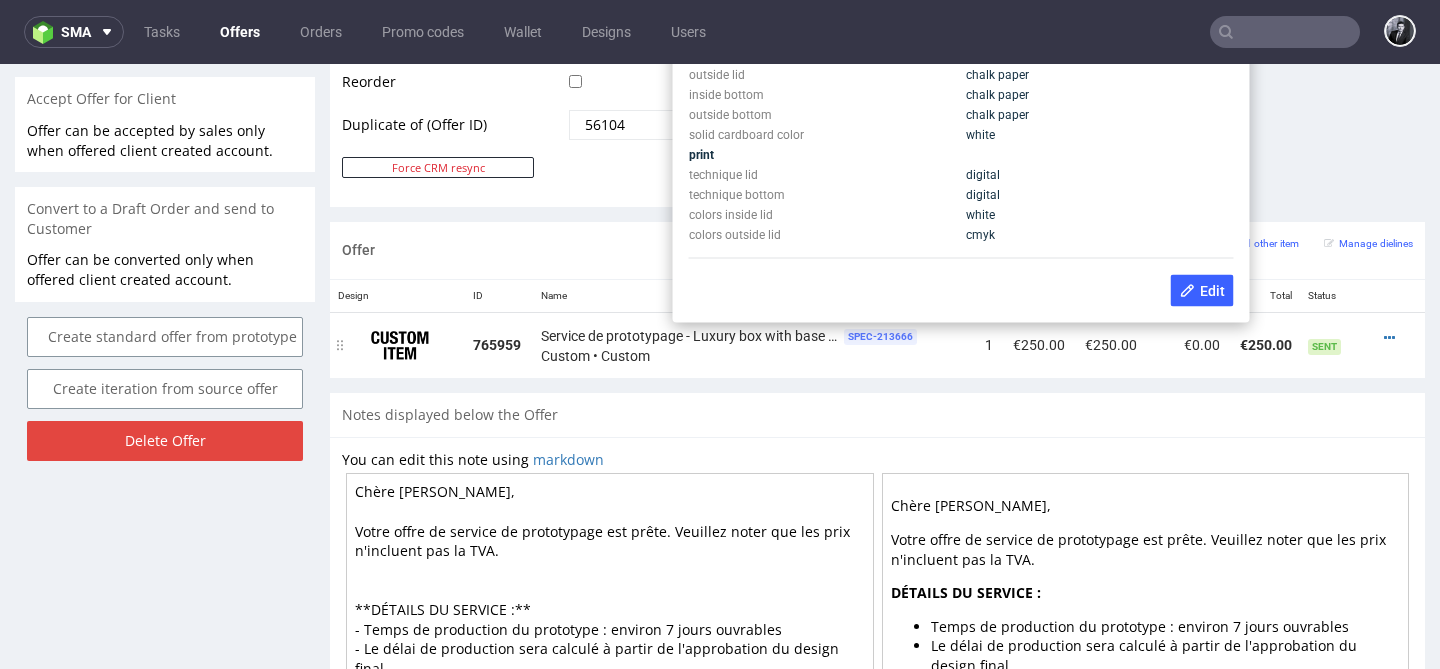 click on "SPEC- 213666" at bounding box center (880, 337) 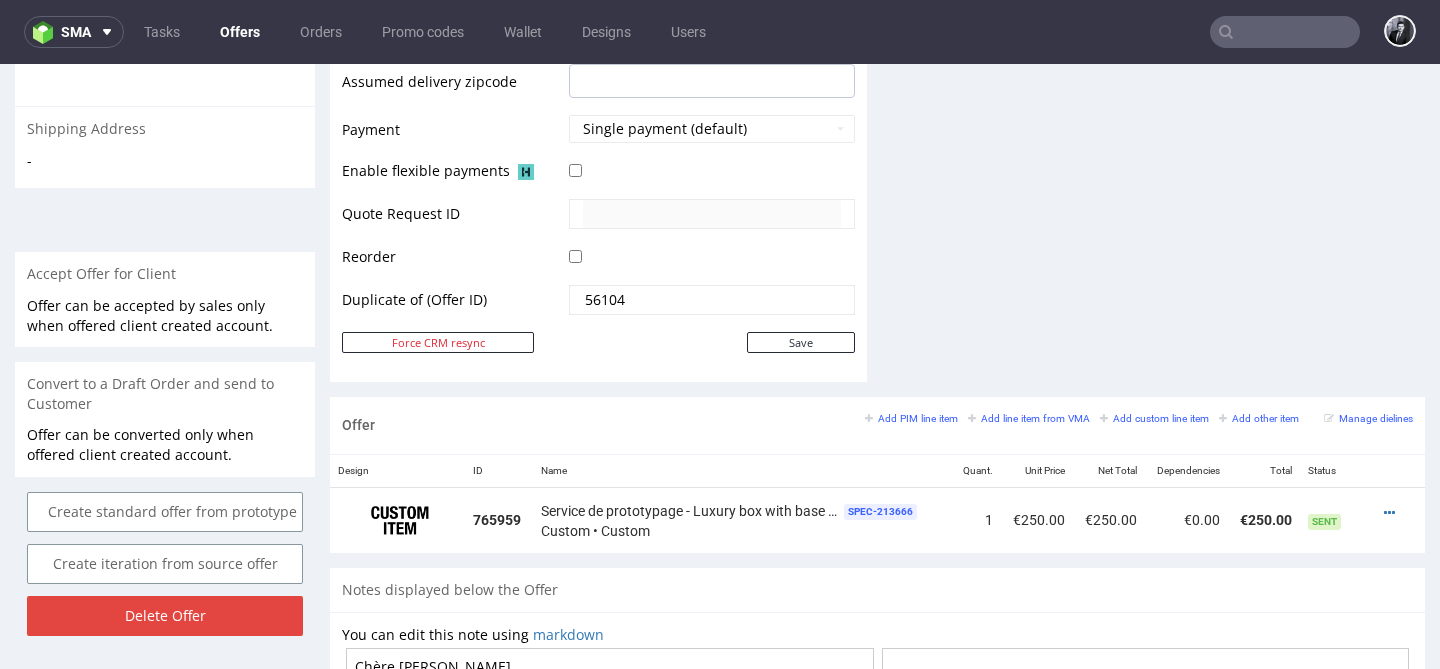 scroll, scrollTop: 0, scrollLeft: 0, axis: both 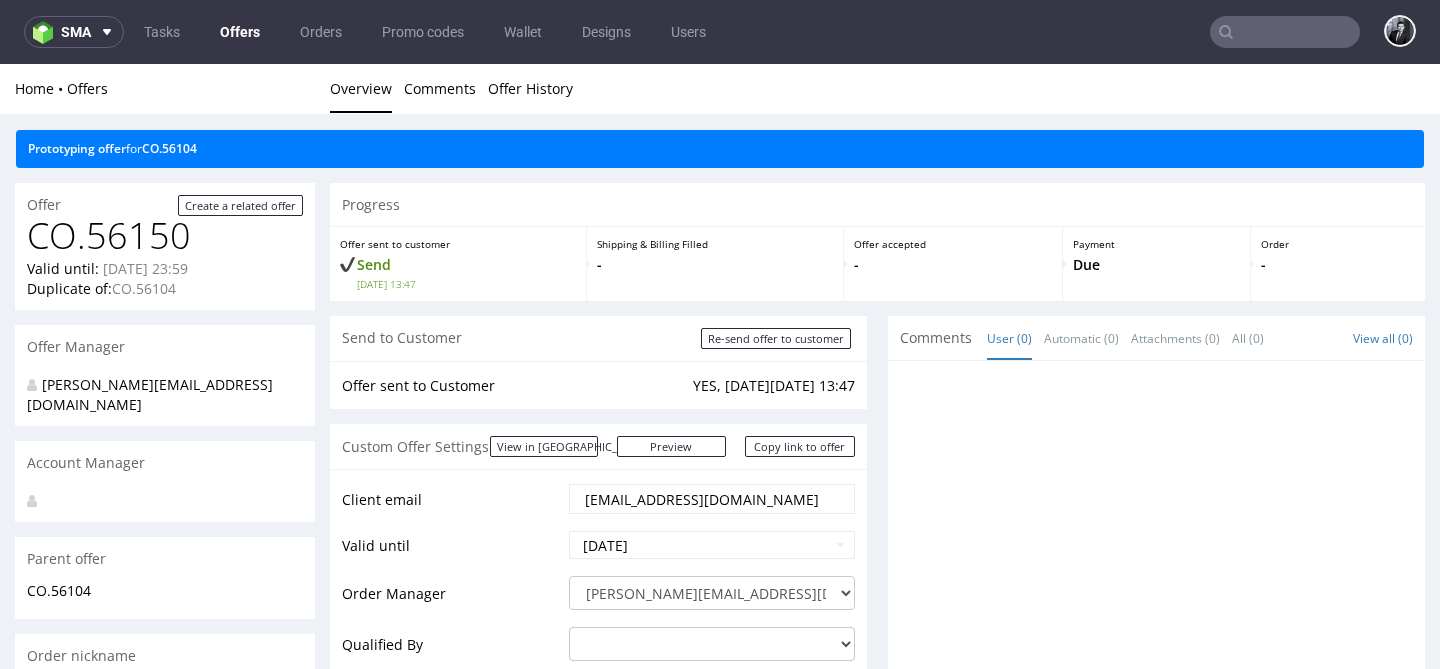 click on "Offers" at bounding box center (240, 32) 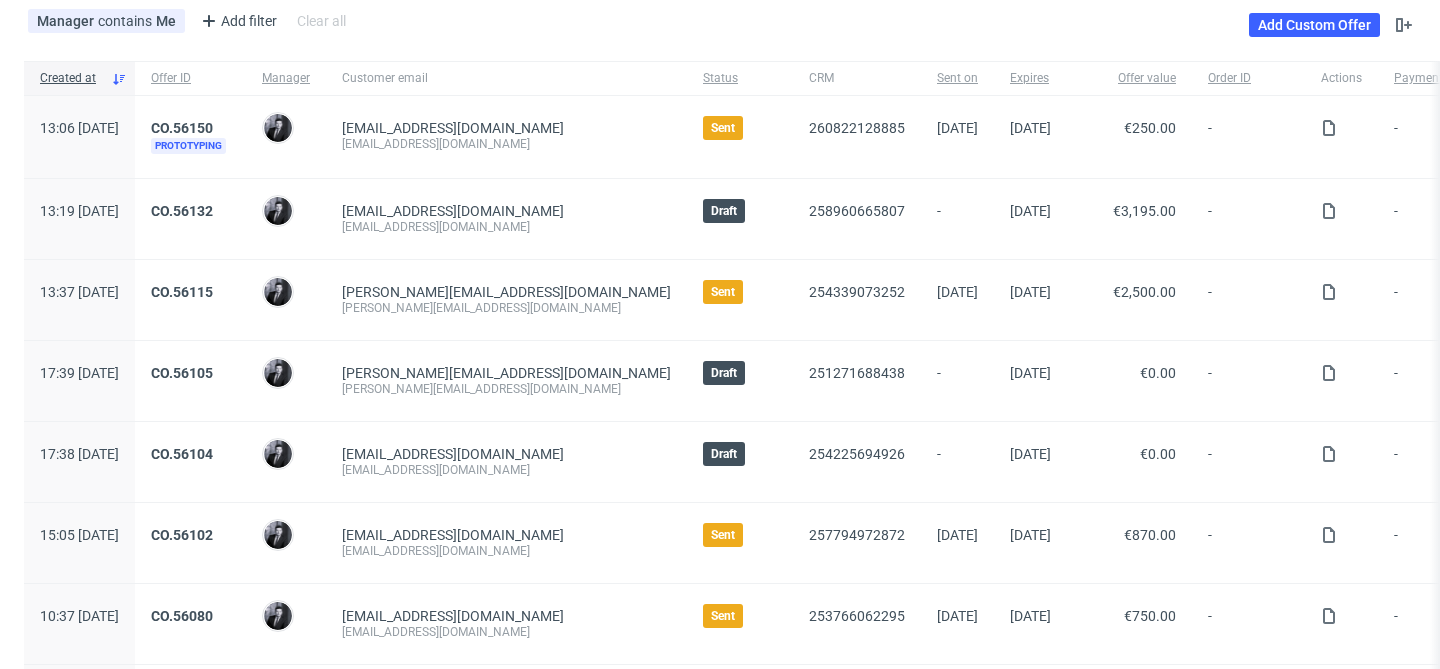 scroll, scrollTop: 145, scrollLeft: 0, axis: vertical 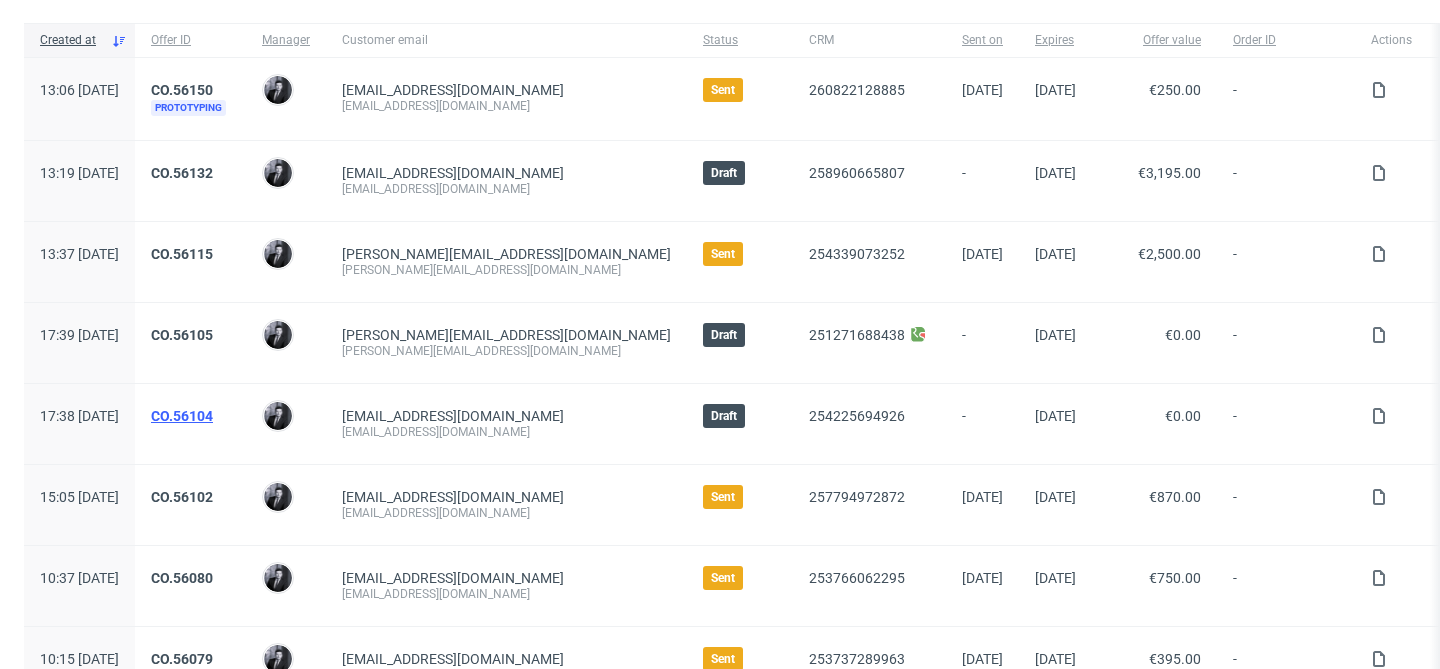 click on "CO.56104" at bounding box center [182, 416] 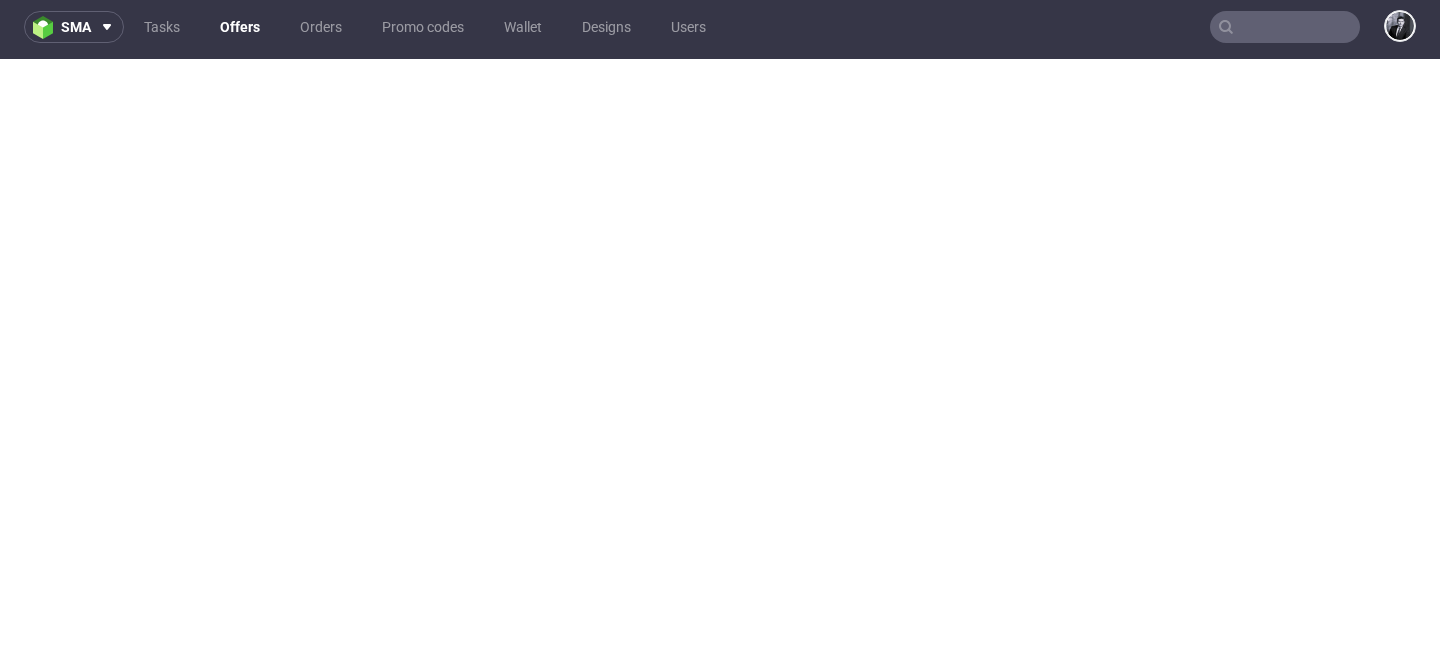 scroll, scrollTop: 5, scrollLeft: 0, axis: vertical 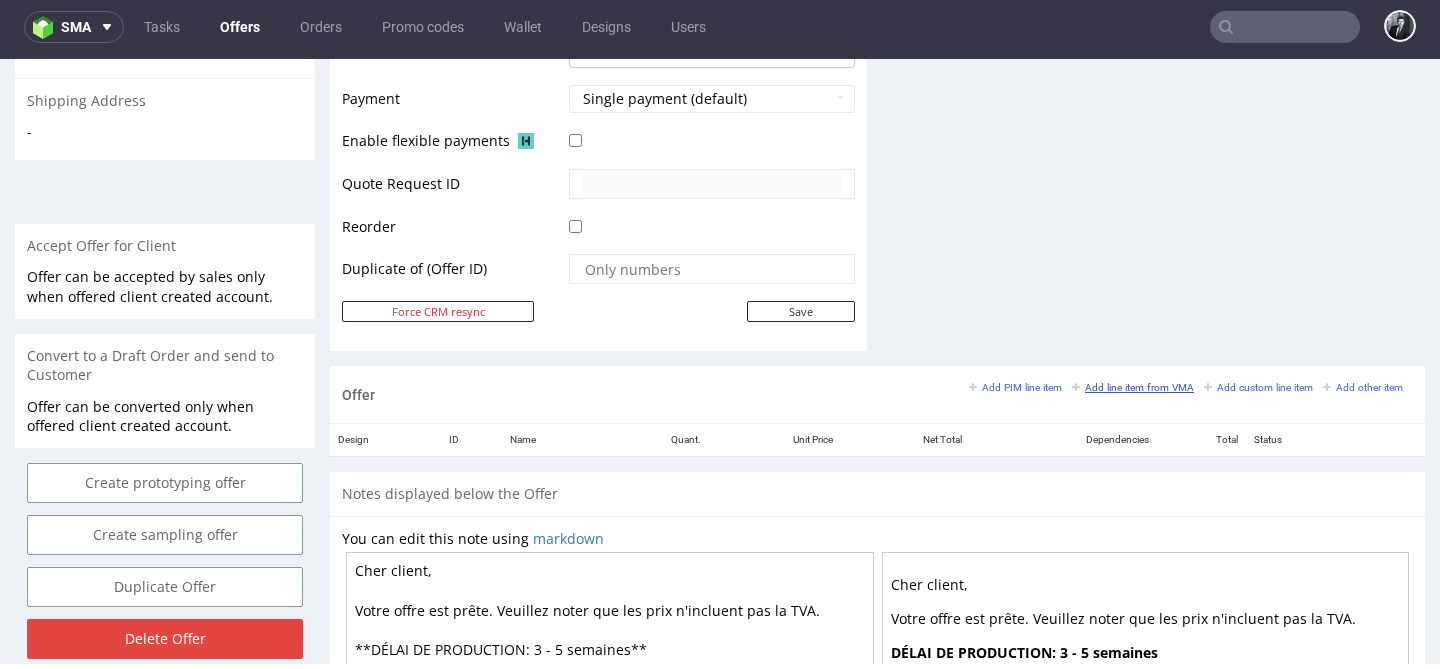 click on "Add line item from VMA" at bounding box center [1133, 387] 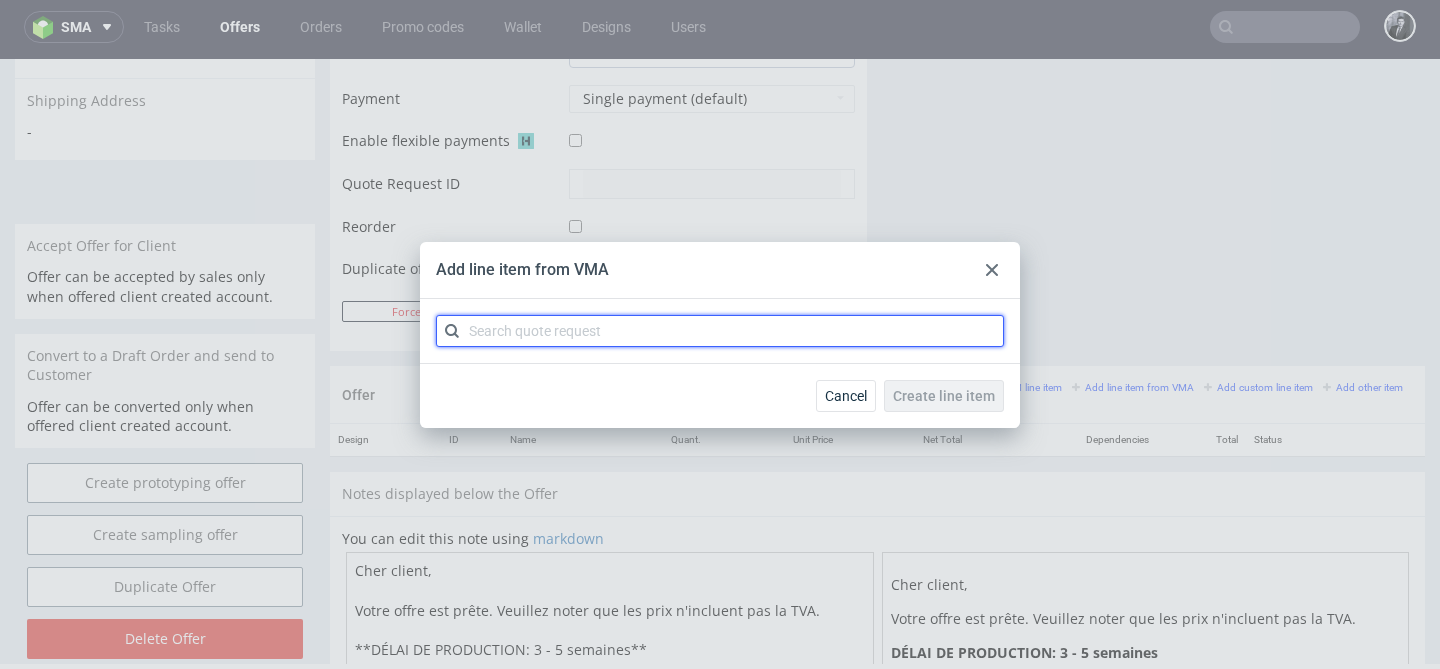 click at bounding box center [720, 331] 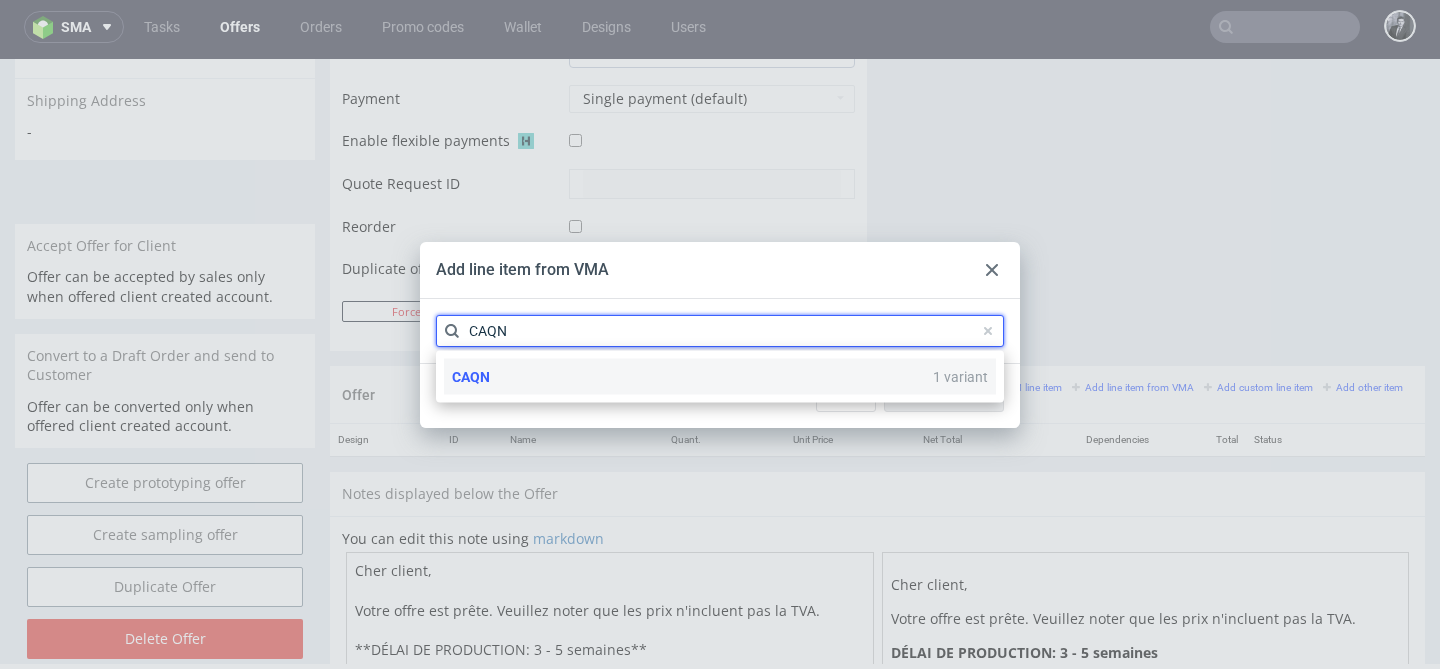 type on "CAQN" 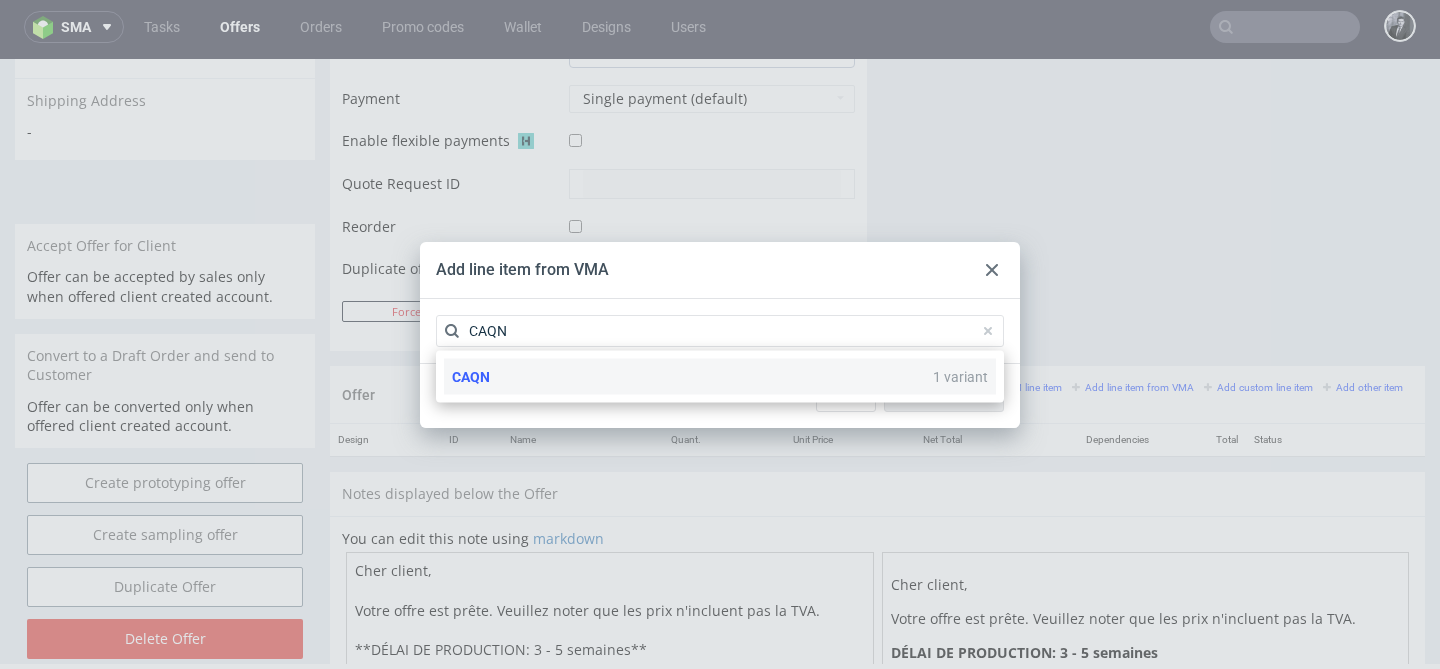 click on "CAQN" at bounding box center [471, 377] 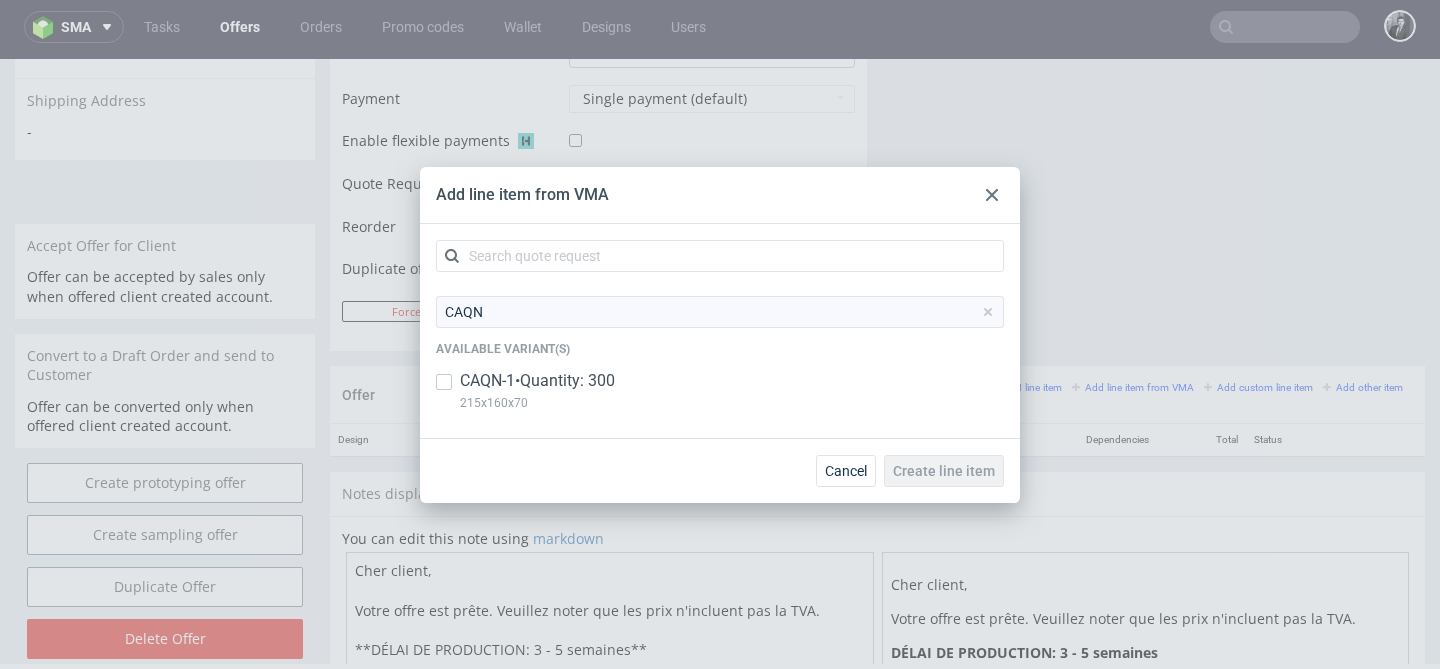 click on "CAQN-1  •  Quantity: 300 215x160x70" at bounding box center [720, 396] 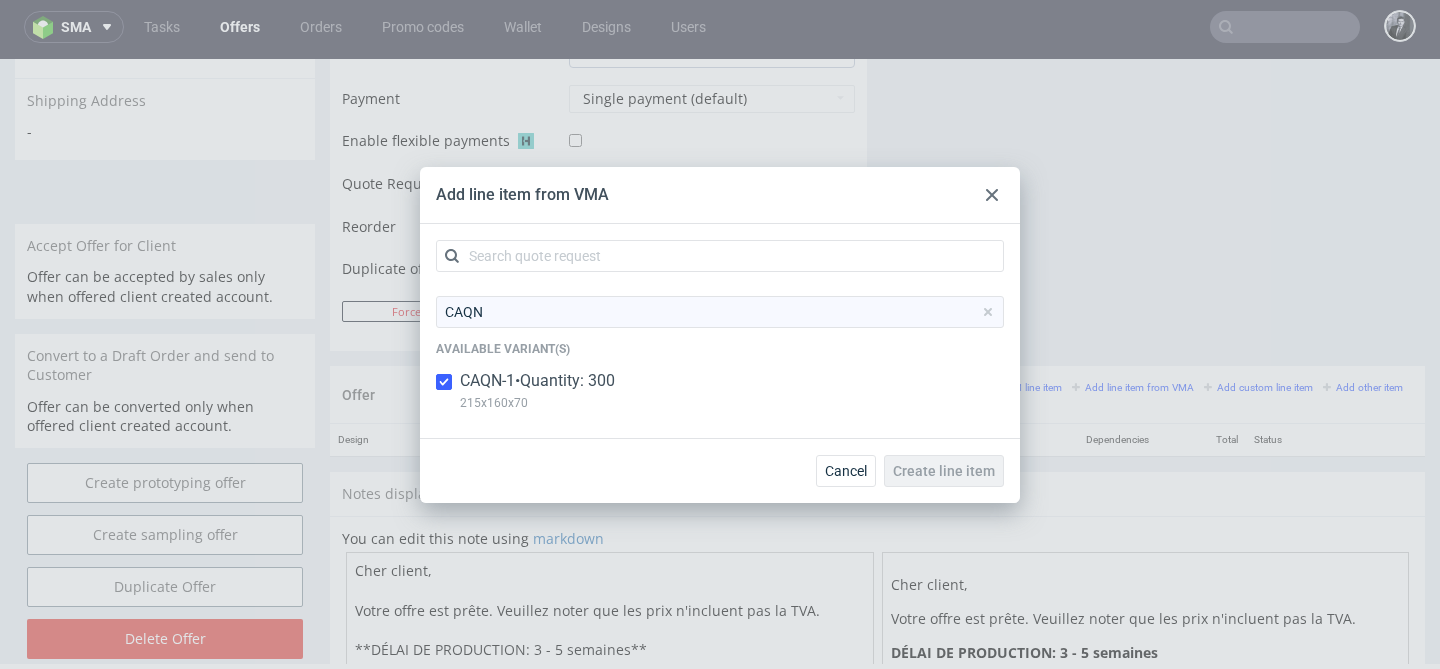 checkbox on "true" 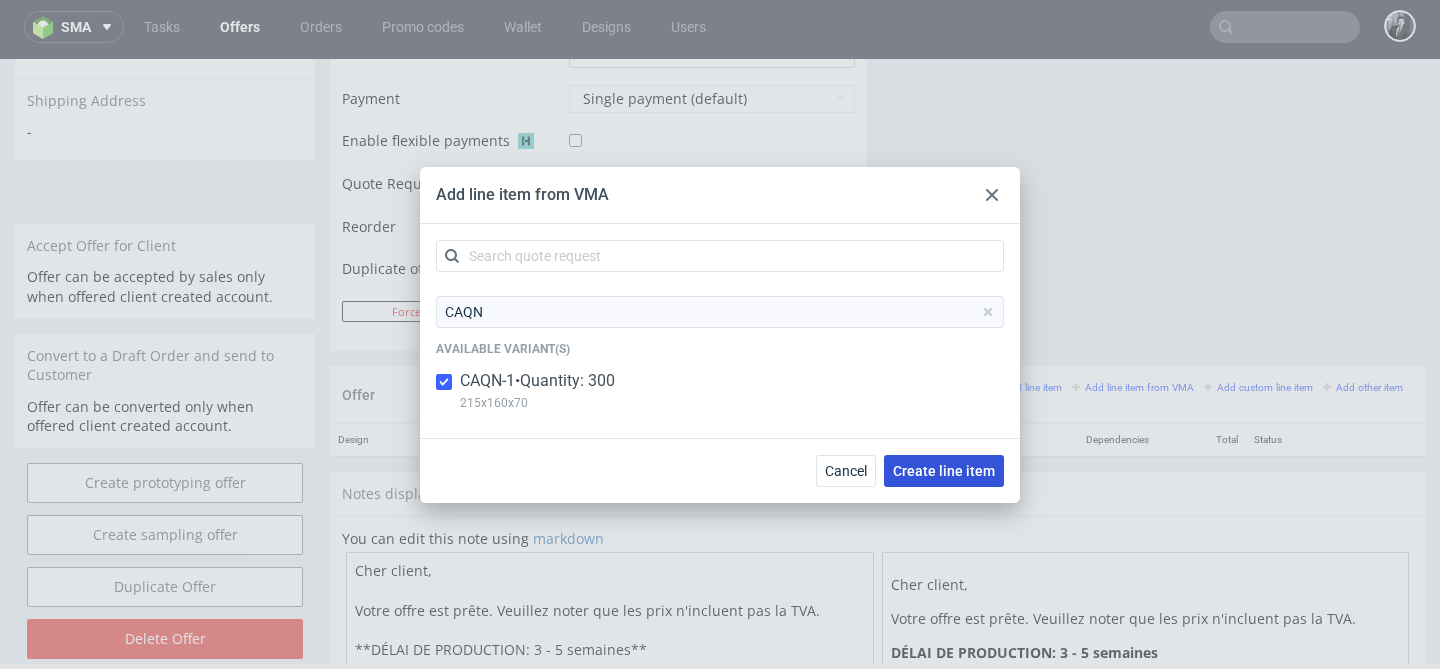 click on "Create line item" at bounding box center (944, 471) 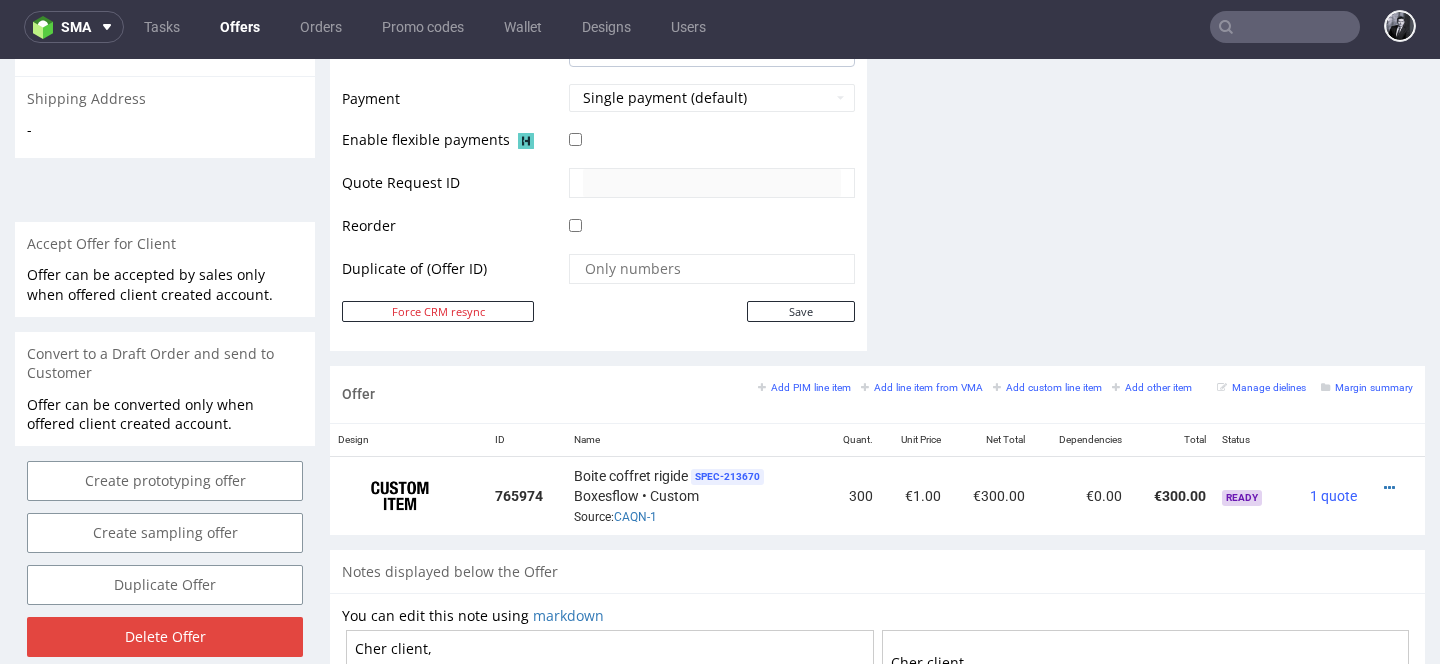 scroll, scrollTop: 871, scrollLeft: 0, axis: vertical 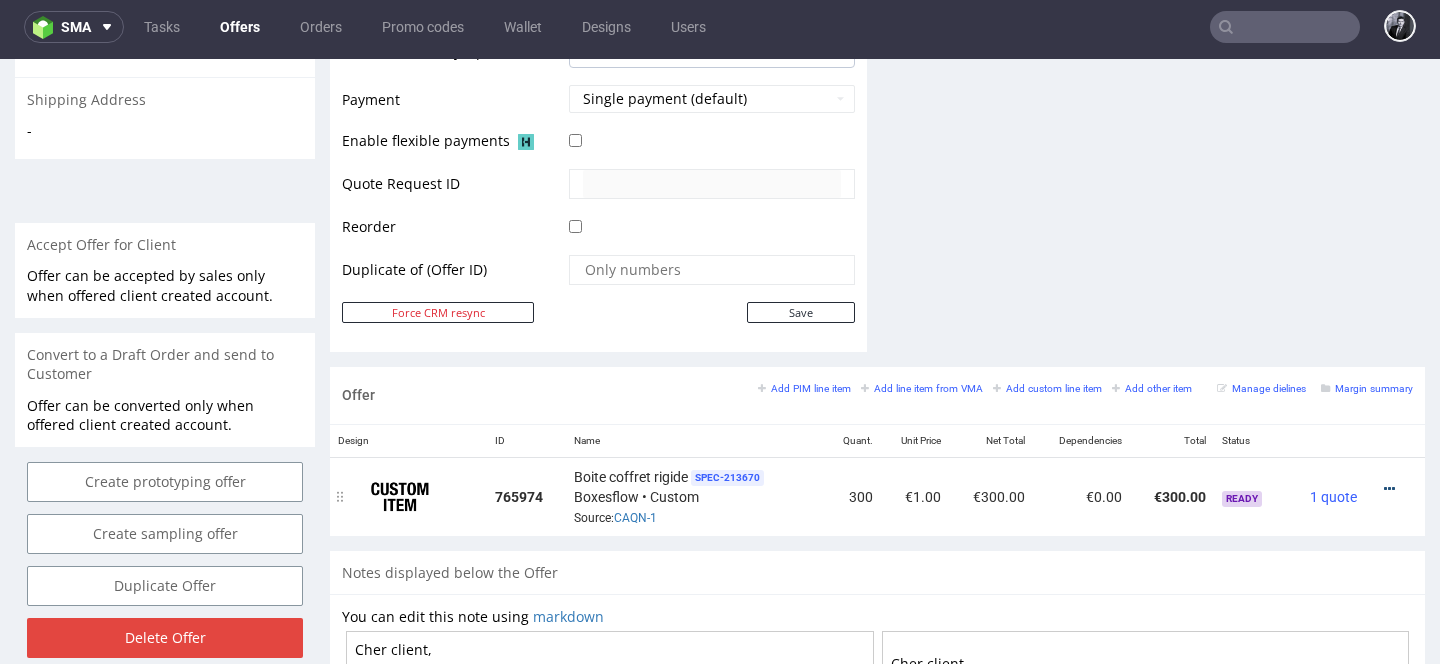 click at bounding box center (1389, 489) 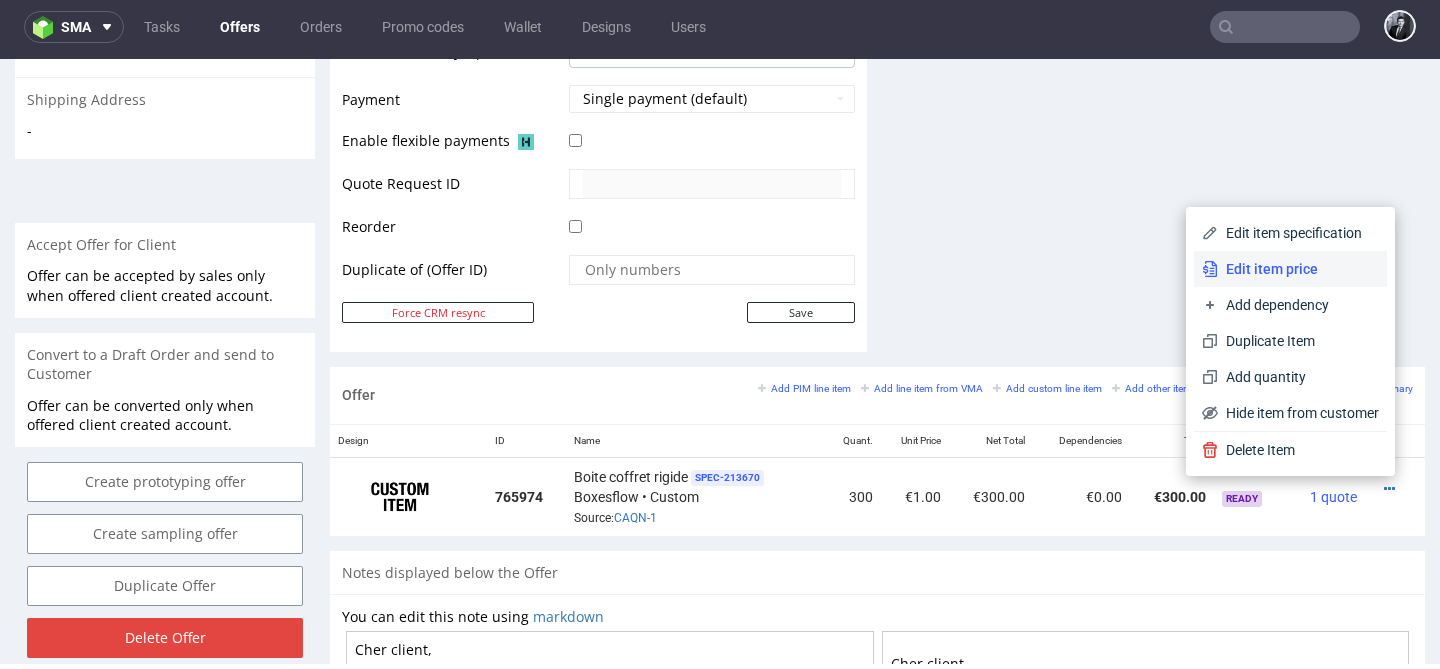 click on "Edit item price" at bounding box center [1290, 269] 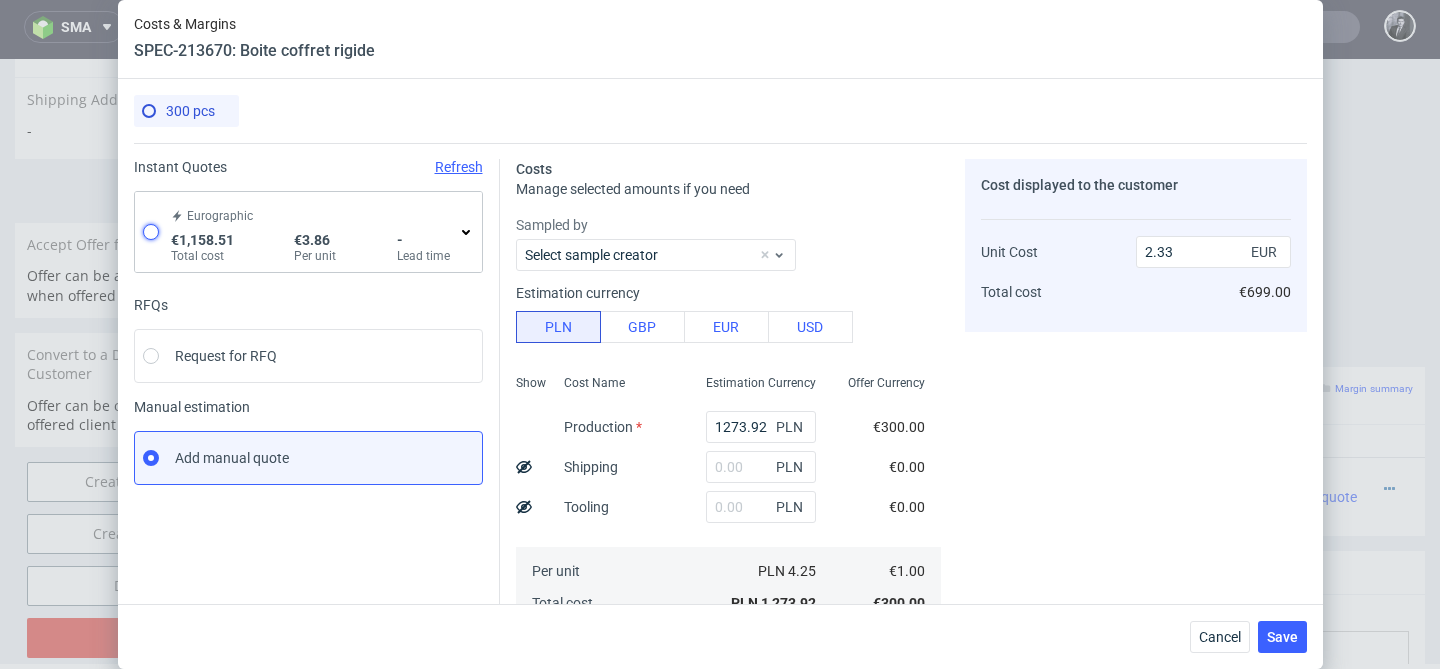click at bounding box center [151, 232] 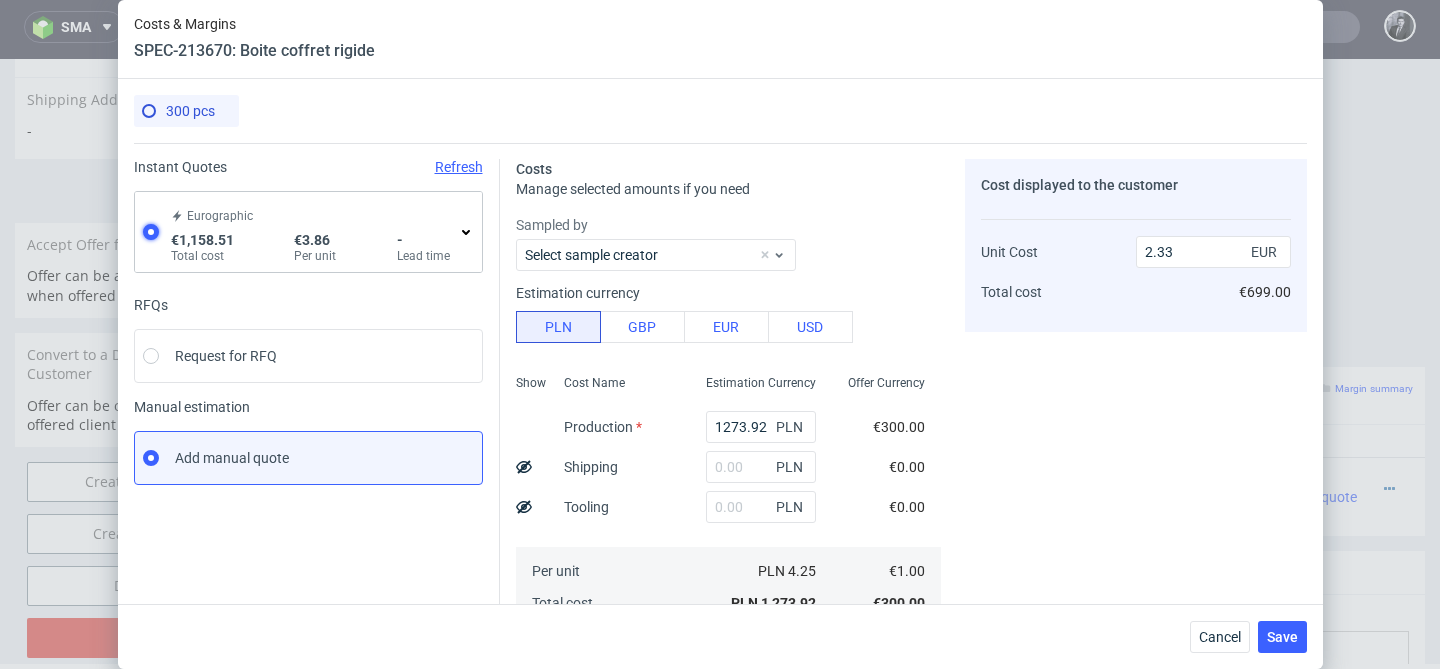radio on "true" 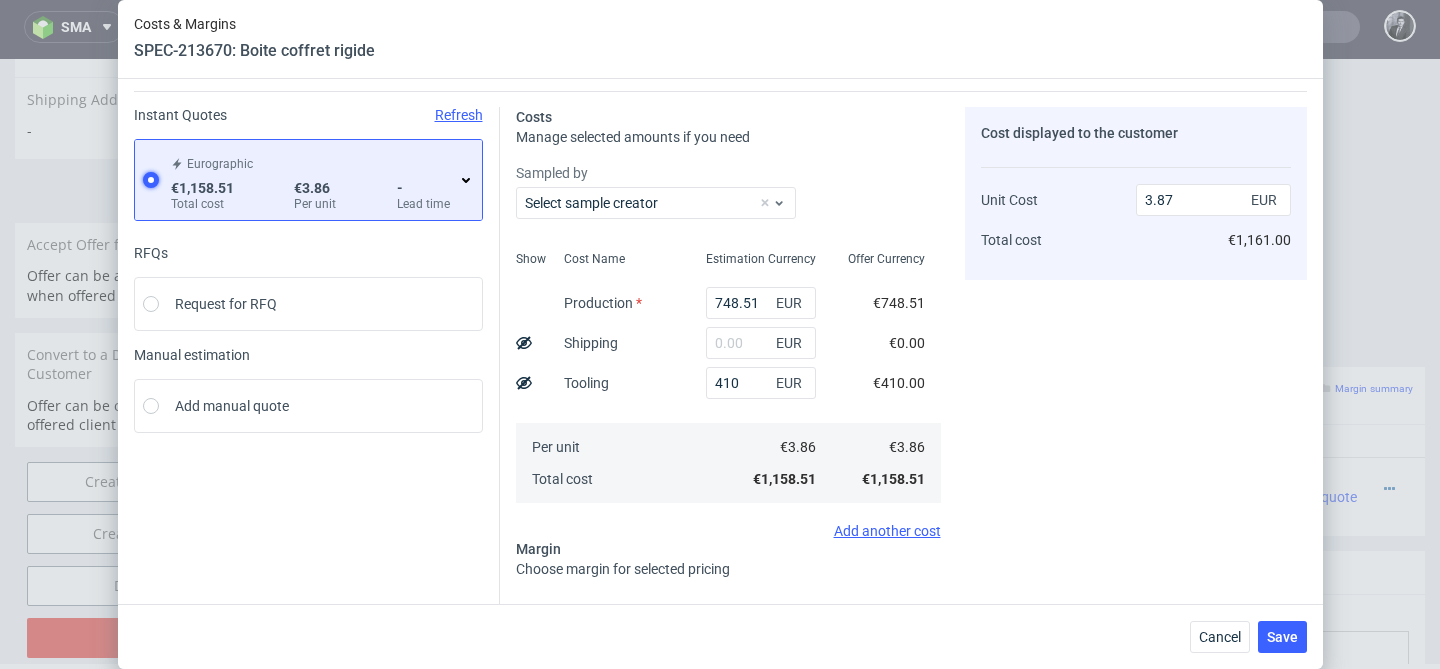 scroll, scrollTop: 55, scrollLeft: 0, axis: vertical 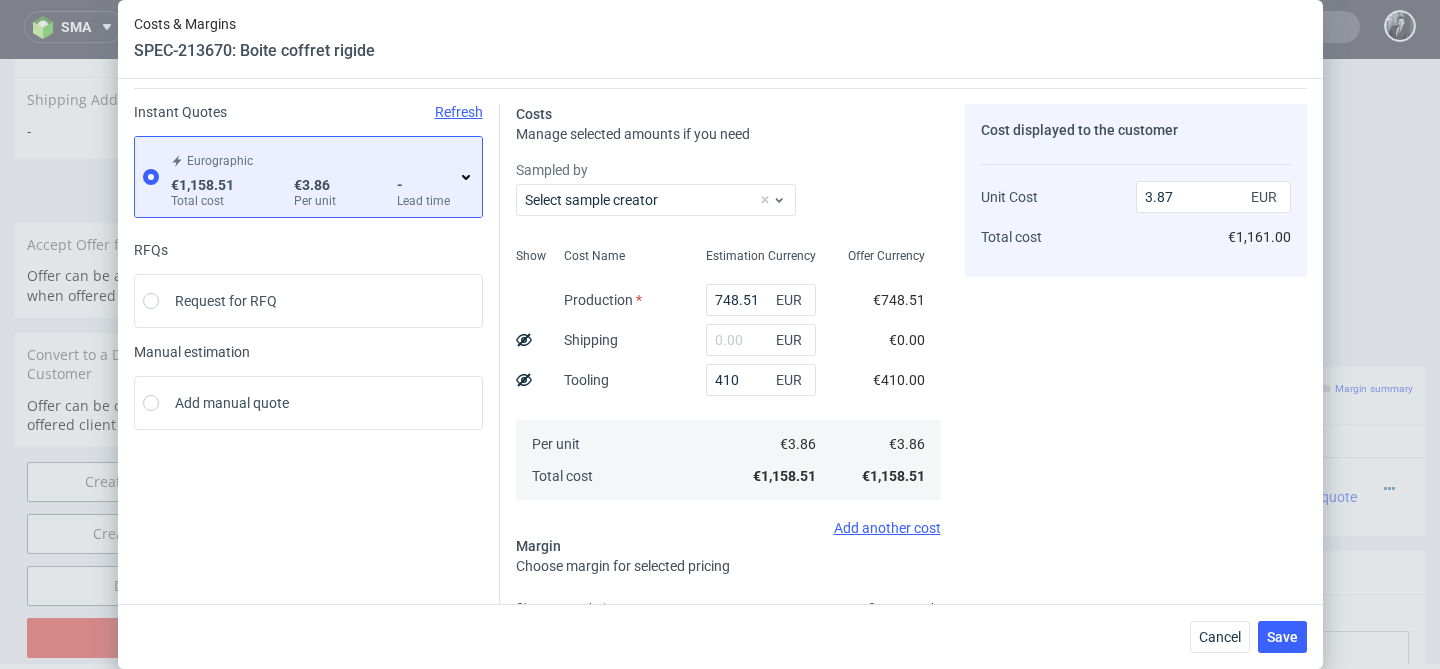 click 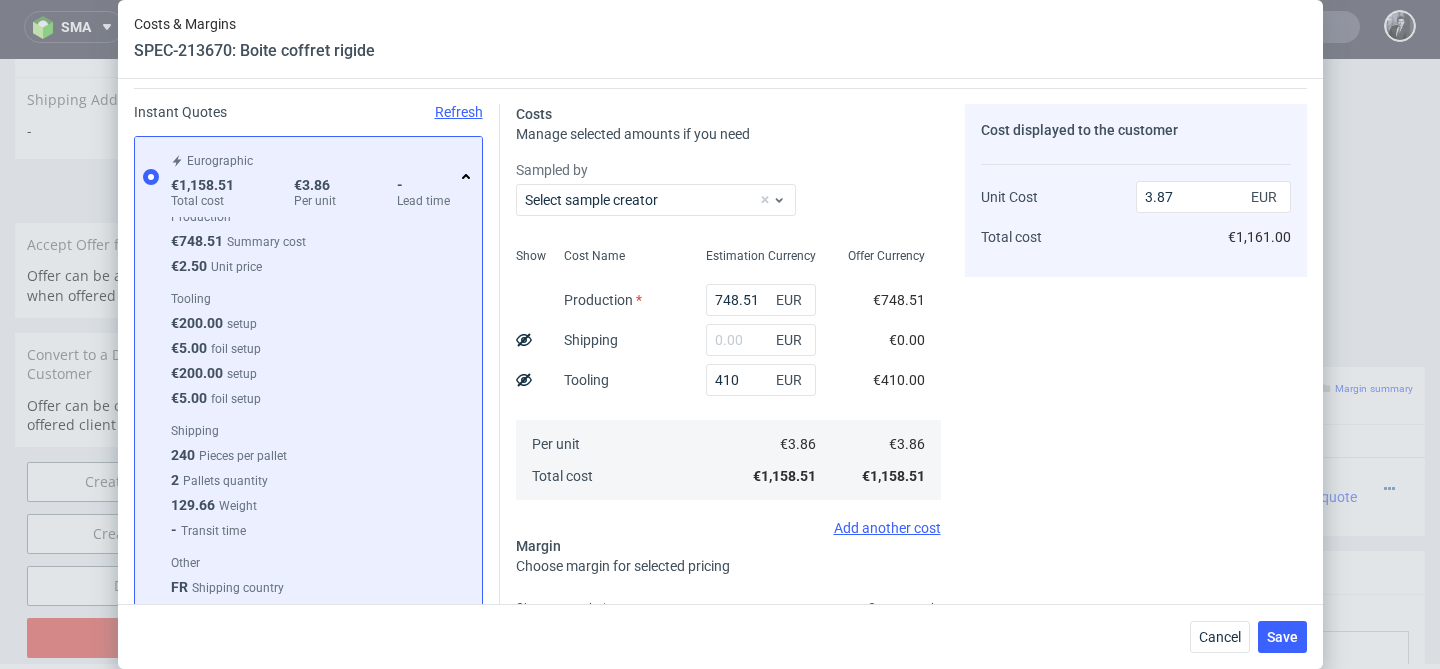 scroll, scrollTop: 38, scrollLeft: 0, axis: vertical 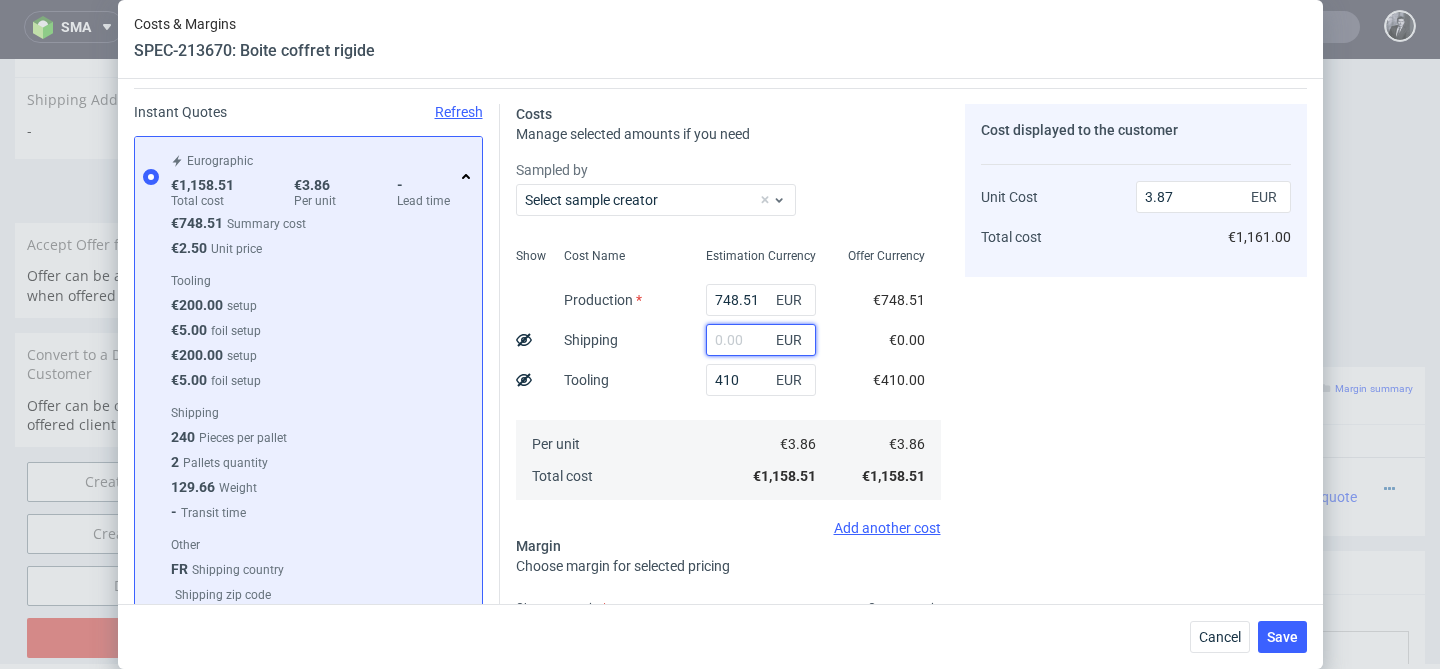 click at bounding box center (761, 340) 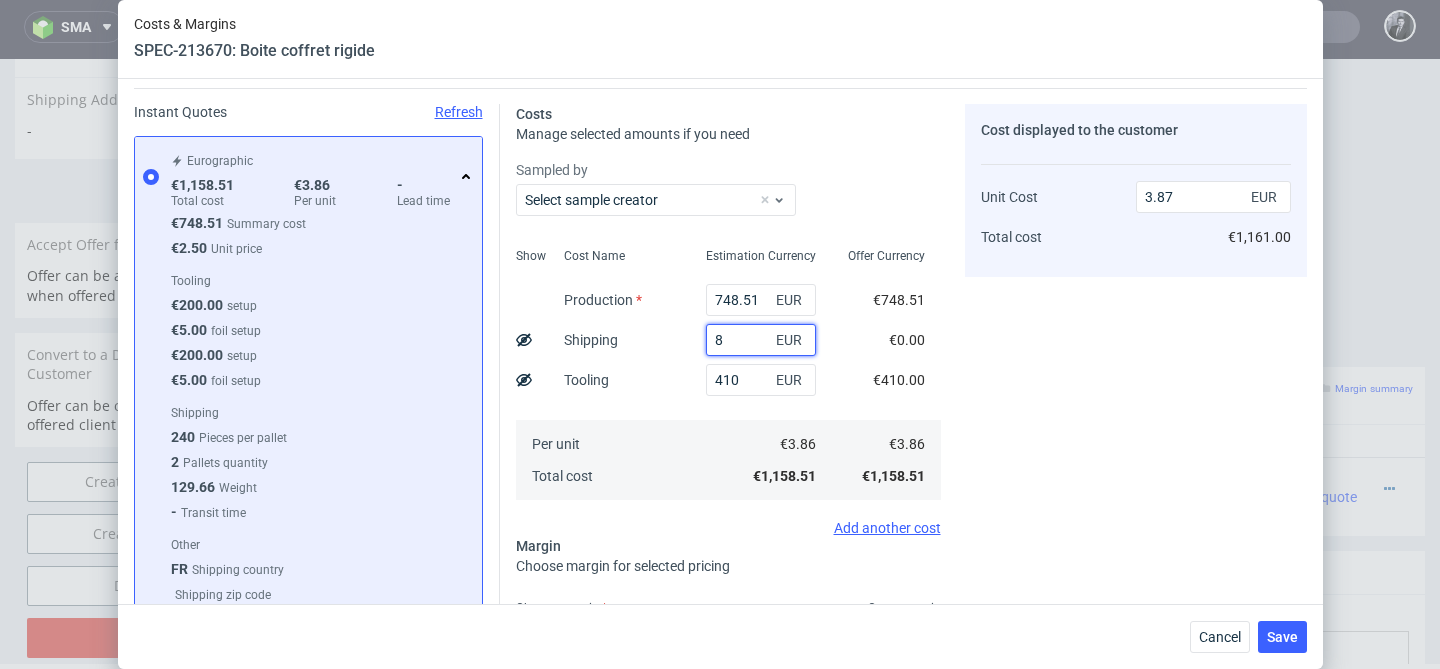 type on "3.9" 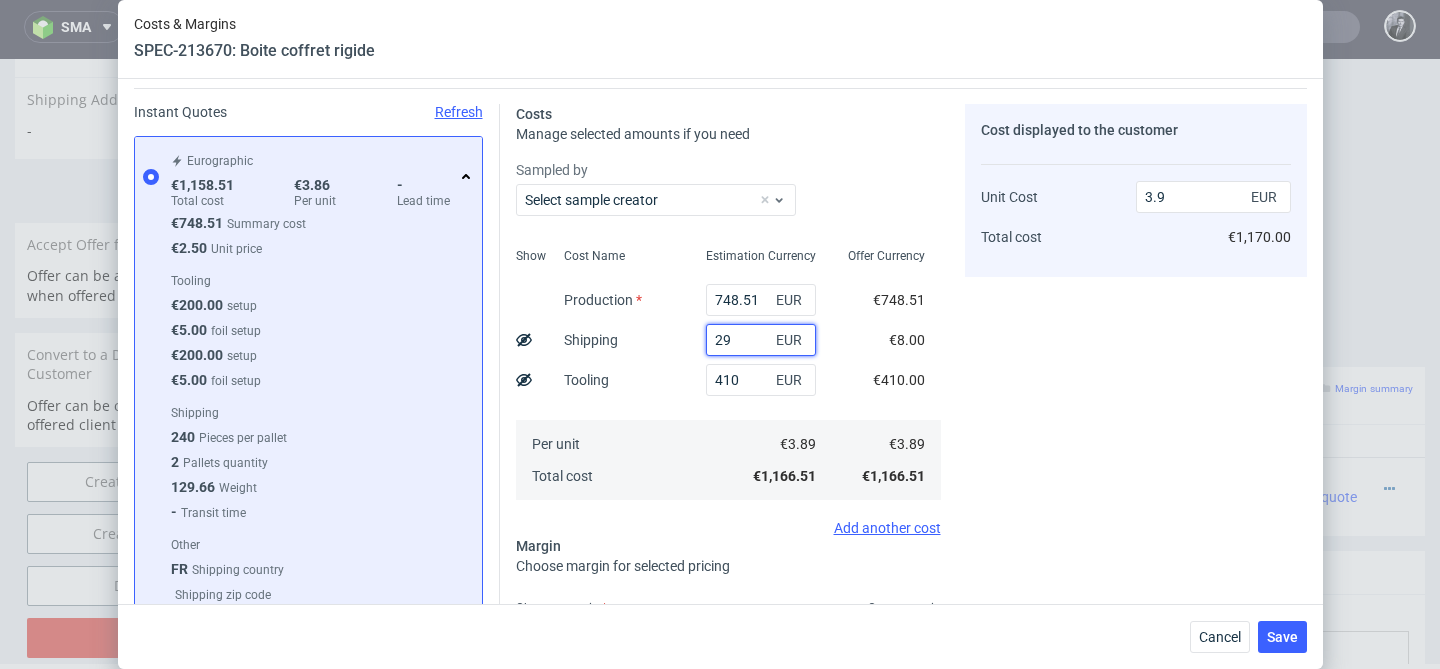 type on "298" 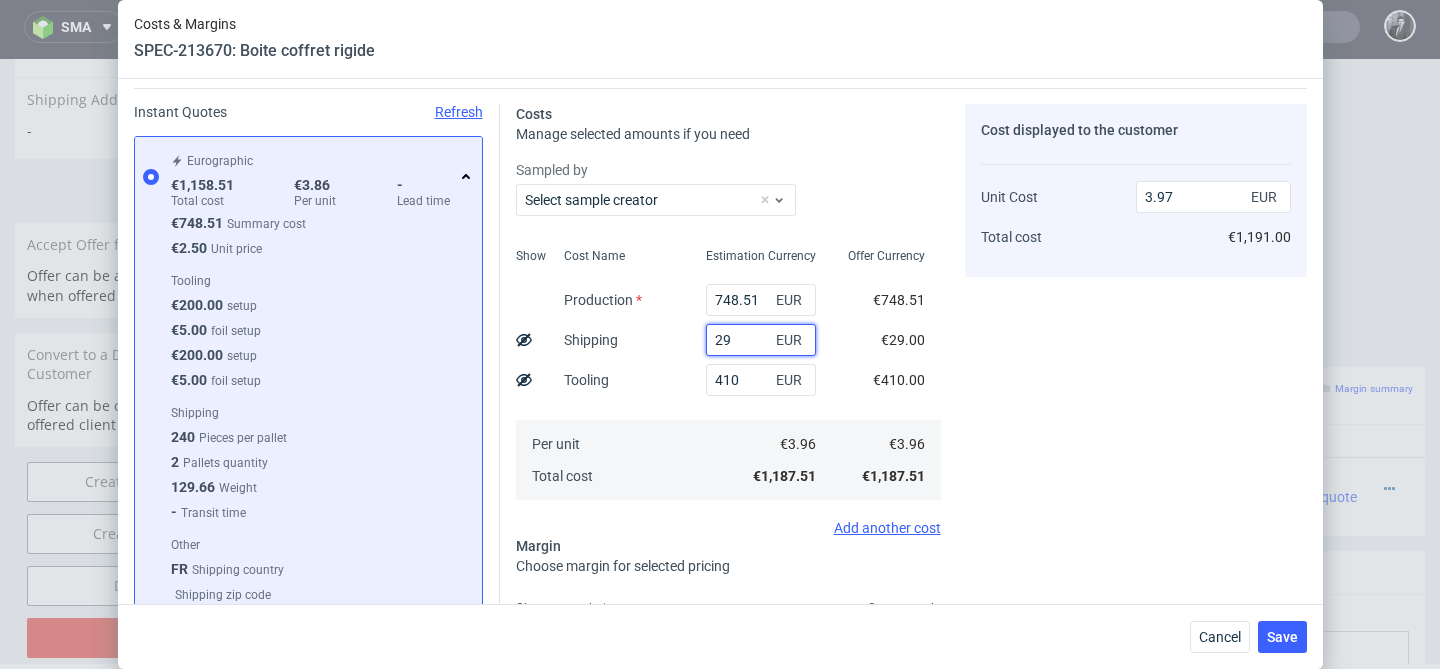 type on "291" 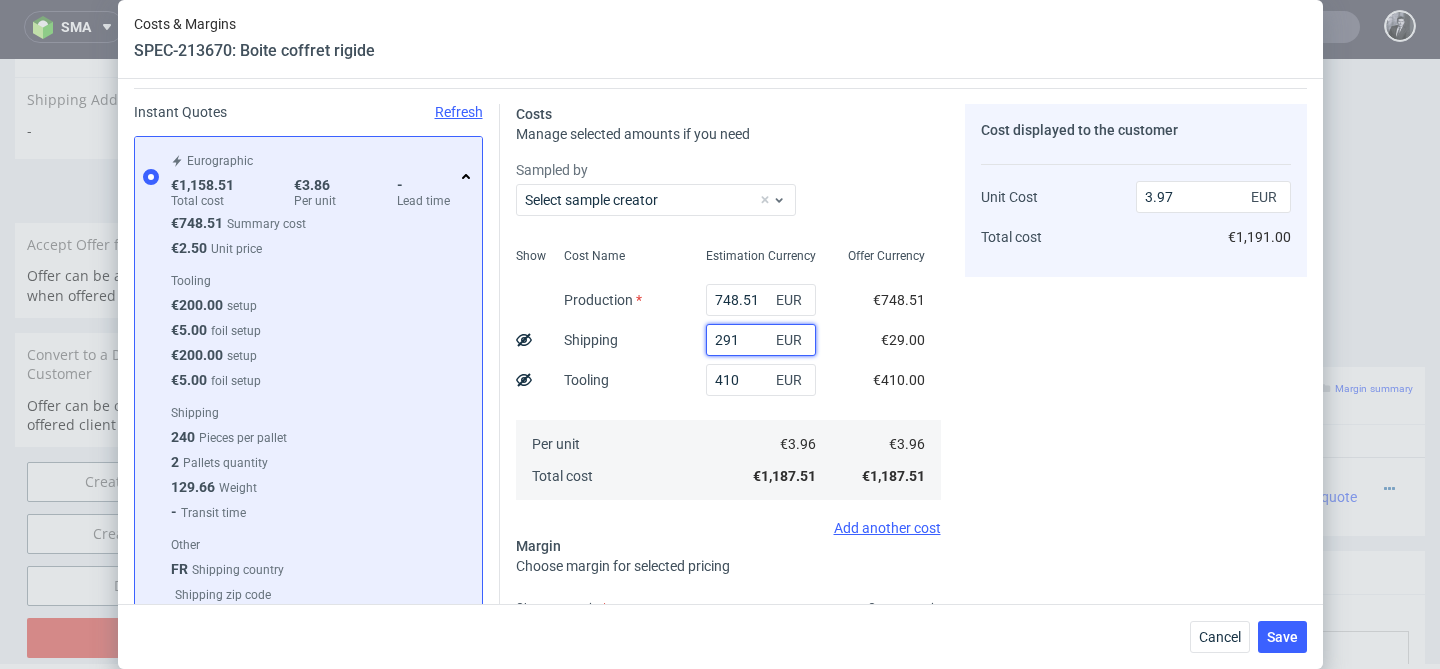 type on "4.84" 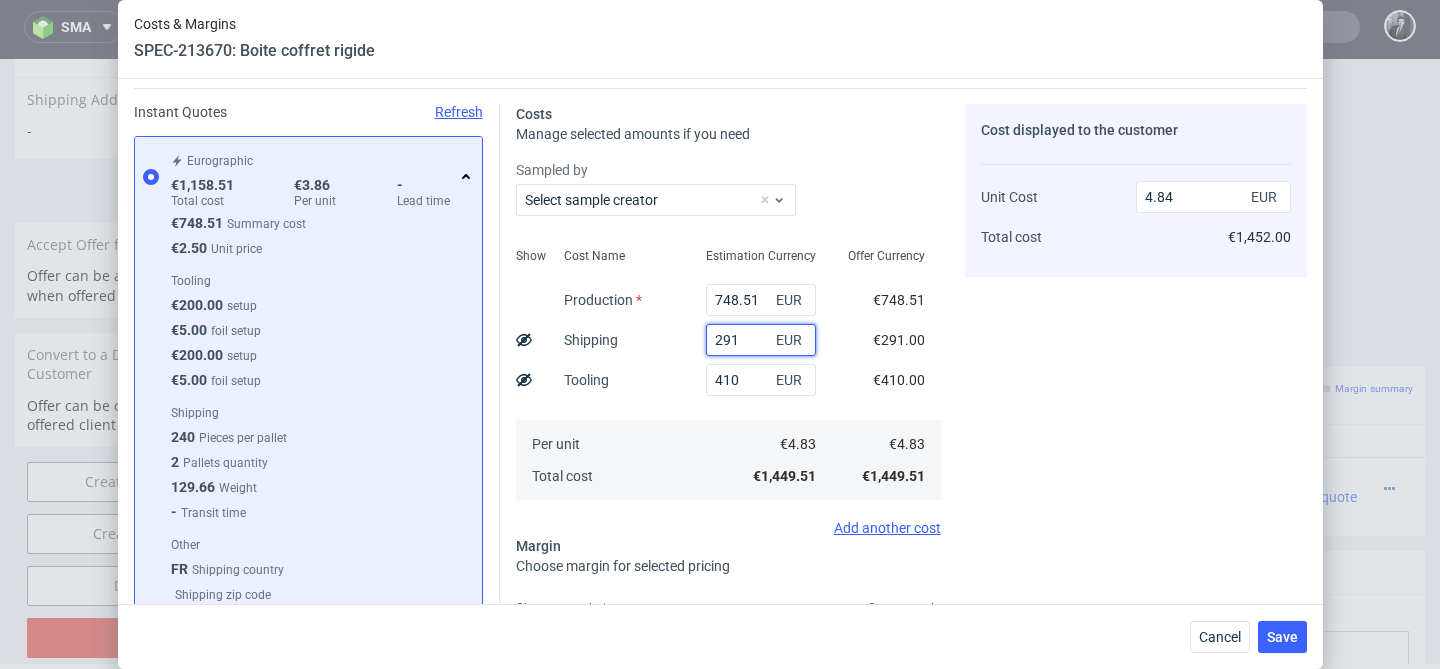 type on "291" 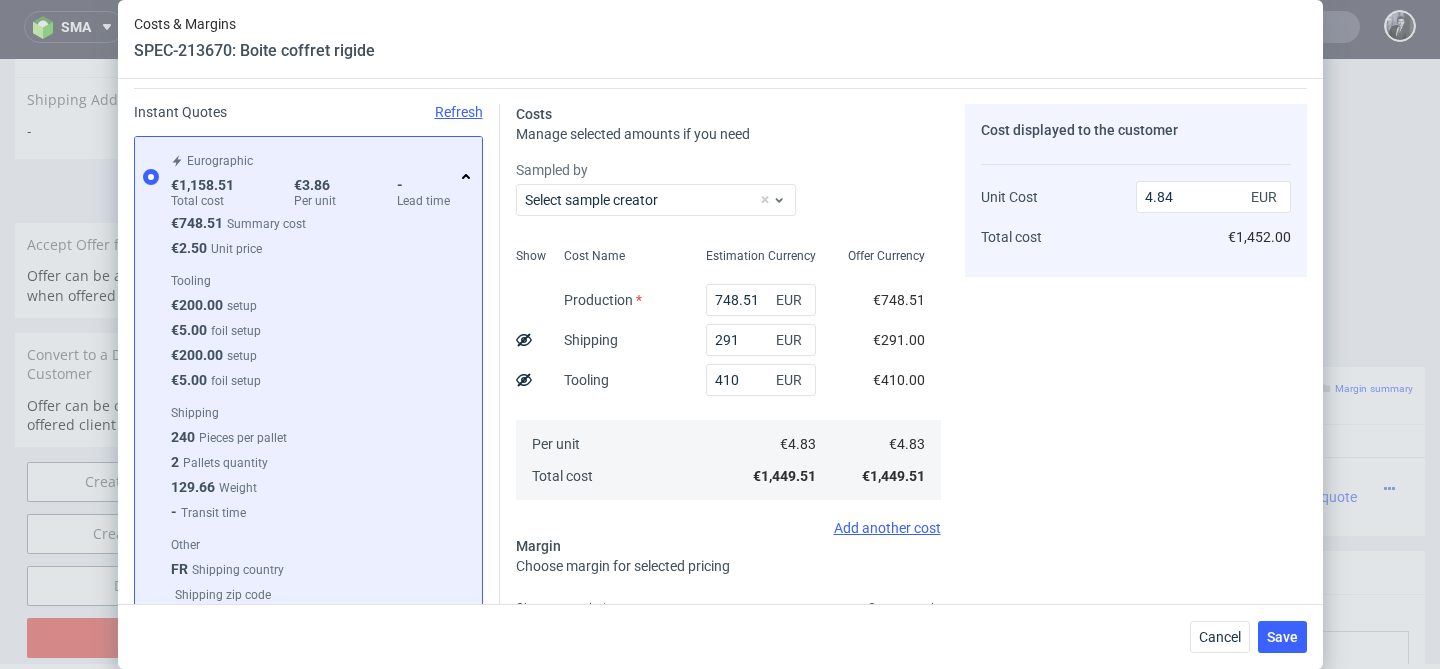 click on "Cost displayed to the customer Unit Cost Total cost 4.84 EUR €1,452.00" at bounding box center [1136, 434] 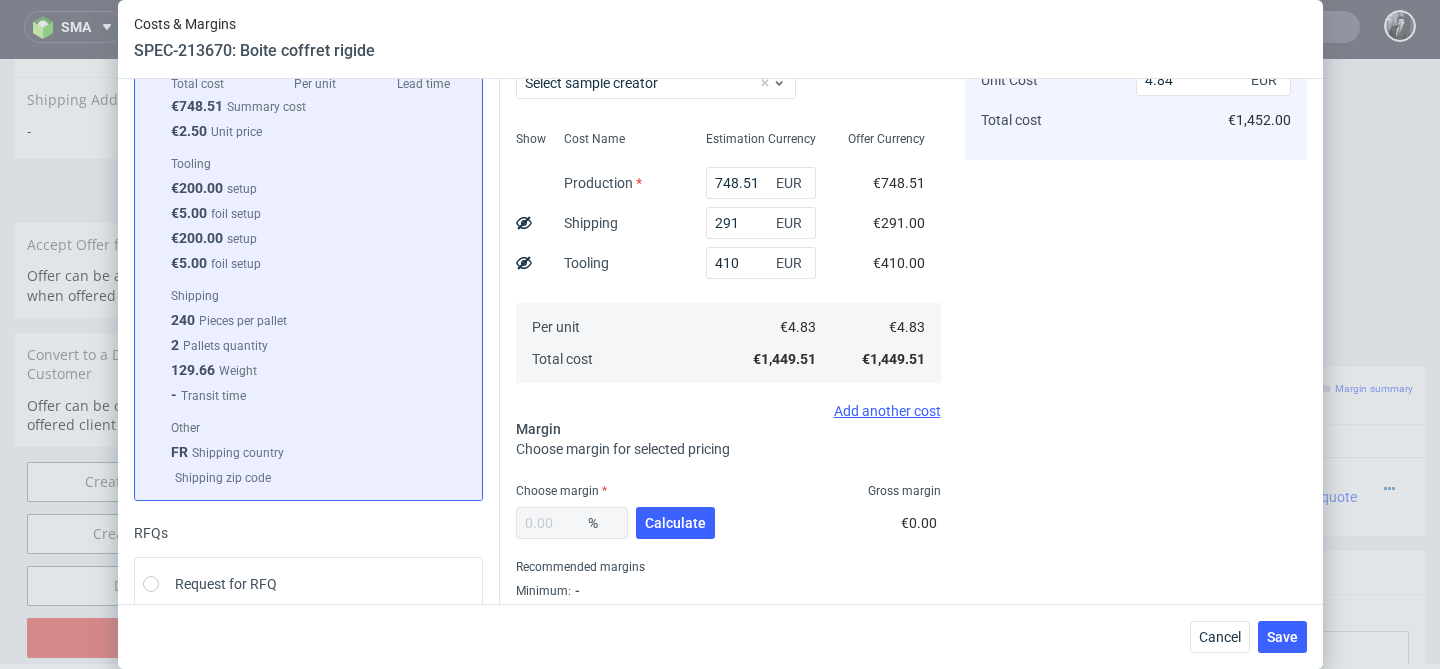 scroll, scrollTop: 217, scrollLeft: 0, axis: vertical 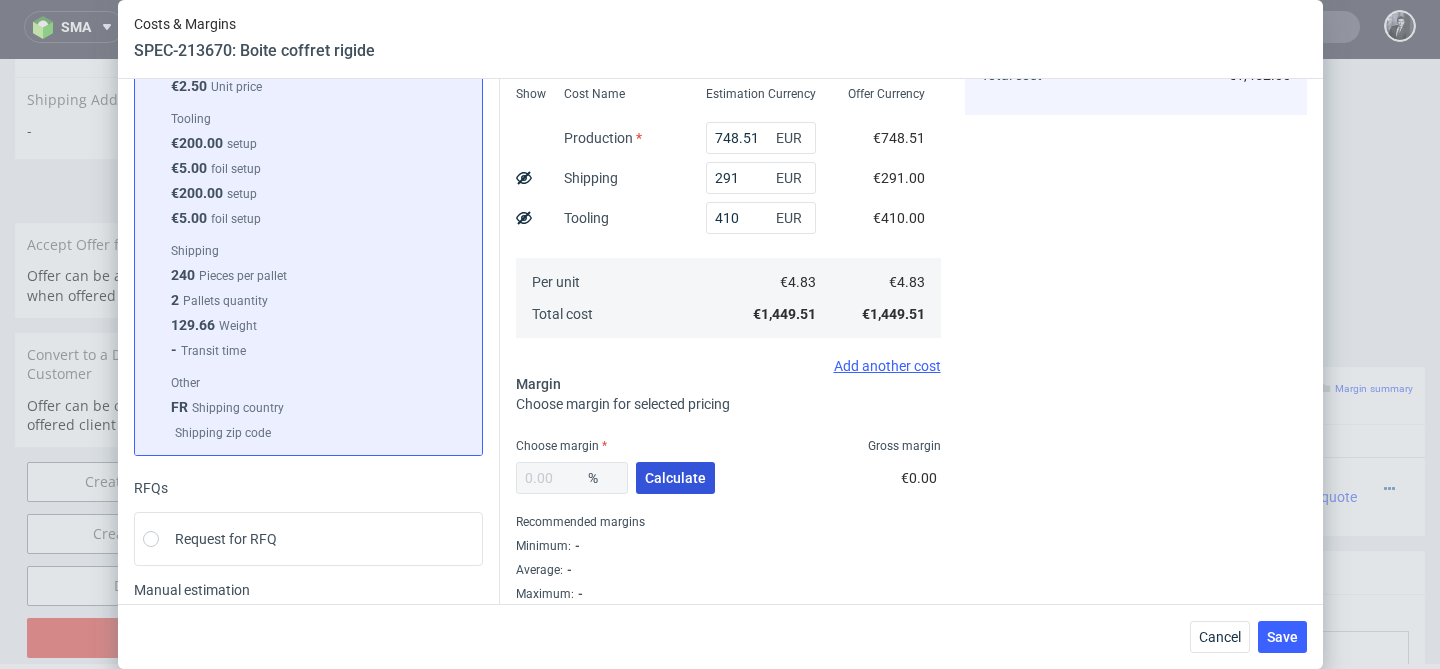 click on "Calculate" at bounding box center (675, 478) 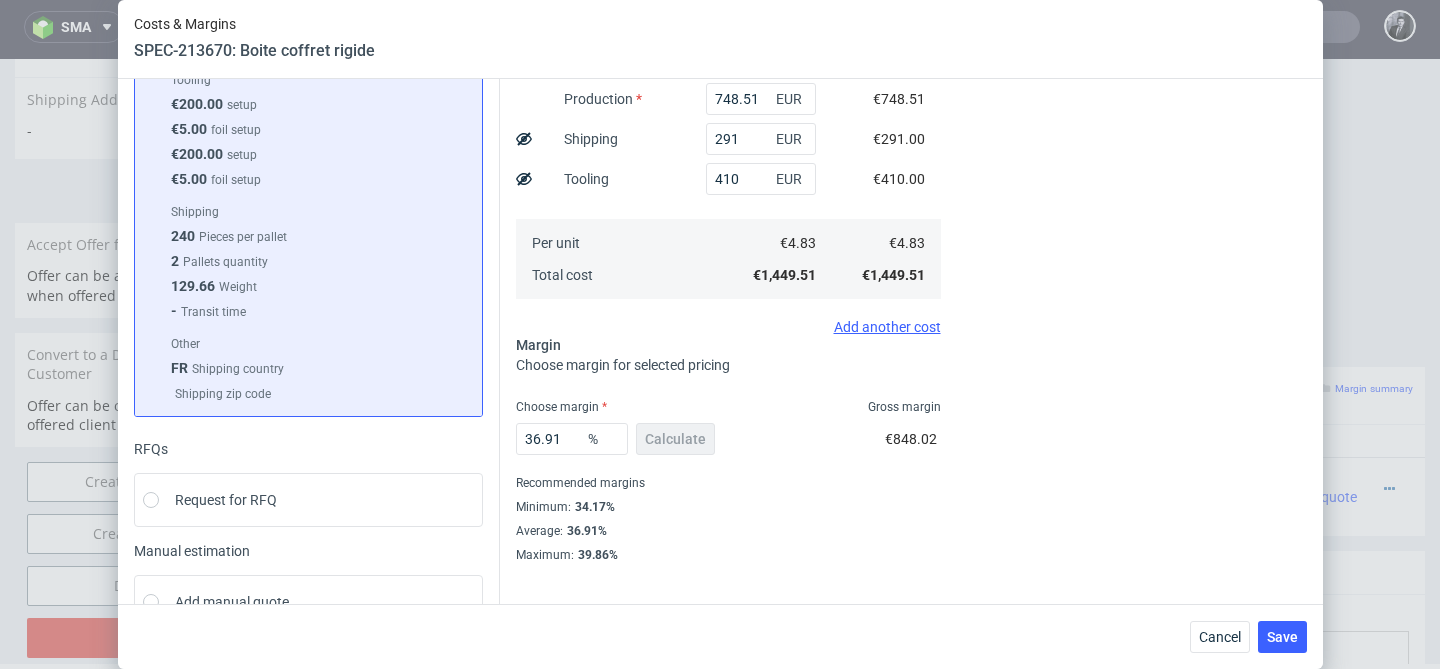 scroll, scrollTop: 313, scrollLeft: 0, axis: vertical 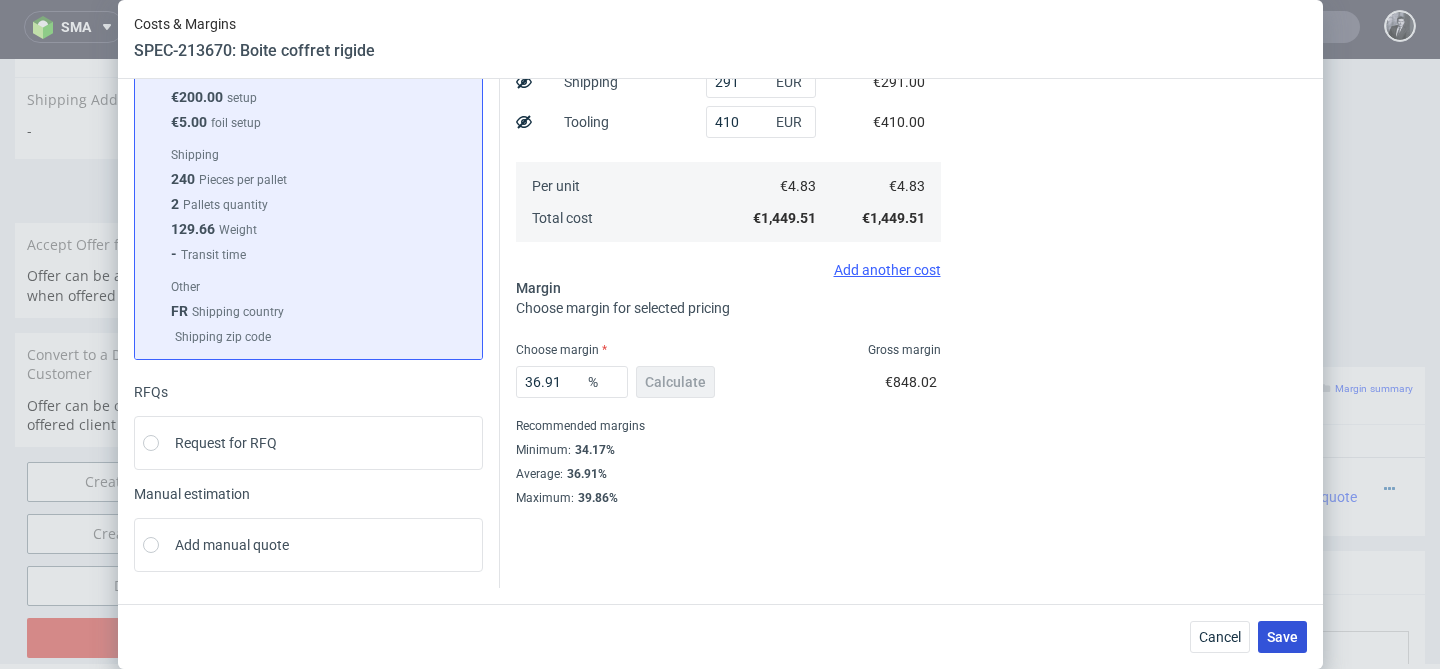click on "Save" at bounding box center [1282, 637] 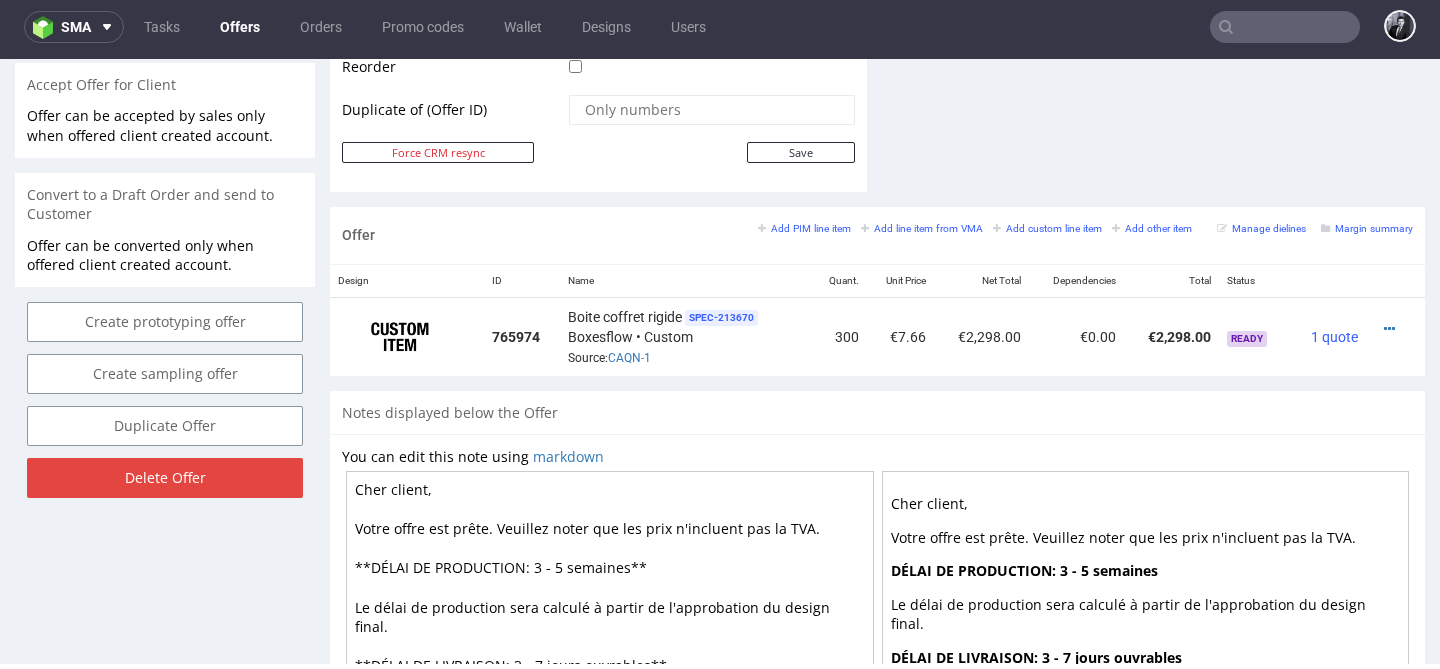 scroll, scrollTop: 1012, scrollLeft: 0, axis: vertical 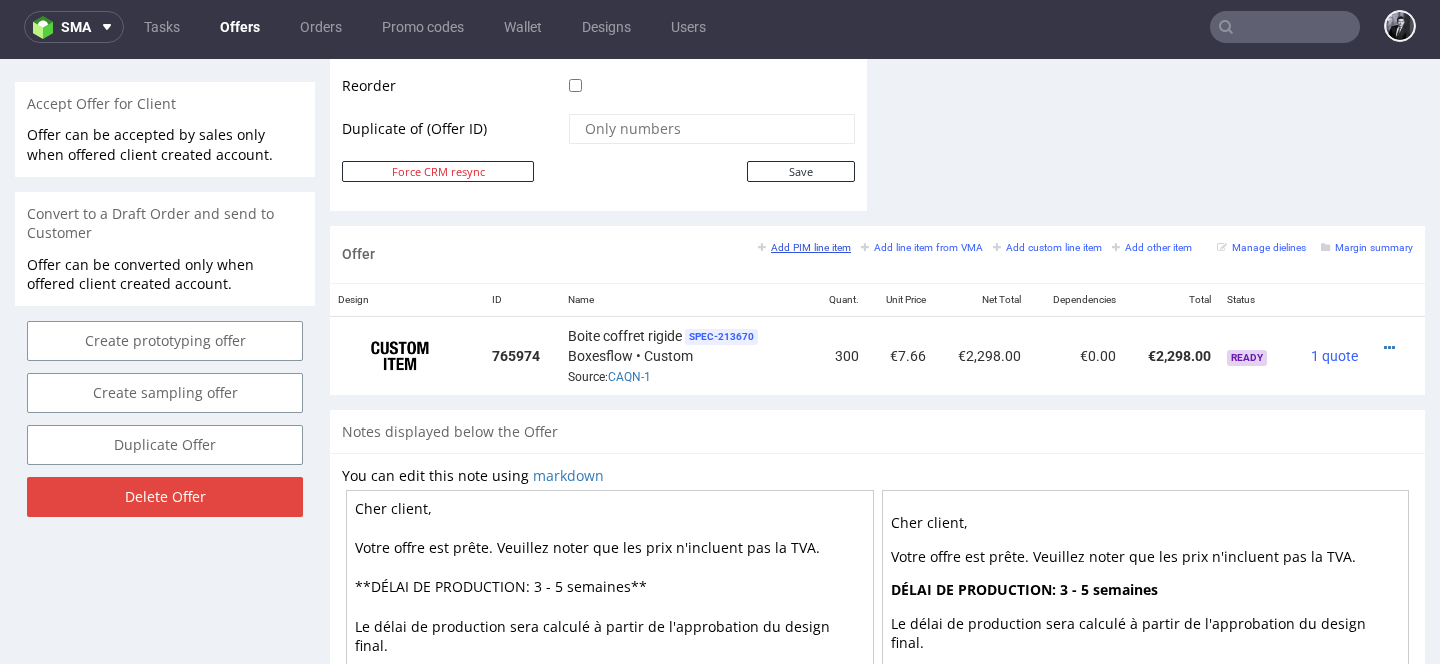 click on "Add PIM line item" at bounding box center [804, 247] 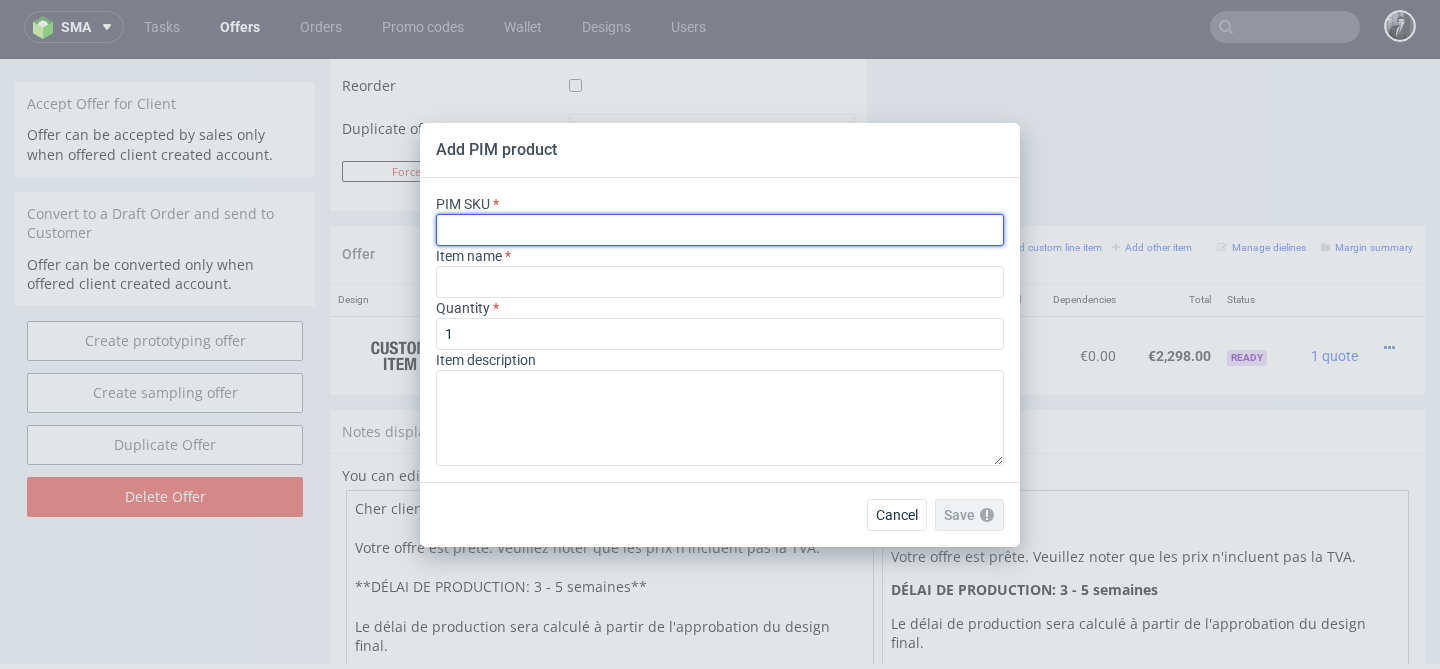 click at bounding box center (720, 230) 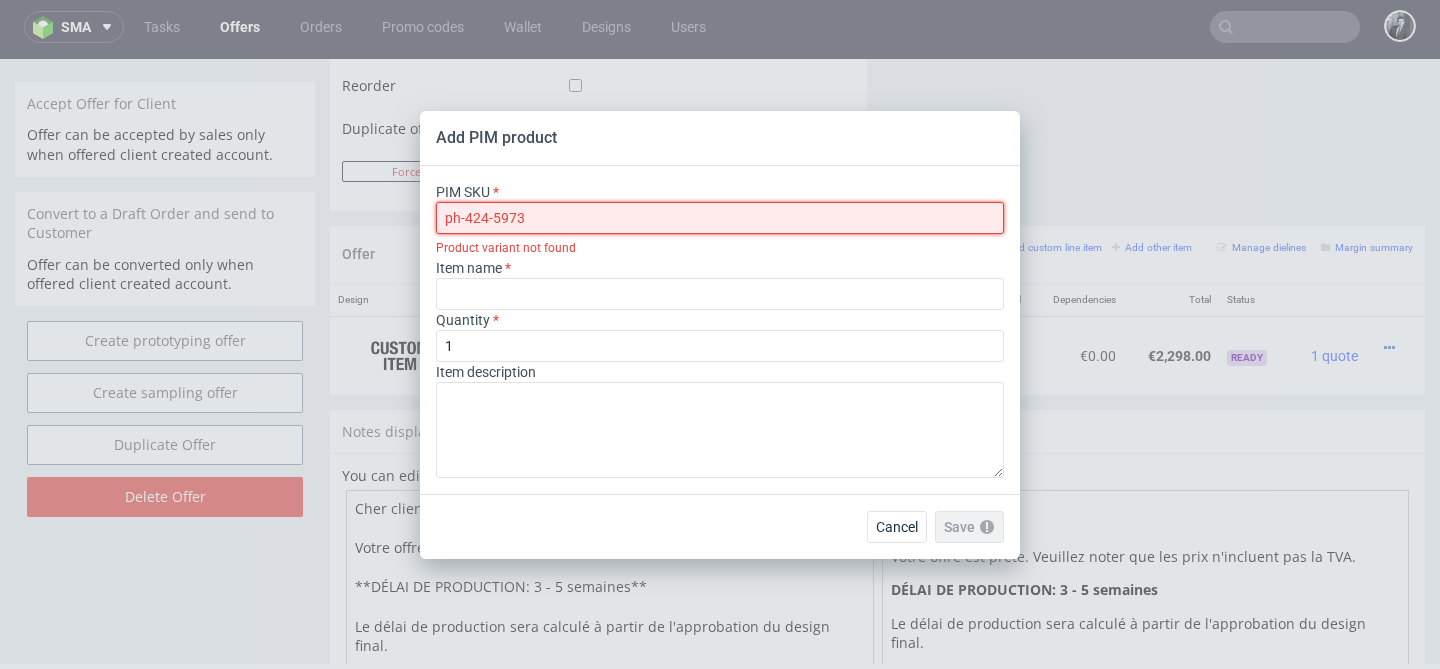 drag, startPoint x: 617, startPoint y: 225, endPoint x: 321, endPoint y: 219, distance: 296.0608 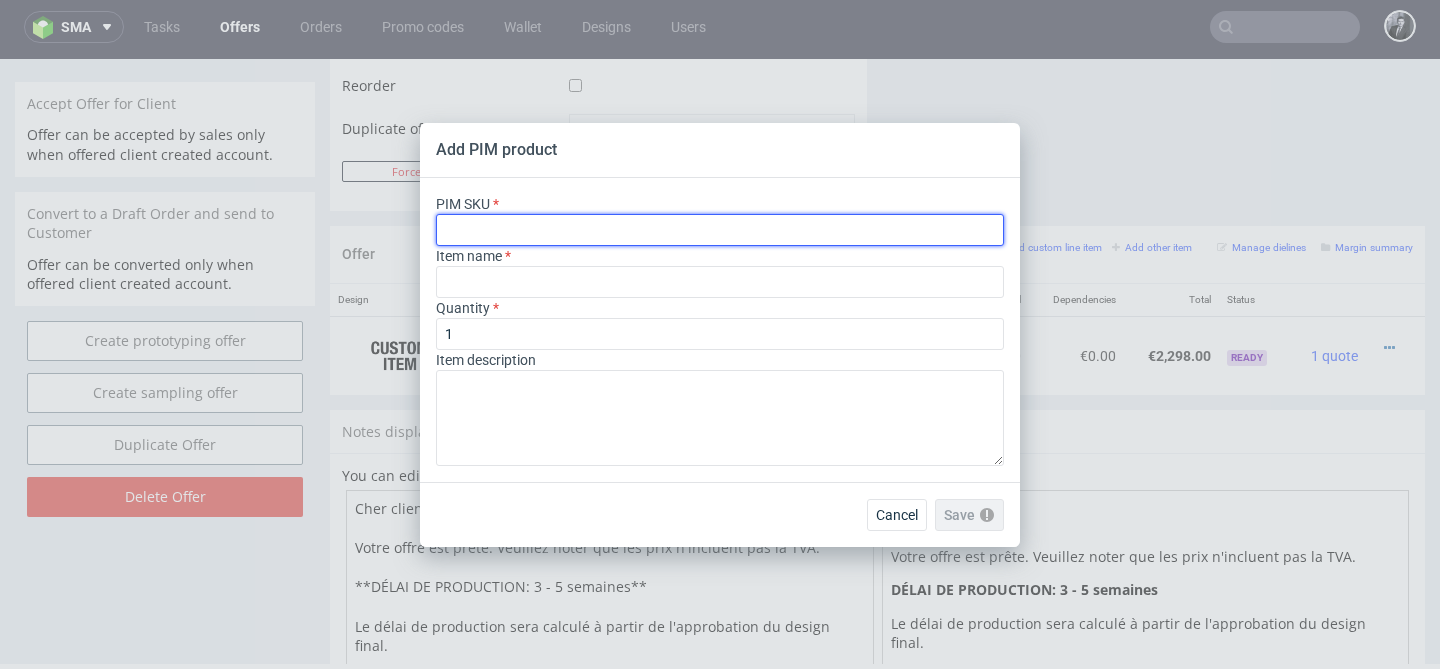 paste on "ph-424-5973" 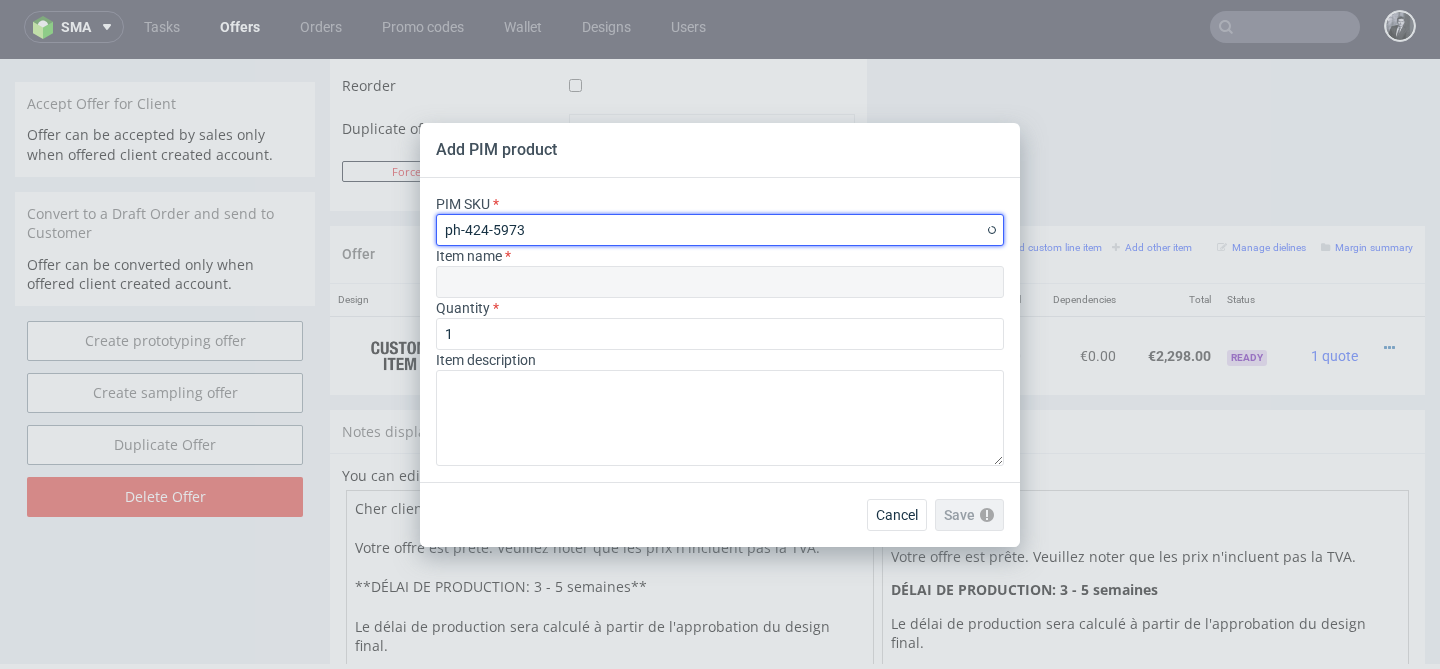 type on "Custom Ribbon" 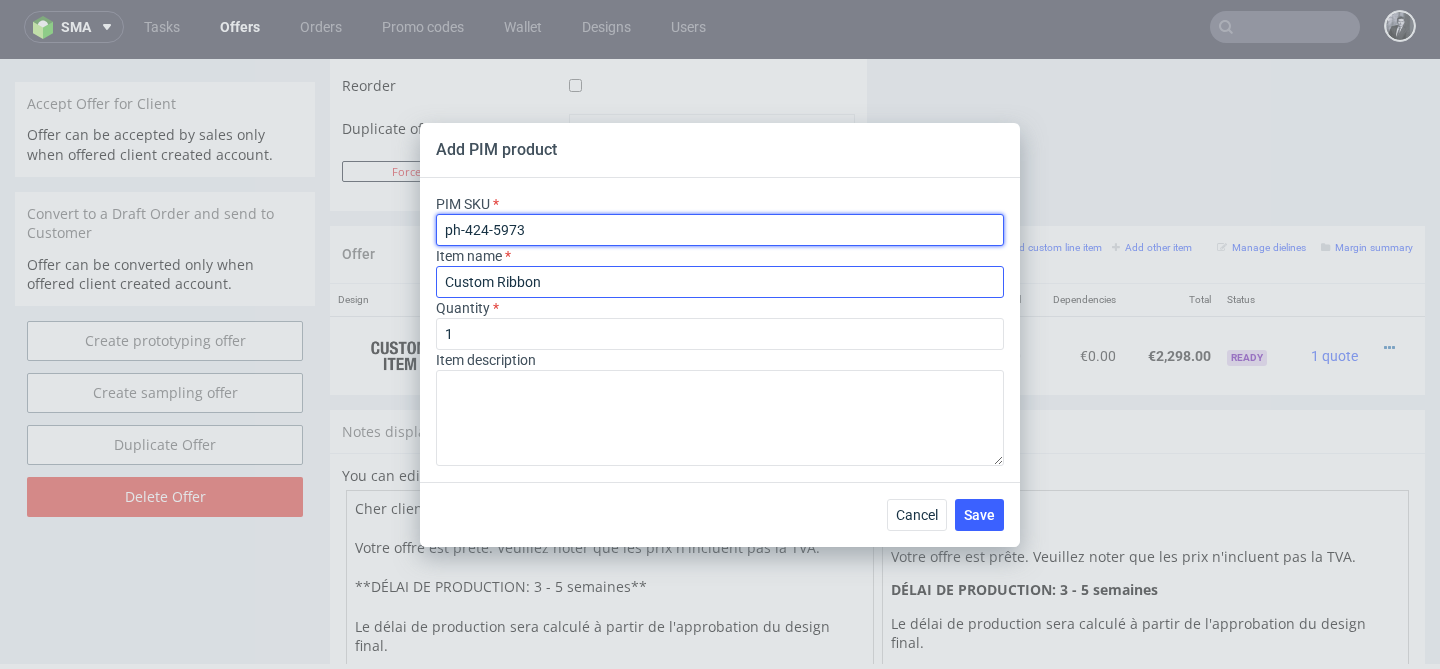 type on "ph-424-5973" 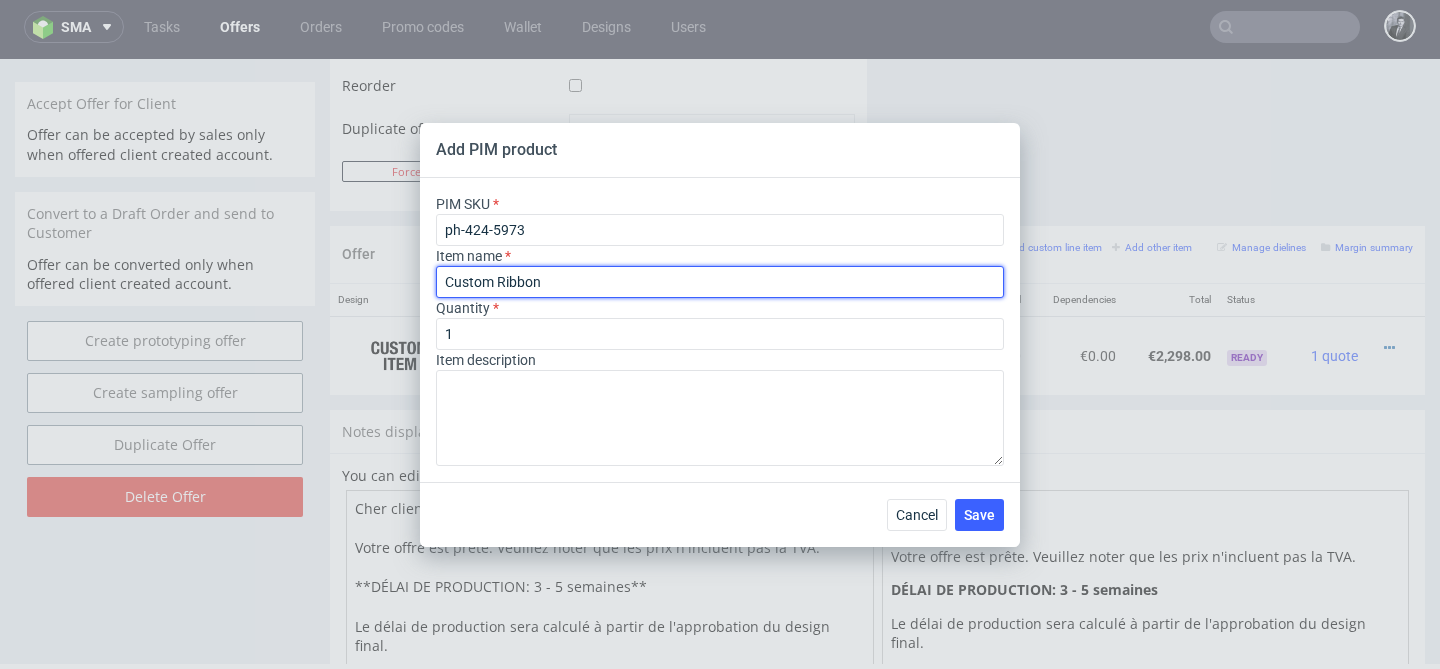drag, startPoint x: 641, startPoint y: 288, endPoint x: 372, endPoint y: 279, distance: 269.1505 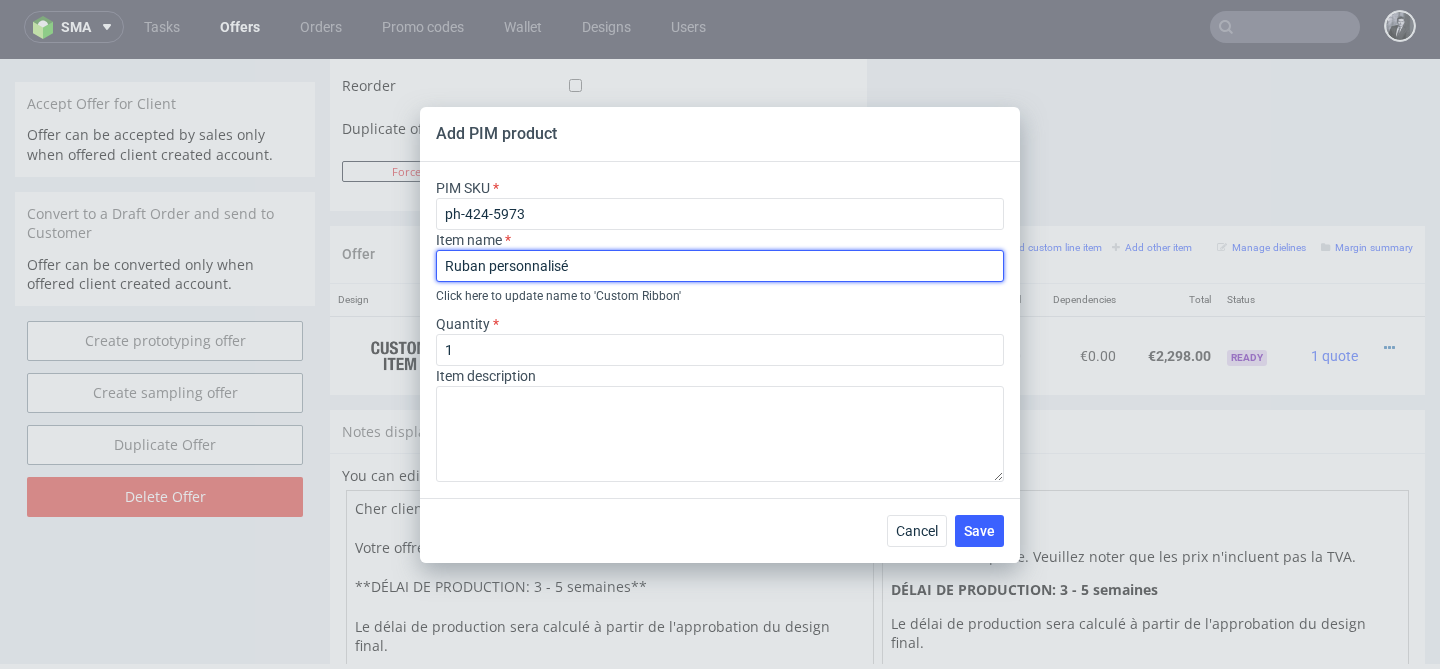 click on "Ruban personnalisé" at bounding box center (720, 266) 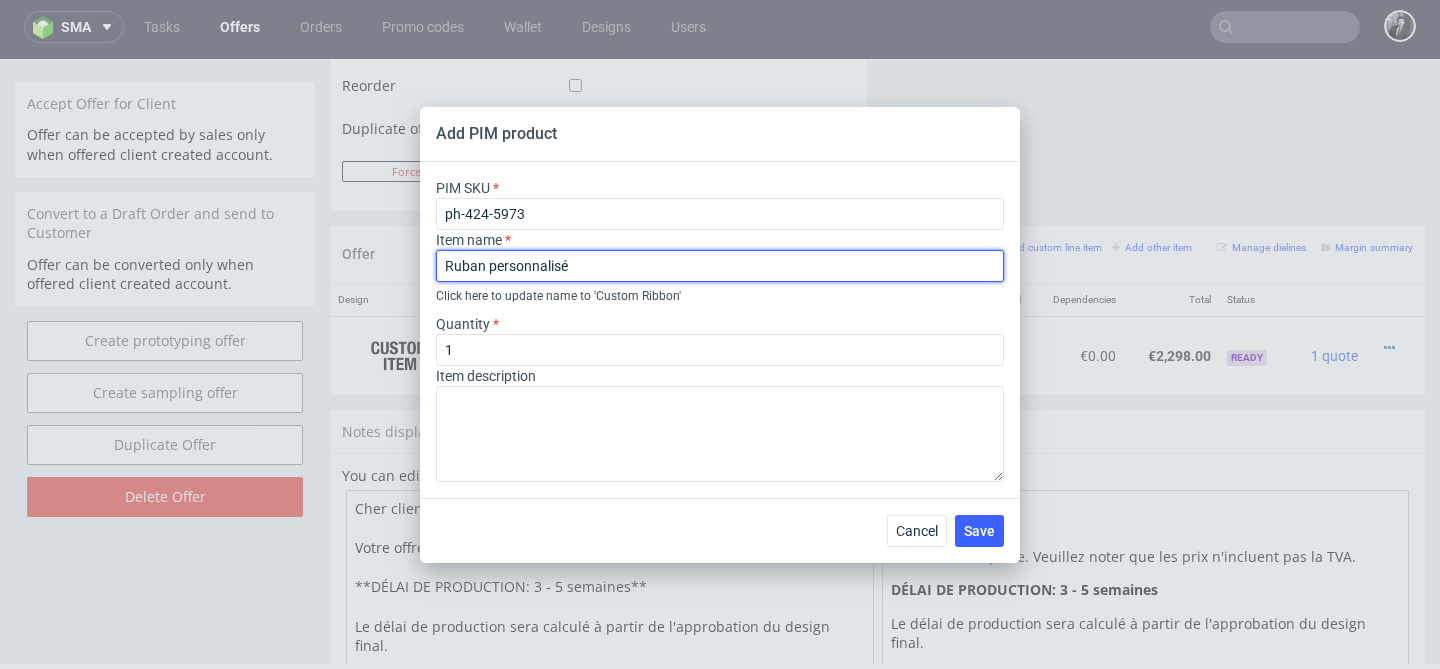 click on "Ruban personnalisé" at bounding box center [720, 266] 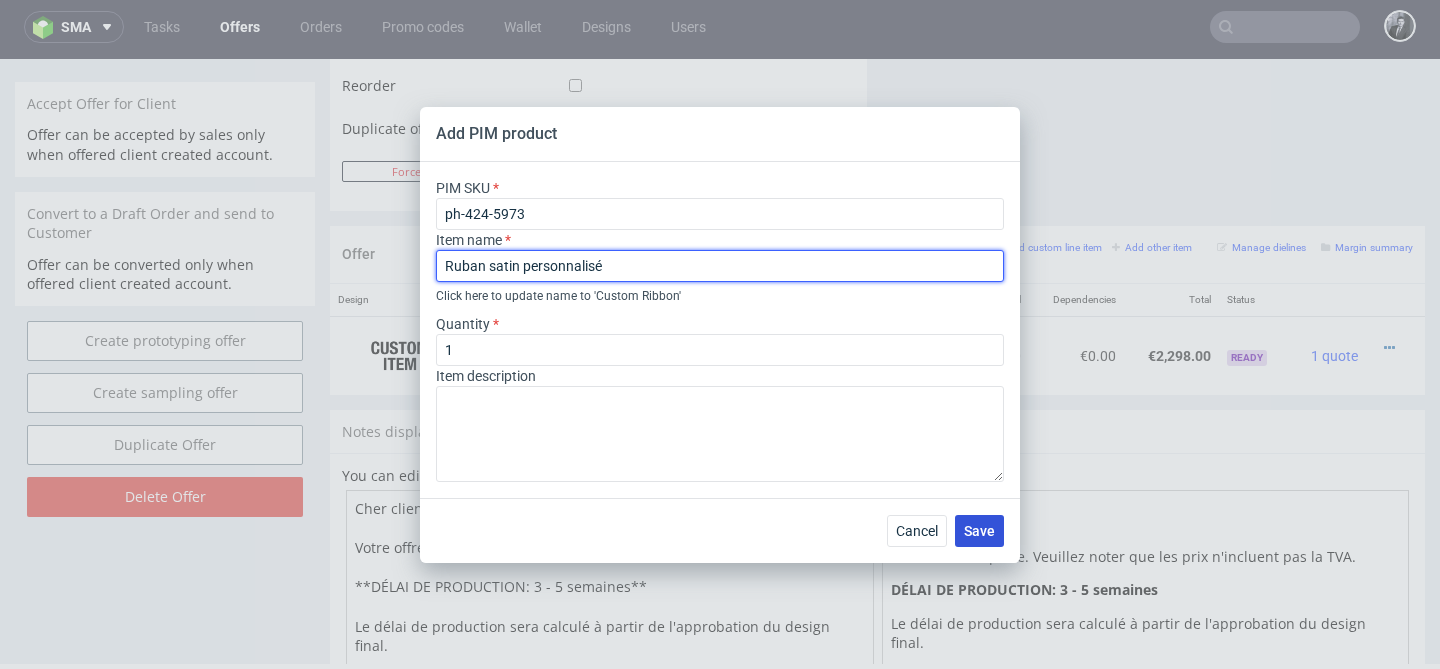 type on "Ruban satin personnalisé" 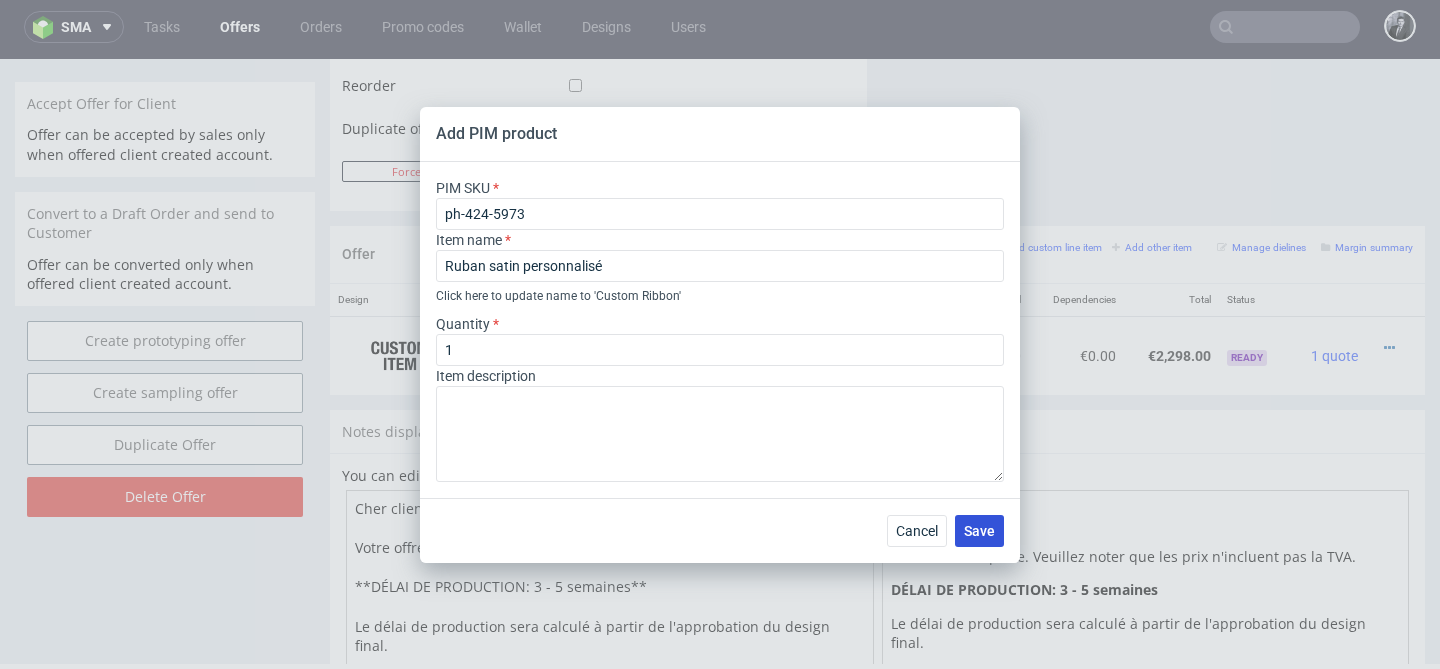 click on "Save" at bounding box center (979, 531) 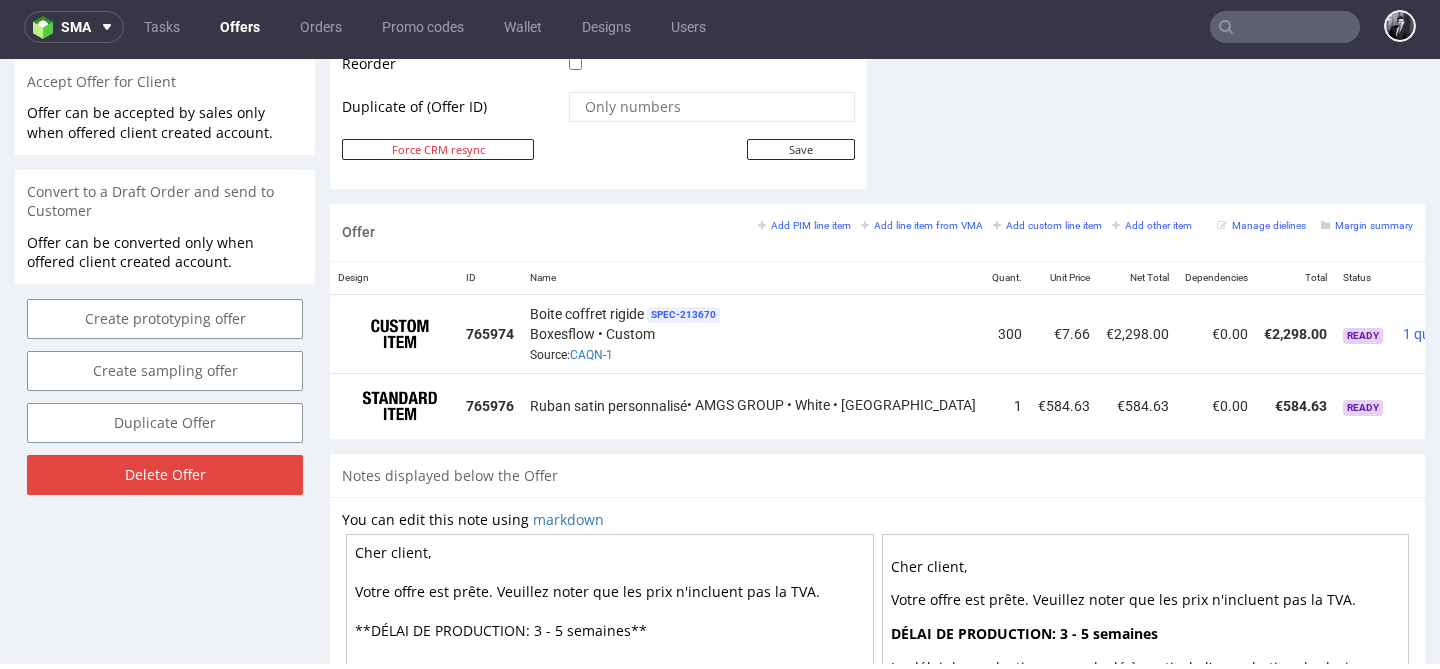 scroll, scrollTop: 1071, scrollLeft: 0, axis: vertical 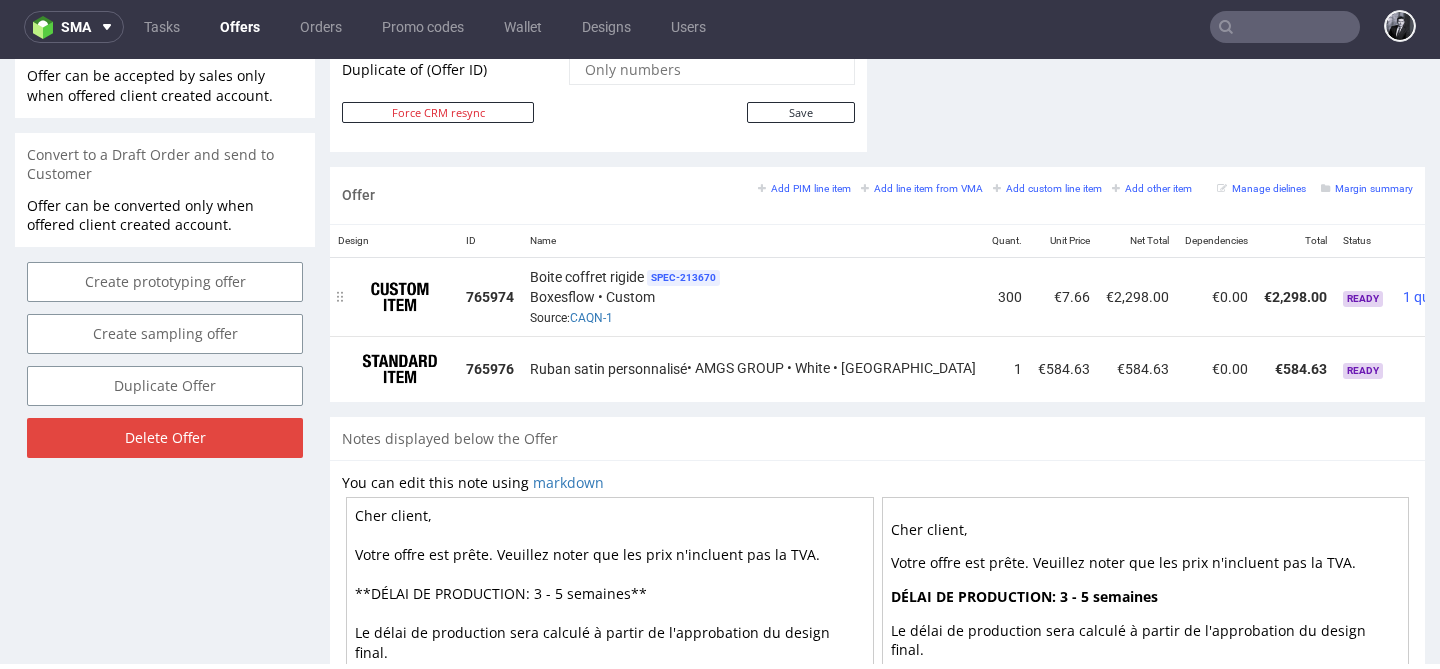 click at bounding box center [1471, 289] 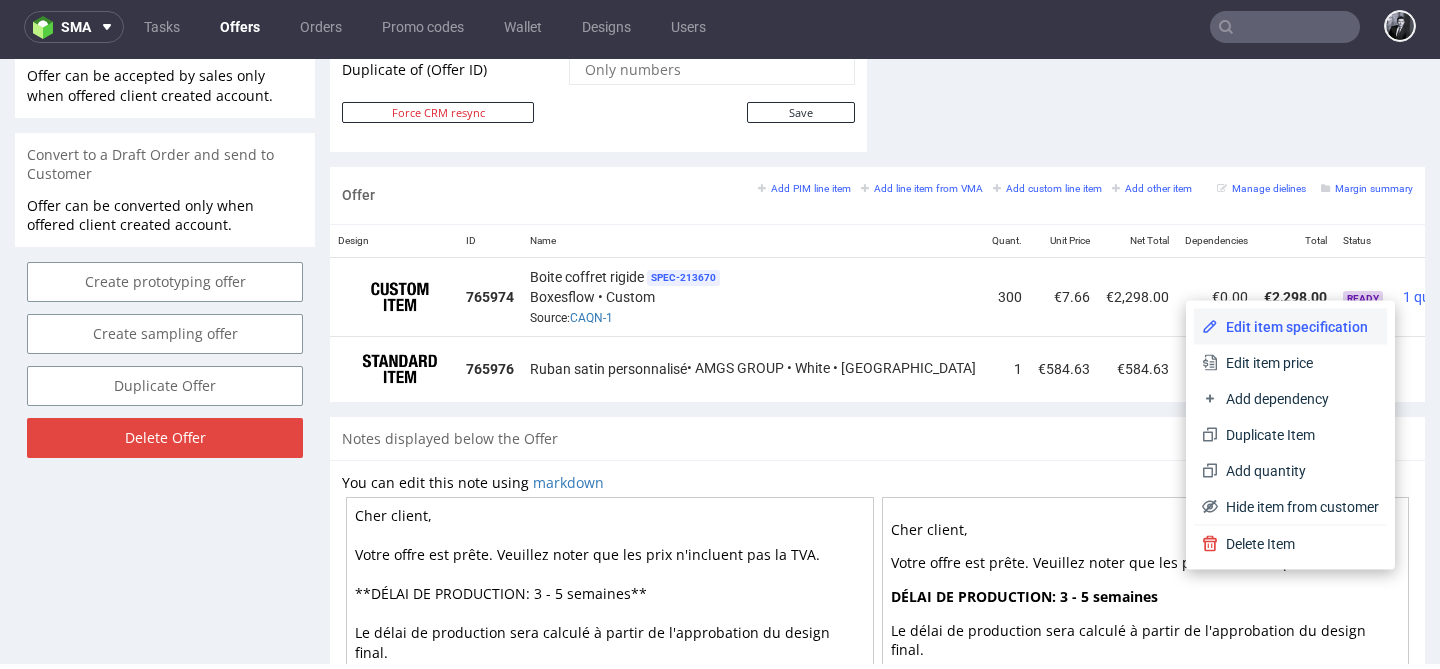 click on "Edit item specification" at bounding box center [1298, 327] 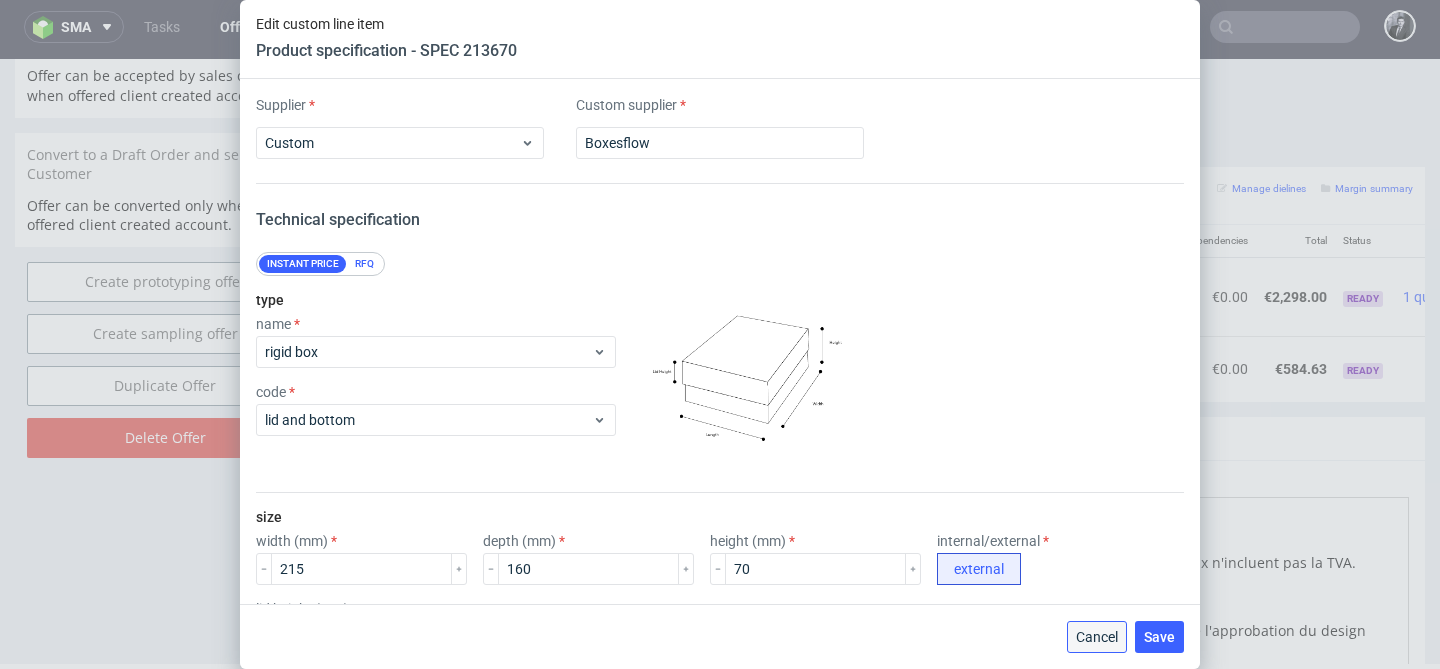 click on "Cancel" at bounding box center [1097, 637] 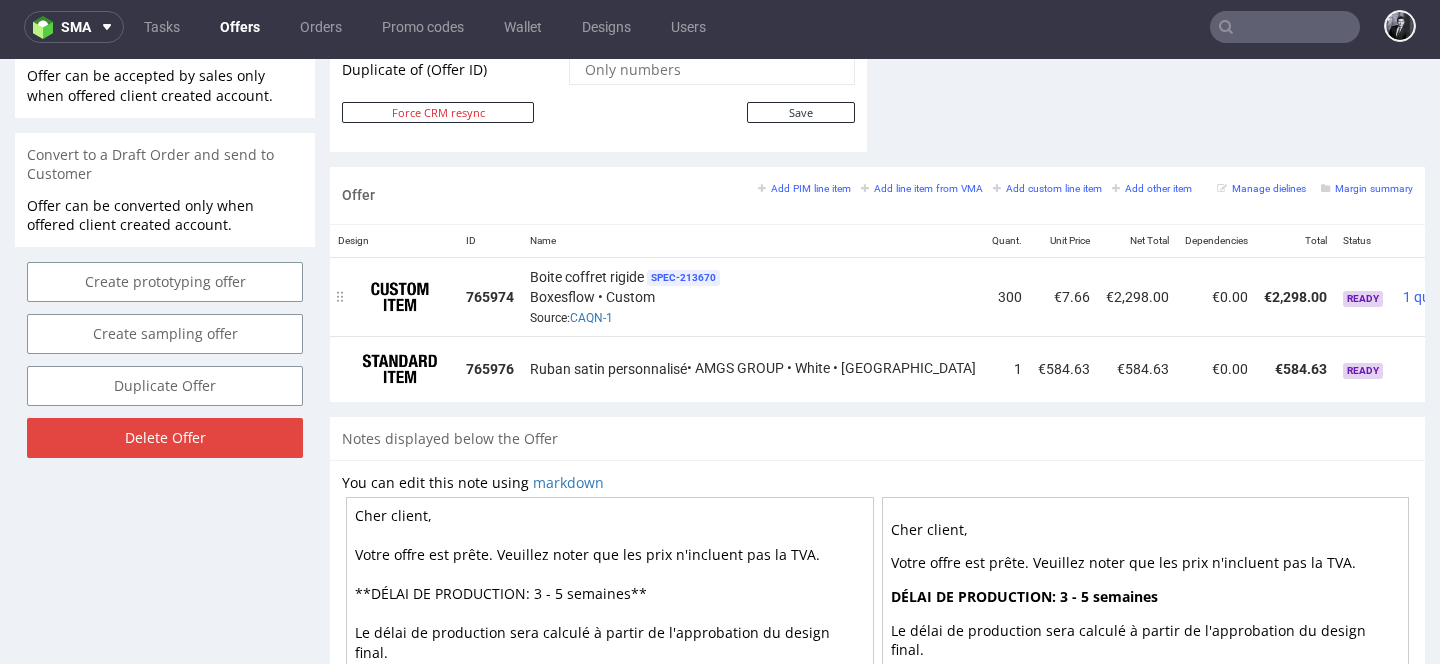 click at bounding box center (1471, 289) 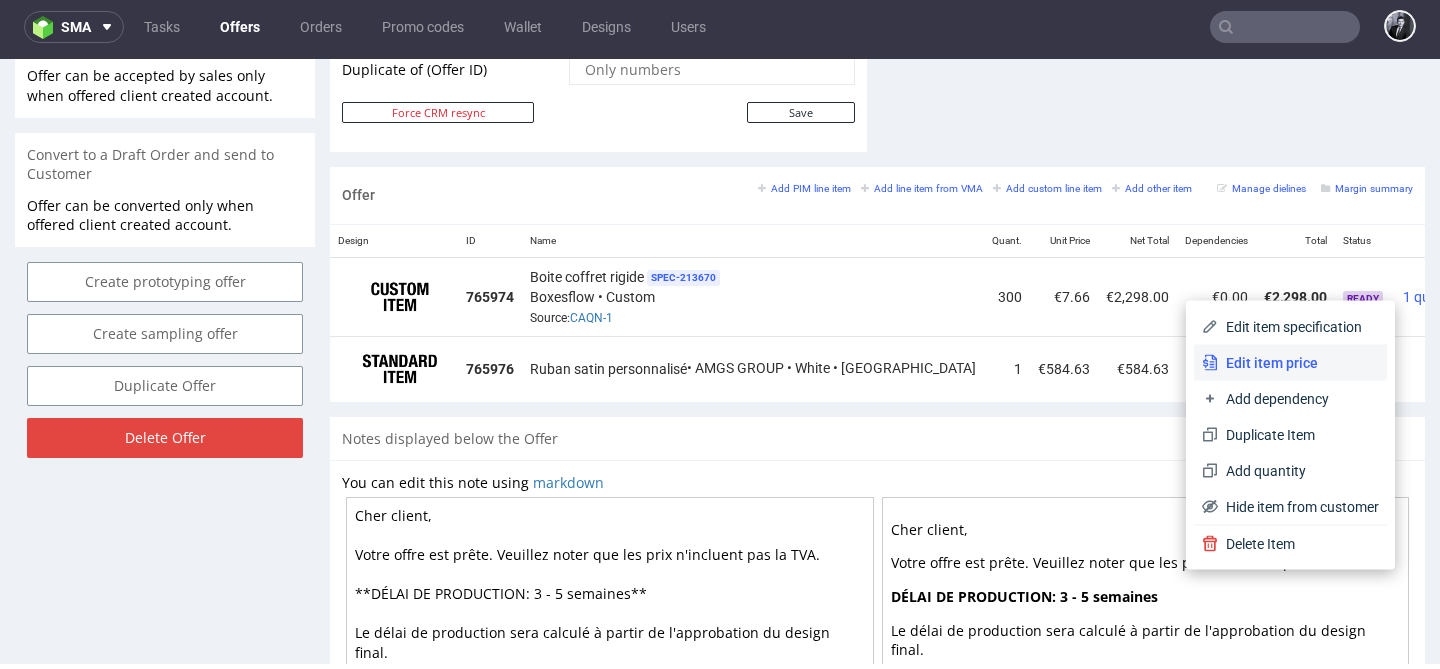 click on "Edit item price" at bounding box center (1298, 363) 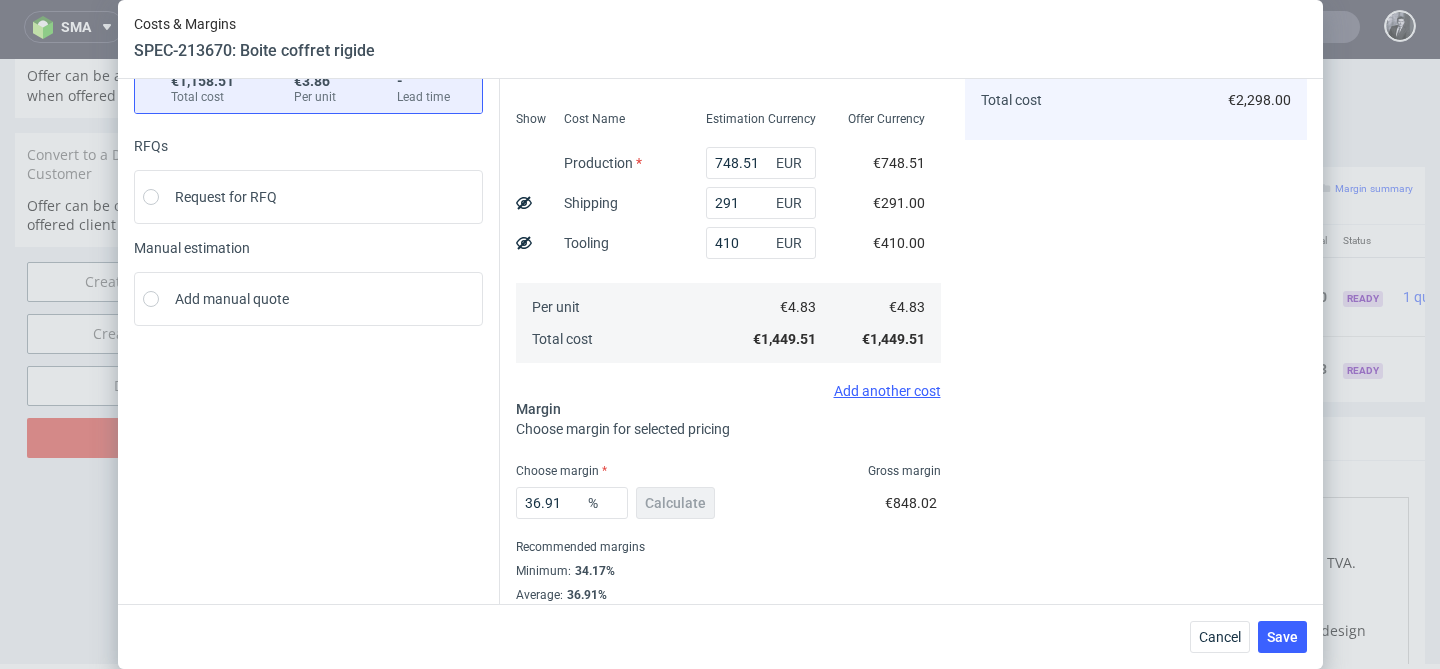scroll, scrollTop: 231, scrollLeft: 0, axis: vertical 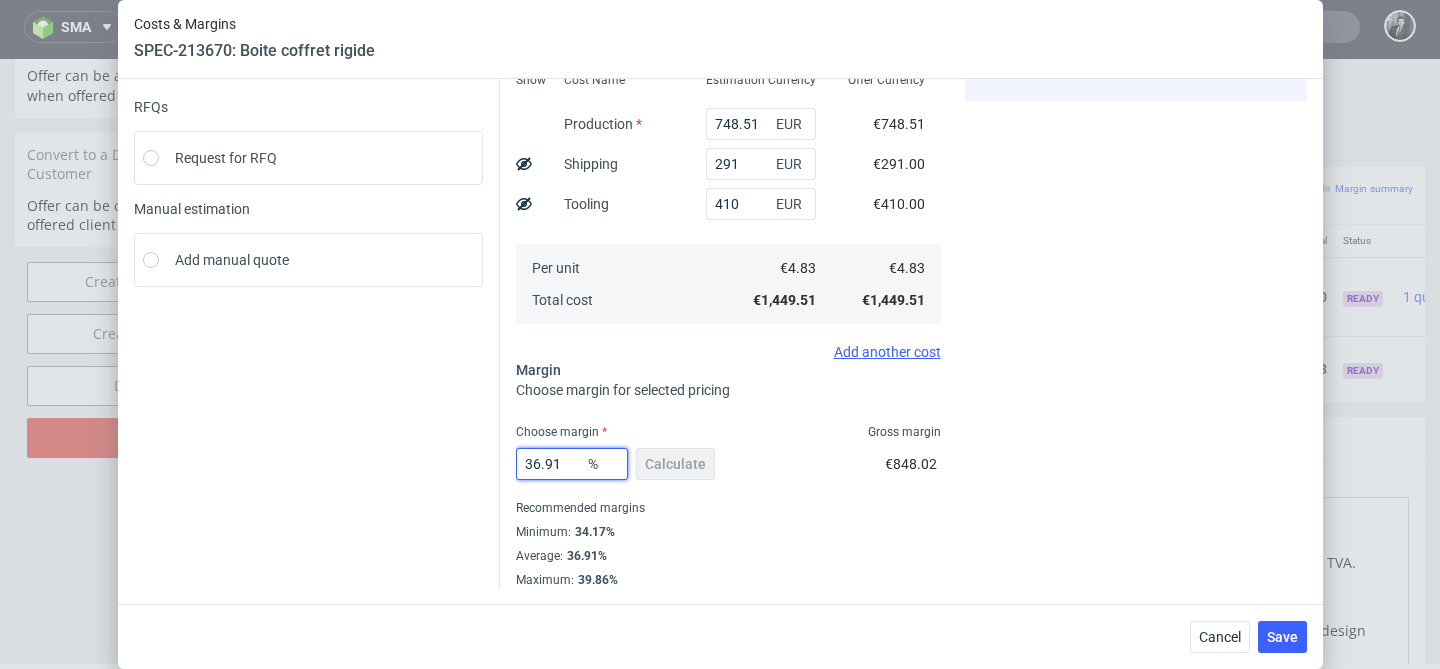 click on "36.91" at bounding box center (572, 464) 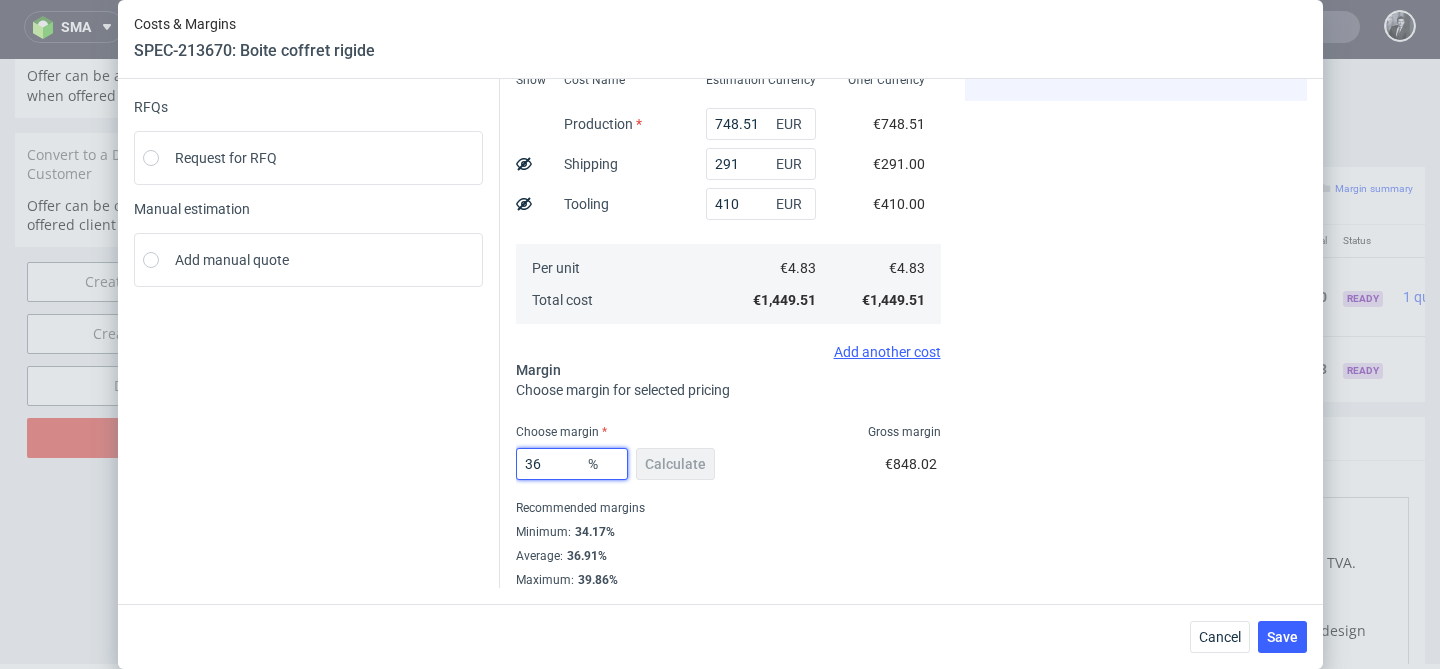 type on "3" 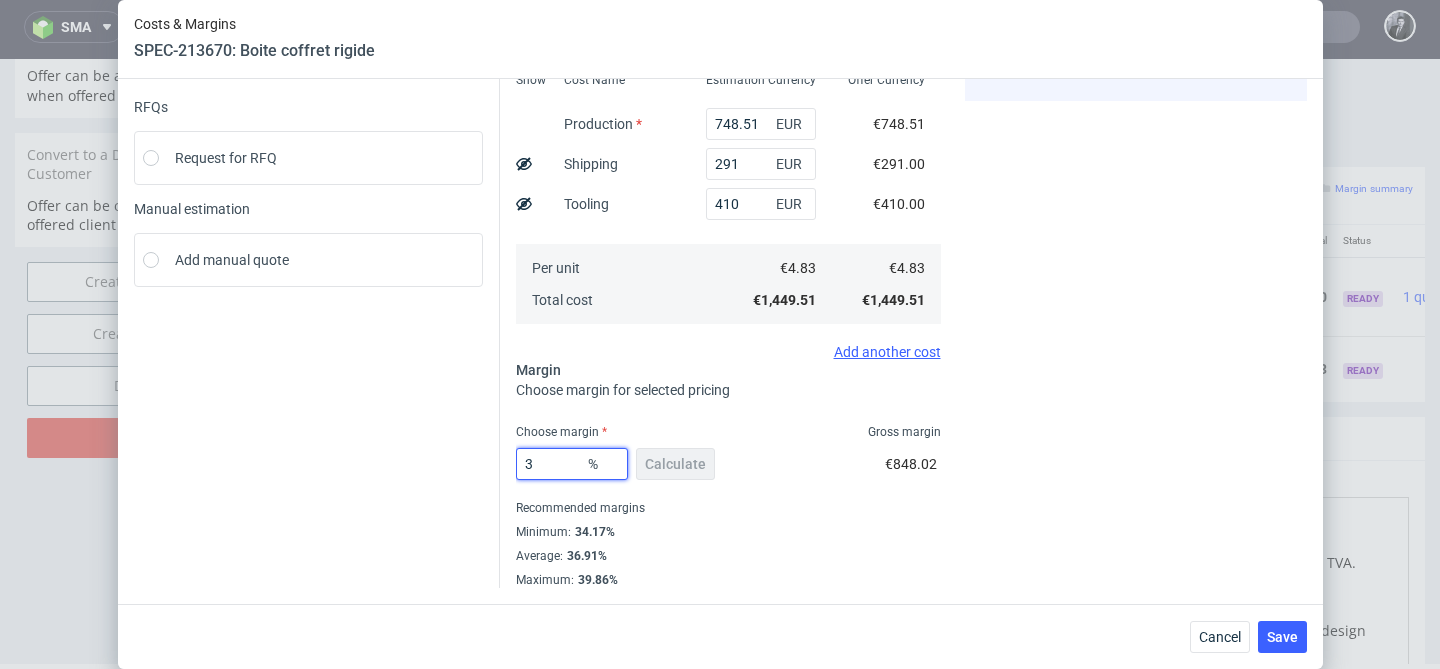 type on "4.98" 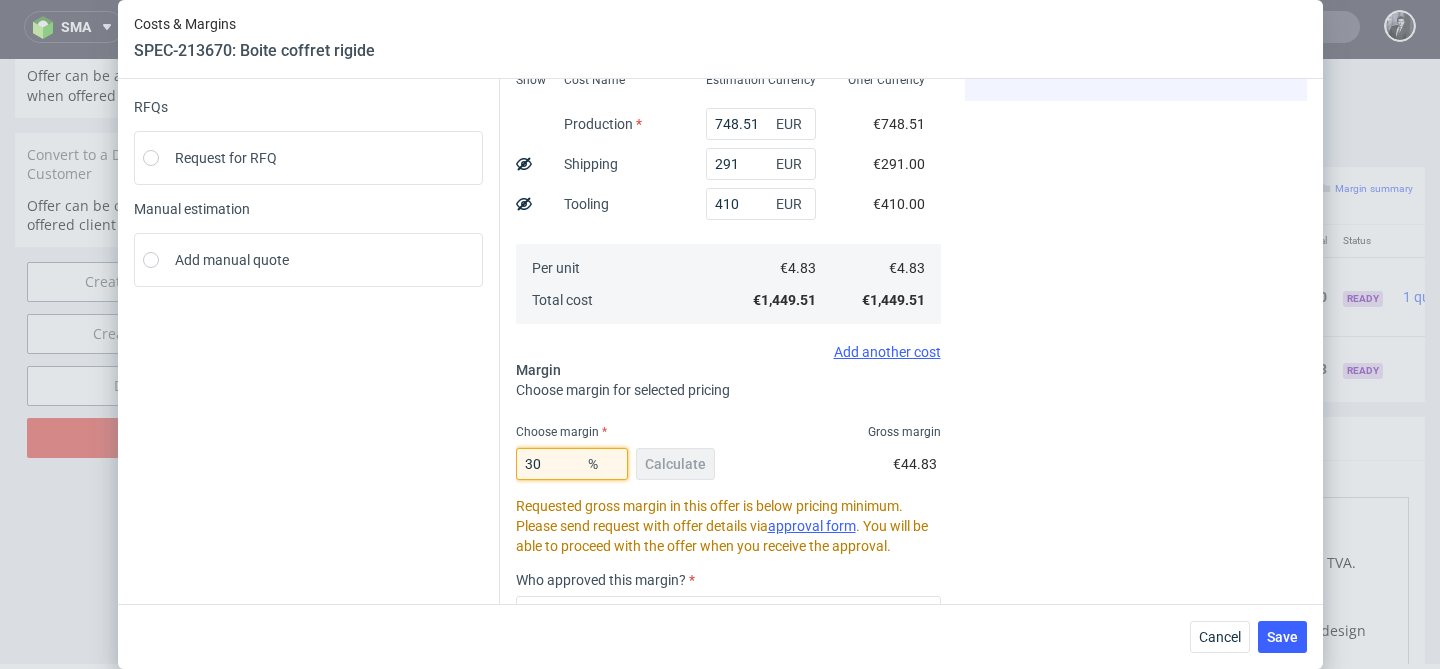 type on "3" 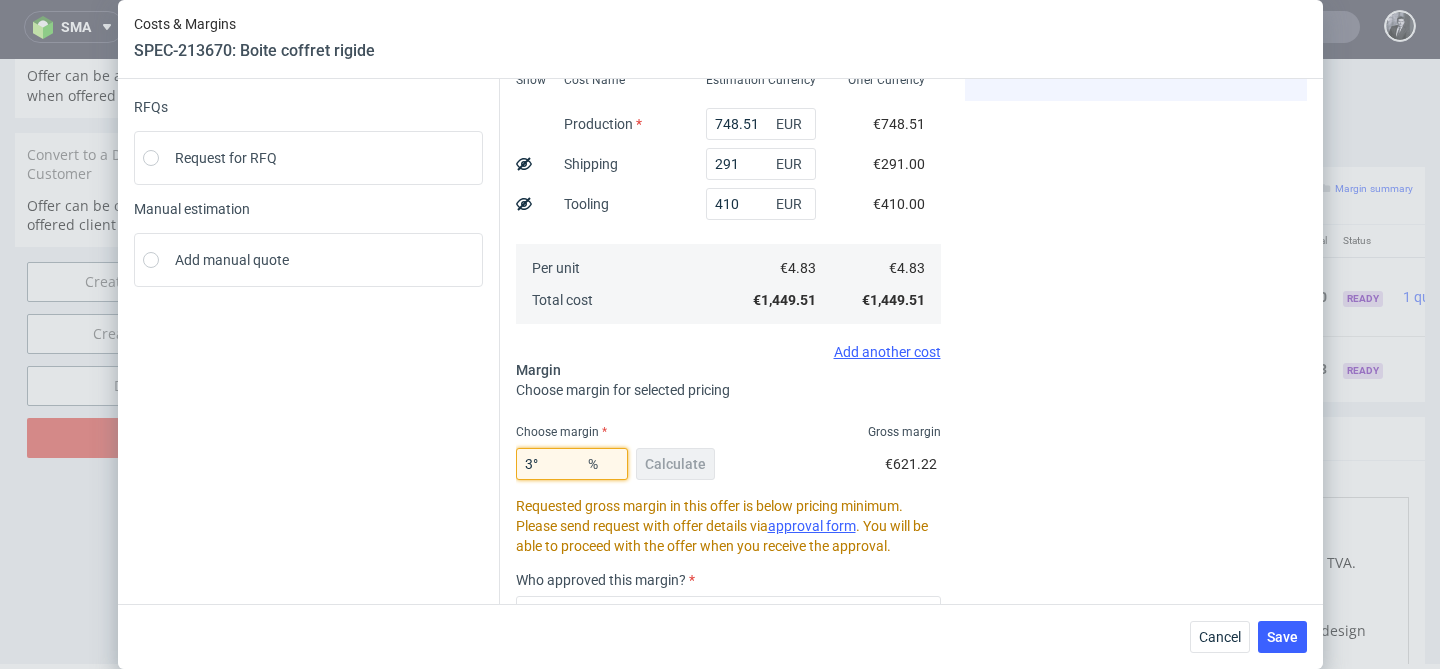 type on "NaN" 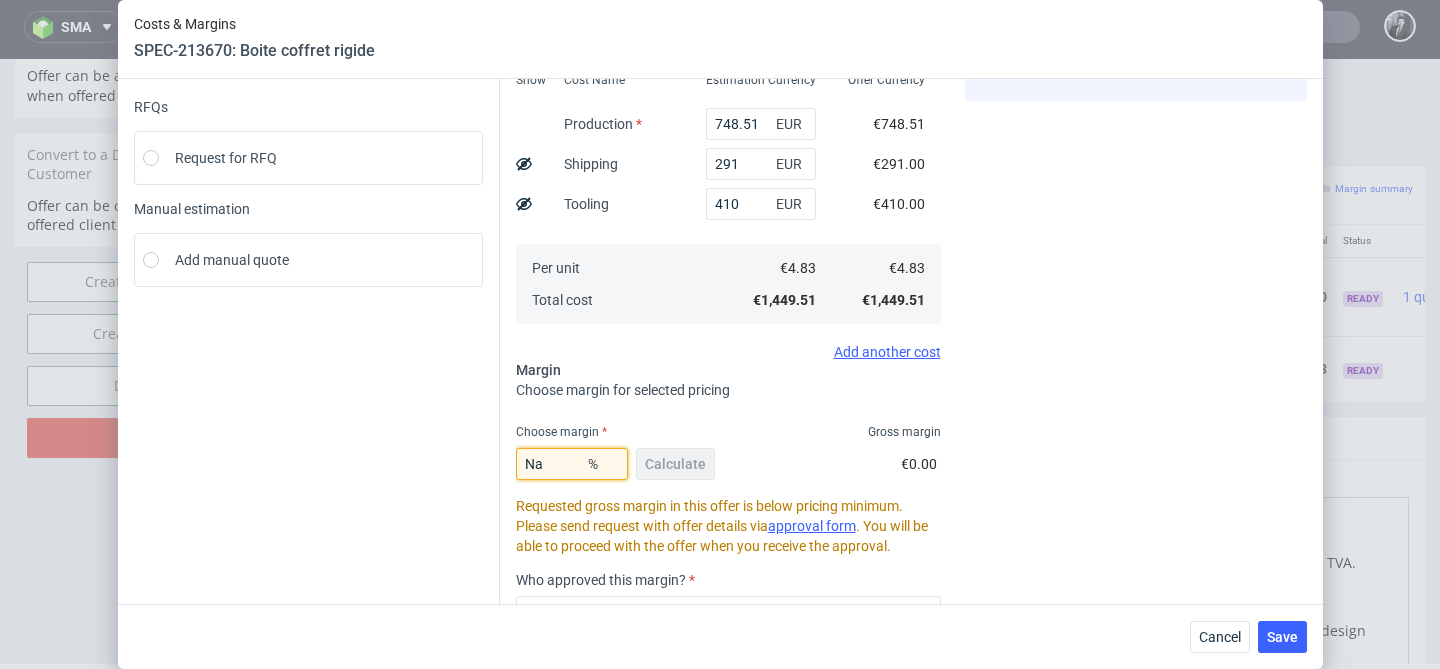 type on "N" 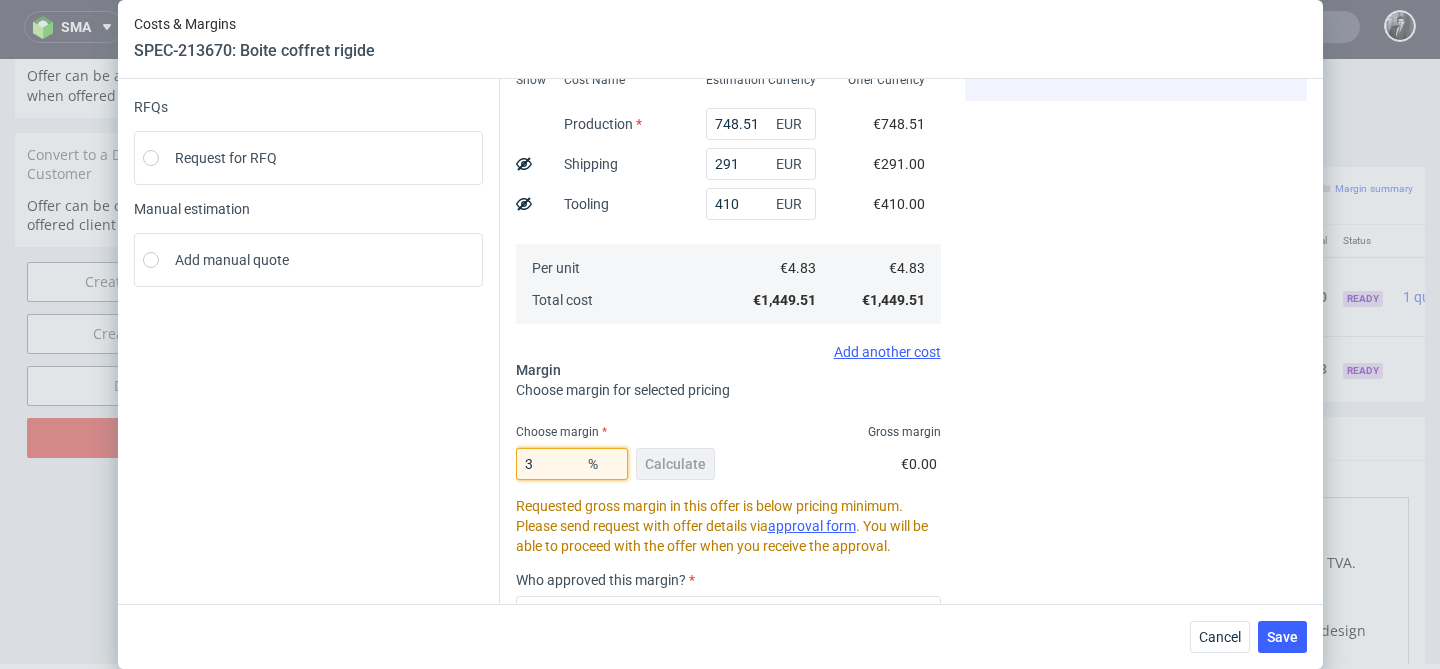 type on "39" 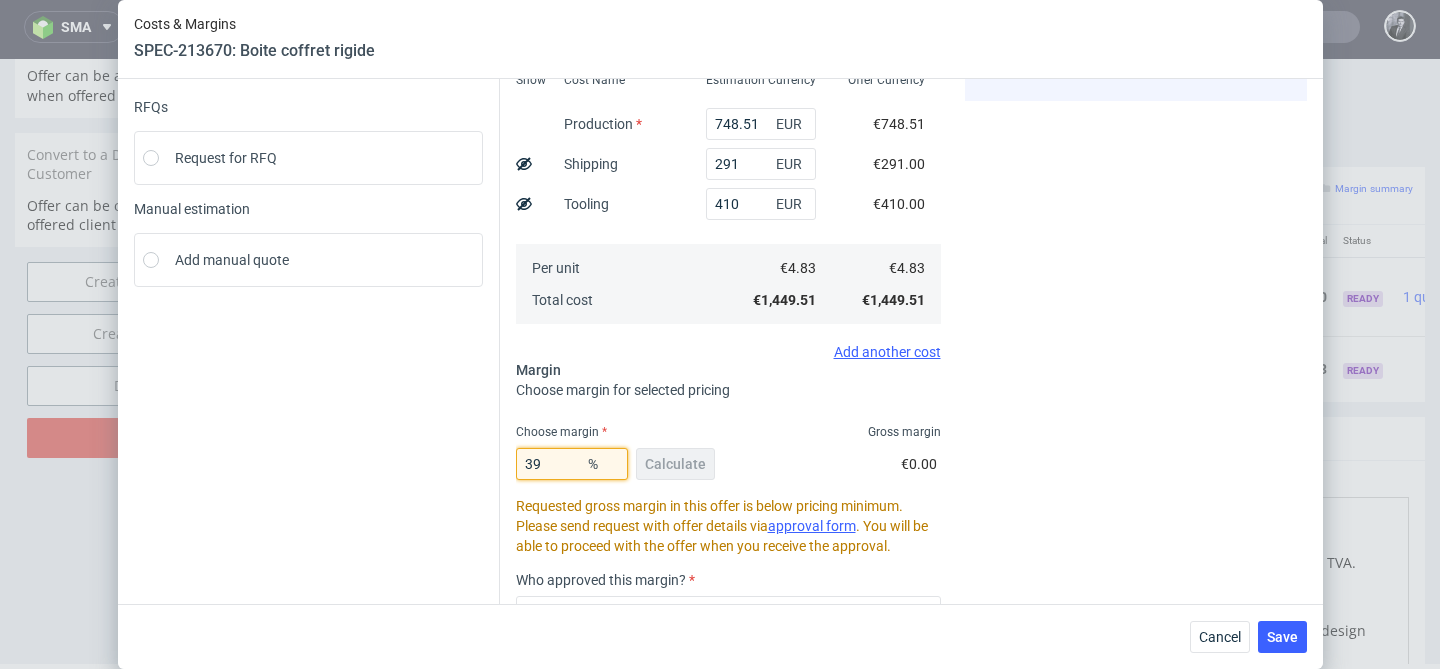 type on "7.92" 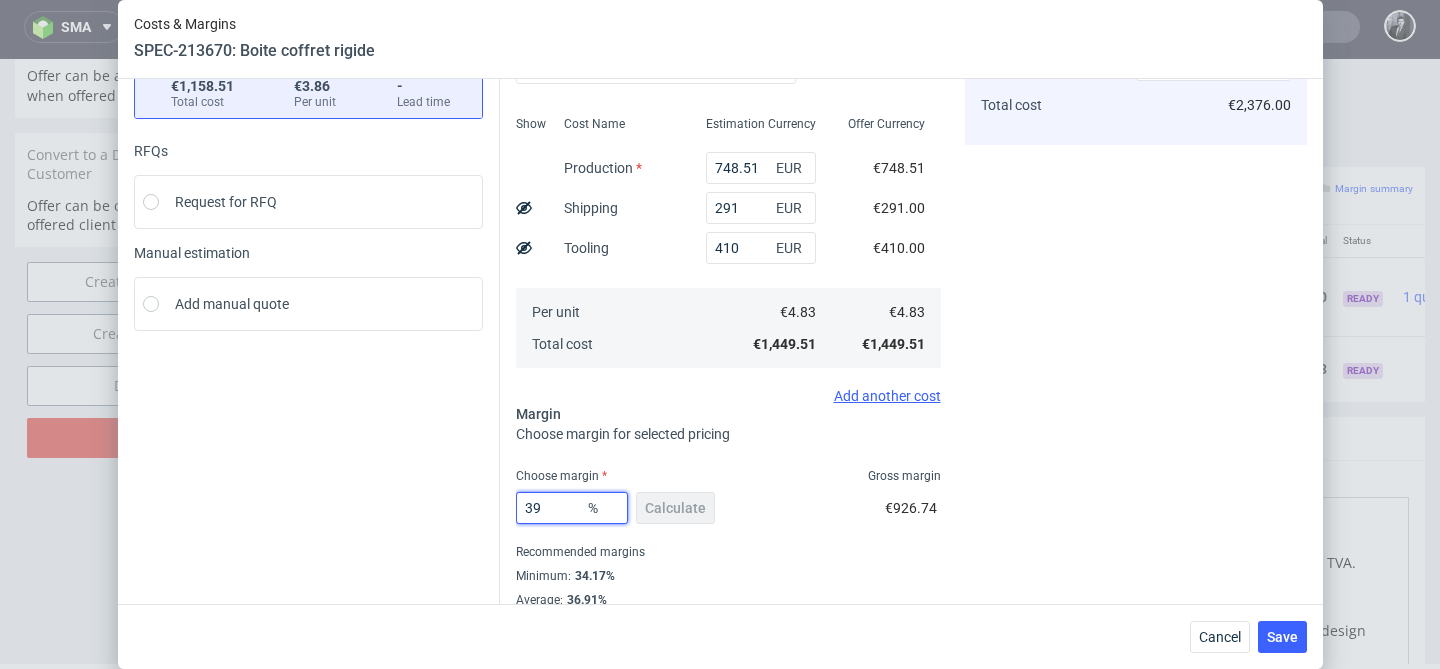 scroll, scrollTop: 158, scrollLeft: 0, axis: vertical 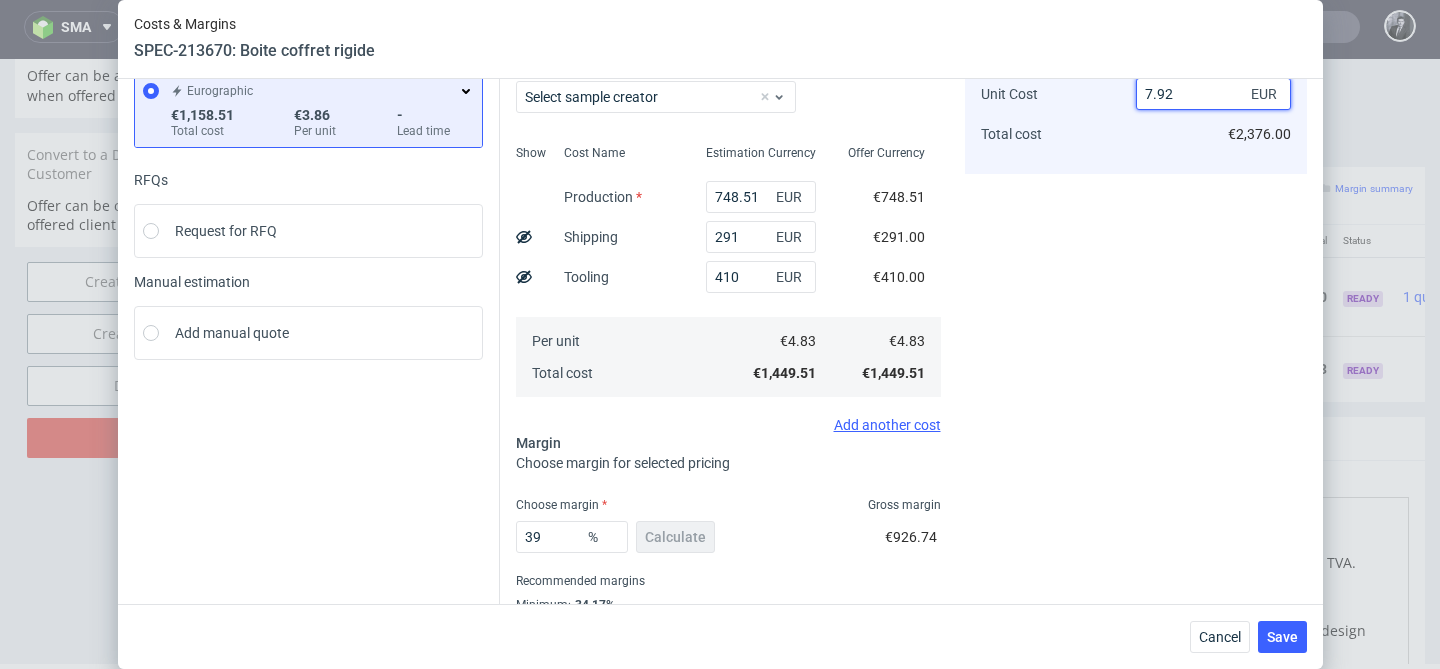 click on "7.92" at bounding box center (1213, 94) 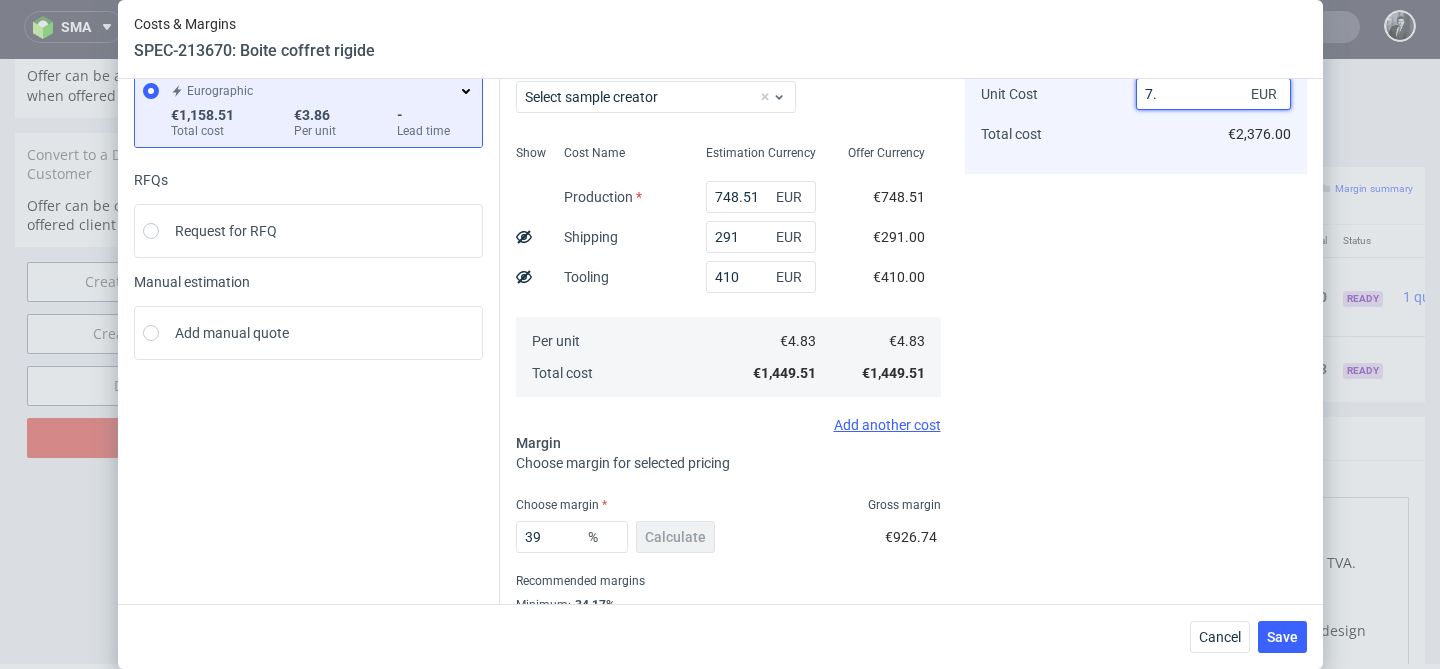 type on "7" 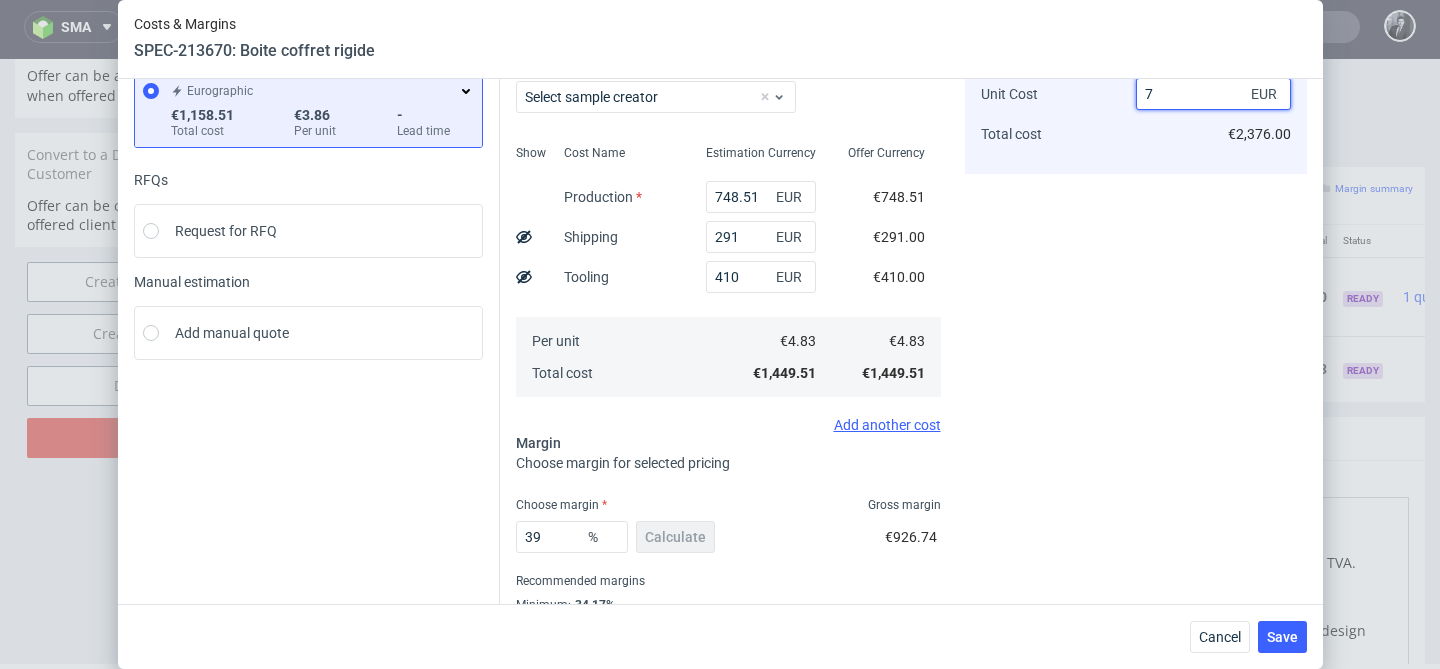 type on "31" 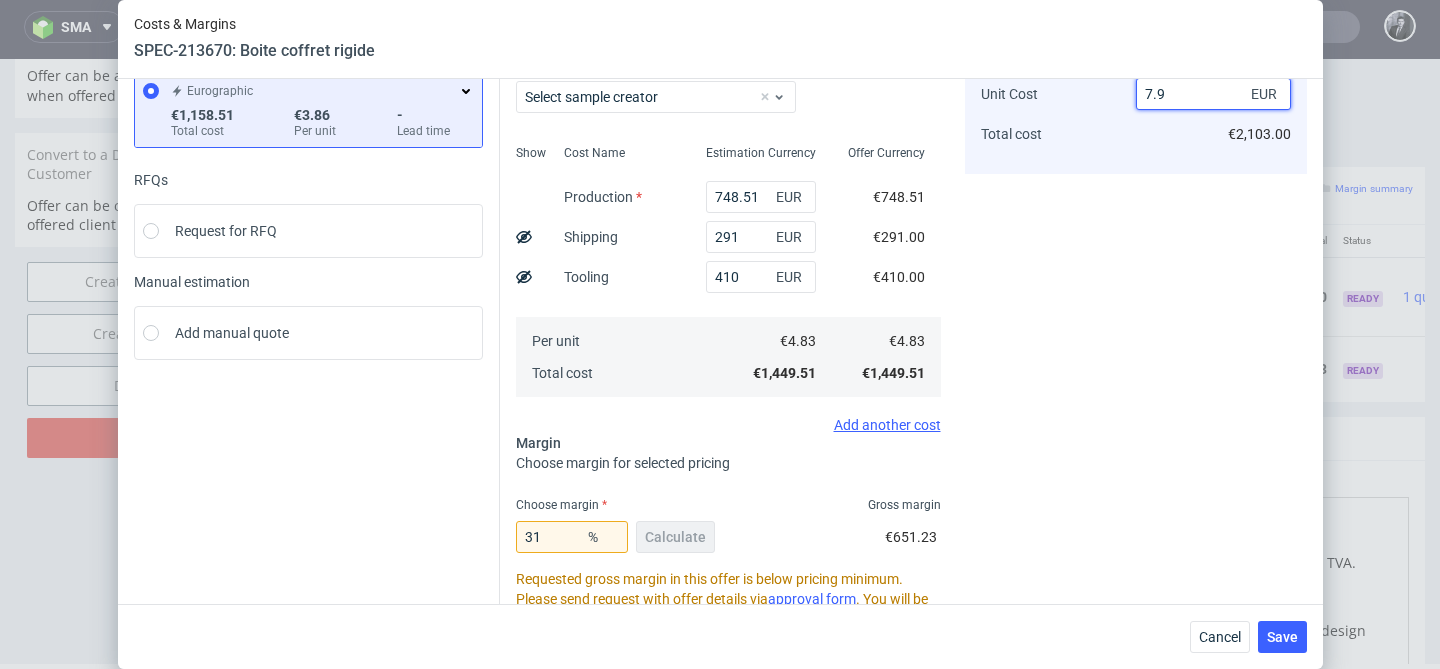 type on "7.99" 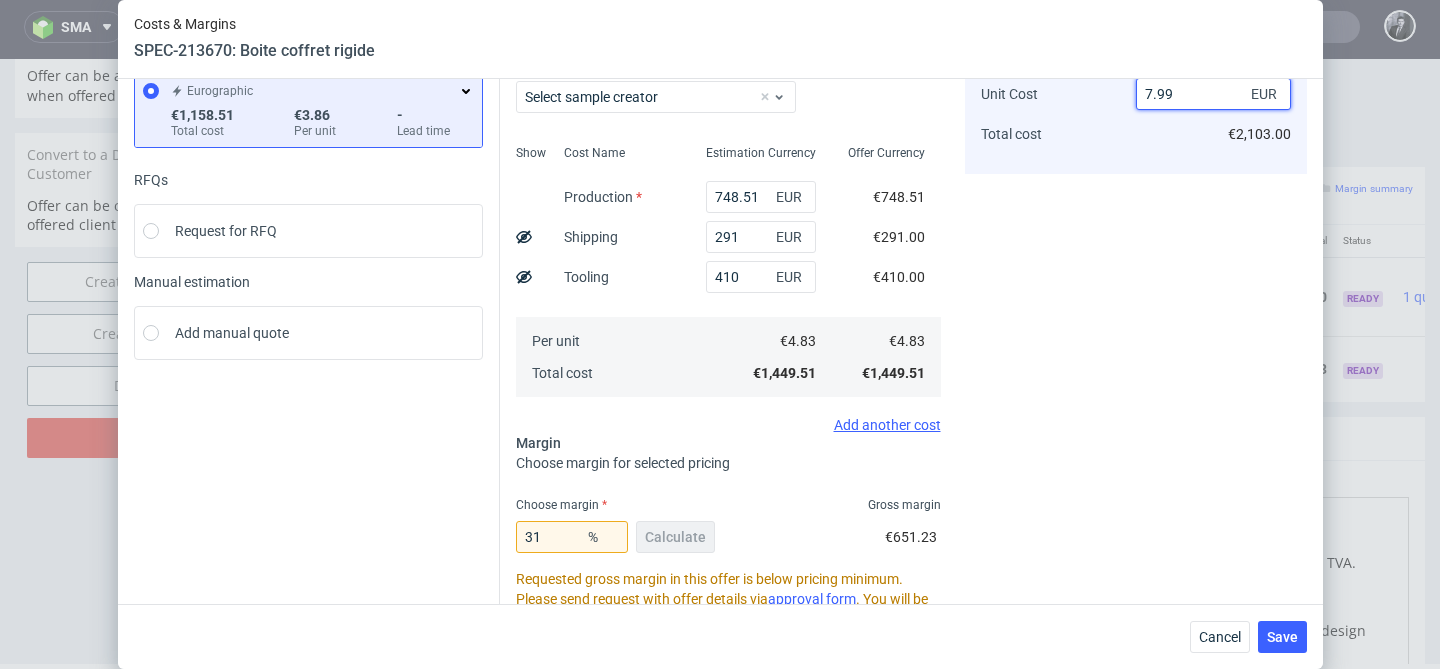 type on "39.54943679599499" 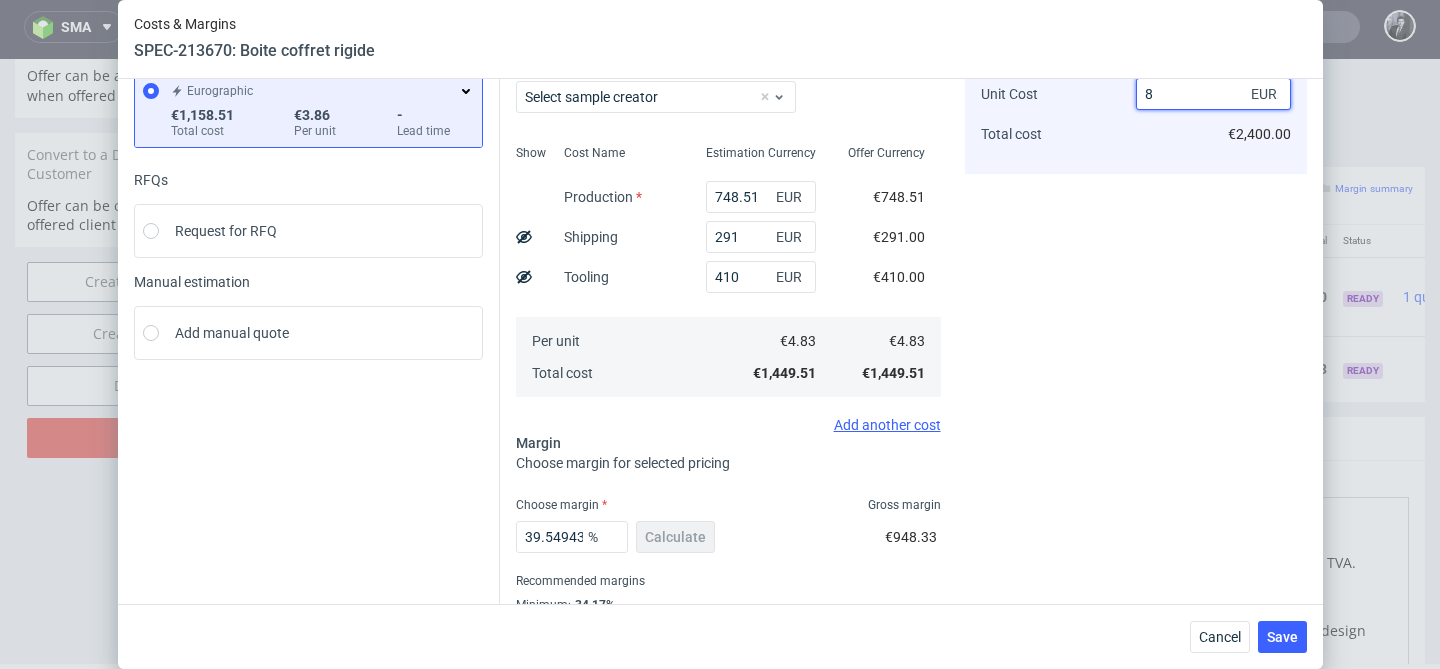 type on "8.01" 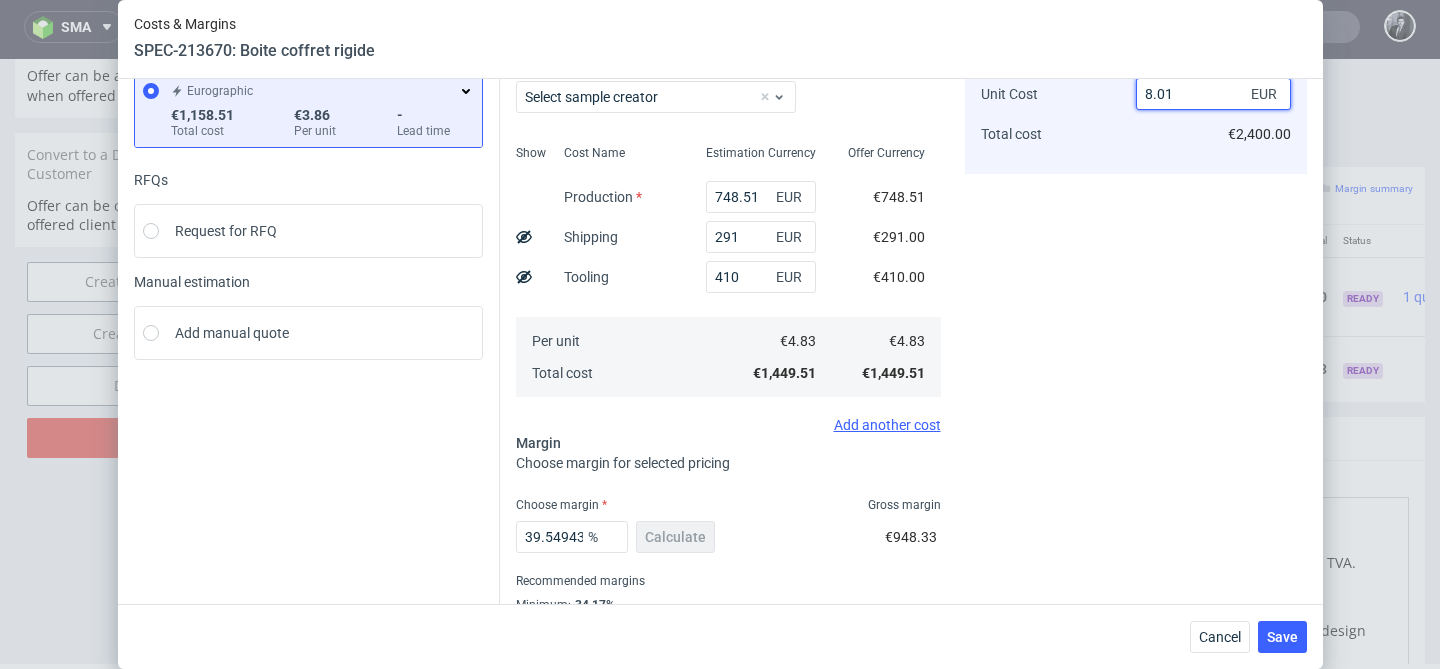 type on "39.625" 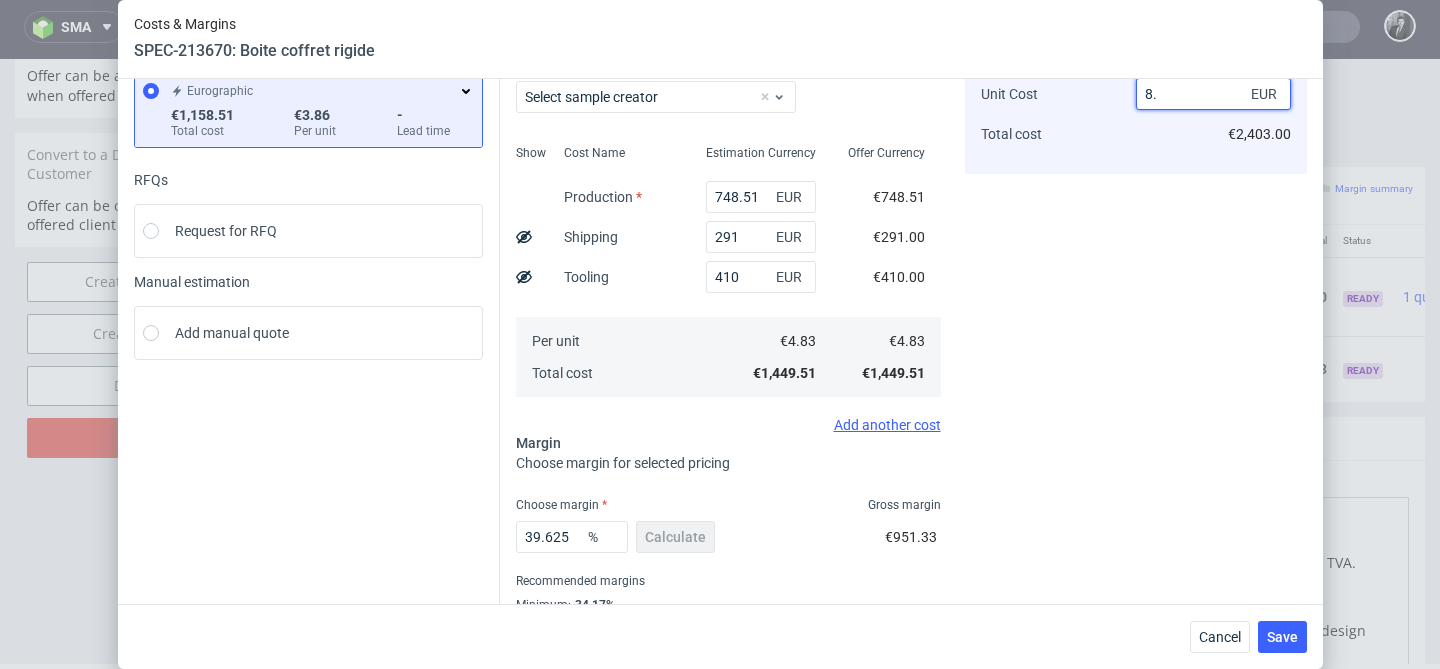 type on "8" 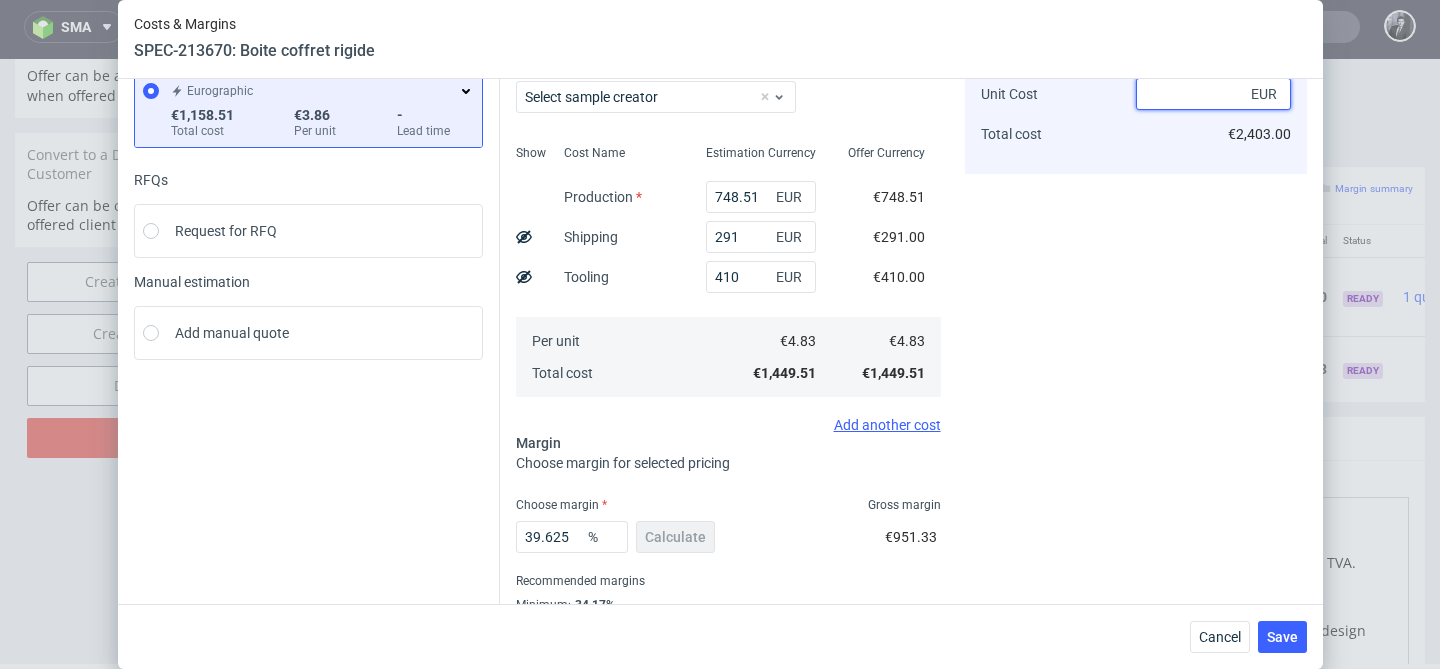 type on "4.84" 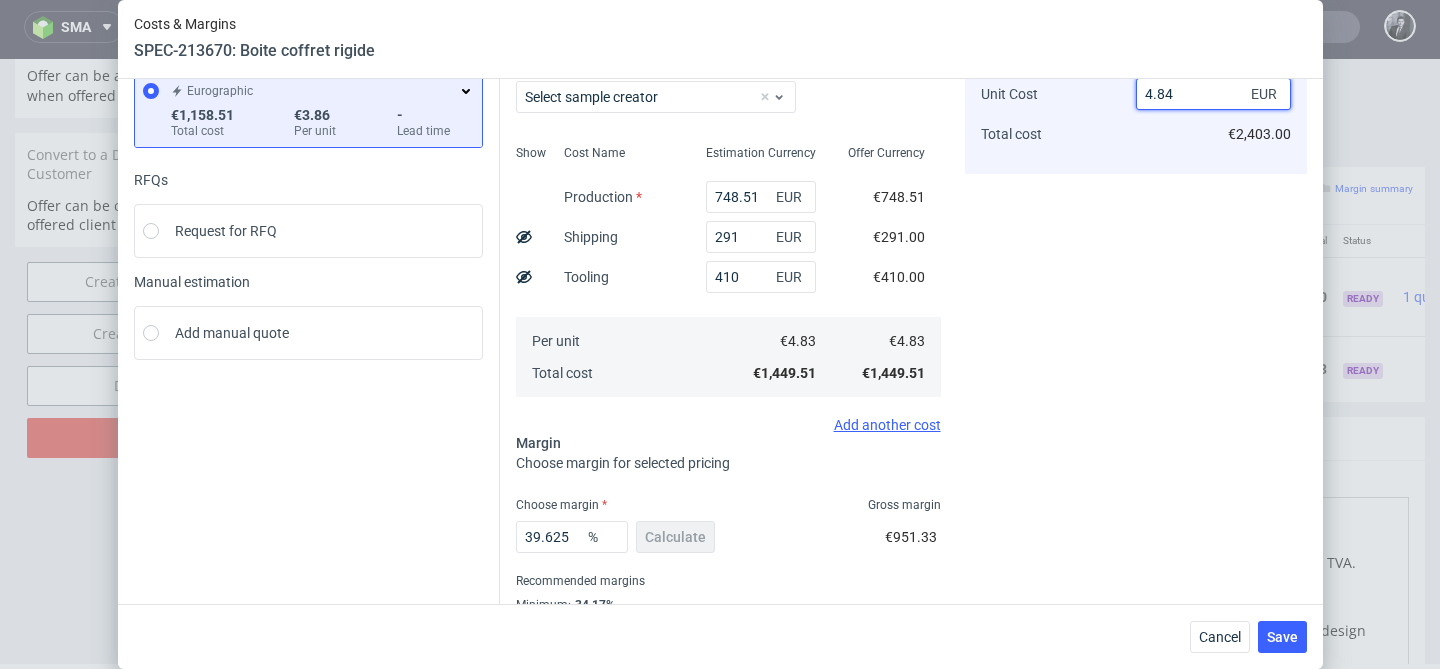 type on "-Infinity" 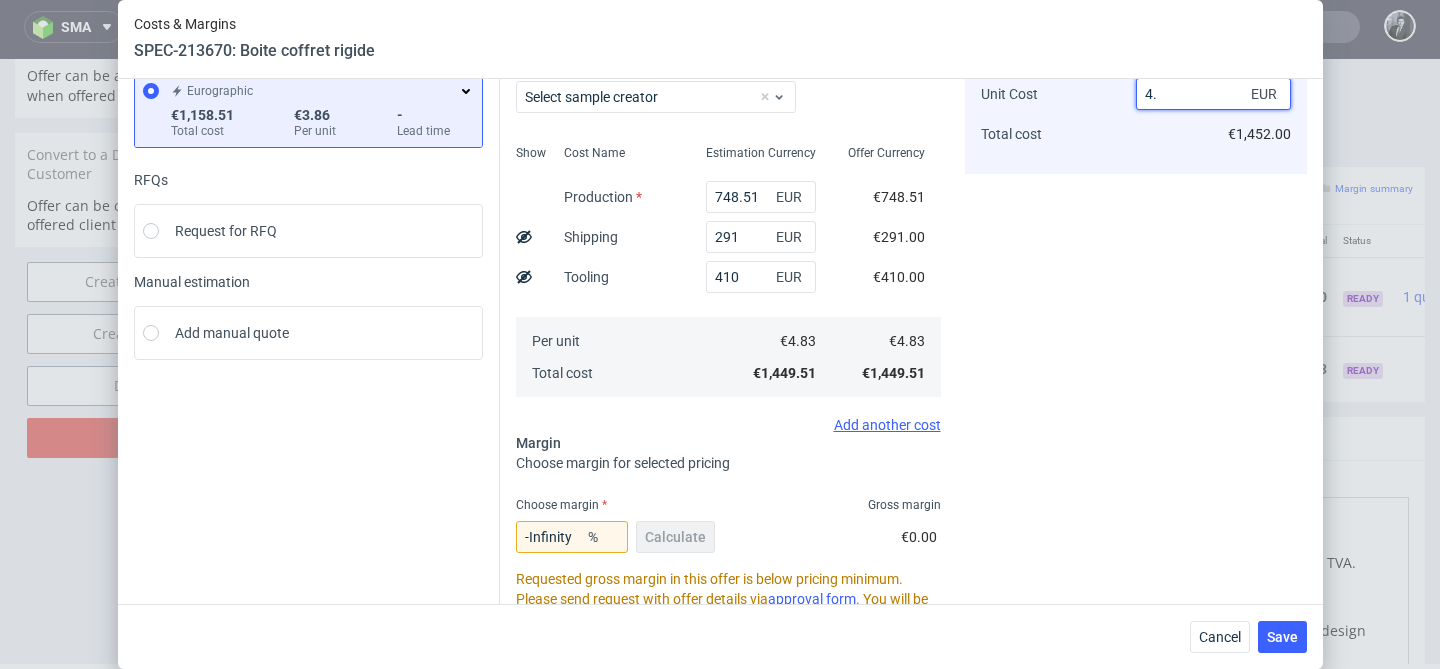 type on "4" 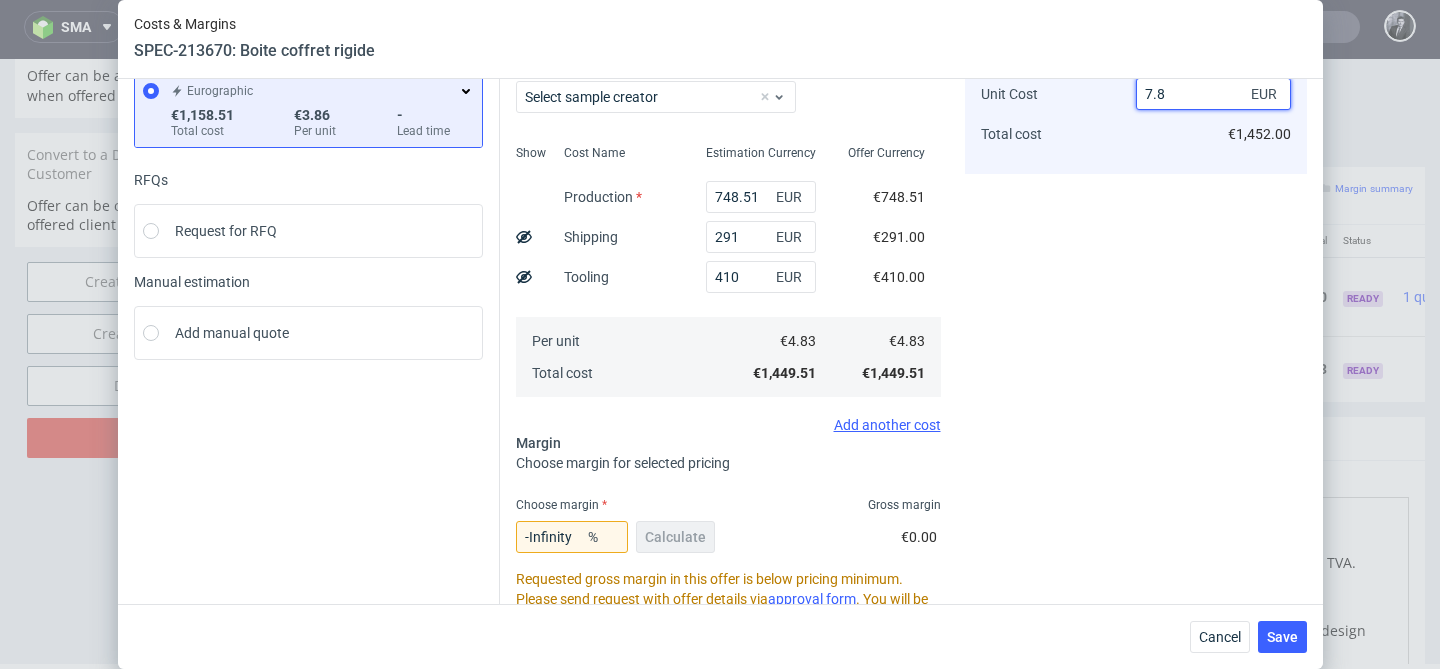 type on "7.81" 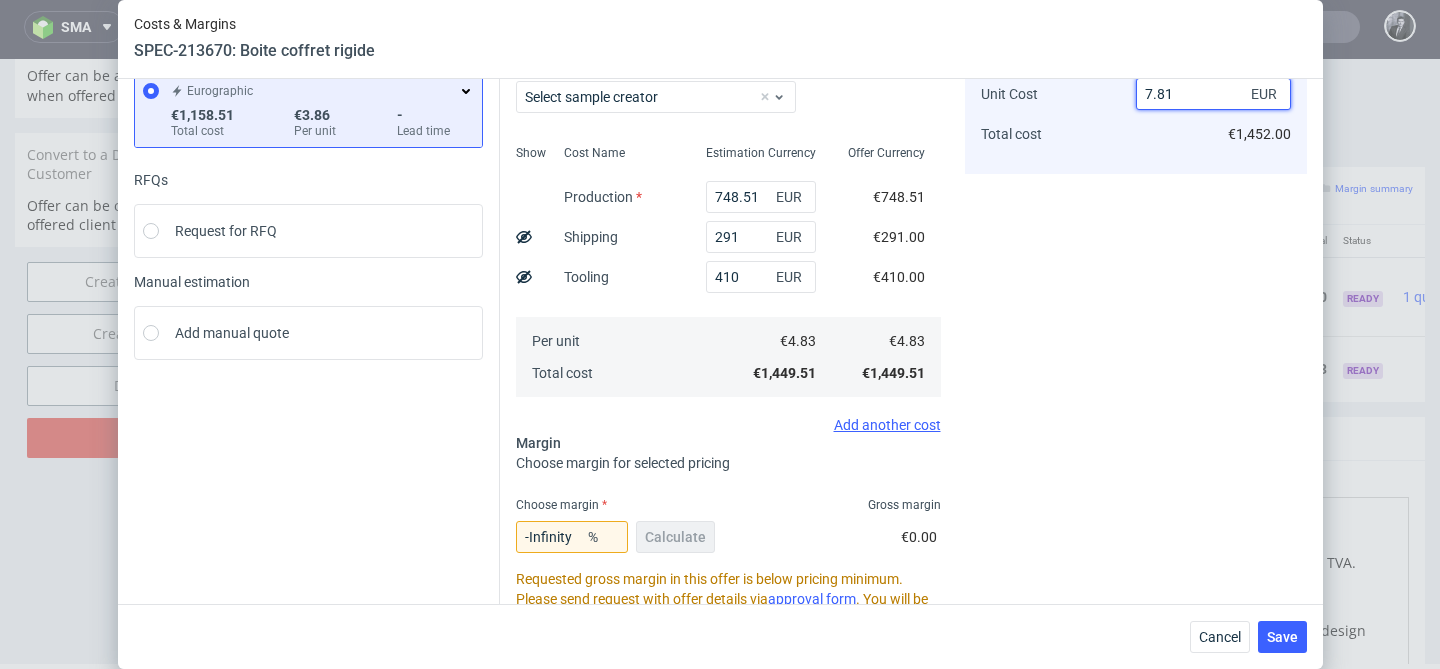type on "38.07692307692307" 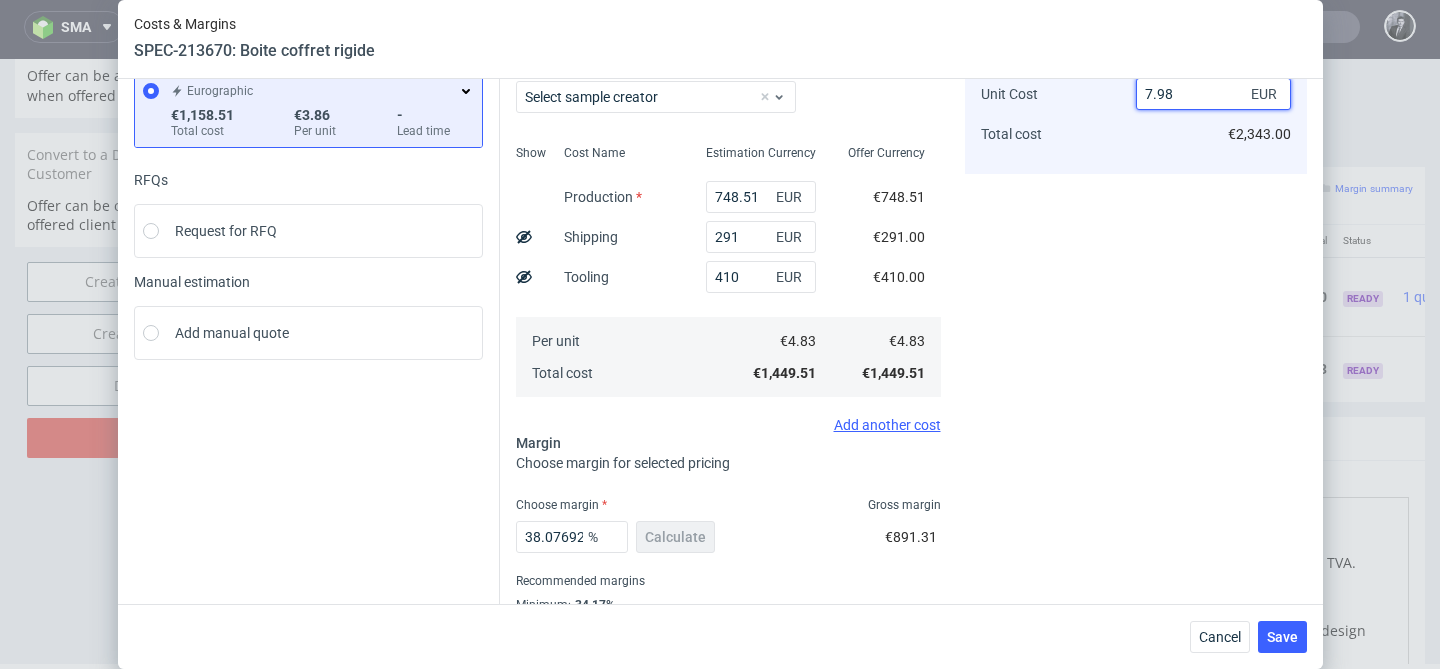 type on "7.99" 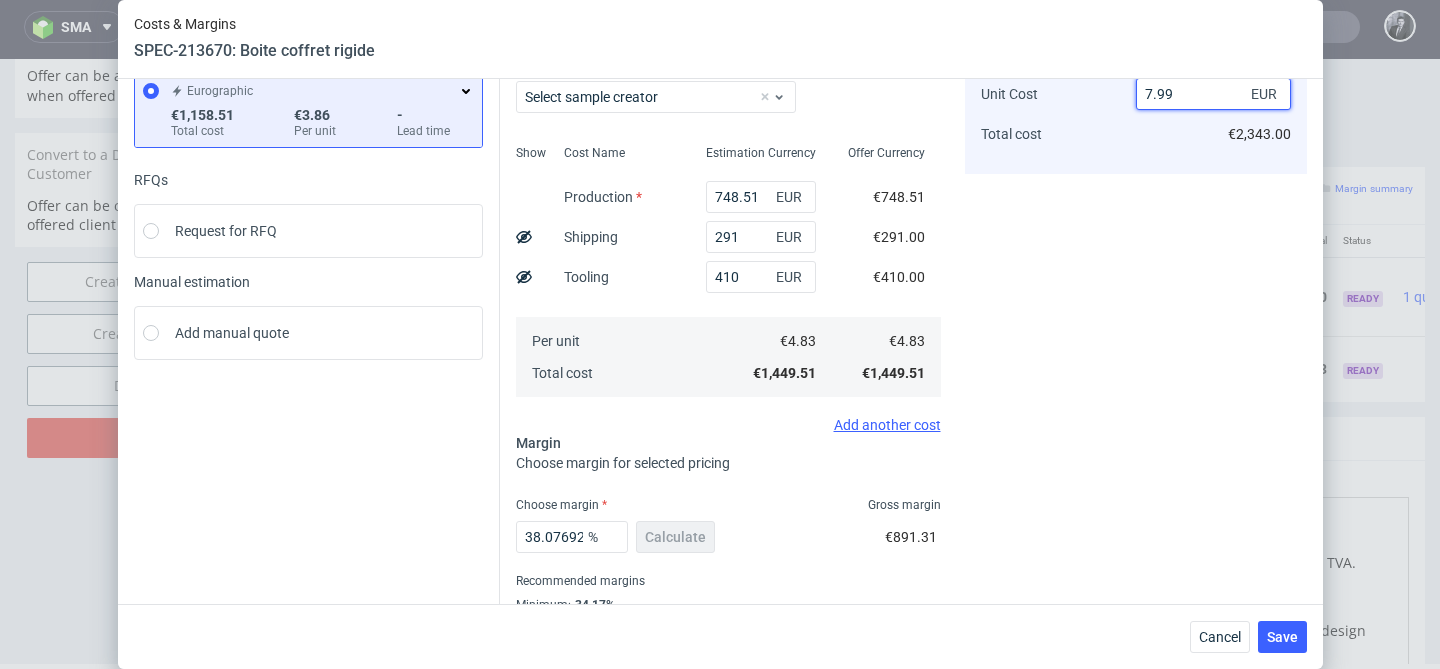 type on "39.473684210526315" 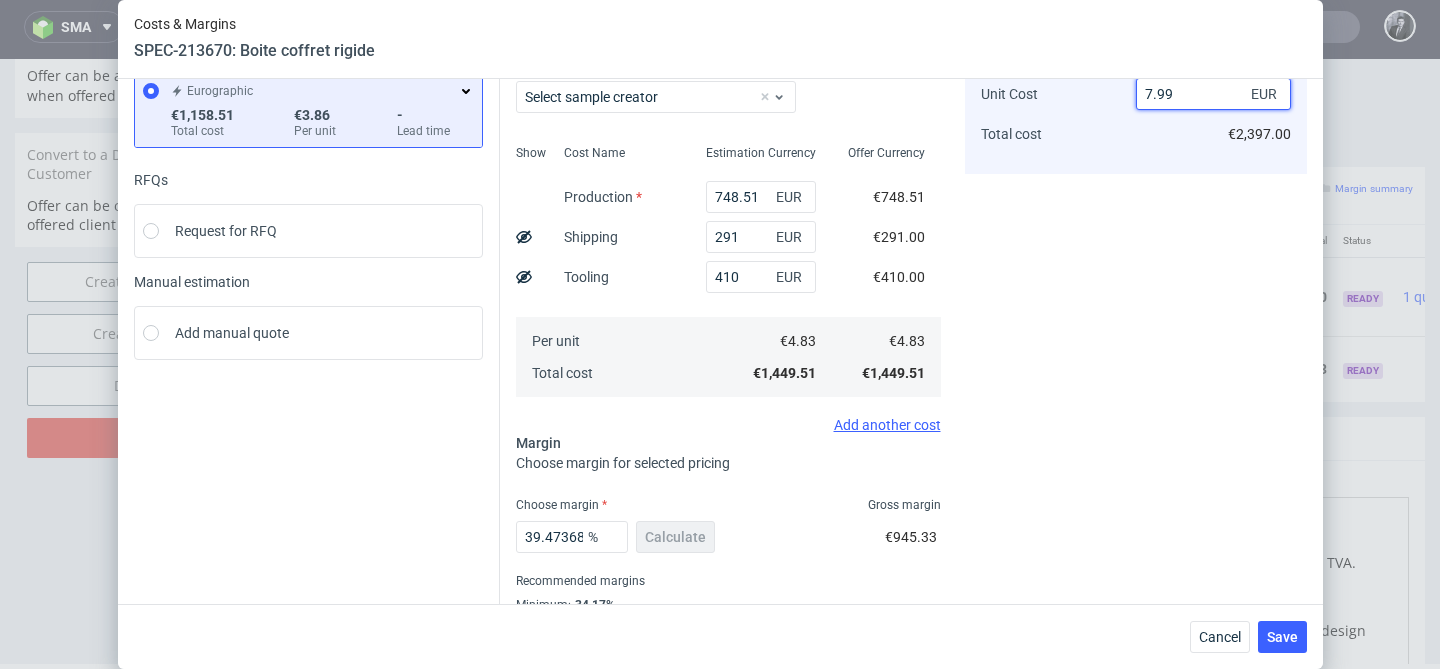 type on "7.99" 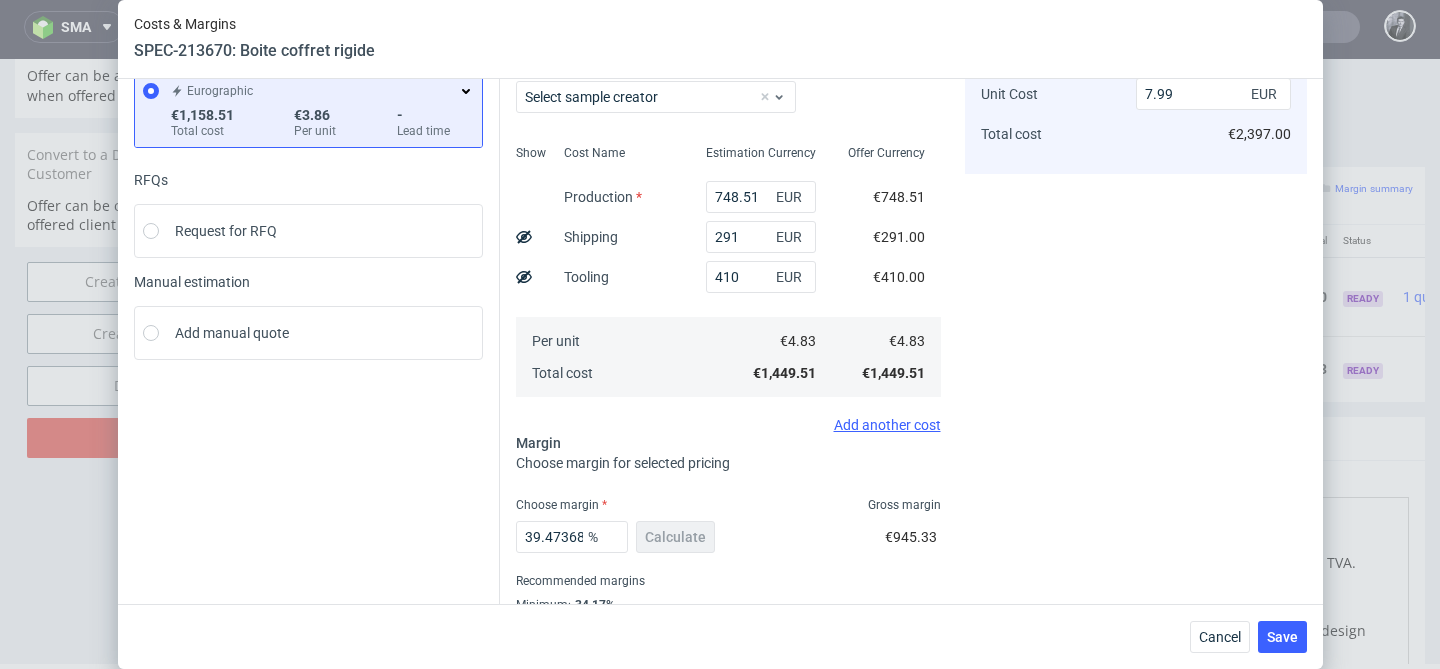 click on "Cost displayed to the customer Unit Cost Total cost 7.99 EUR €2,397.00" at bounding box center [1136, 331] 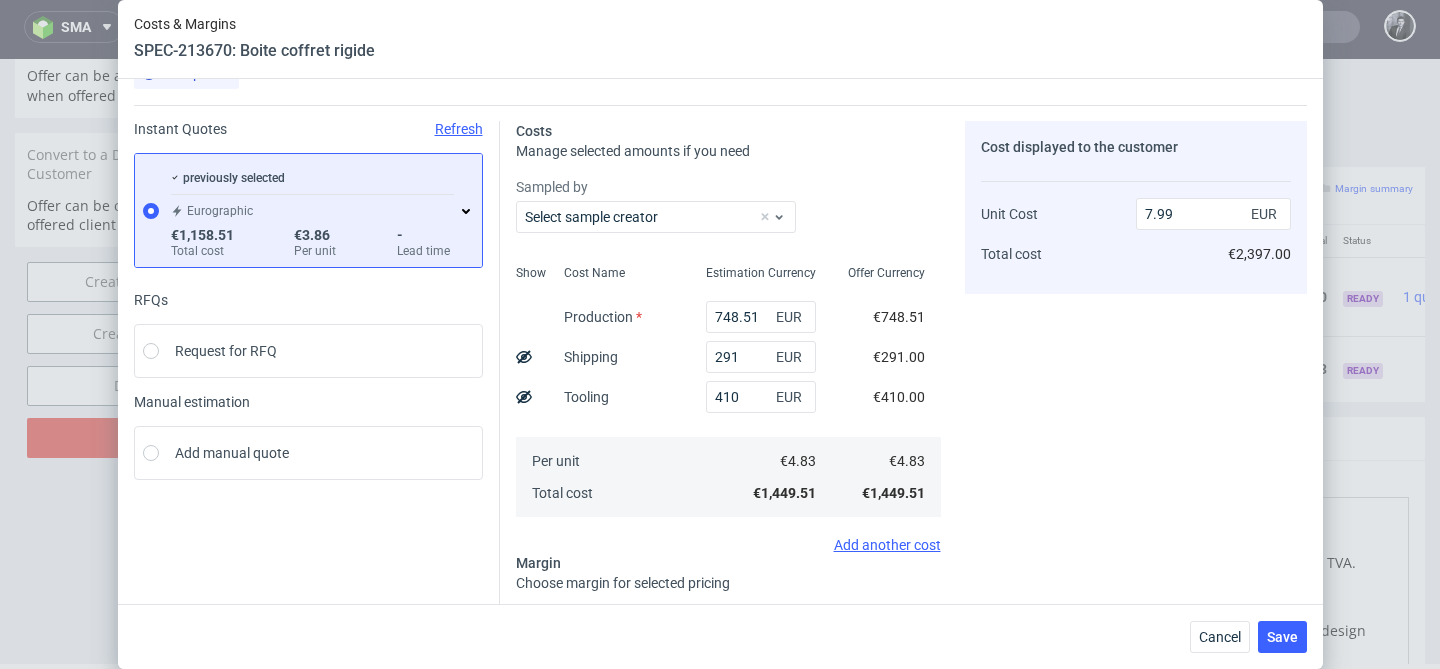 scroll, scrollTop: 36, scrollLeft: 0, axis: vertical 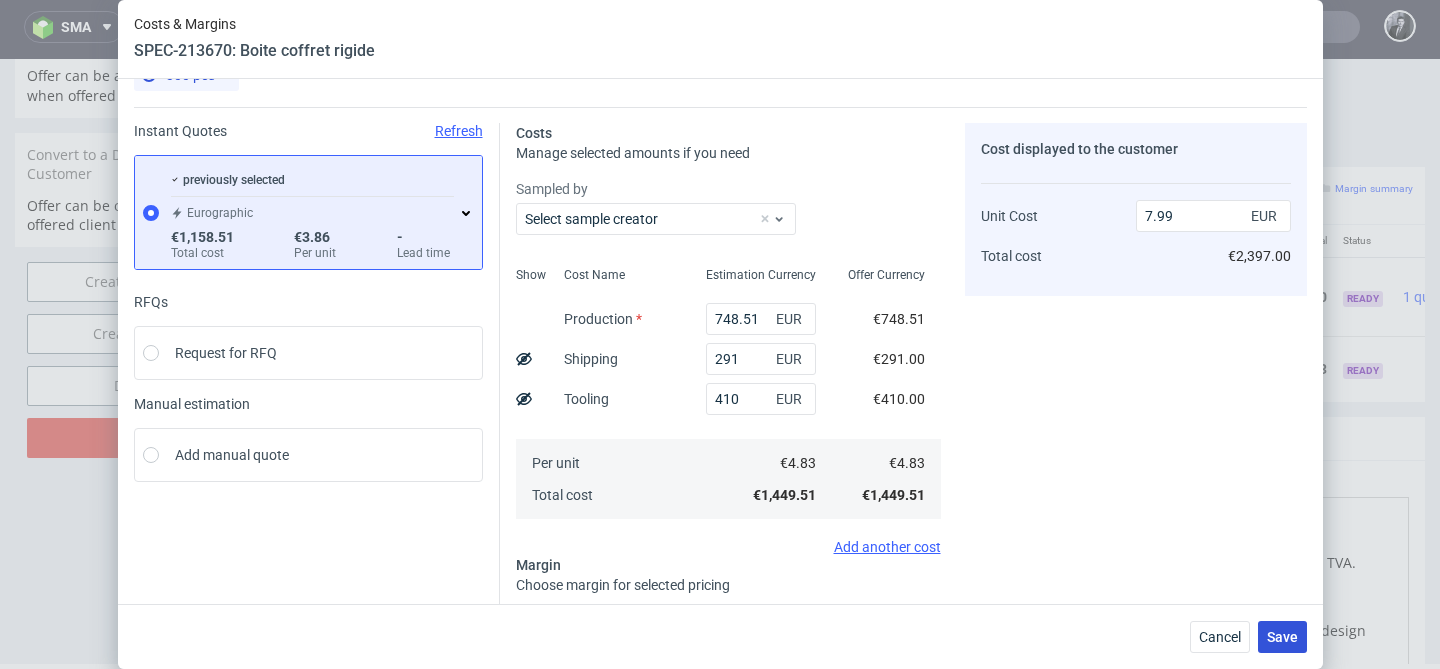 click on "Save" at bounding box center [1282, 637] 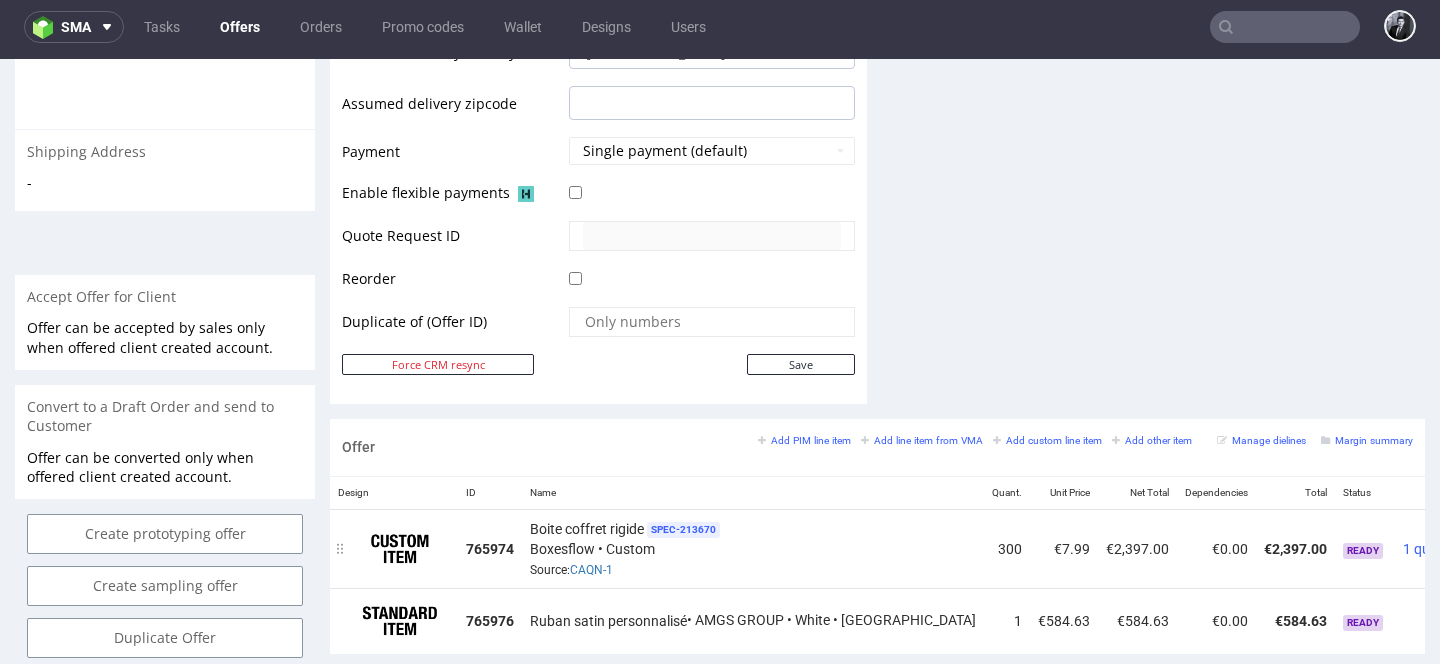 scroll, scrollTop: 908, scrollLeft: 0, axis: vertical 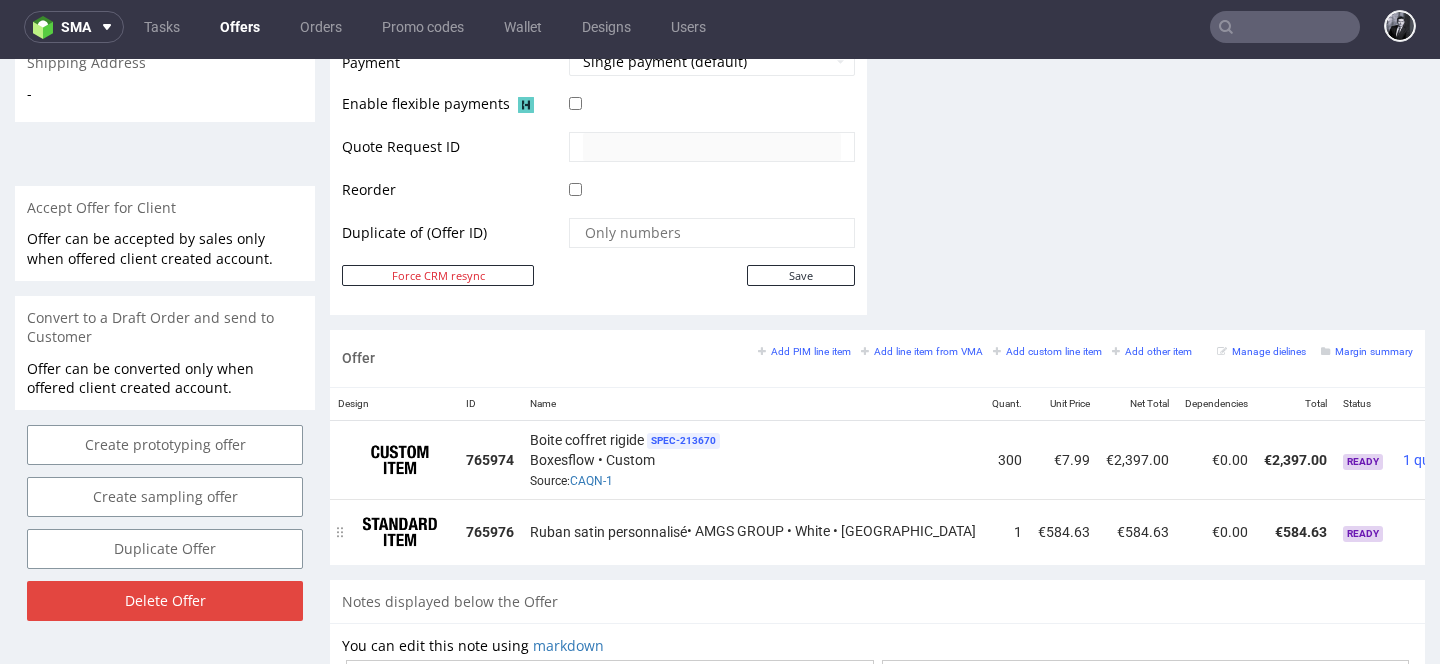 click at bounding box center (1471, 524) 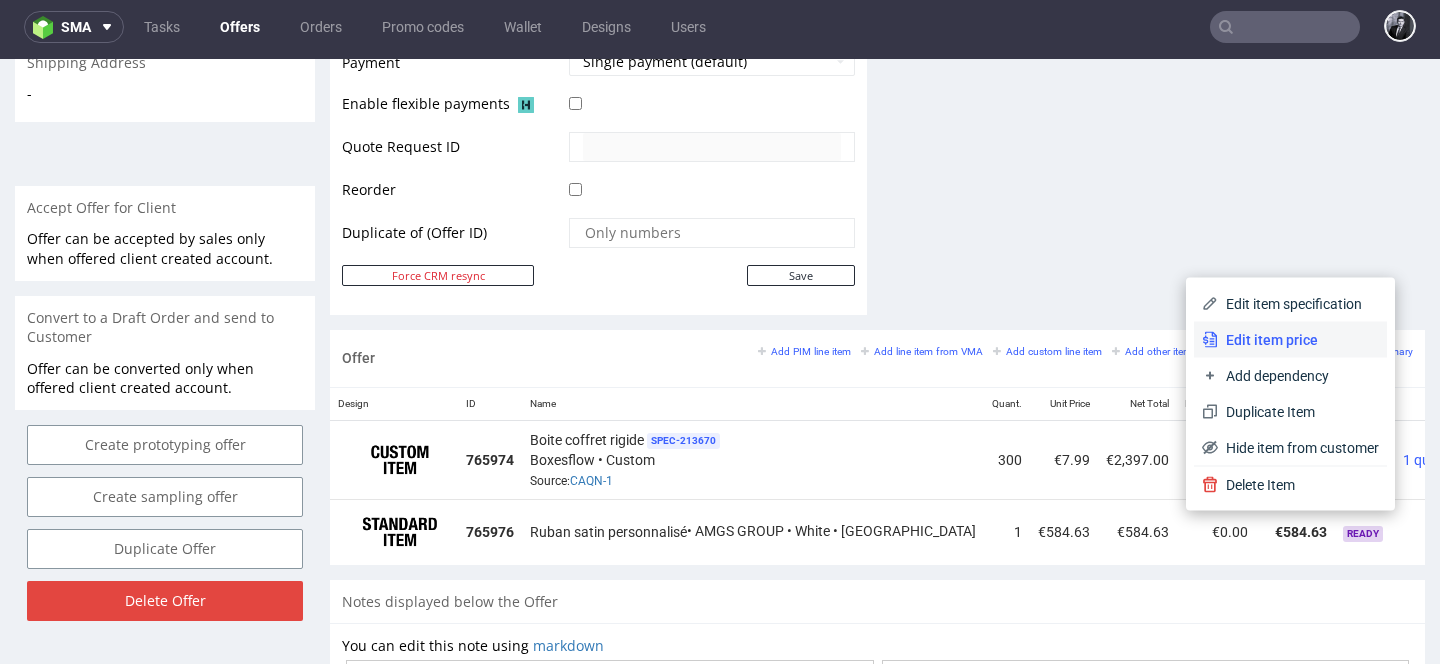 click on "Edit item price" at bounding box center [1290, 340] 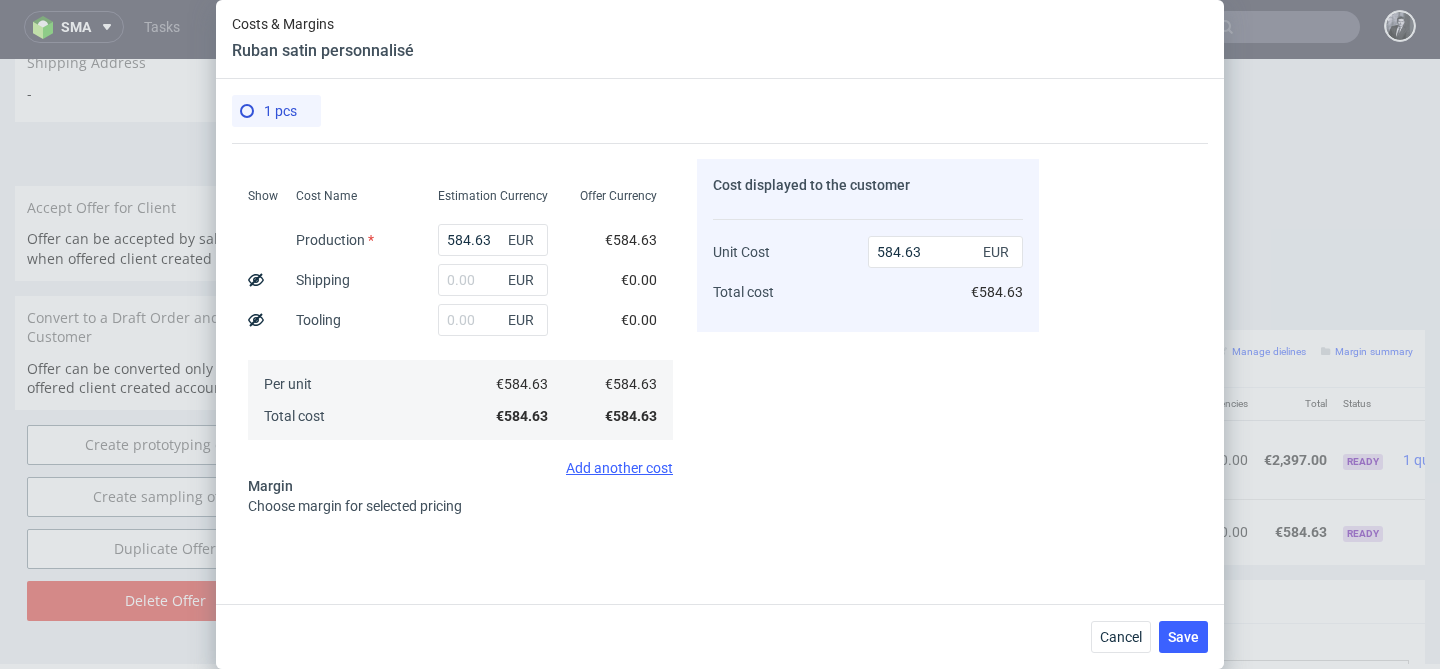 scroll, scrollTop: 0, scrollLeft: 0, axis: both 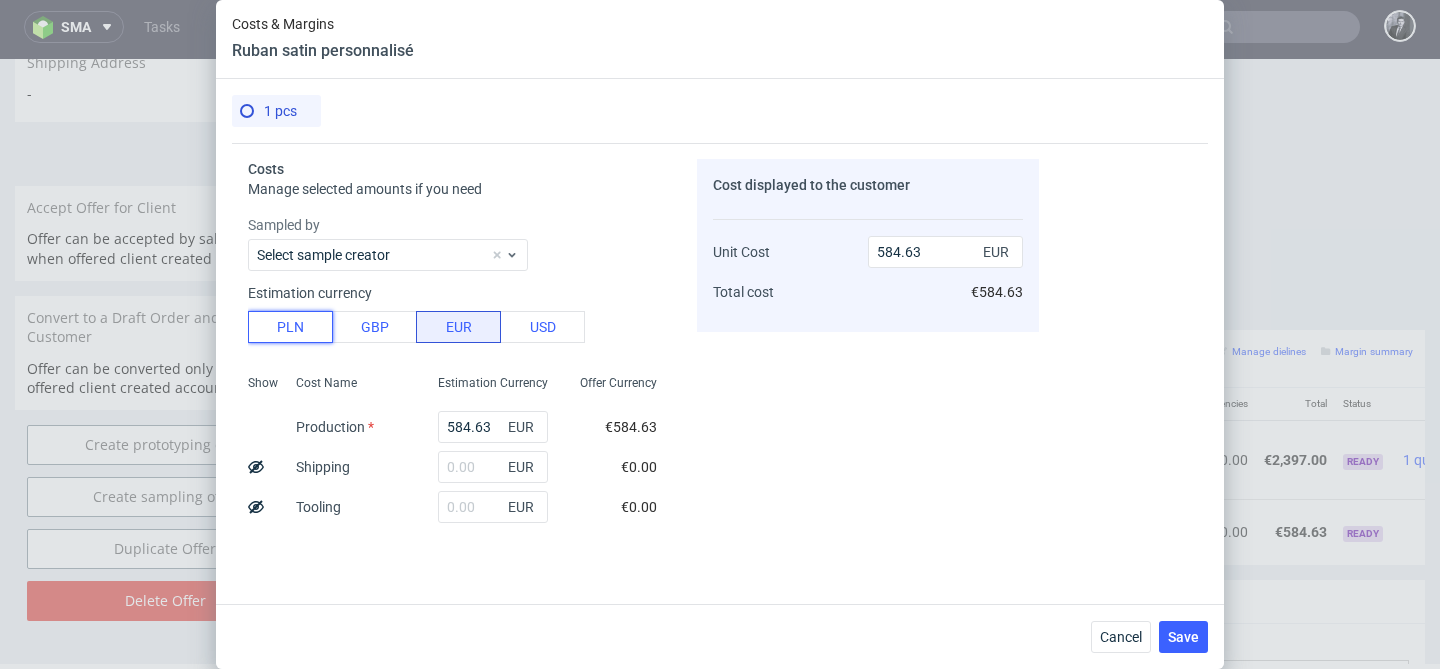 click on "PLN" at bounding box center [290, 327] 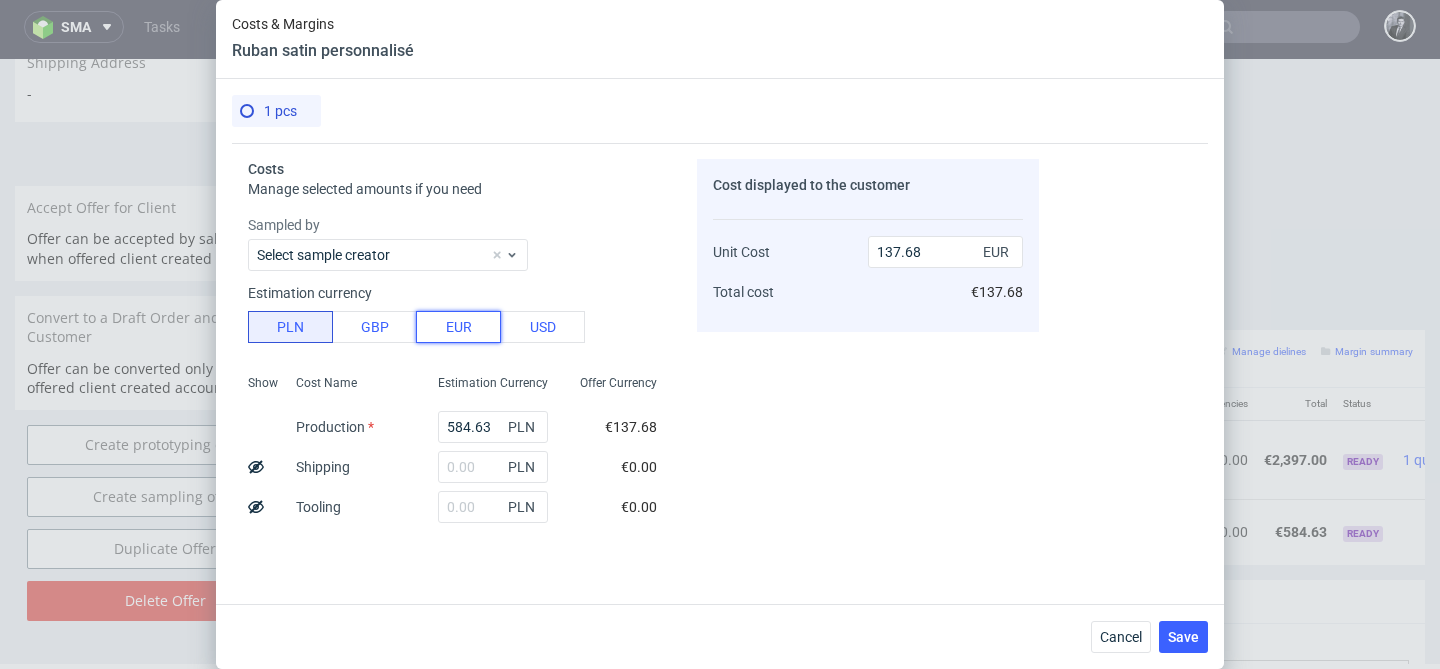 click on "EUR" at bounding box center [458, 327] 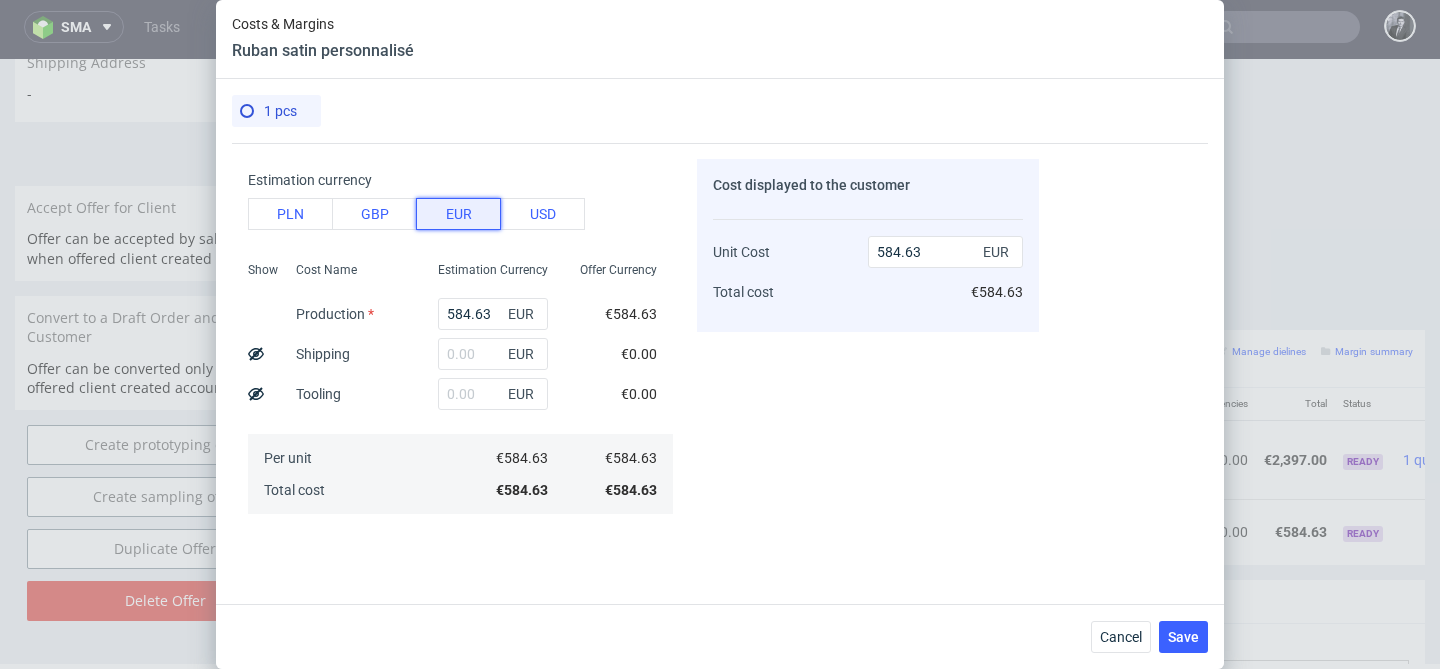 scroll, scrollTop: 367, scrollLeft: 0, axis: vertical 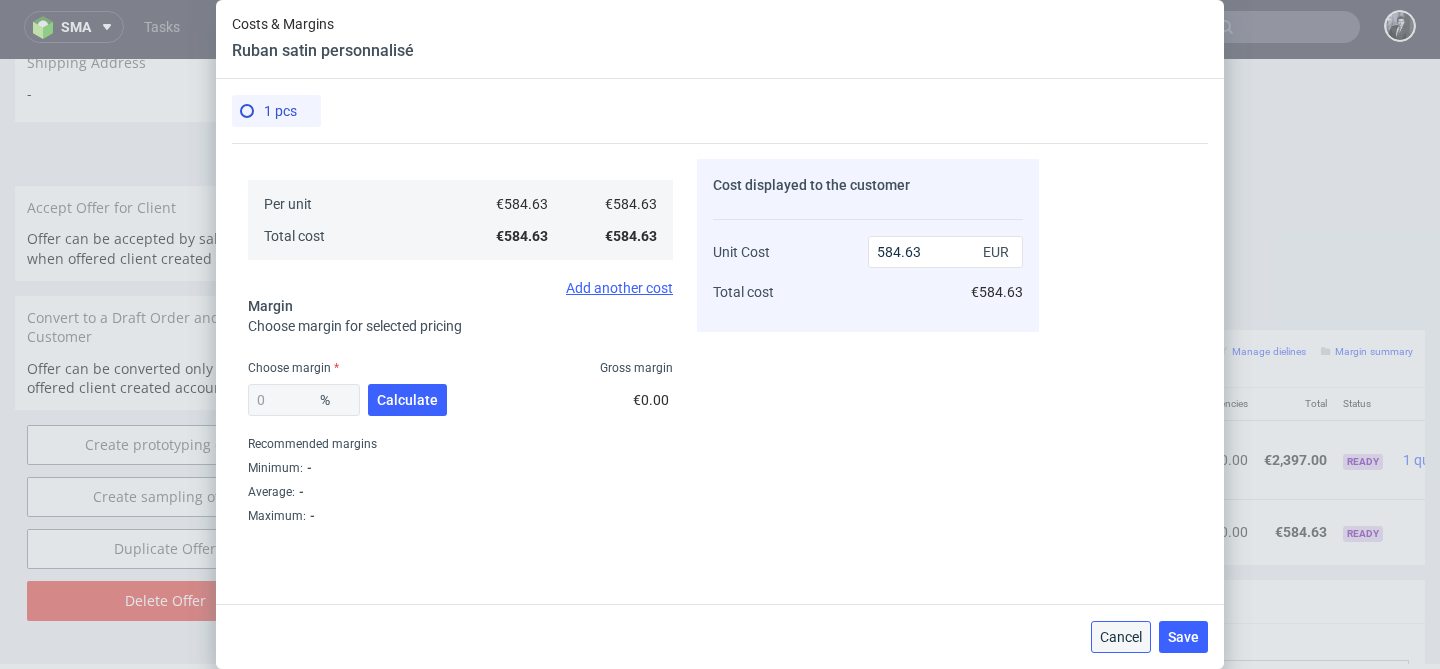 click on "Cancel" at bounding box center (1121, 637) 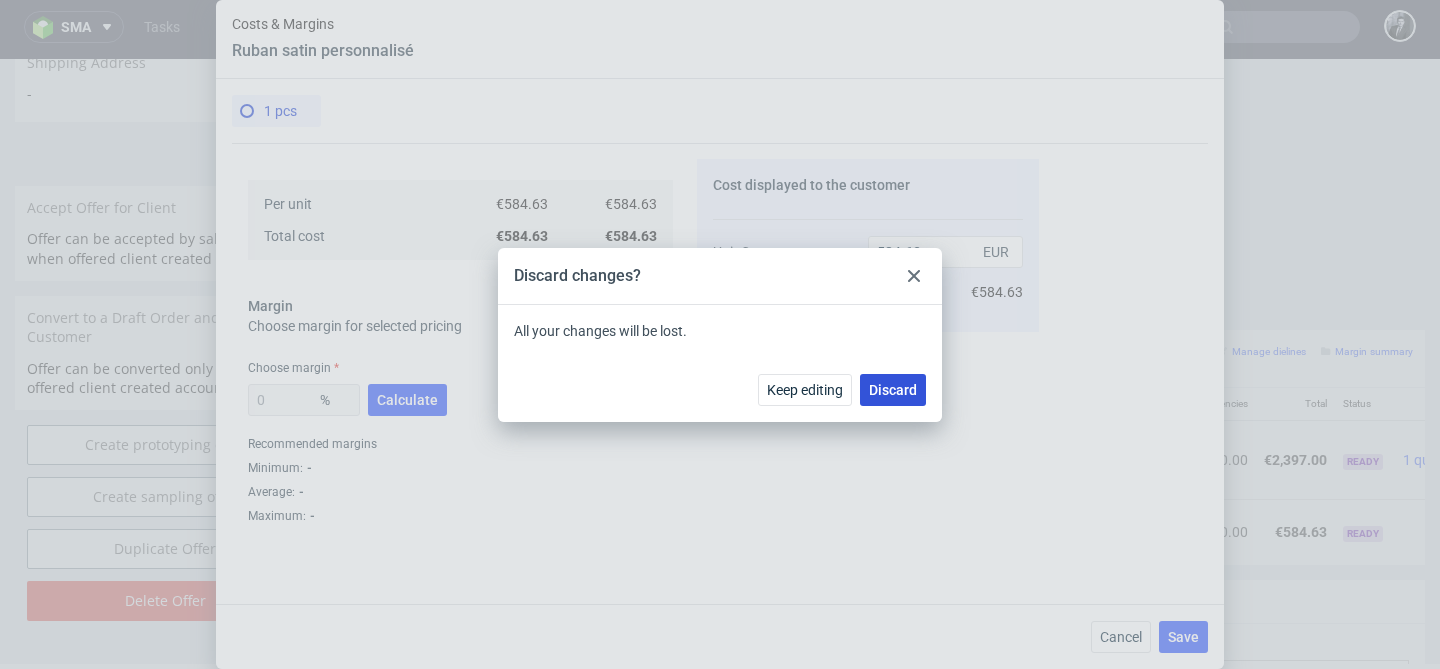 click on "Discard" at bounding box center [893, 390] 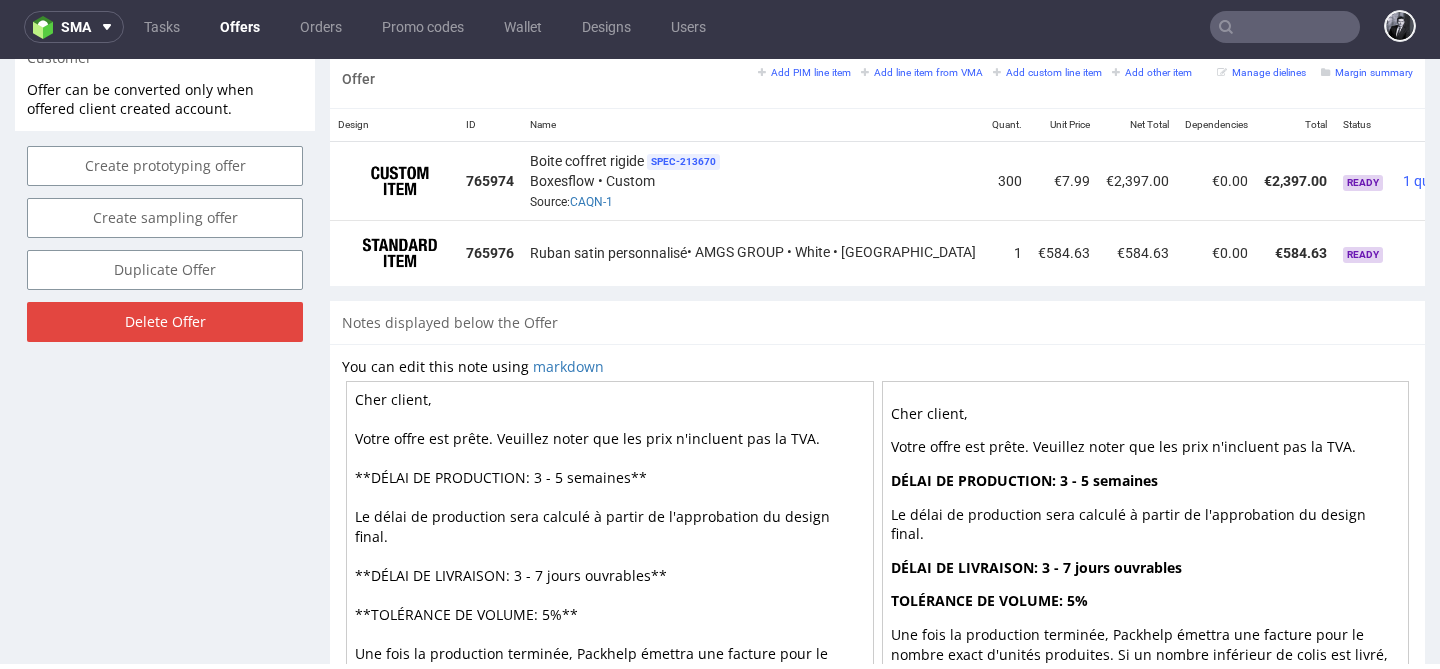 scroll, scrollTop: 1222, scrollLeft: 0, axis: vertical 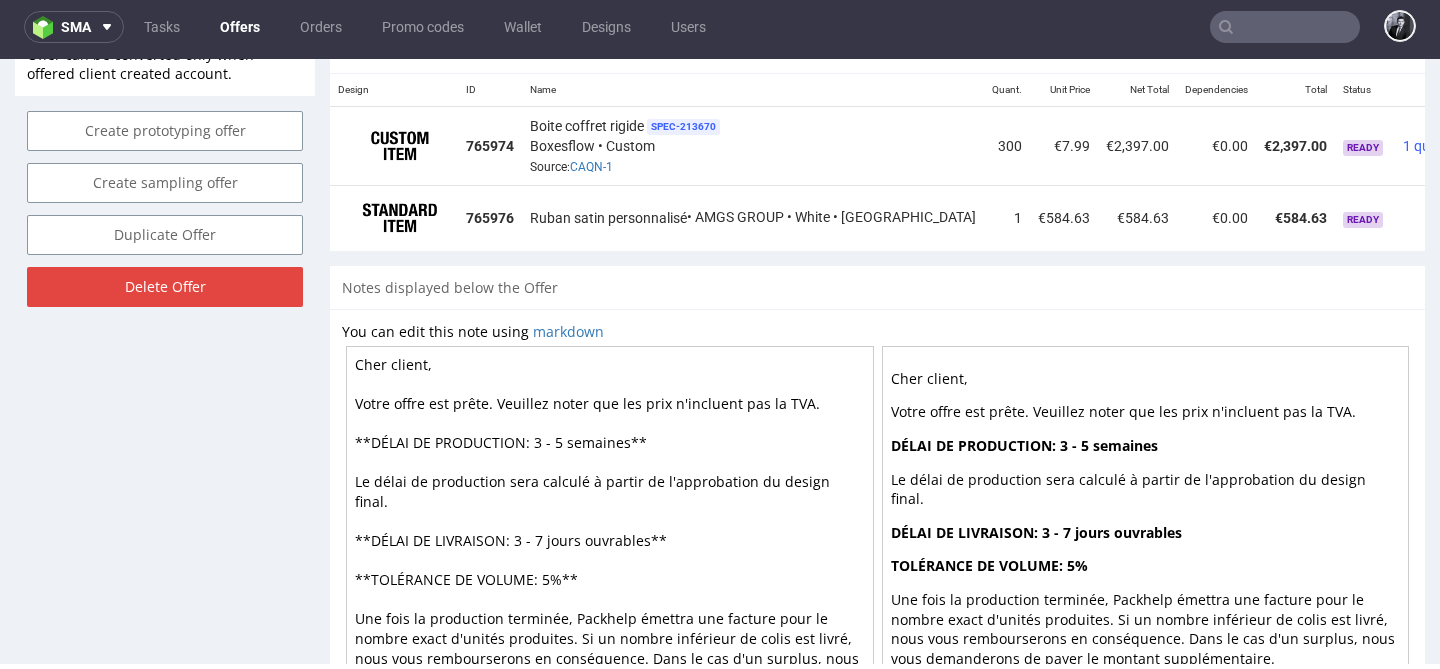 click on "Cher client,
Votre offre est prête. Veuillez noter que les prix n'incluent pas la TVA.
**DÉLAI DE PRODUCTION: 3 - 5 semaines**
Le délai de production sera calculé à partir de l'approbation du design final.
**DÉLAI DE LIVRAISON: 3 - 7 jours ouvrables**
**TOLÉRANCE DE VOLUME: 5%**
Une fois la production terminée, Packhelp émettra une facture pour le nombre exact d'unités produites. Si un nombre inférieur de colis est livré, nous vous rembourserons en conséquence. Dans le cas d'un surplus, nous vous demanderons de payer le montant supplémentaire." at bounding box center [610, 521] 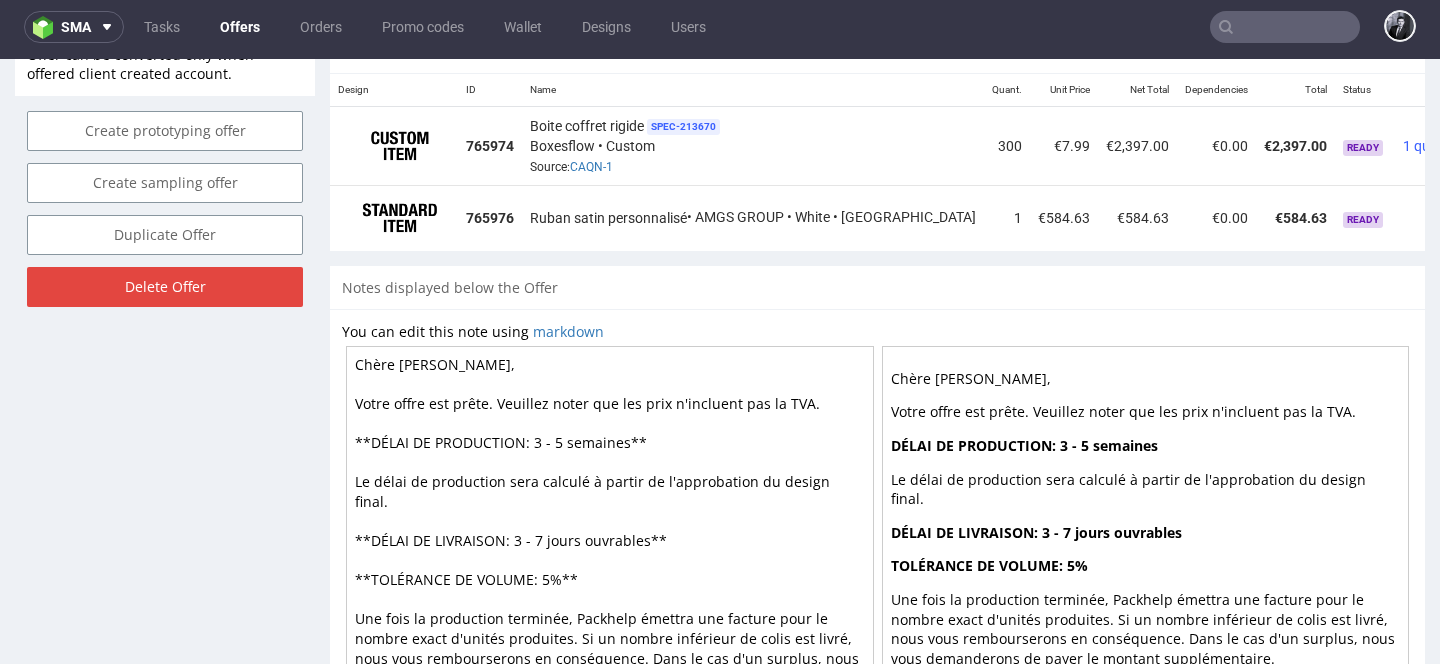 type on "Chère Gaëtane,
Votre offre est prête. Veuillez noter que les prix n'incluent pas la TVA.
**DÉLAI DE PRODUCTION: 3 - 5 semaines**
Le délai de production sera calculé à partir de l'approbation du design final.
**DÉLAI DE LIVRAISON: 3 - 7 jours ouvrables**
**TOLÉRANCE DE VOLUME: 5%**
Une fois la production terminée, Packhelp émettra une facture pour le nombre exact d'unités produites. Si un nombre inférieur de colis est livré, nous vous rembourserons en conséquence. Dans le cas d'un surplus, nous vous demanderons de payer le montant supplémentaire." 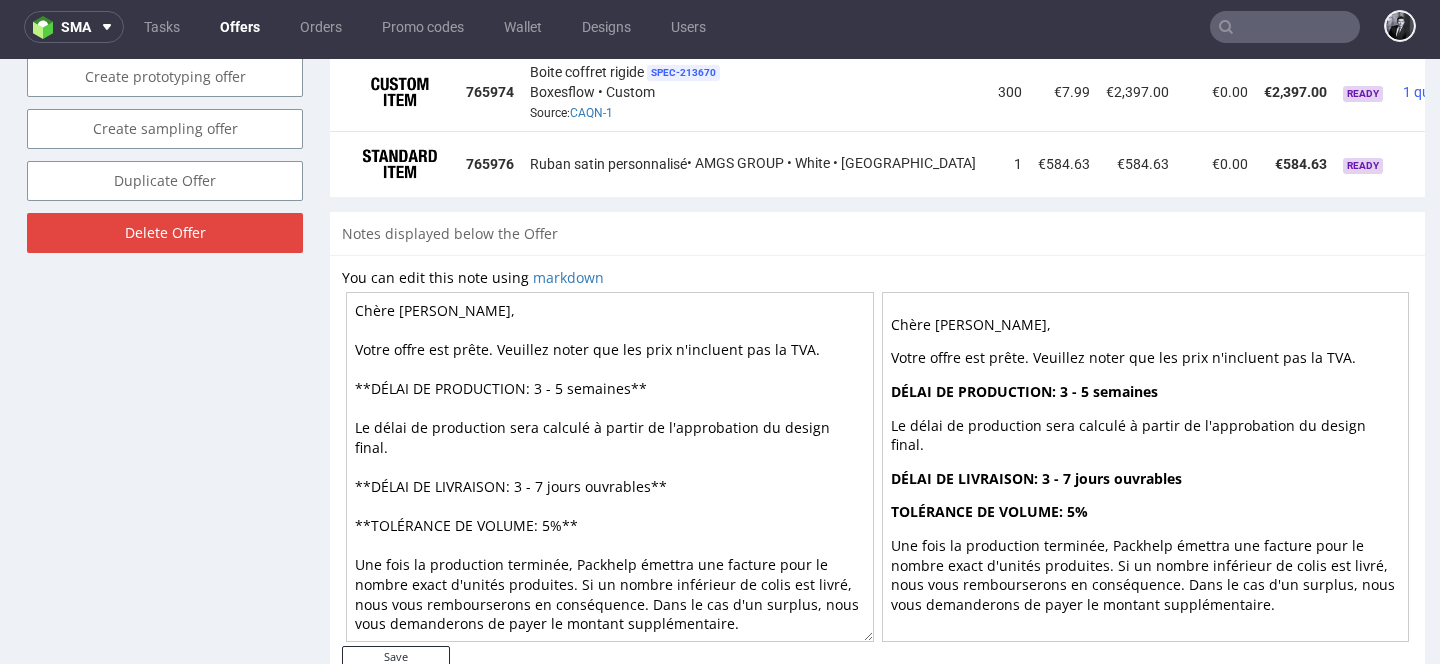 scroll, scrollTop: 1330, scrollLeft: 0, axis: vertical 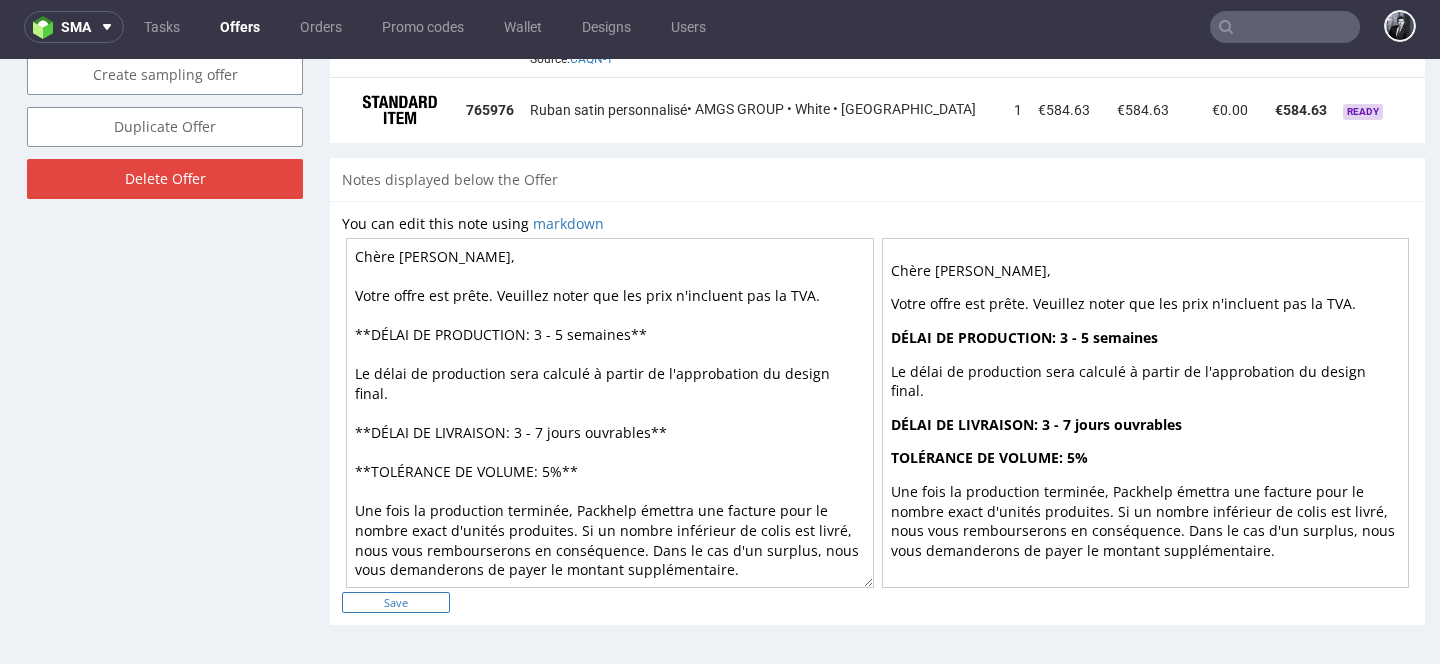 click on "Save" at bounding box center (396, 602) 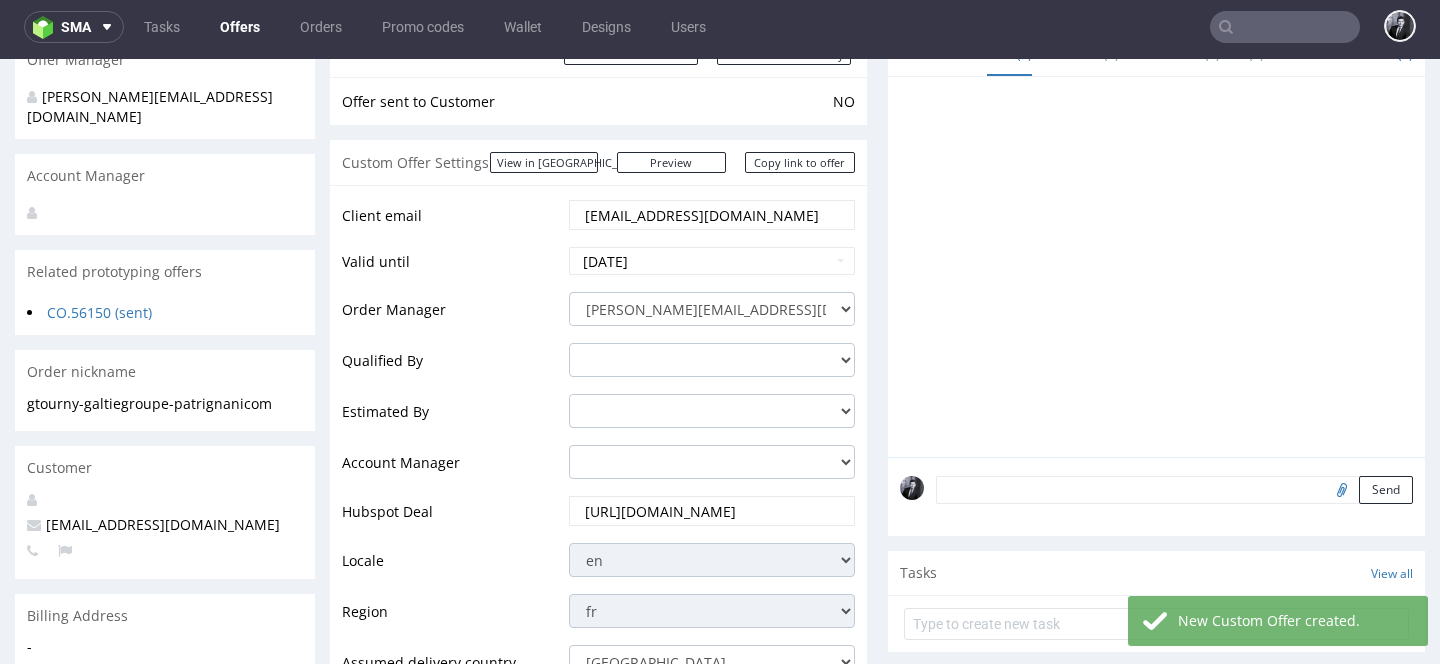 scroll, scrollTop: 166, scrollLeft: 0, axis: vertical 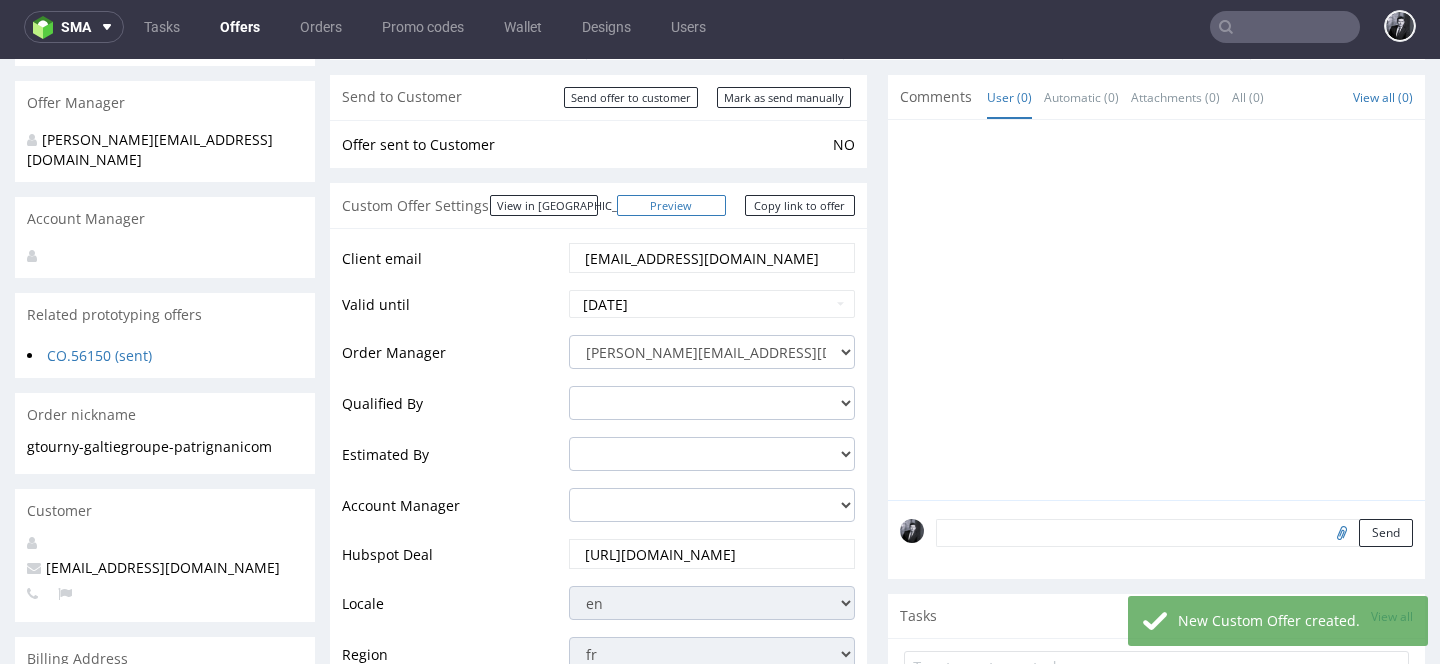 click on "Preview" at bounding box center [672, 205] 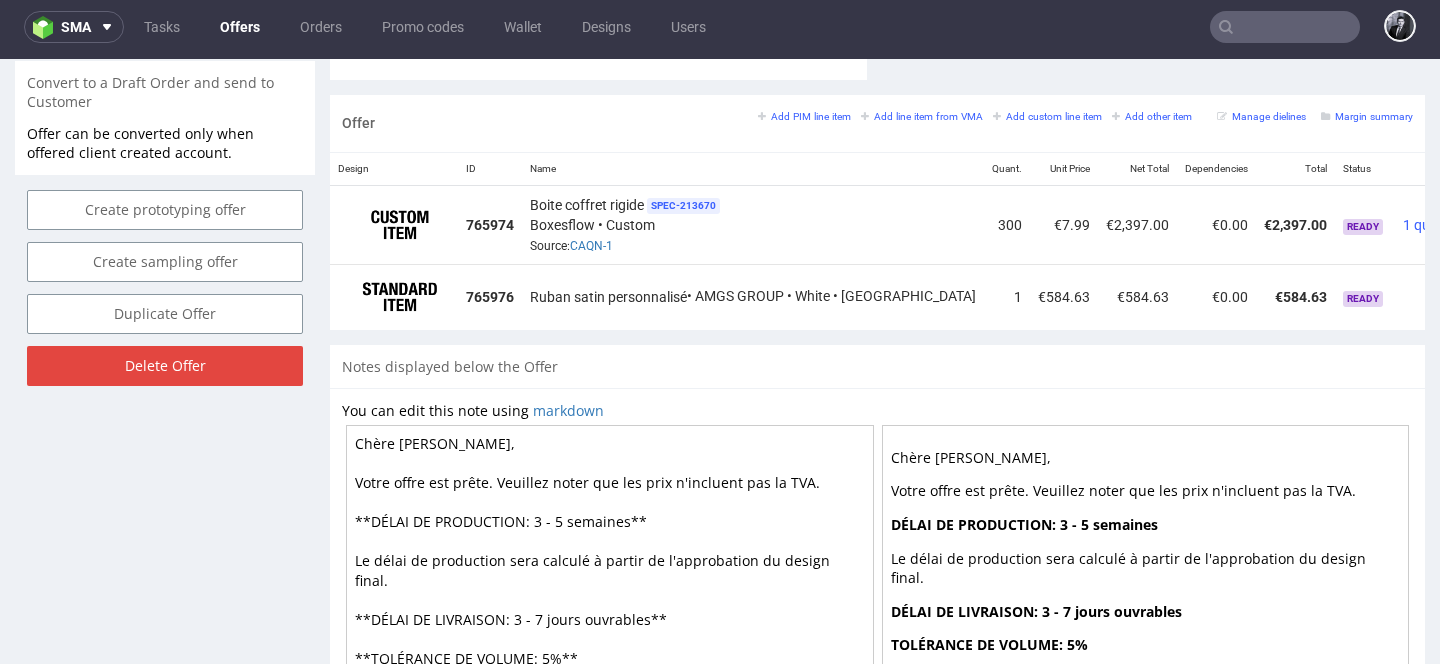 scroll, scrollTop: 1144, scrollLeft: 0, axis: vertical 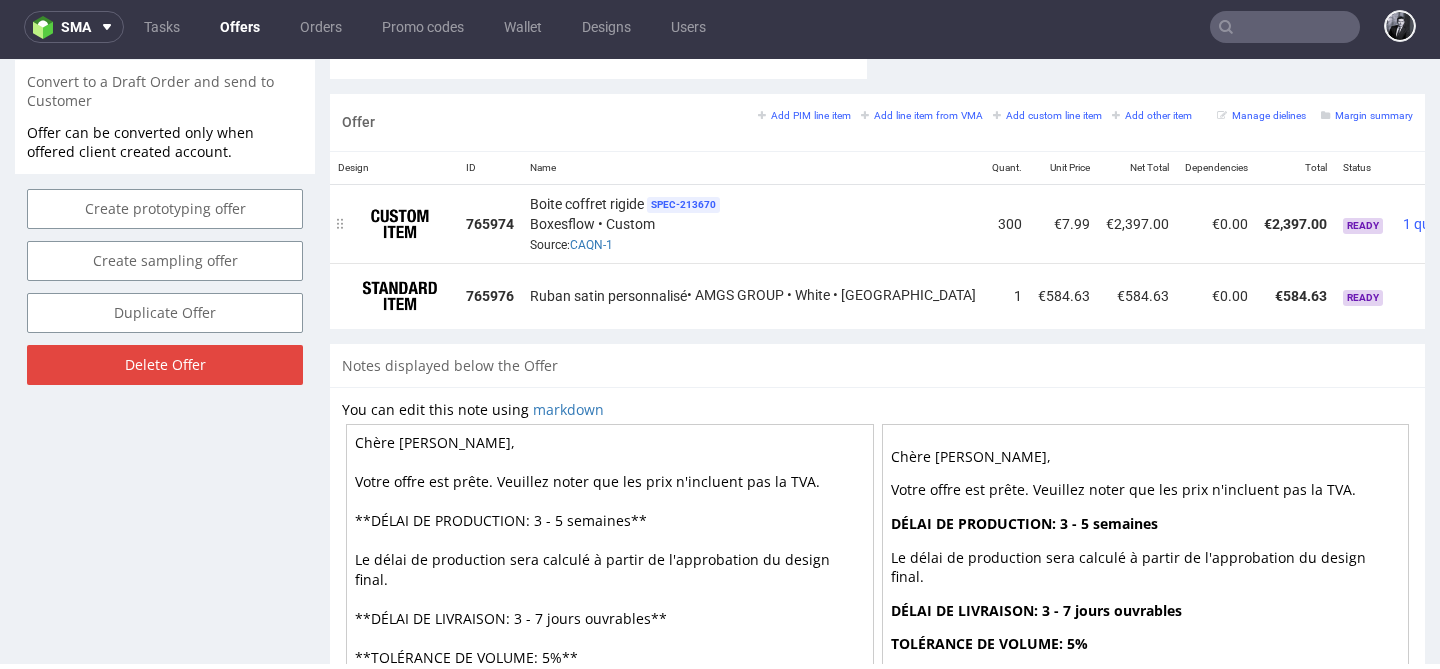 click at bounding box center [1471, 216] 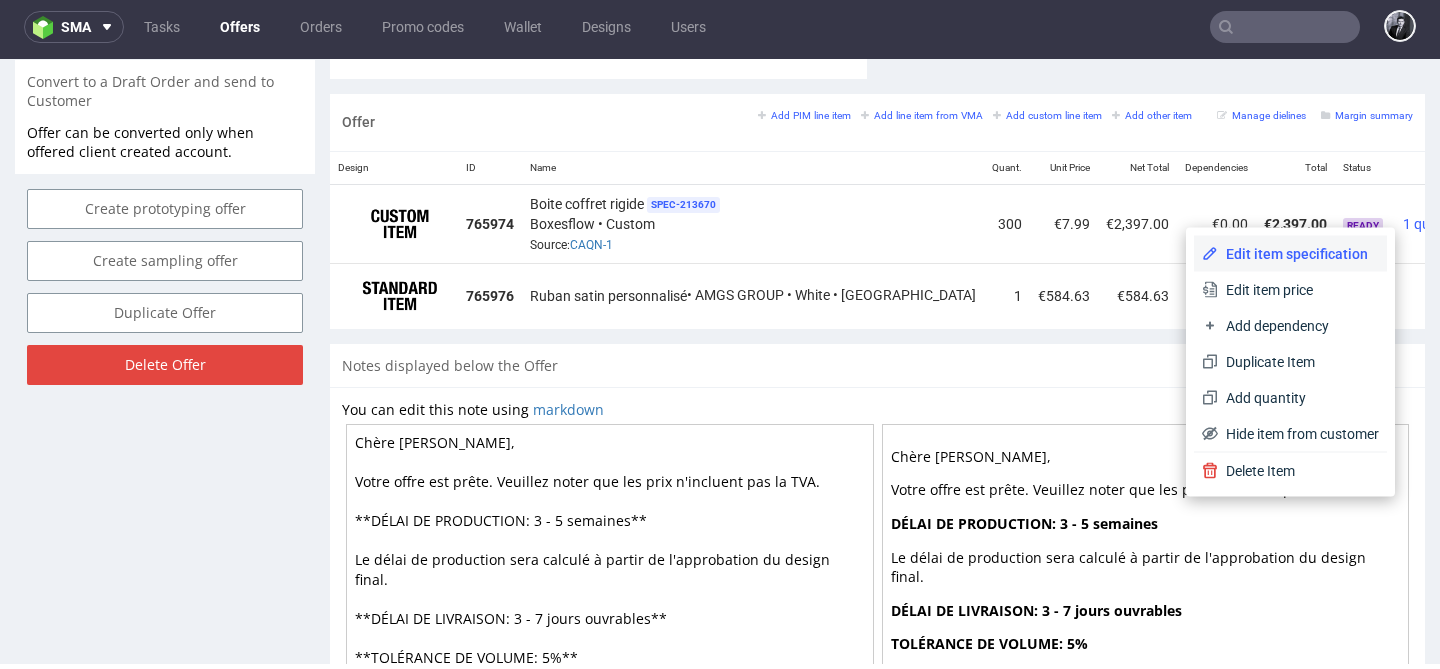click on "Edit item specification" at bounding box center (1290, 254) 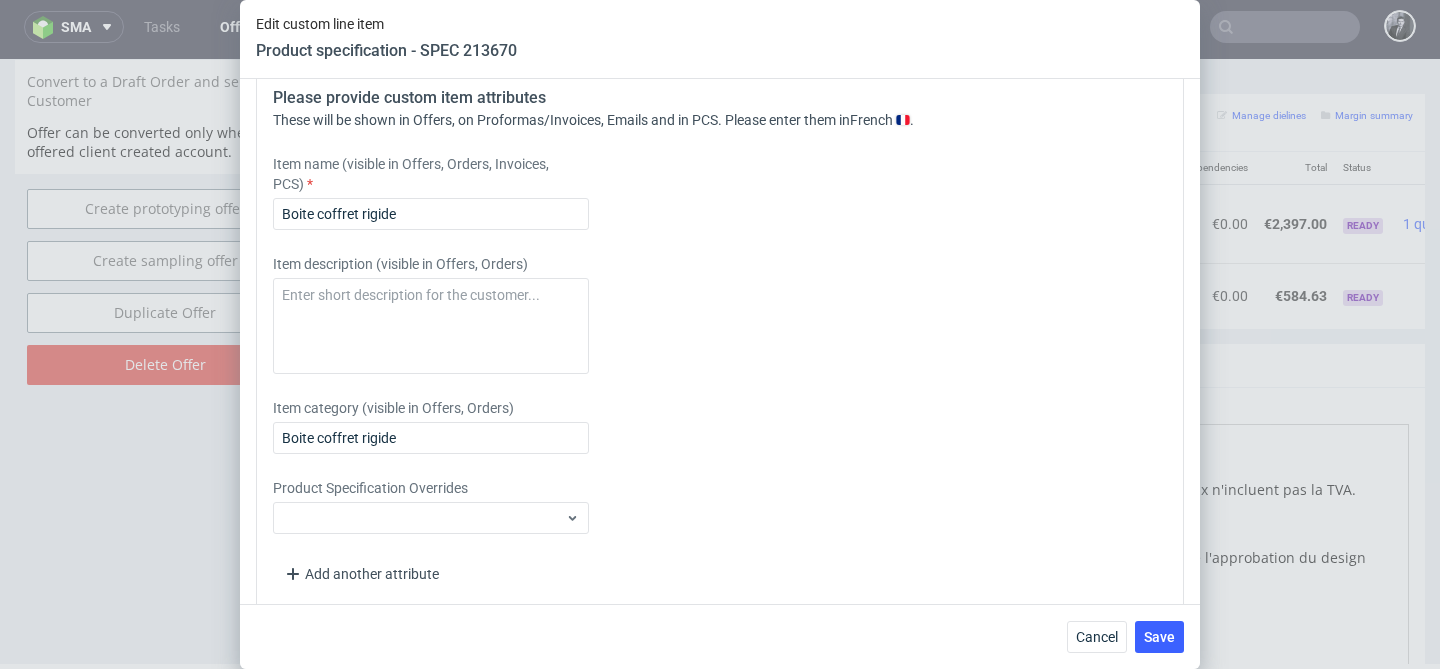 scroll, scrollTop: 2339, scrollLeft: 0, axis: vertical 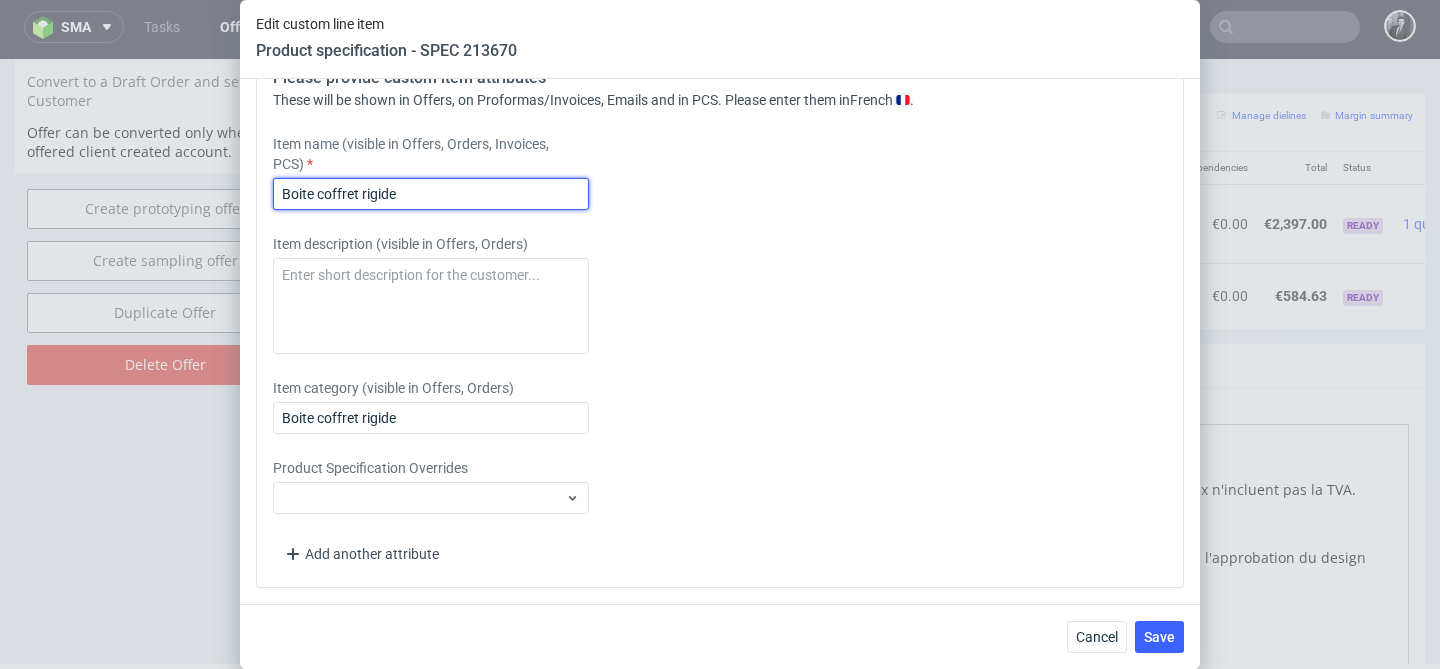 click on "Boite coffret rigide" at bounding box center (431, 194) 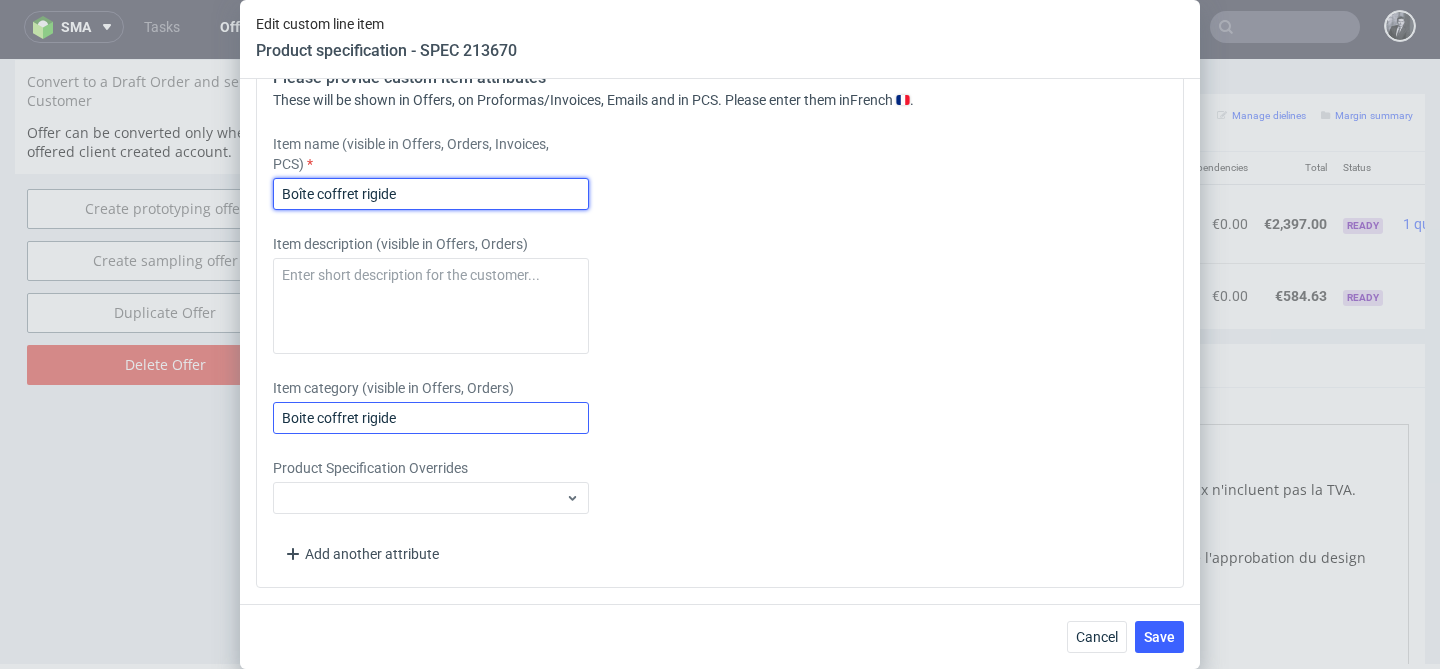 type on "Boîte coffret rigide" 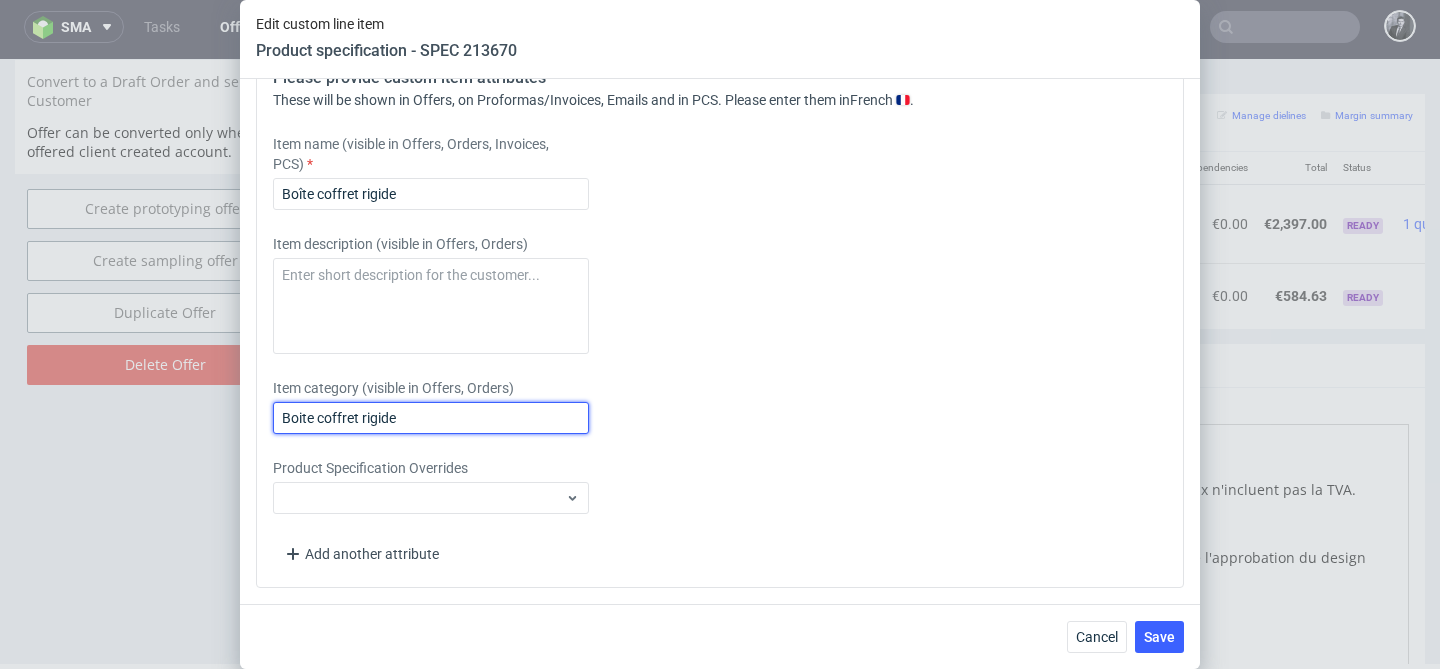 click on "Boite coffret rigide" at bounding box center [431, 418] 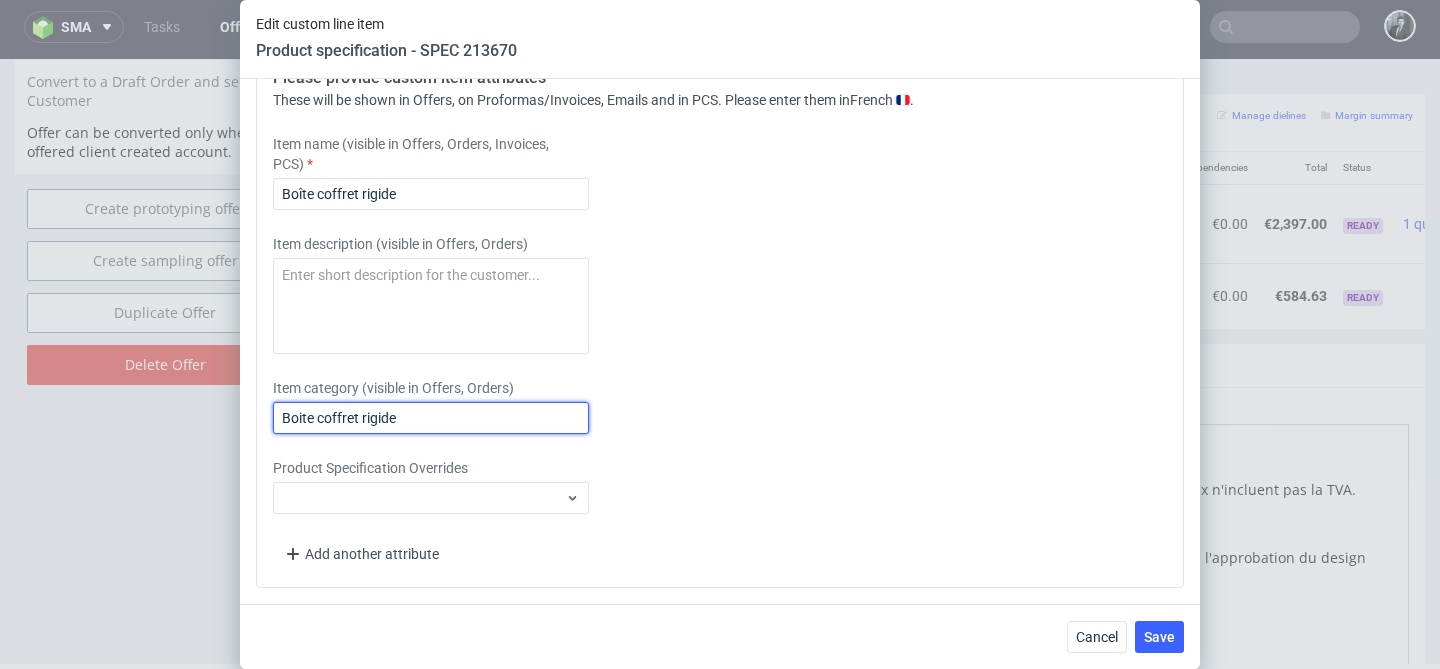 click on "Boite coffret rigide" at bounding box center (431, 418) 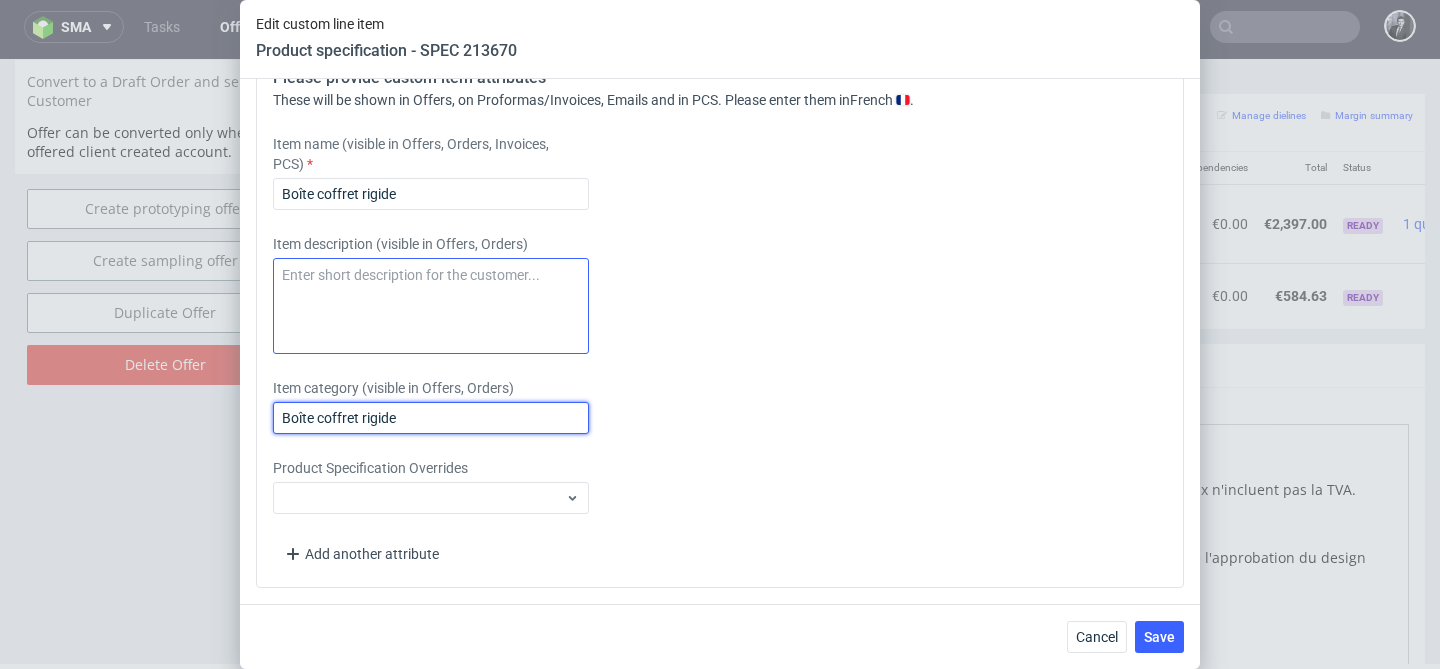 scroll, scrollTop: 2295, scrollLeft: 0, axis: vertical 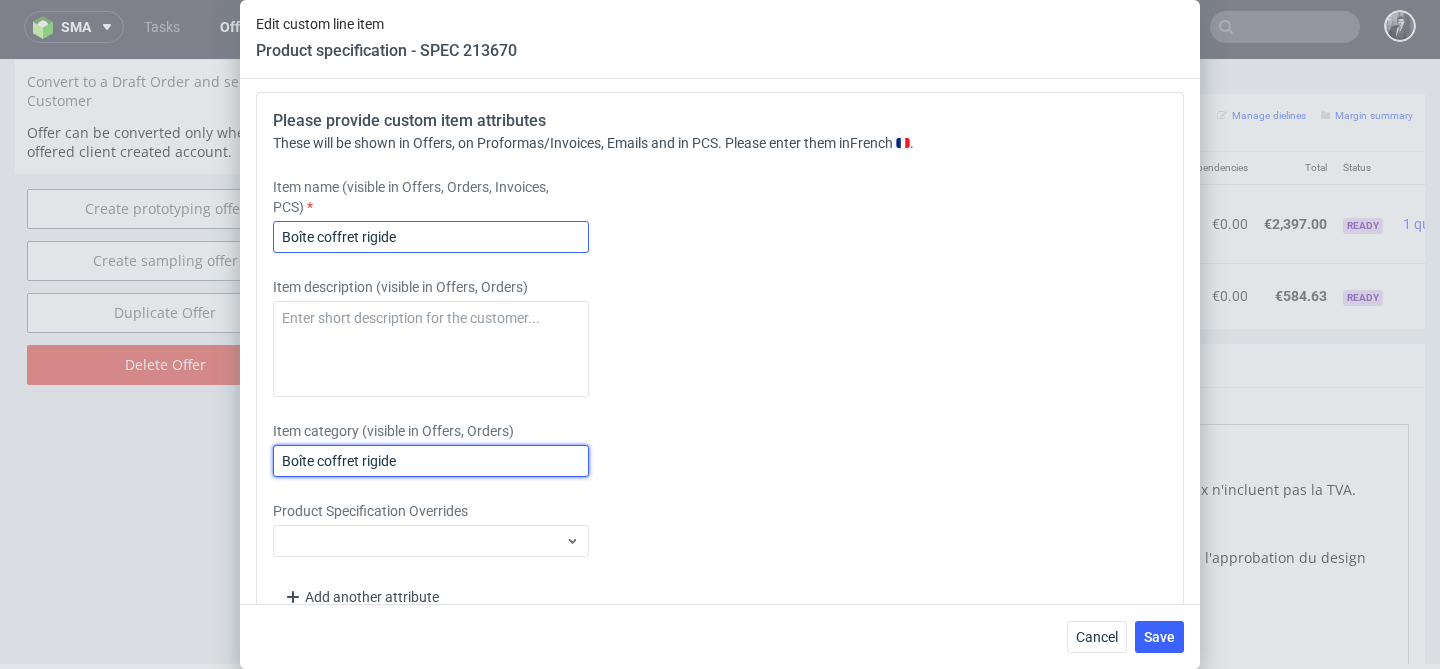 type on "Boîte coffret rigide" 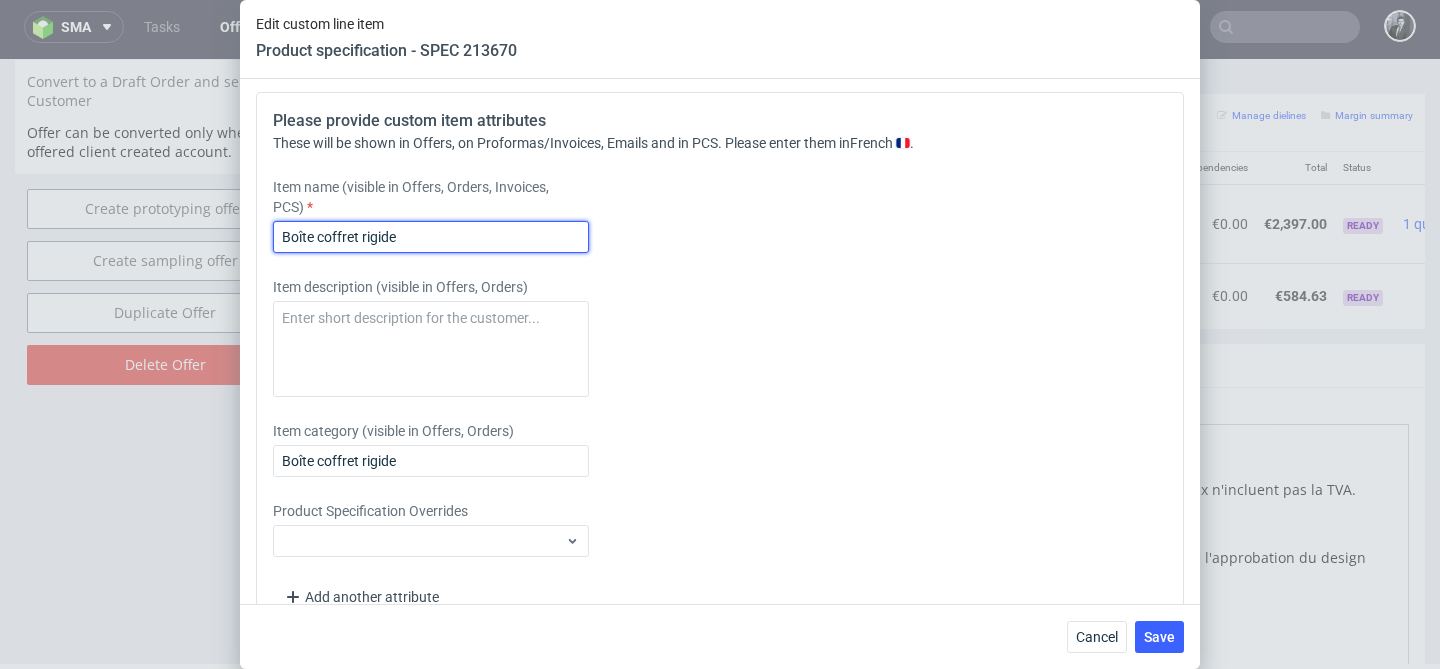 click on "Boîte coffret rigide" at bounding box center (431, 237) 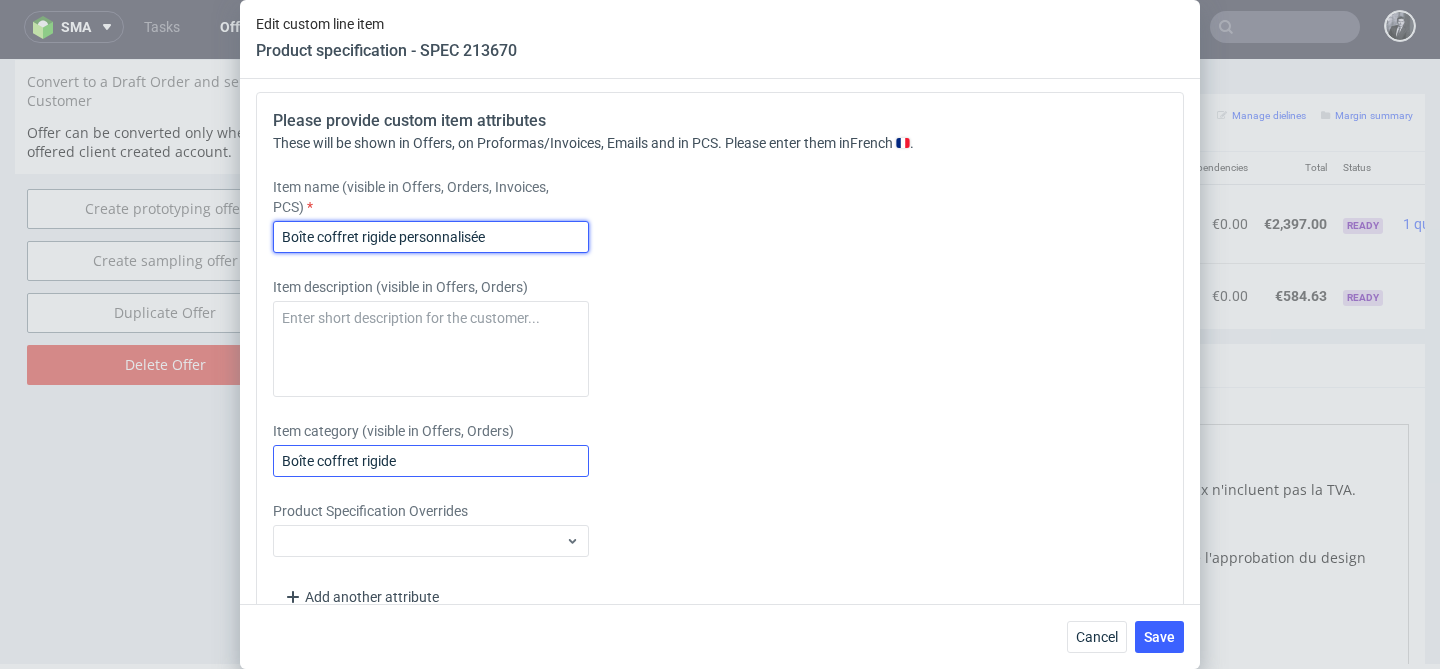 type on "Boîte coffret rigide personnalisée" 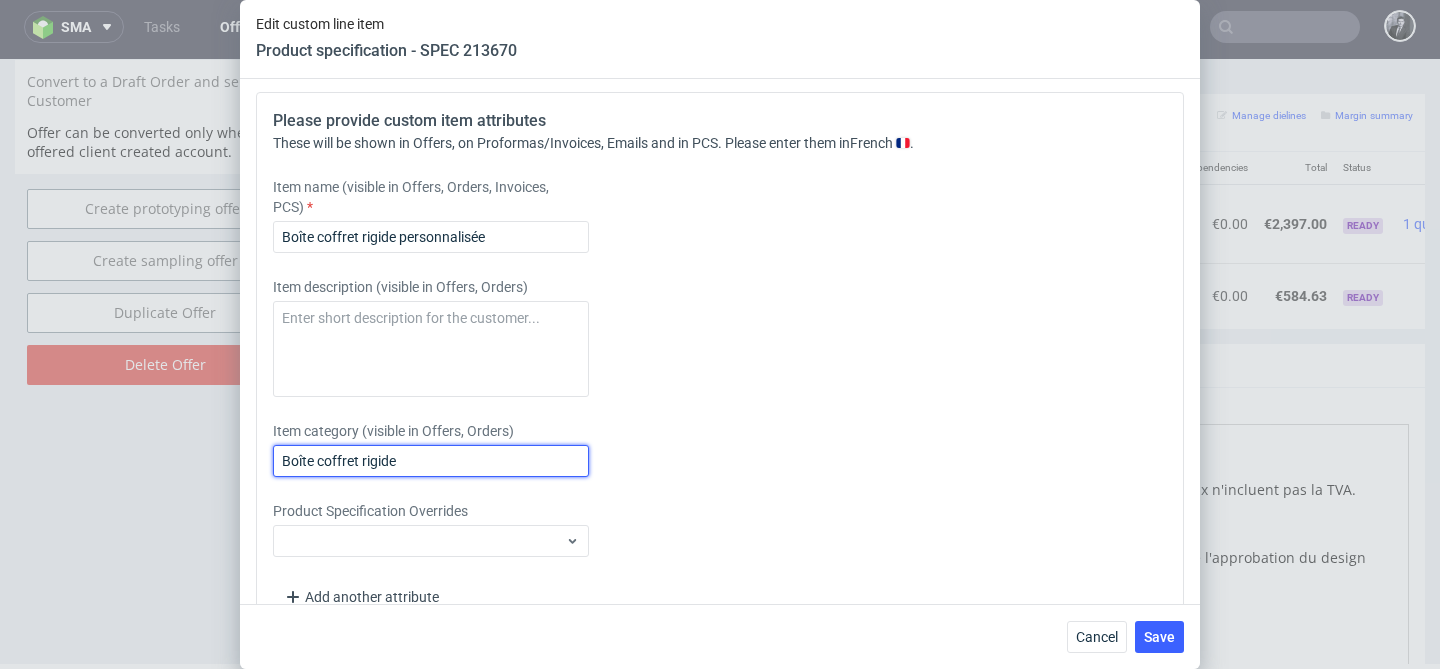 click on "Boîte coffret rigide" at bounding box center (431, 461) 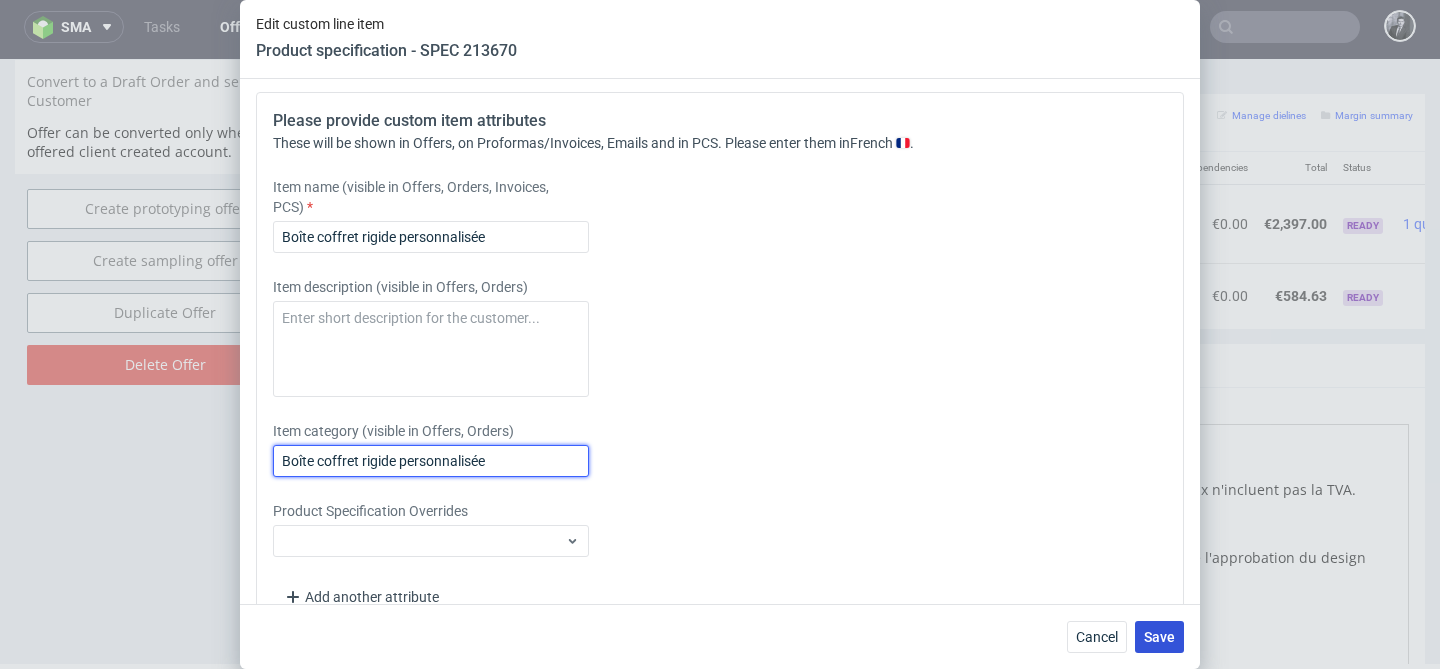 type on "Boîte coffret rigide personnalisée" 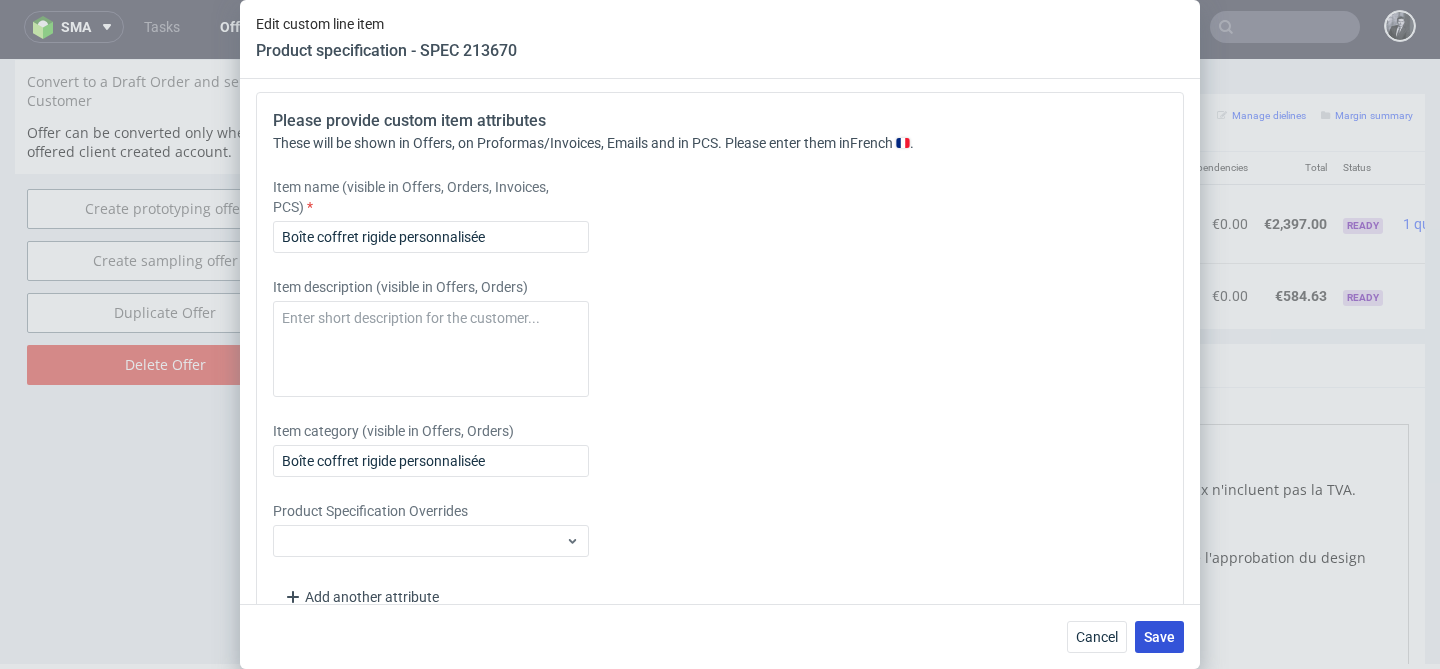 click on "Save" at bounding box center [1159, 637] 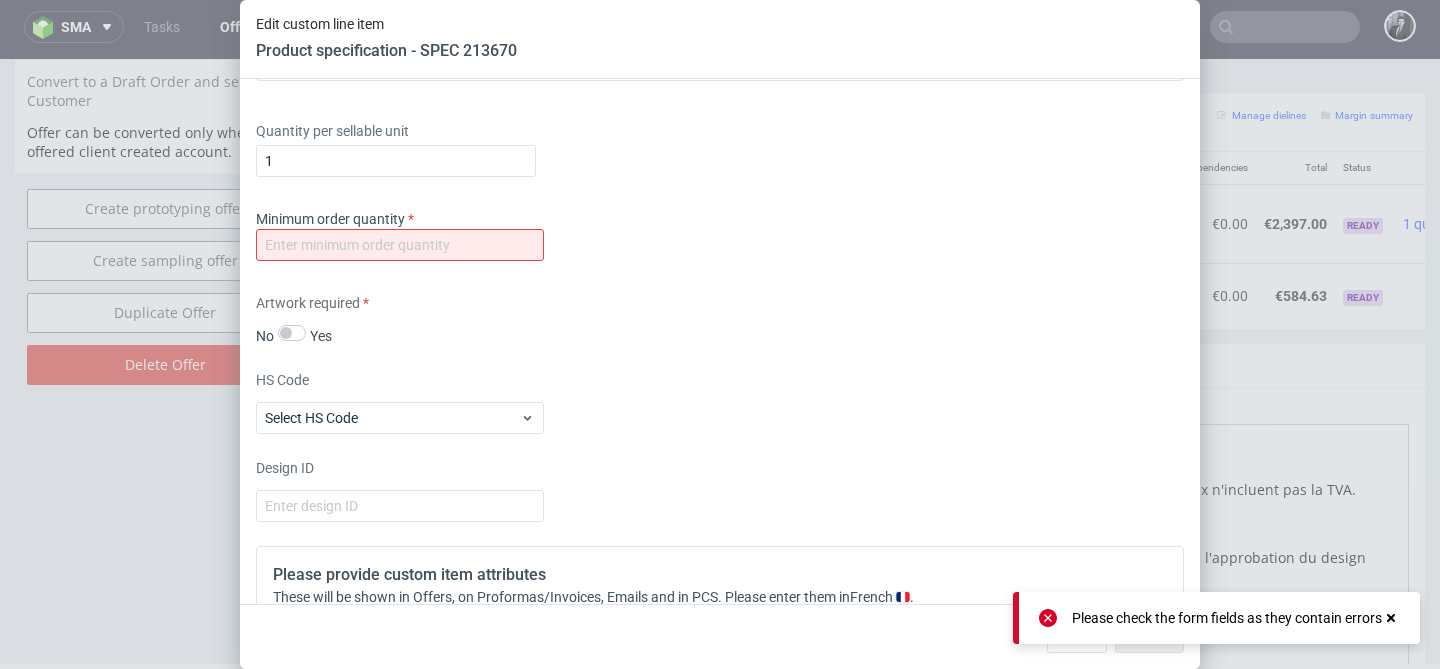 scroll, scrollTop: 1816, scrollLeft: 0, axis: vertical 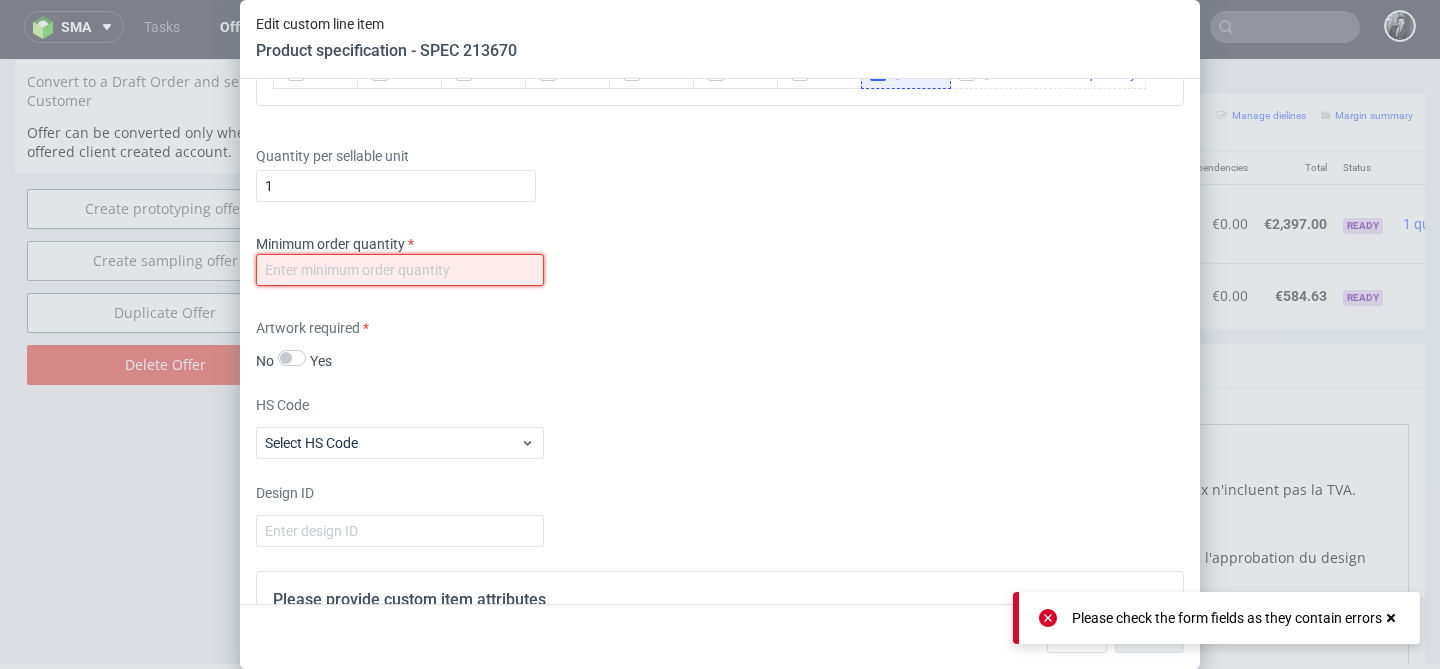 click at bounding box center [400, 270] 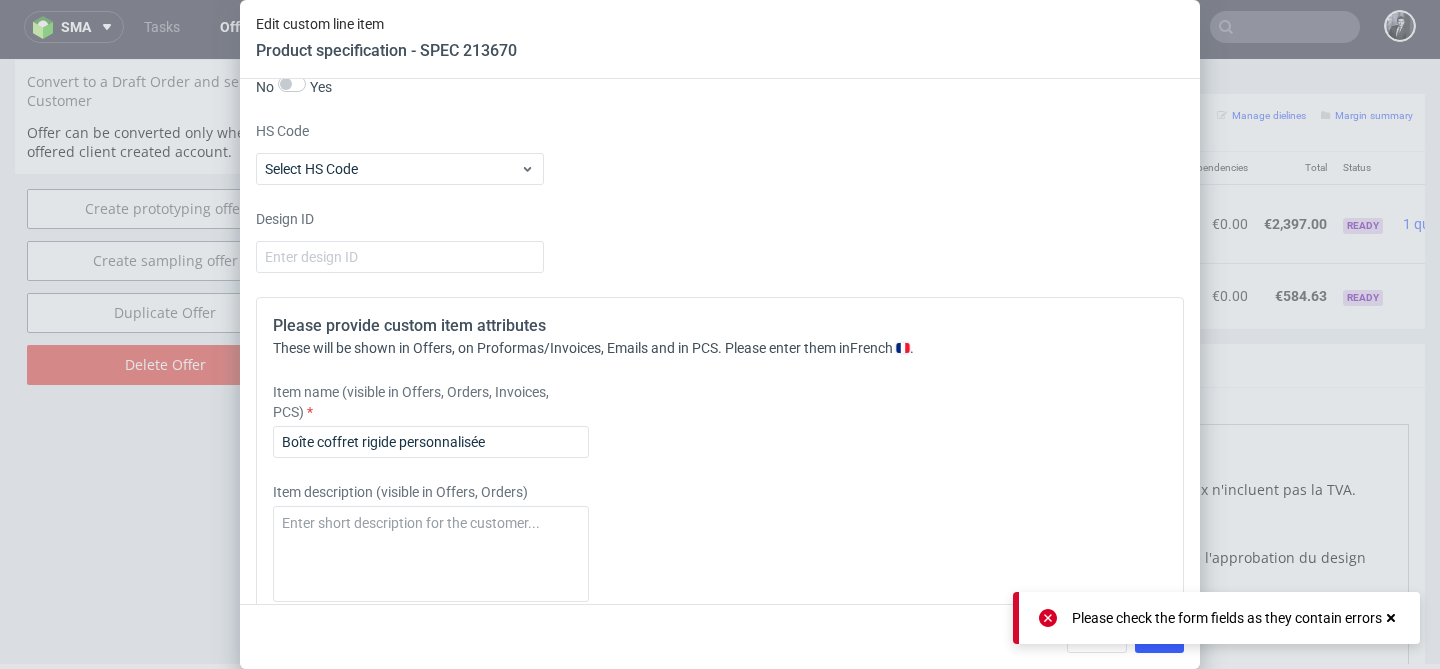 scroll, scrollTop: 2339, scrollLeft: 0, axis: vertical 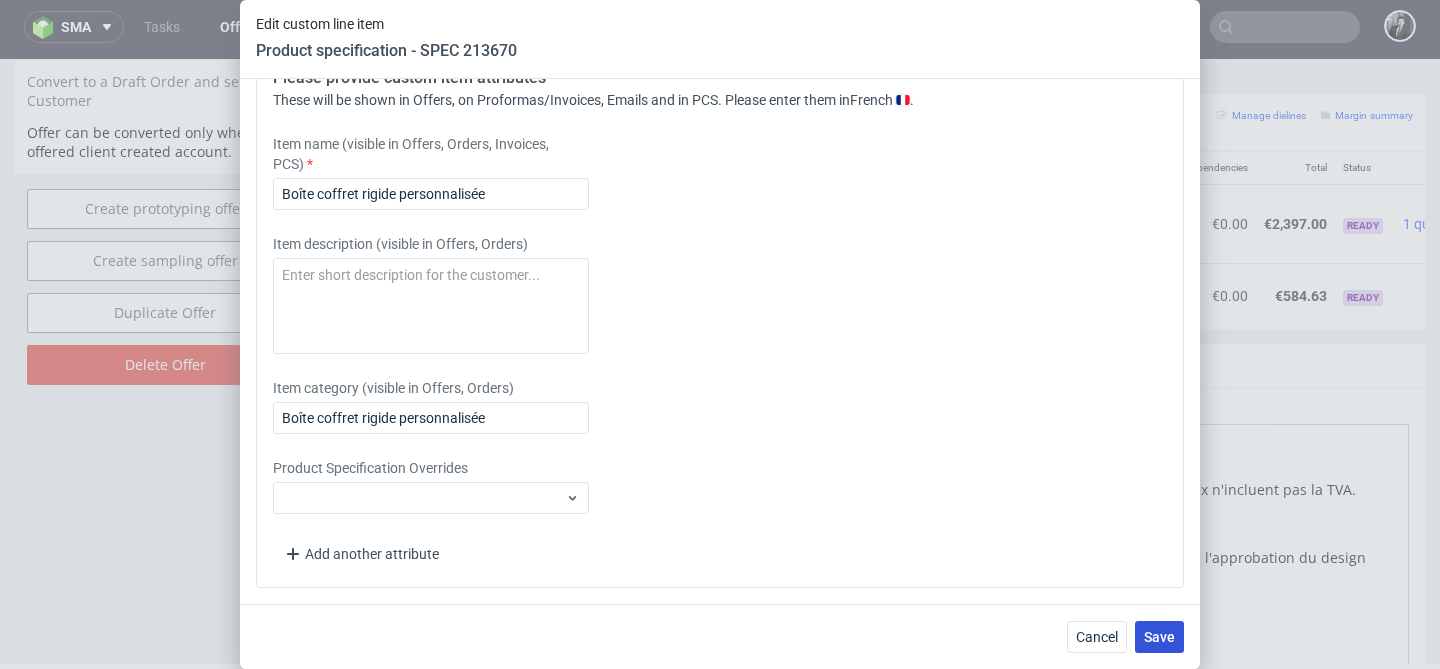 type on "300" 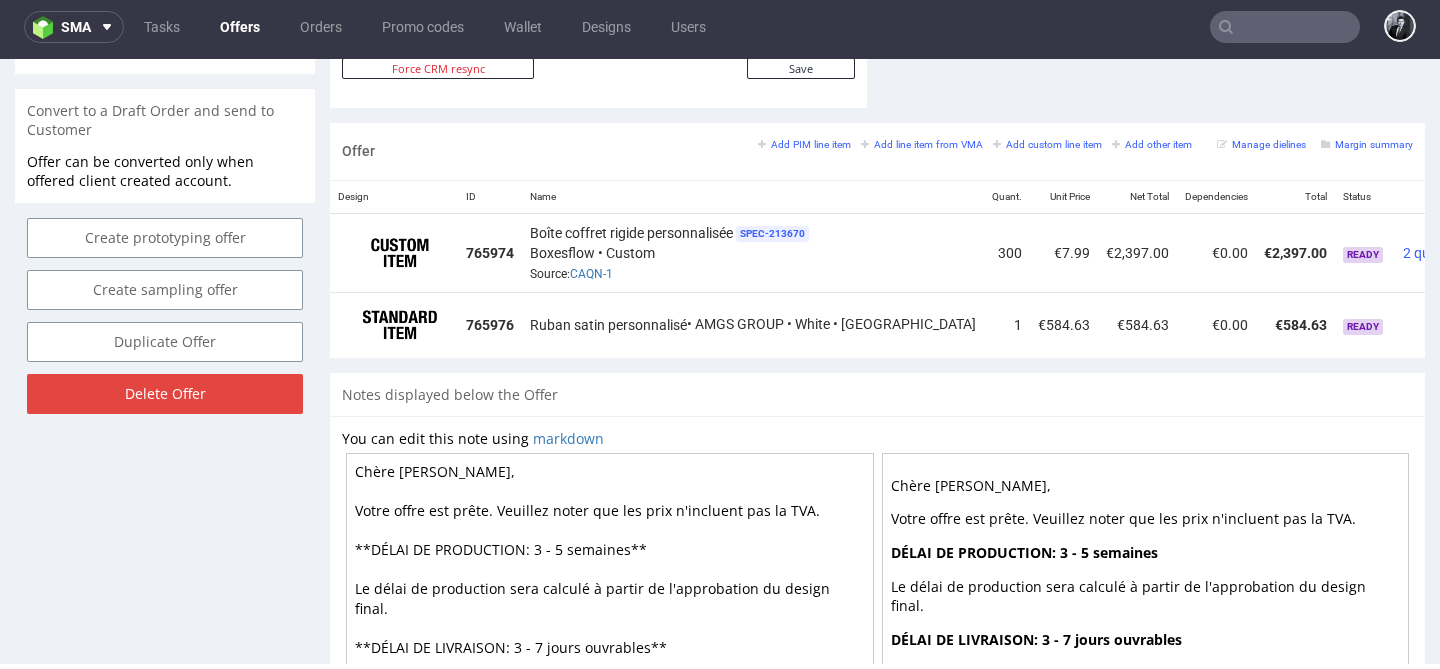 scroll, scrollTop: 0, scrollLeft: 0, axis: both 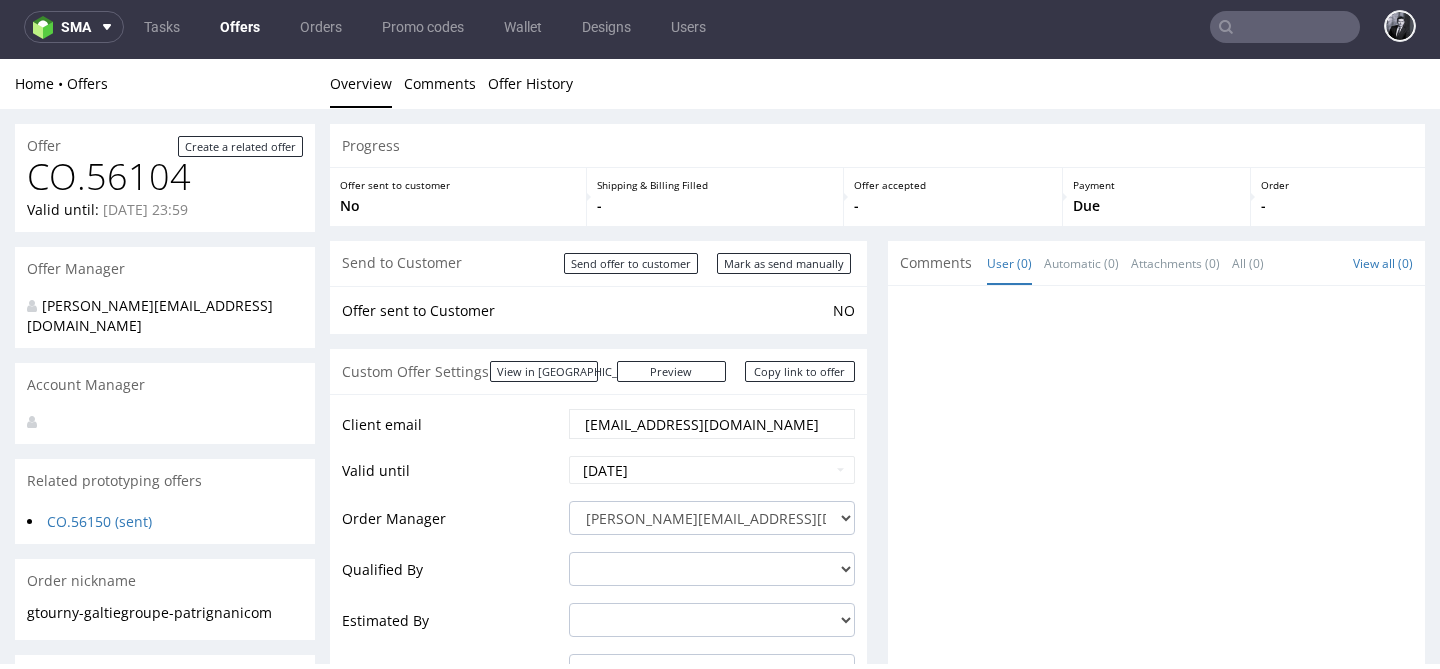click on "Offers" at bounding box center [240, 27] 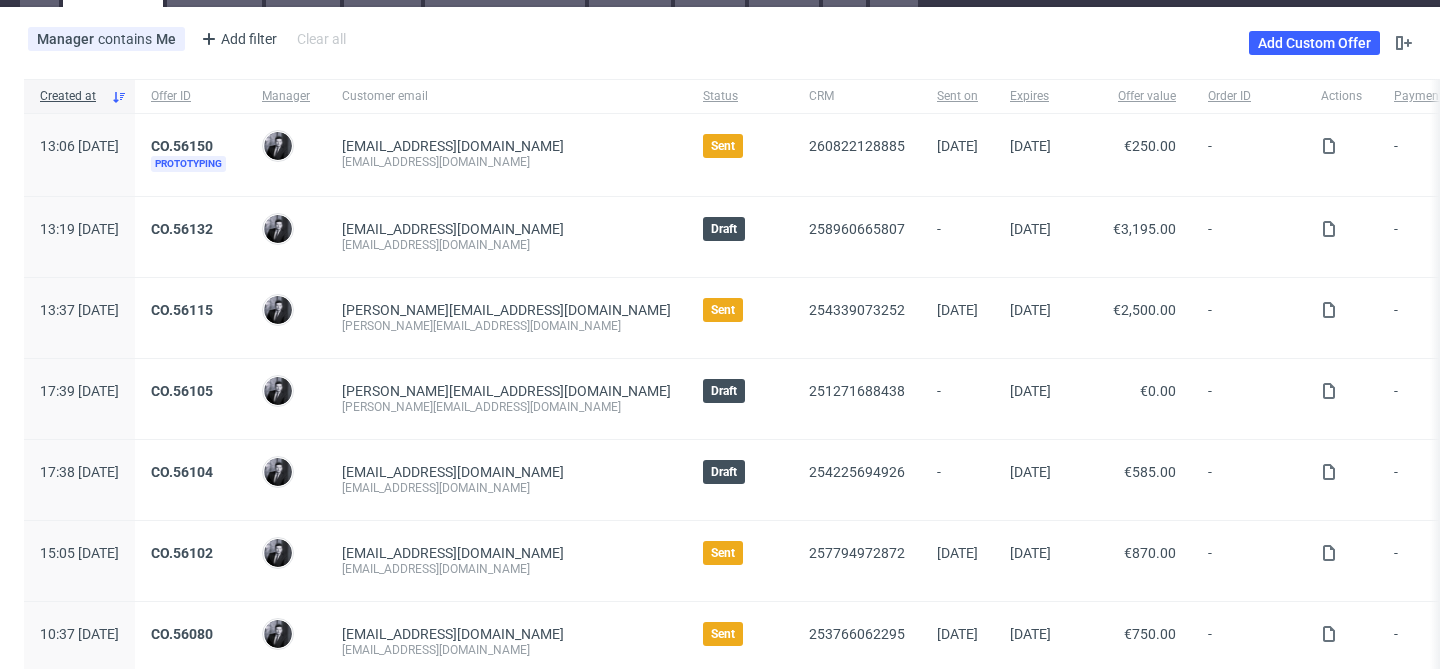 scroll, scrollTop: 113, scrollLeft: 0, axis: vertical 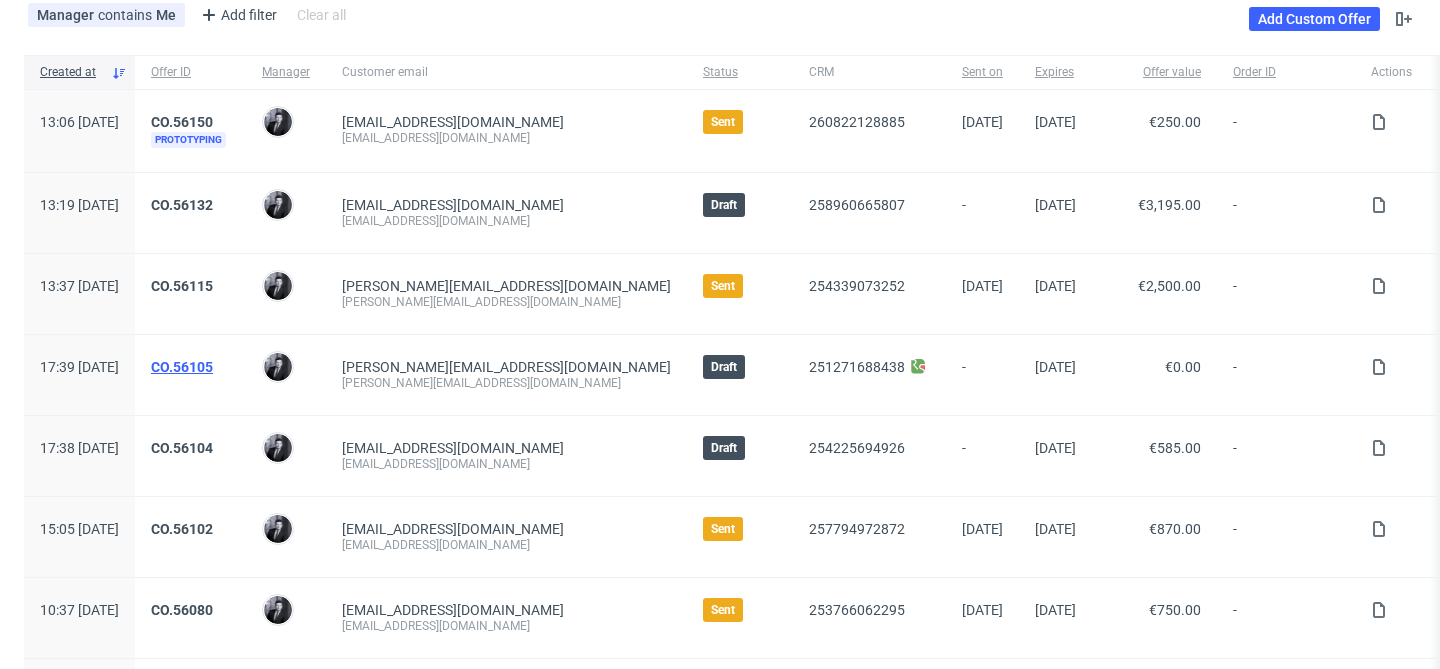 click on "CO.56105" at bounding box center (182, 367) 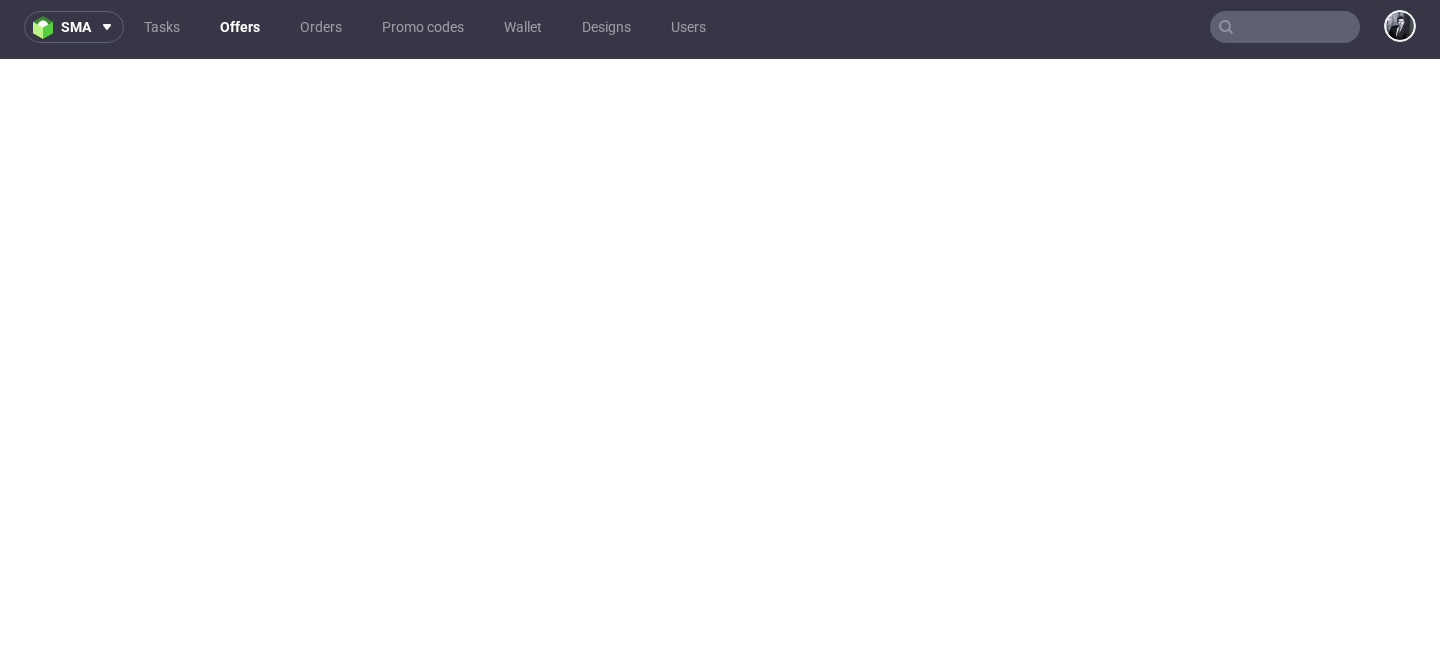 scroll, scrollTop: 5, scrollLeft: 0, axis: vertical 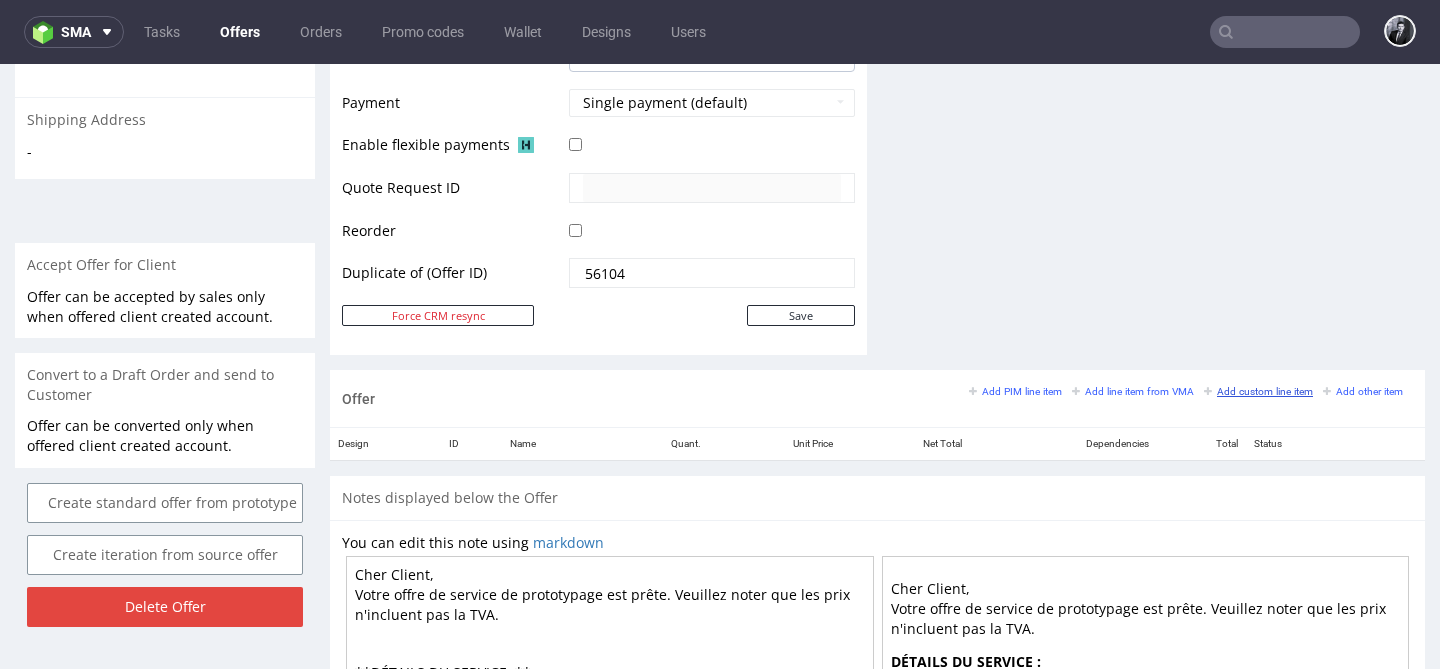 click on "Add custom line item" at bounding box center (1258, 391) 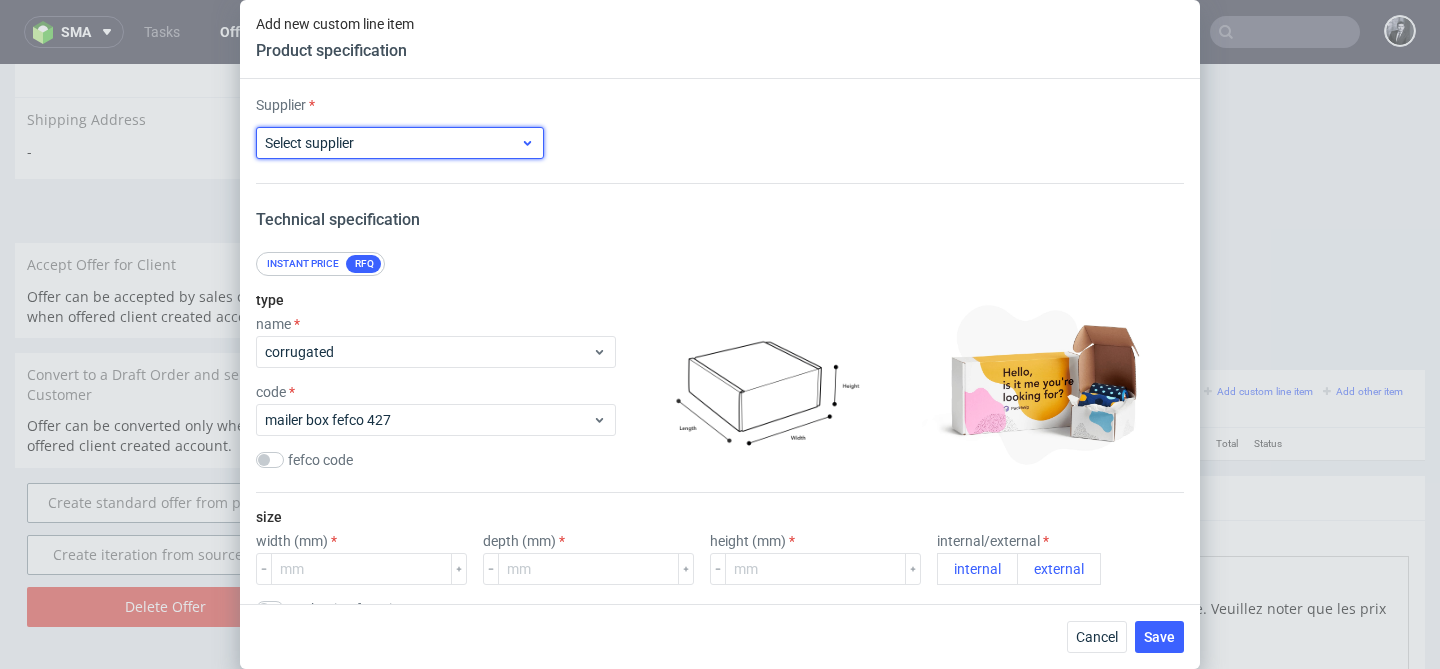 click 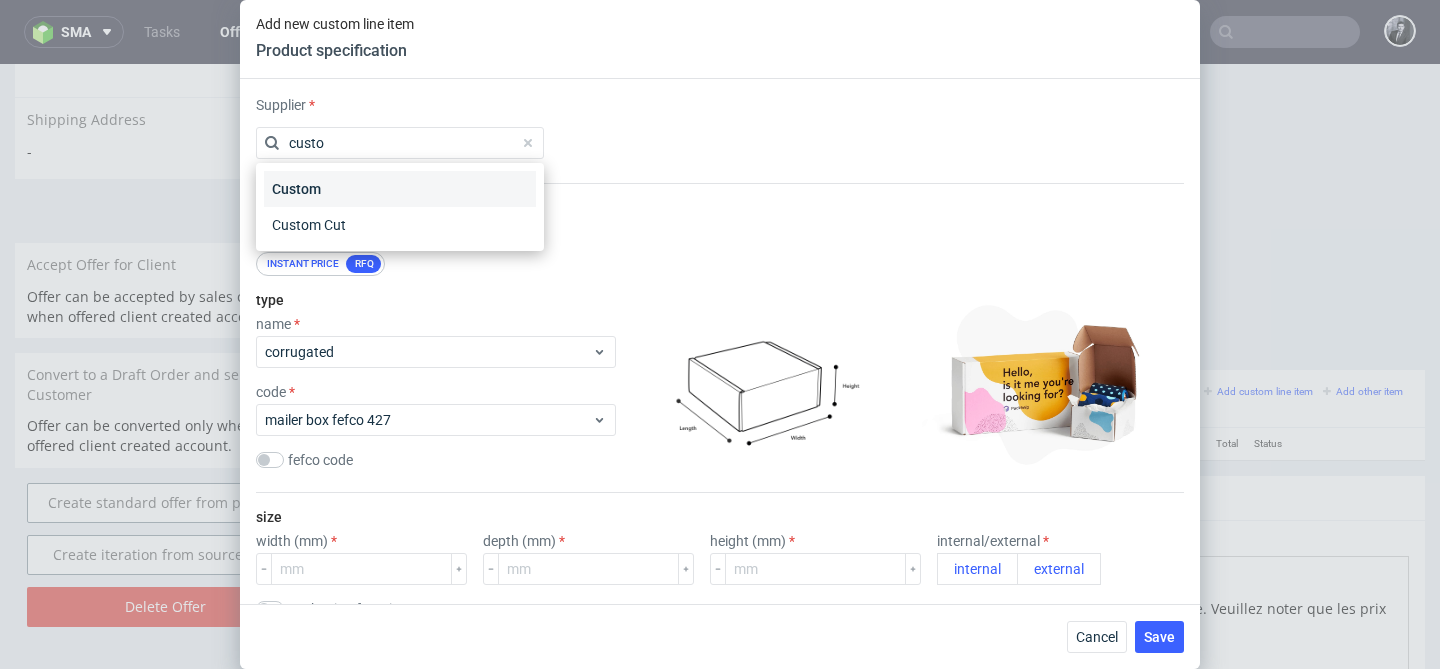 type on "custo" 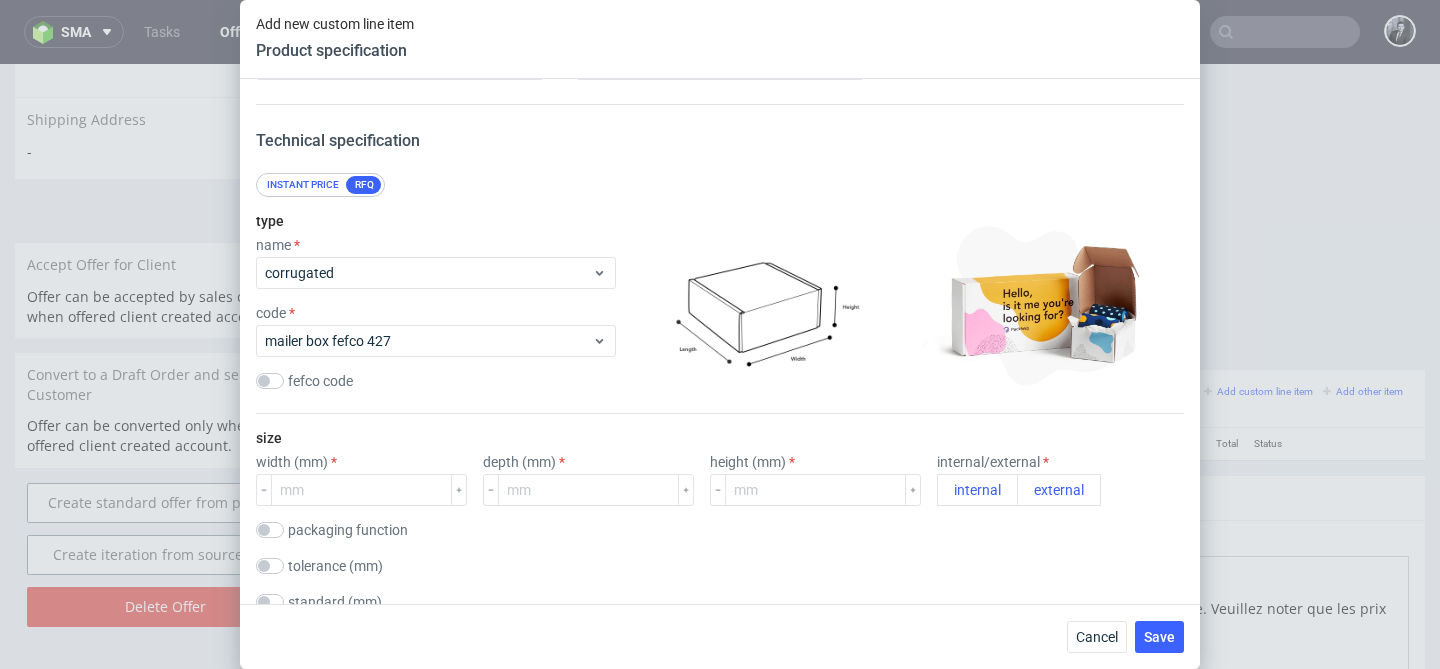 scroll, scrollTop: 0, scrollLeft: 0, axis: both 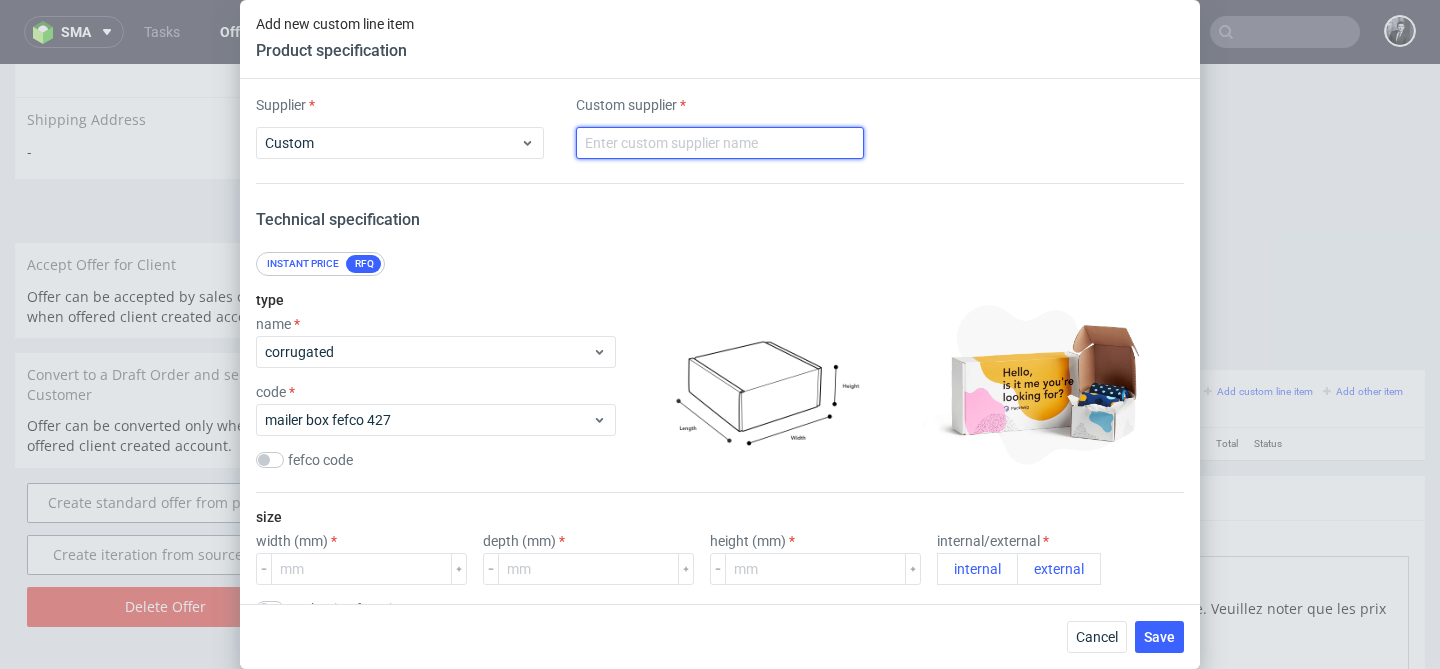 click at bounding box center (720, 143) 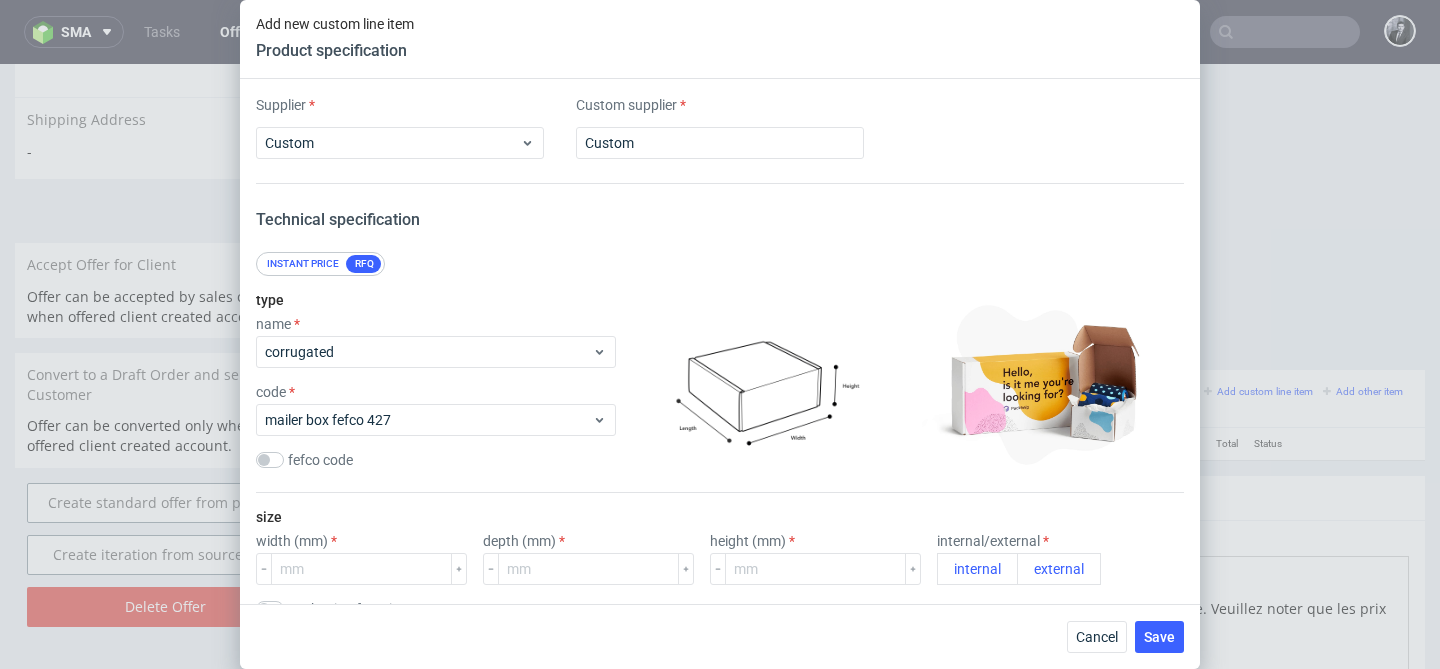 click on "type name corrugated code mailer box fefco 427 fefco code" at bounding box center (720, 384) 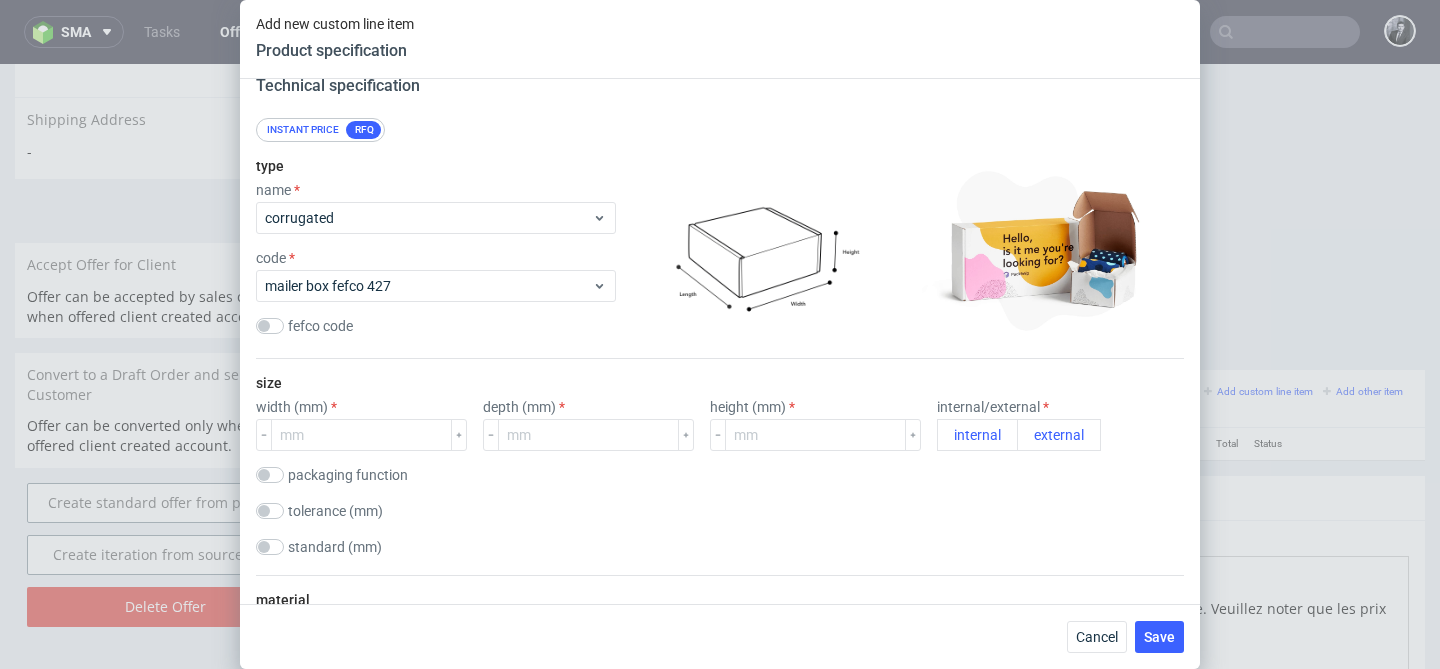 scroll, scrollTop: 134, scrollLeft: 0, axis: vertical 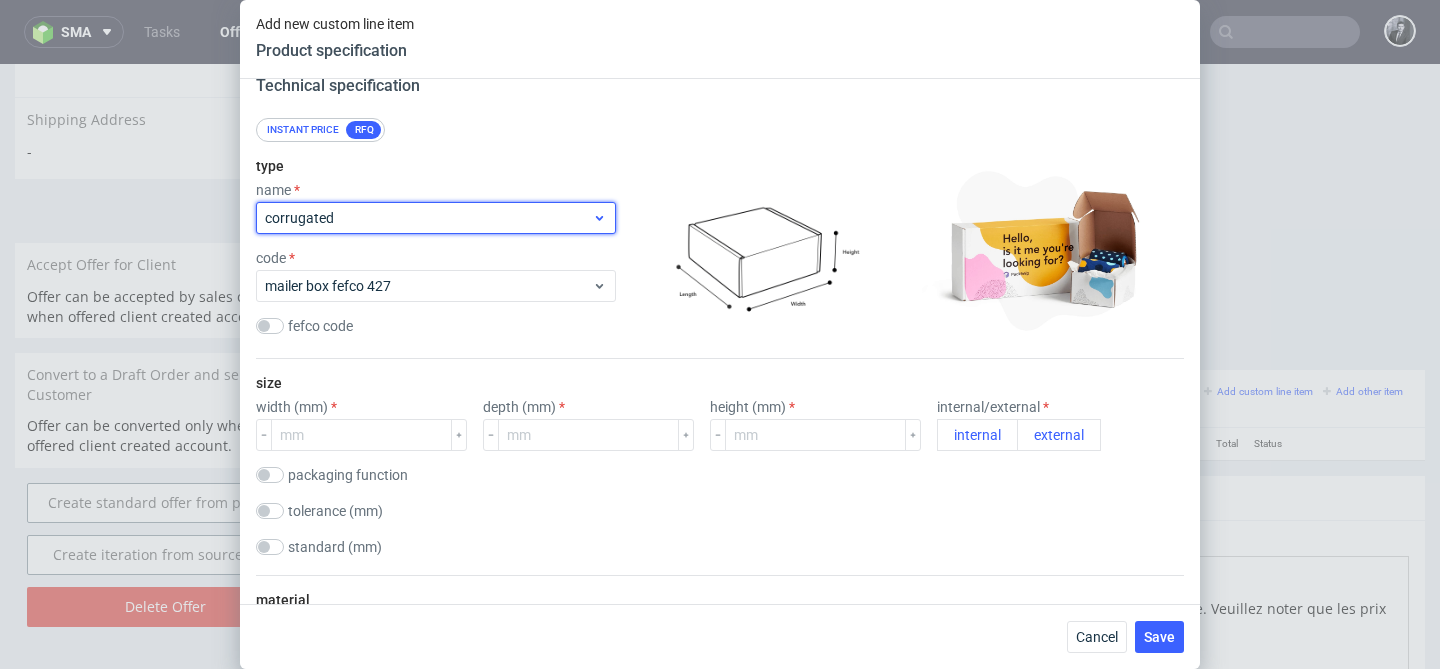 click on "corrugated" at bounding box center [428, 218] 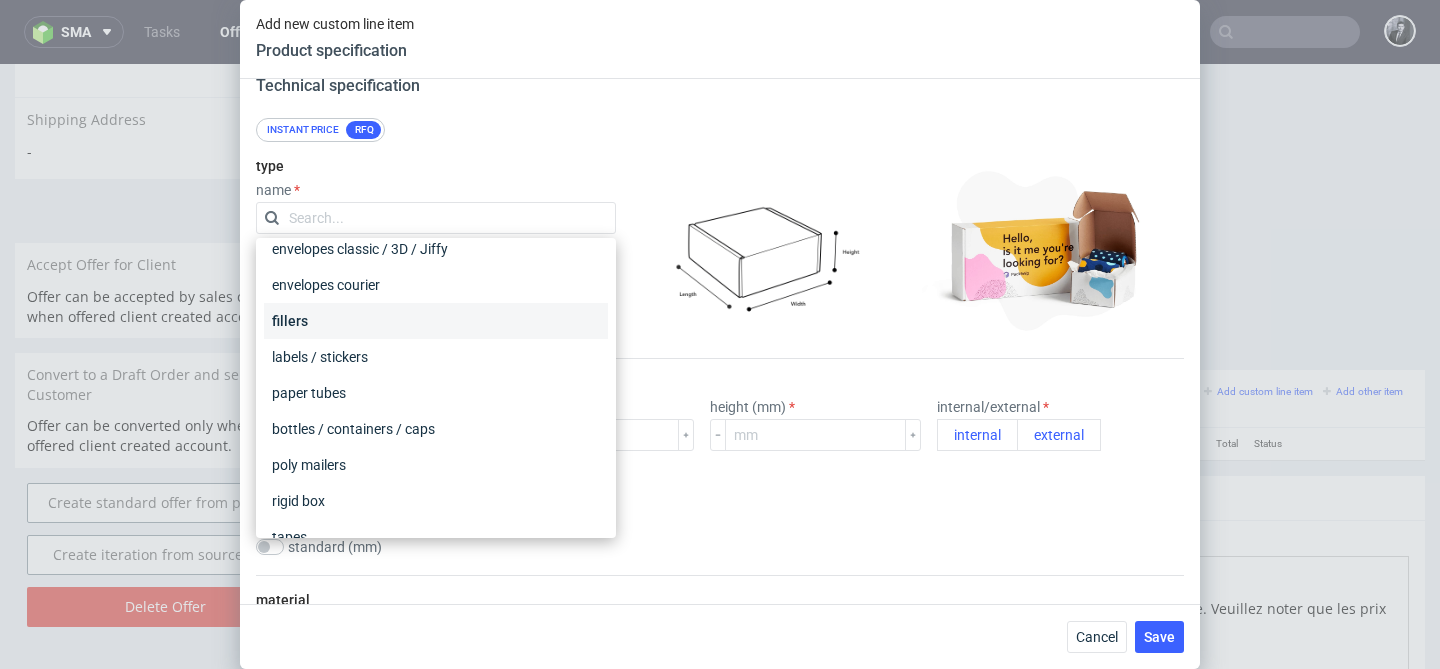 scroll, scrollTop: 160, scrollLeft: 0, axis: vertical 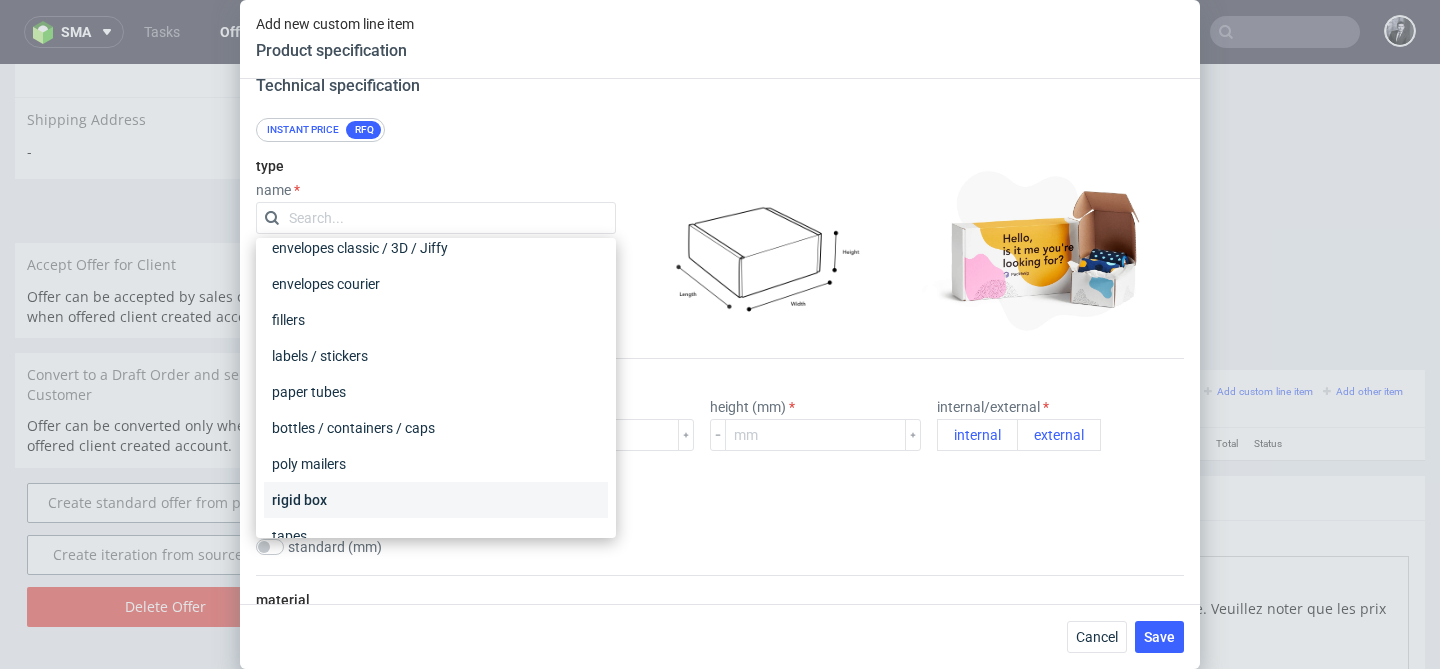 click on "rigid box" at bounding box center [436, 500] 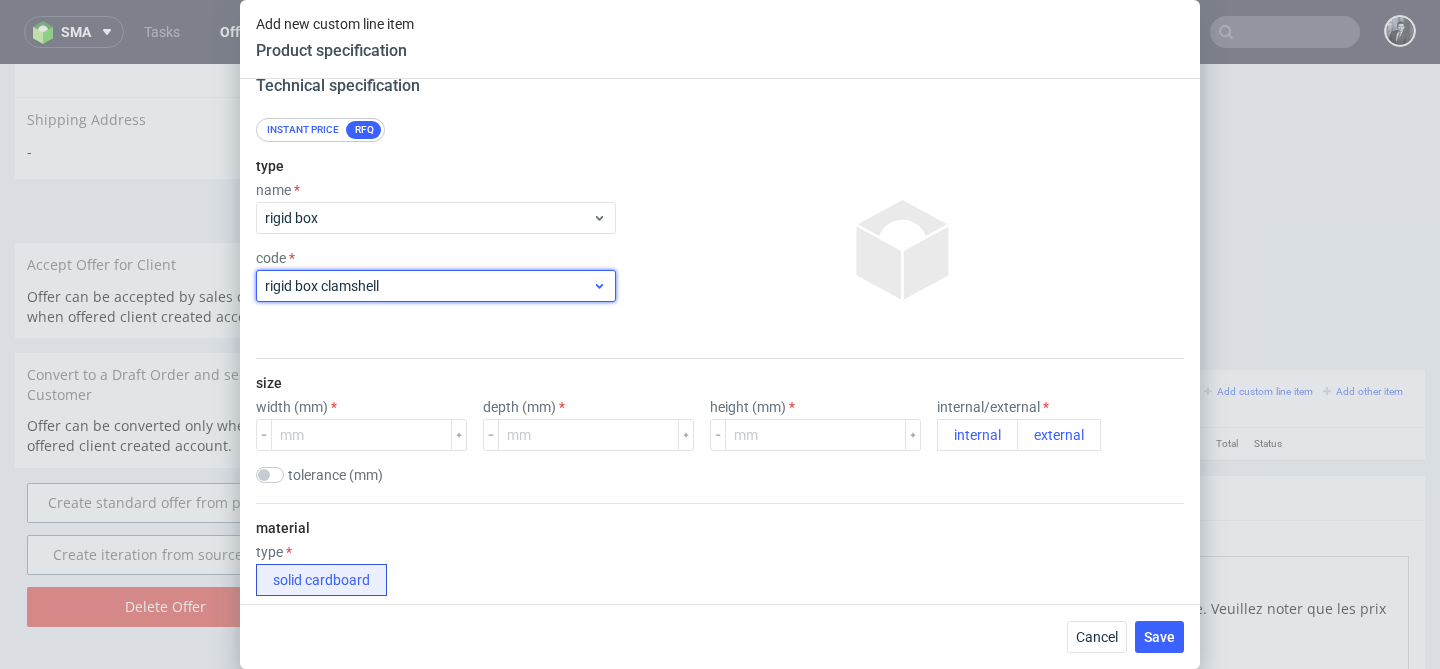 click on "rigid box clamshell" at bounding box center (428, 286) 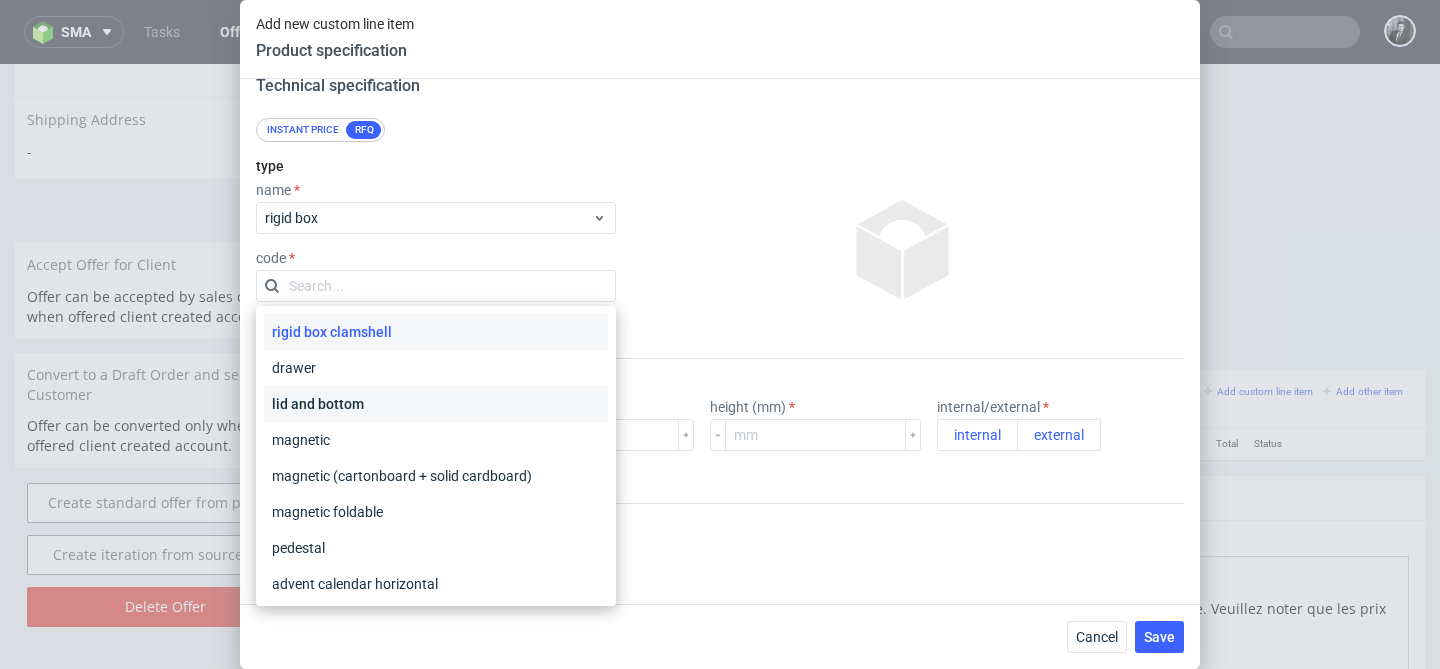 click on "lid and bottom" at bounding box center [436, 404] 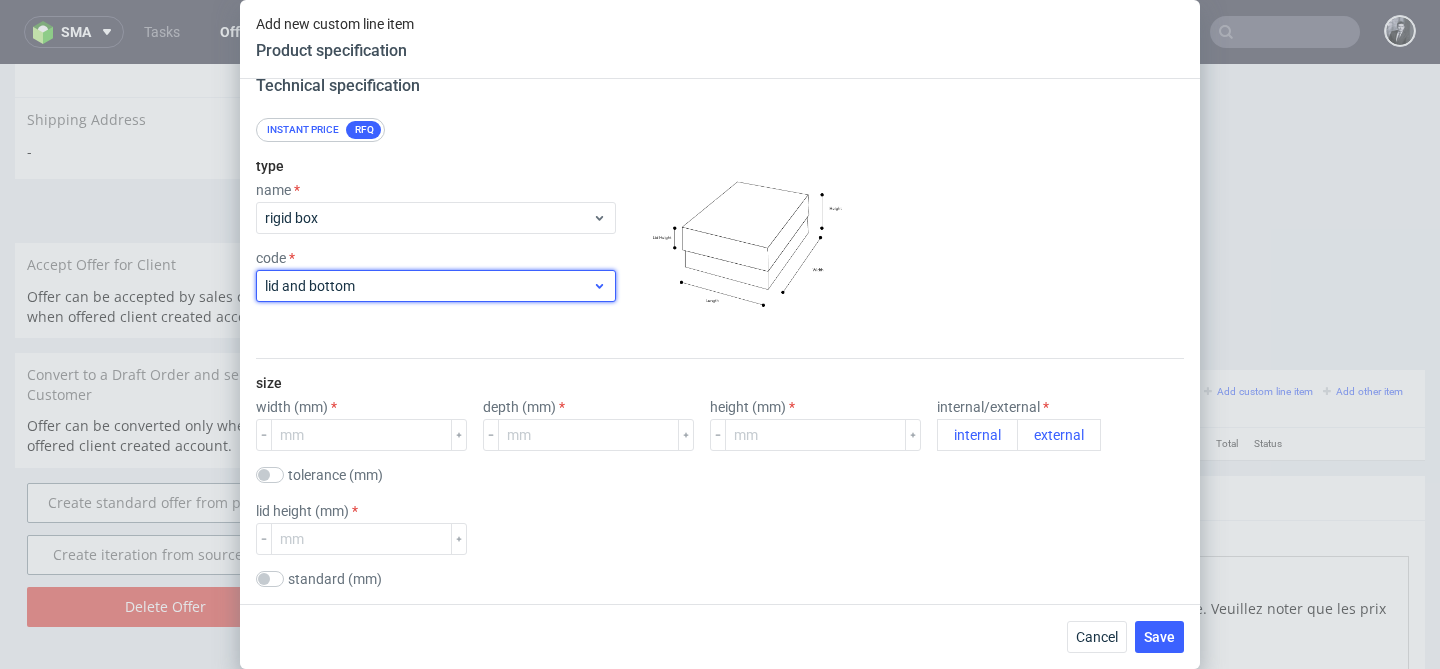click on "lid and bottom" at bounding box center [428, 286] 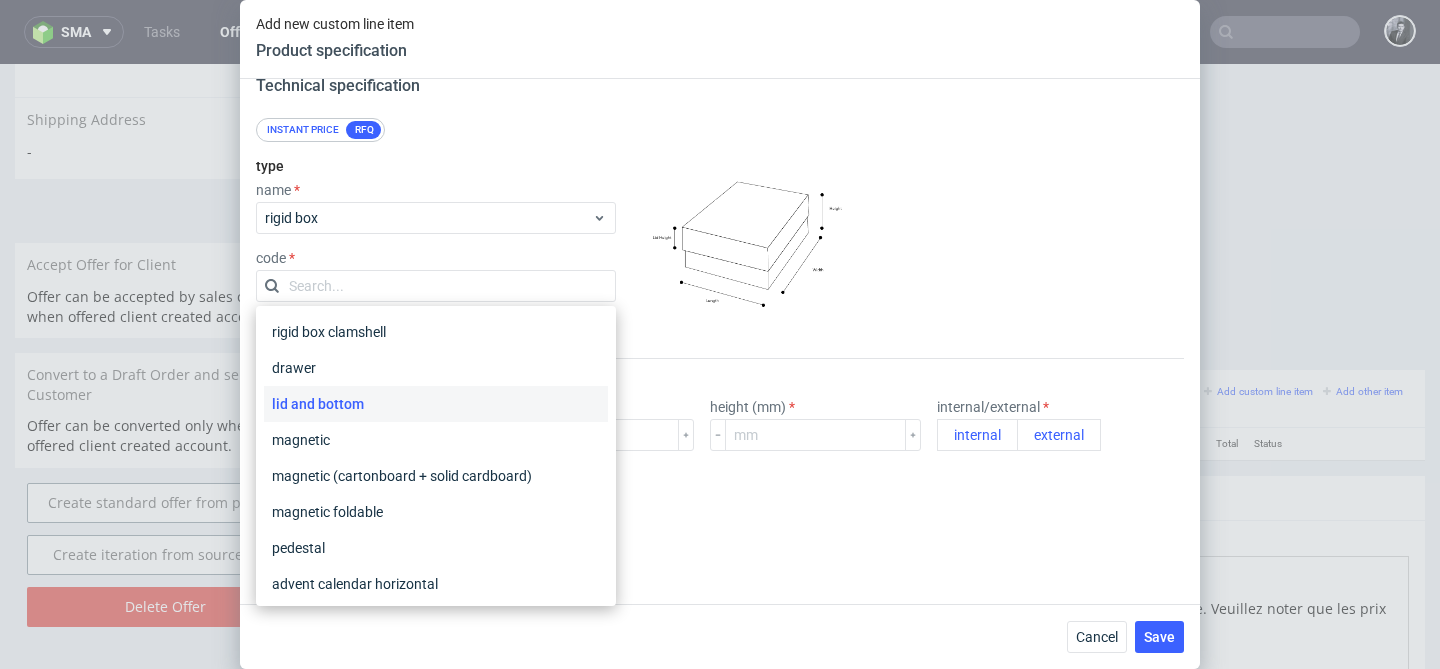 click on "lid and bottom" at bounding box center [436, 404] 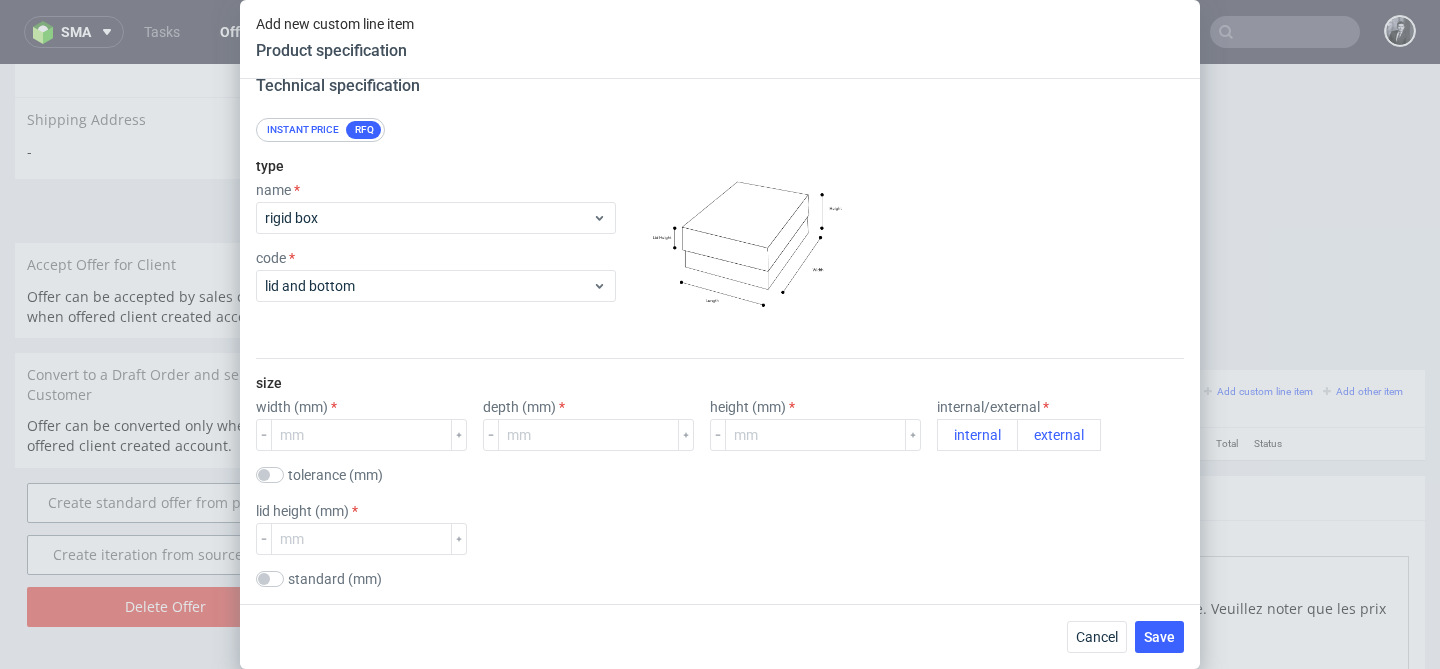 scroll, scrollTop: 266, scrollLeft: 0, axis: vertical 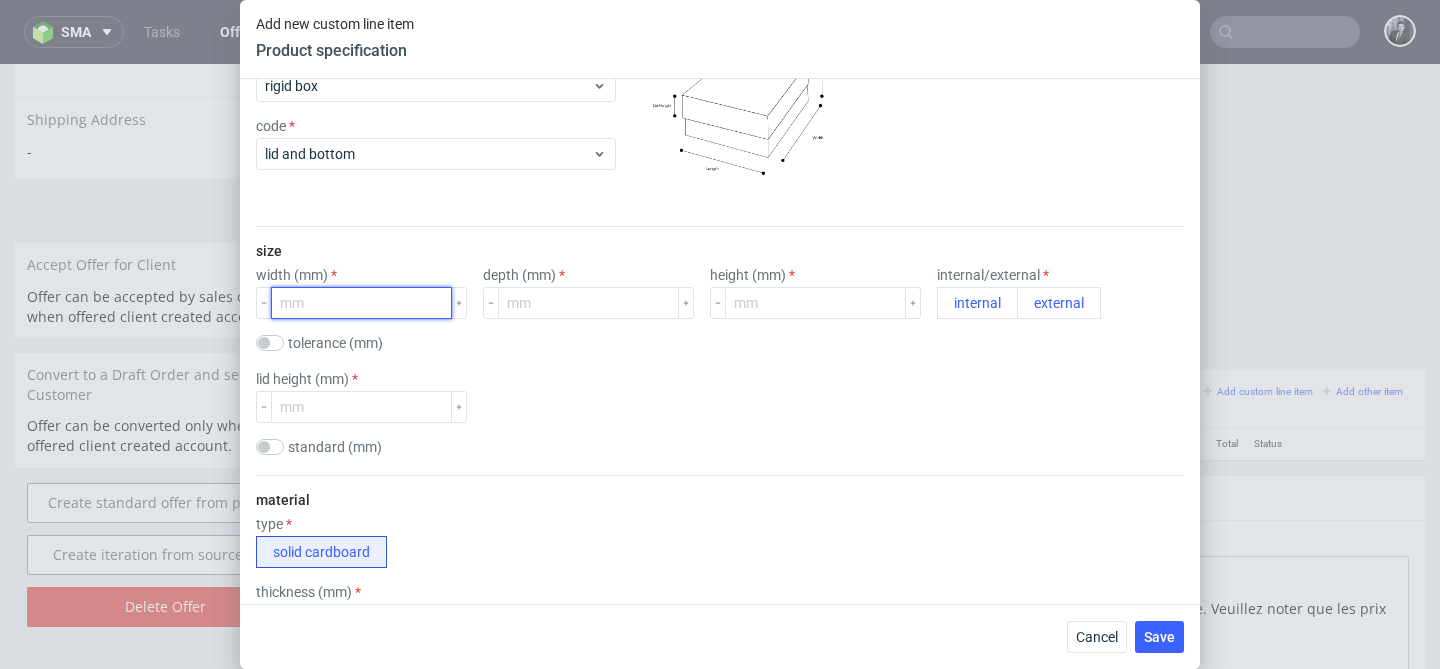 click at bounding box center [361, 303] 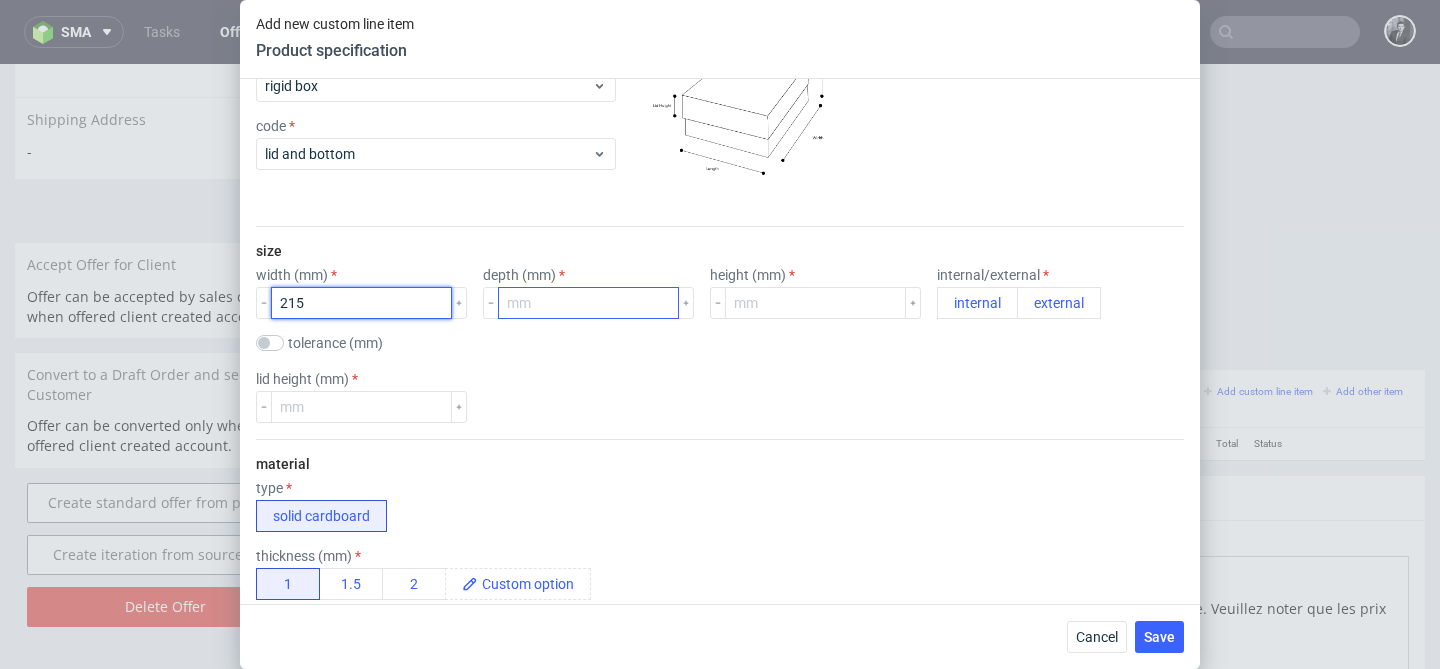 type on "215" 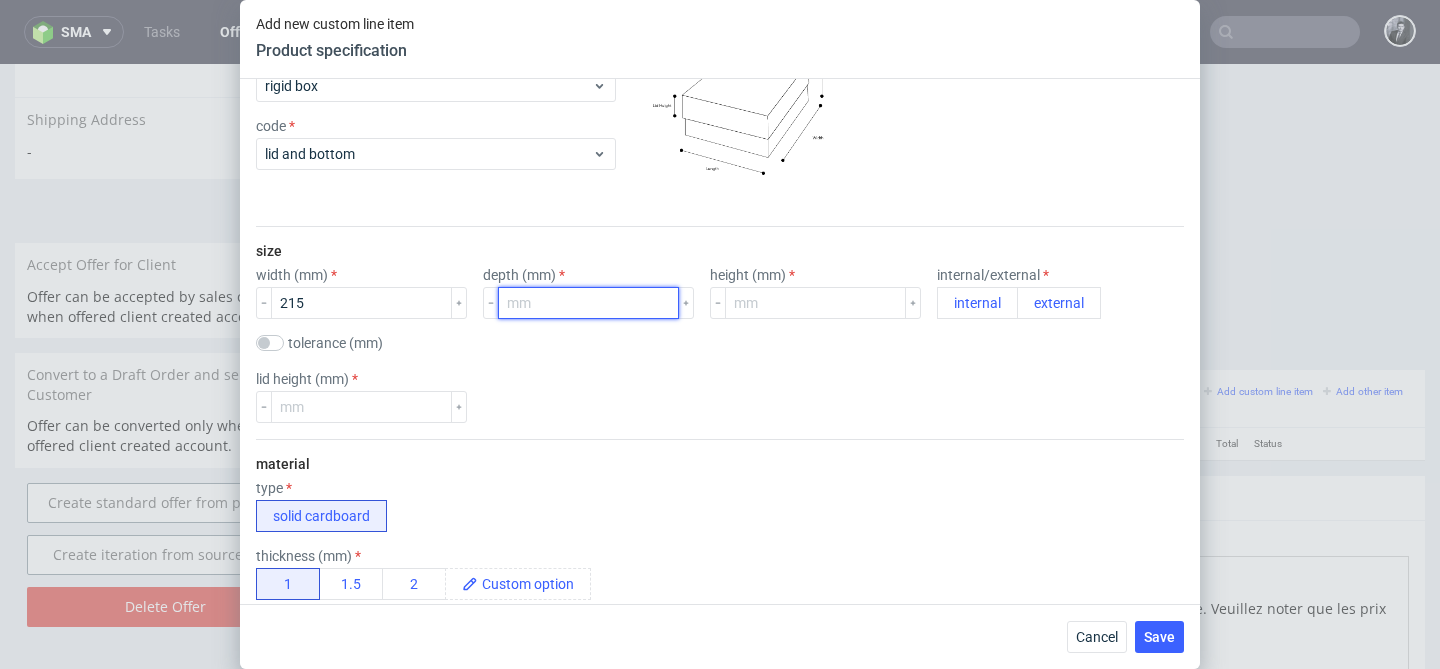 click at bounding box center [588, 303] 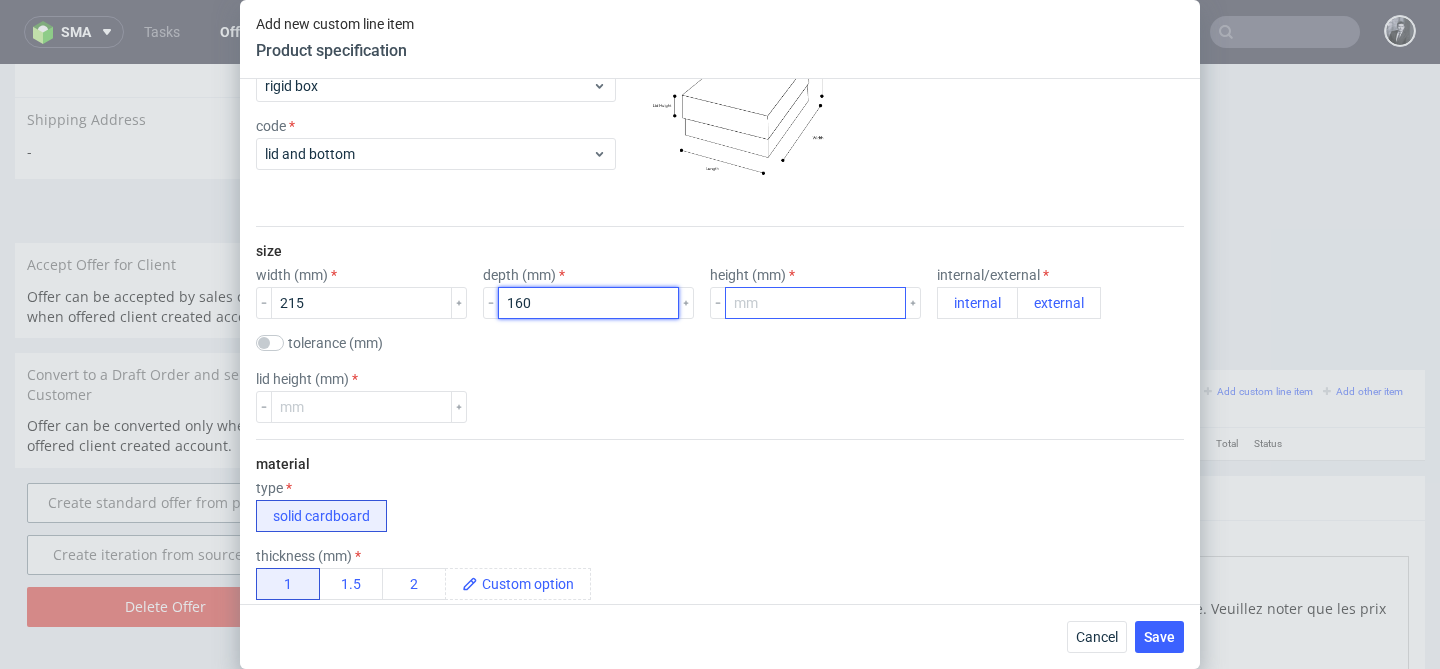 type on "160" 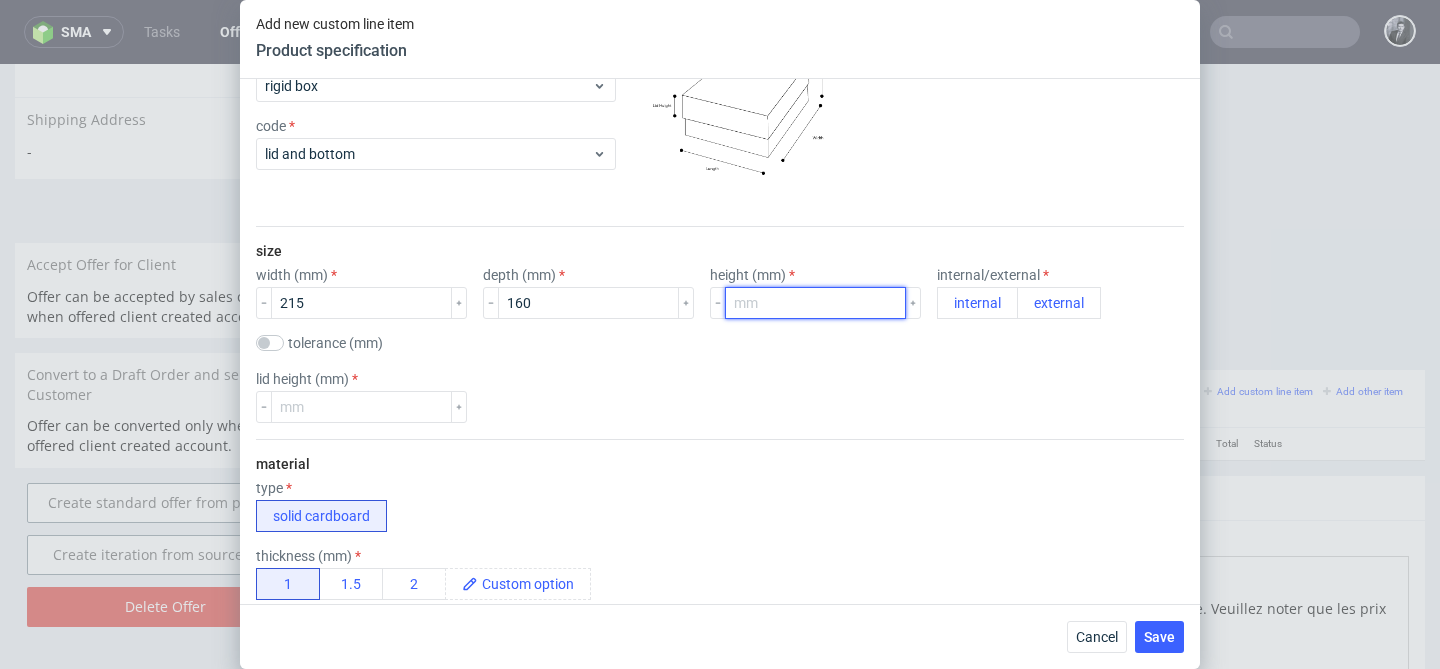 click at bounding box center [815, 303] 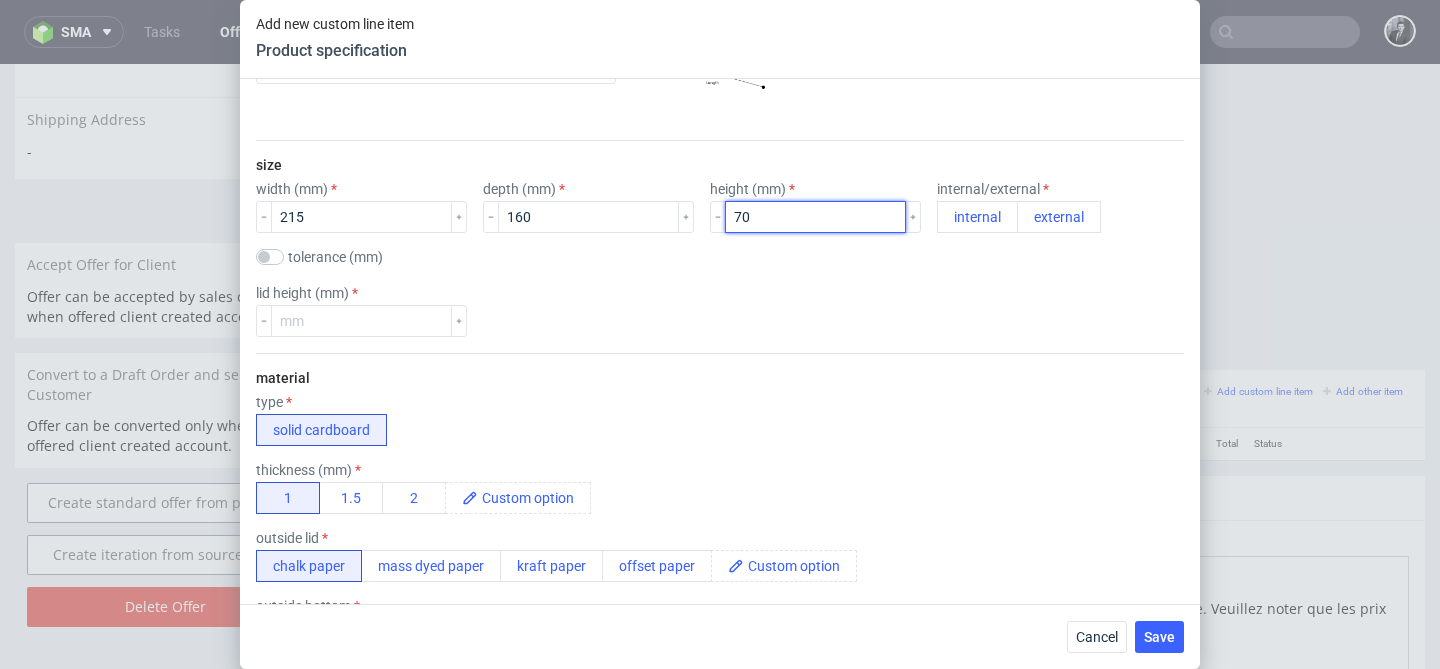 scroll, scrollTop: 285, scrollLeft: 0, axis: vertical 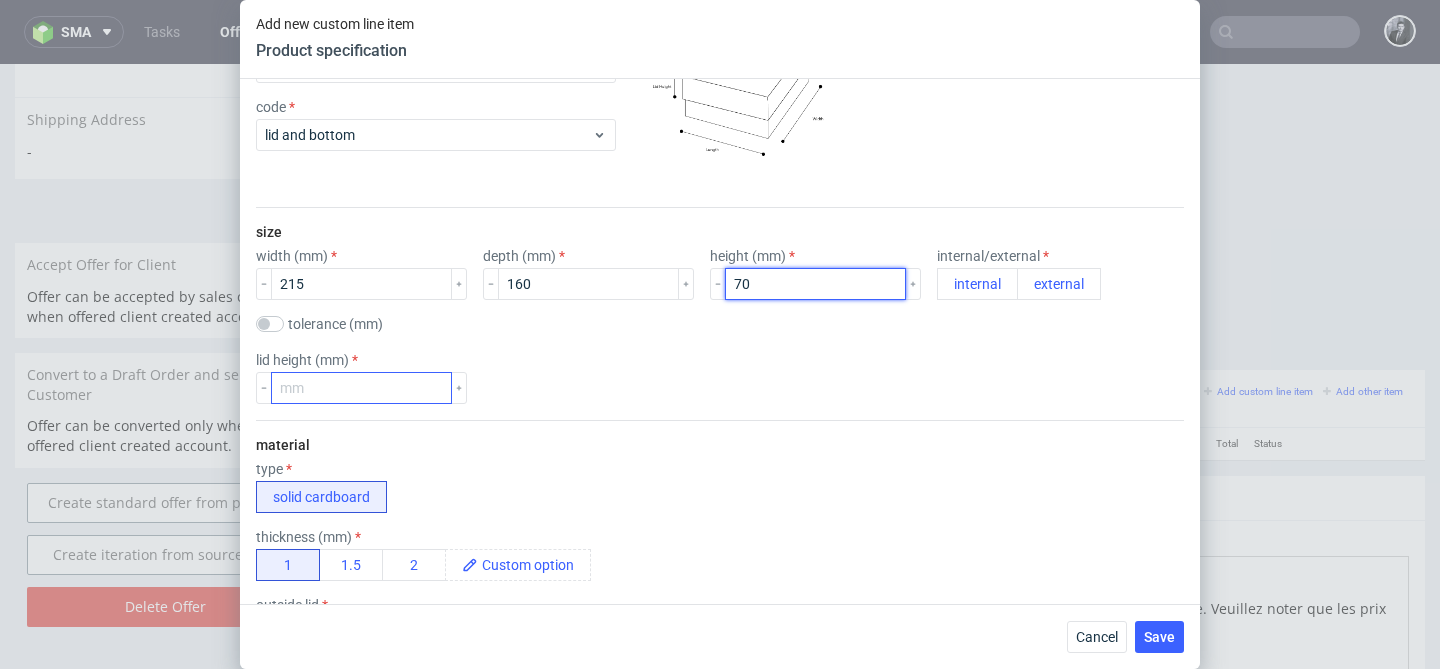 type on "70" 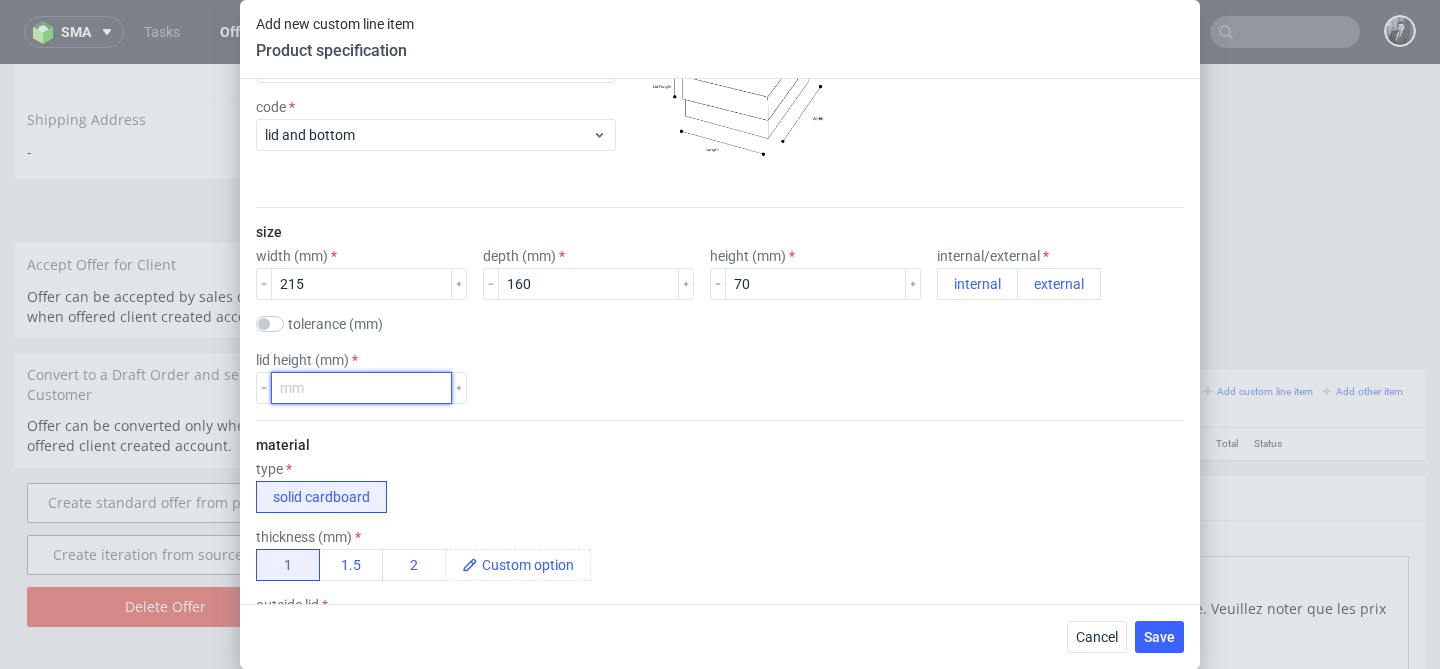 click at bounding box center (361, 388) 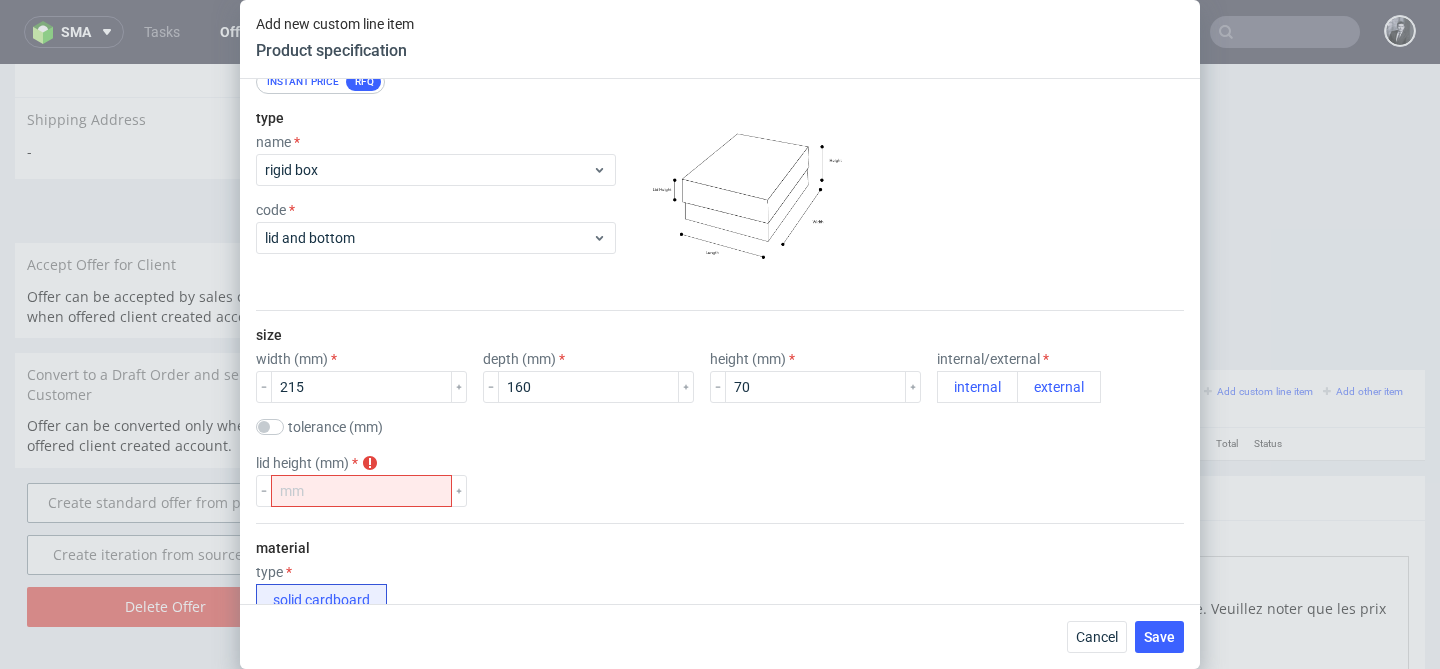 click on "lid height (mm)" at bounding box center [307, 463] 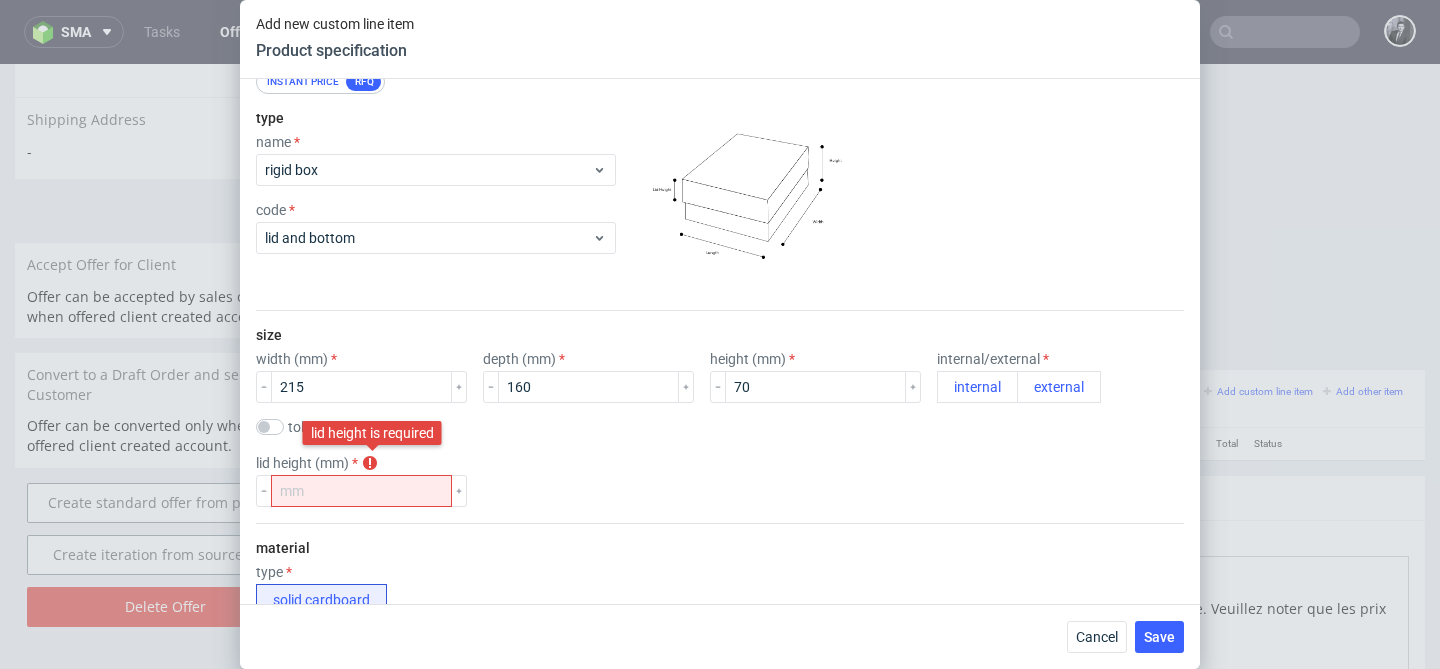 click 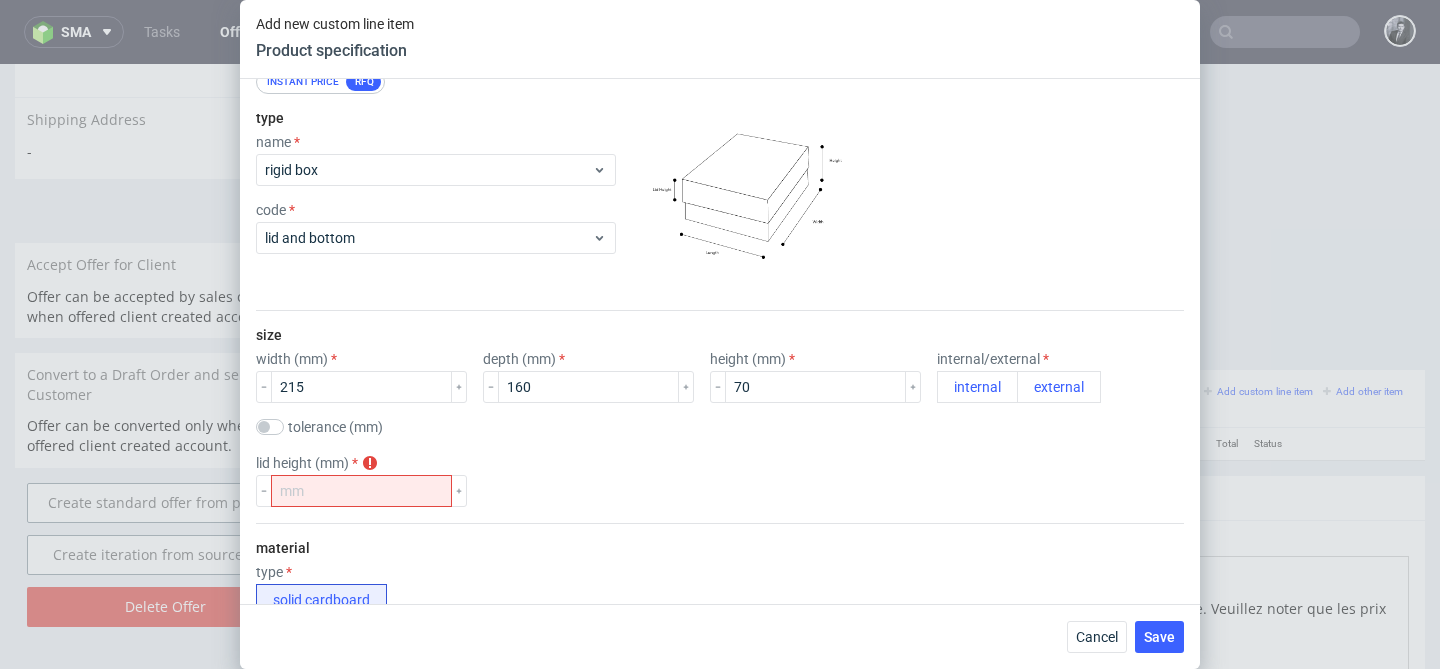 click on "lid height (mm) lid height is required" at bounding box center (361, 463) 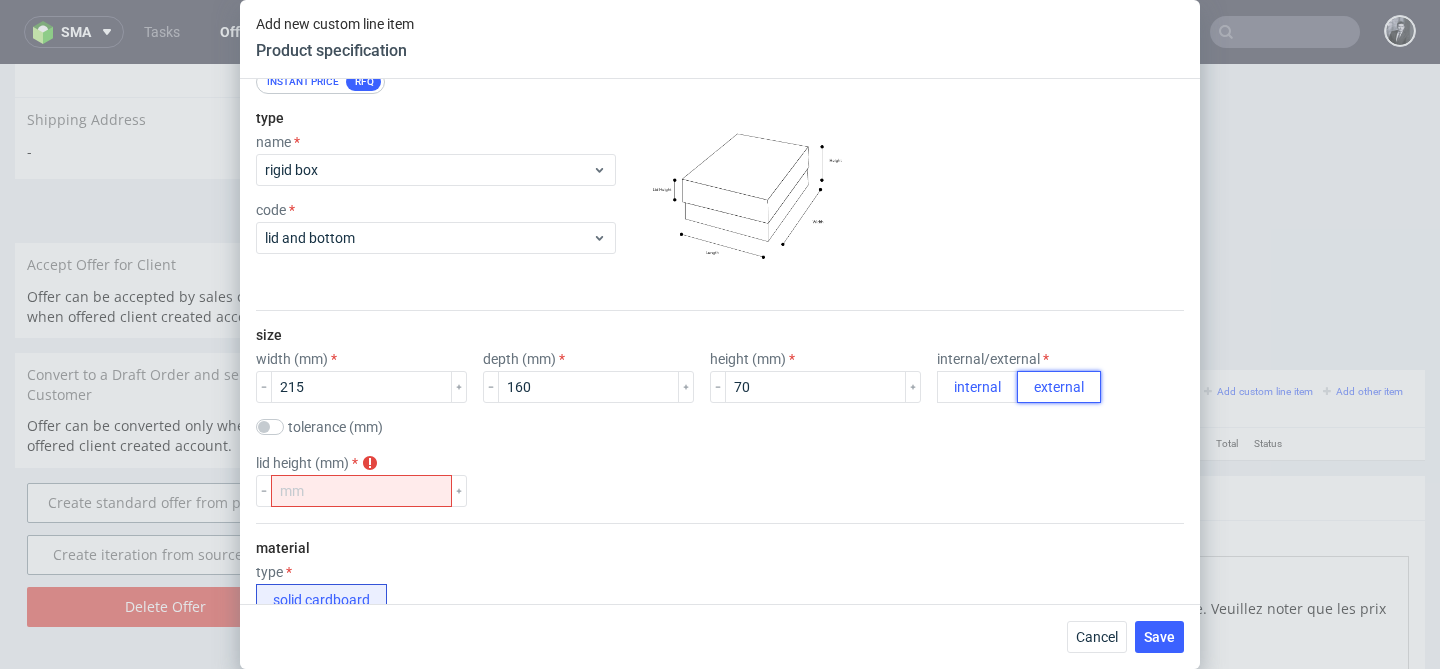 click on "external" at bounding box center (1059, 387) 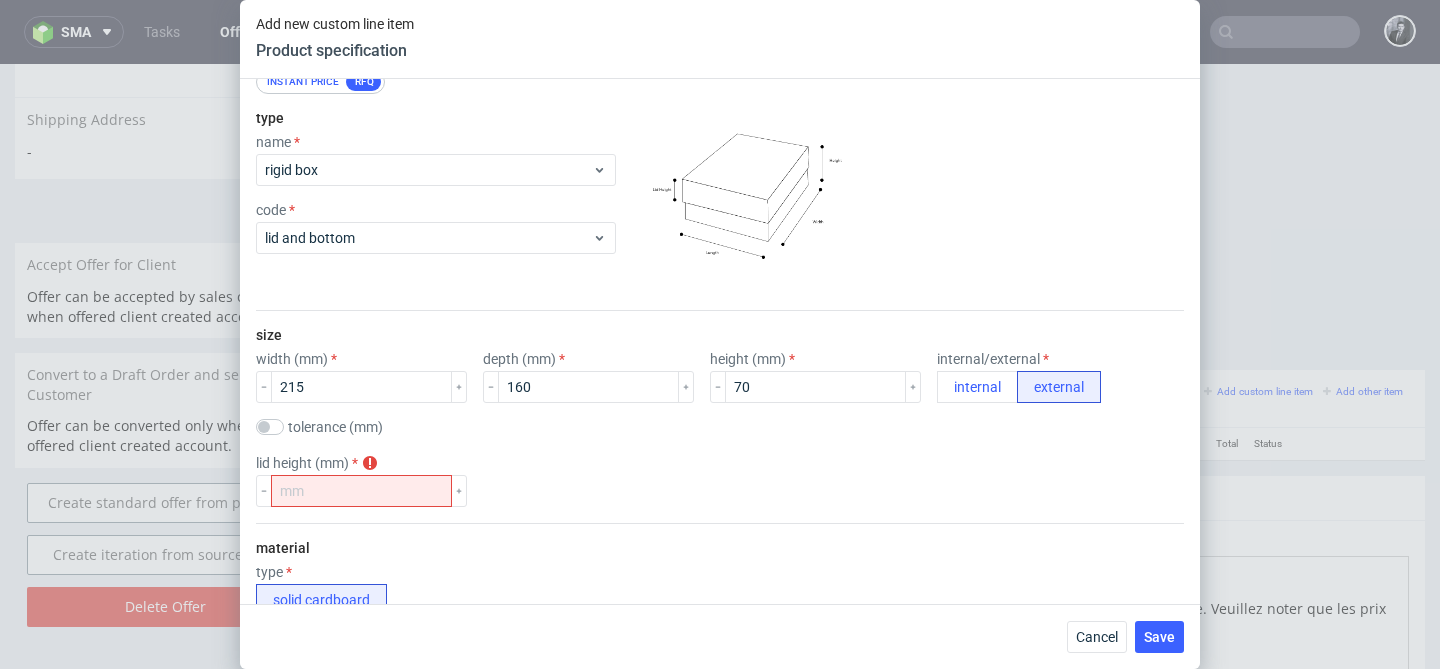 click on "lid height (mm) lid height is required" at bounding box center [720, 481] 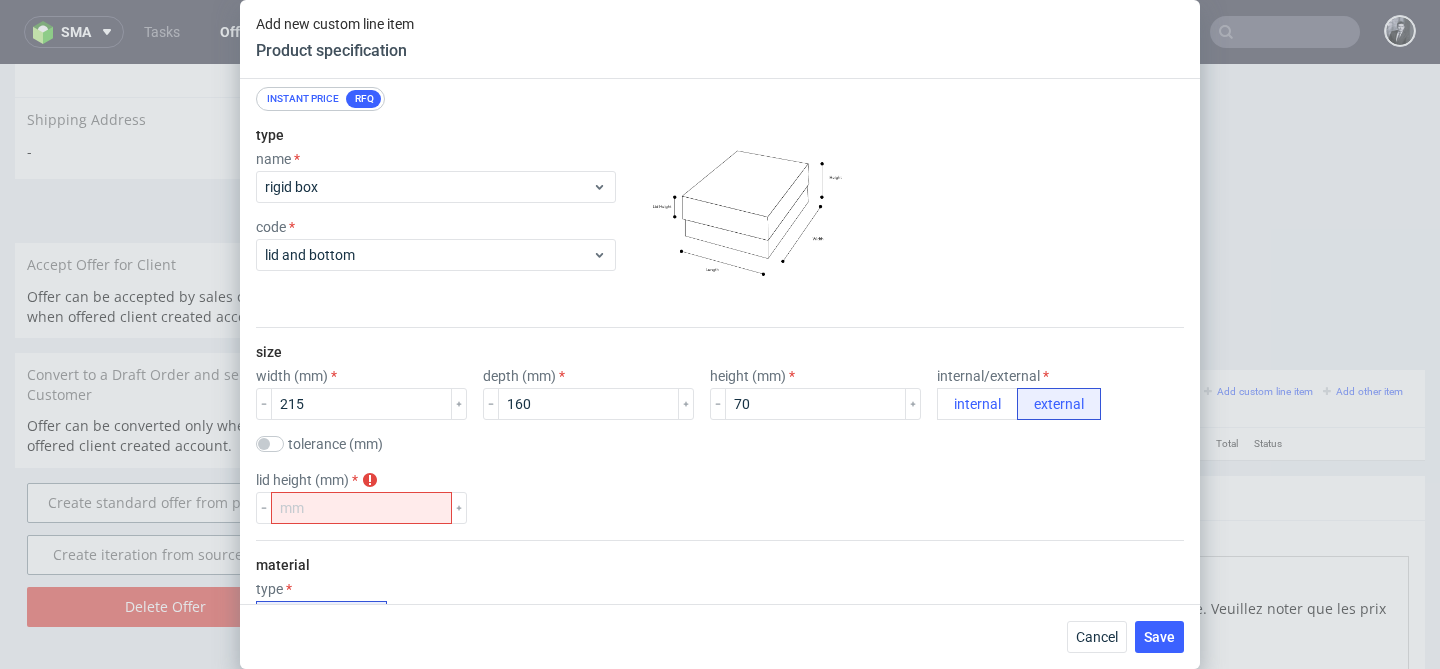 scroll, scrollTop: 176, scrollLeft: 0, axis: vertical 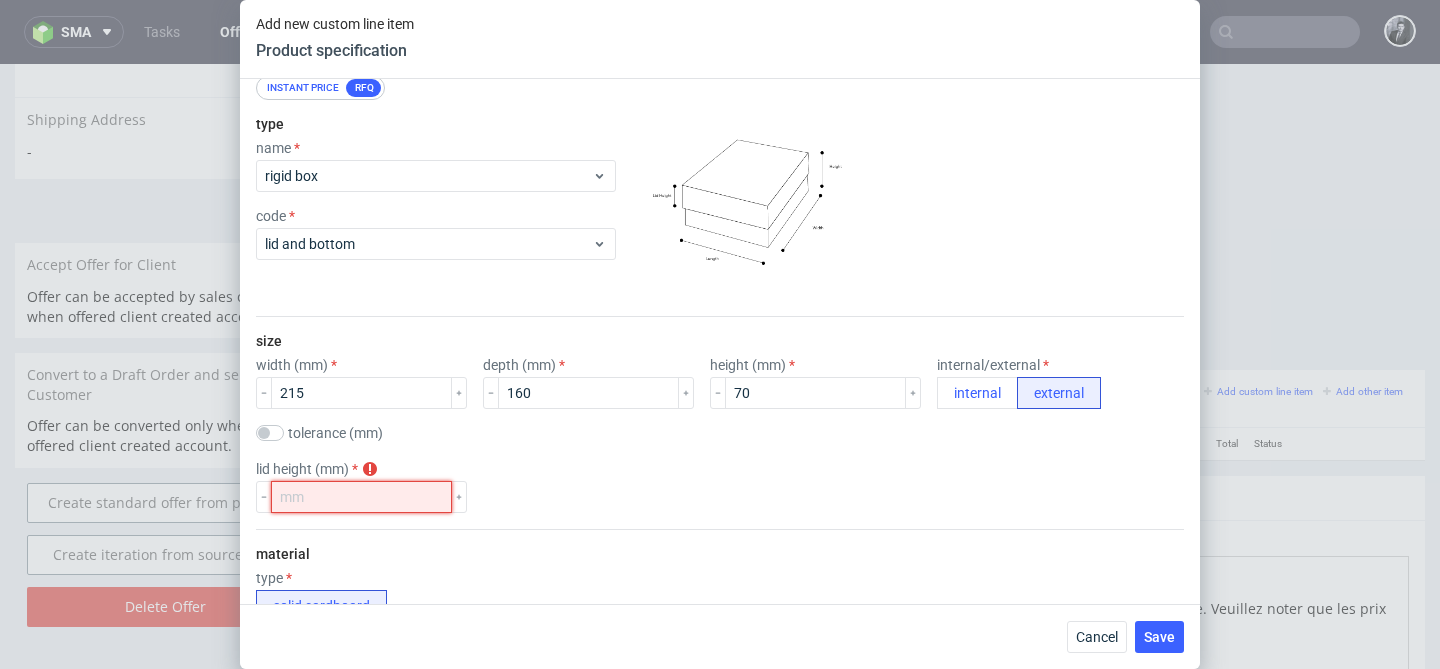 click at bounding box center (361, 497) 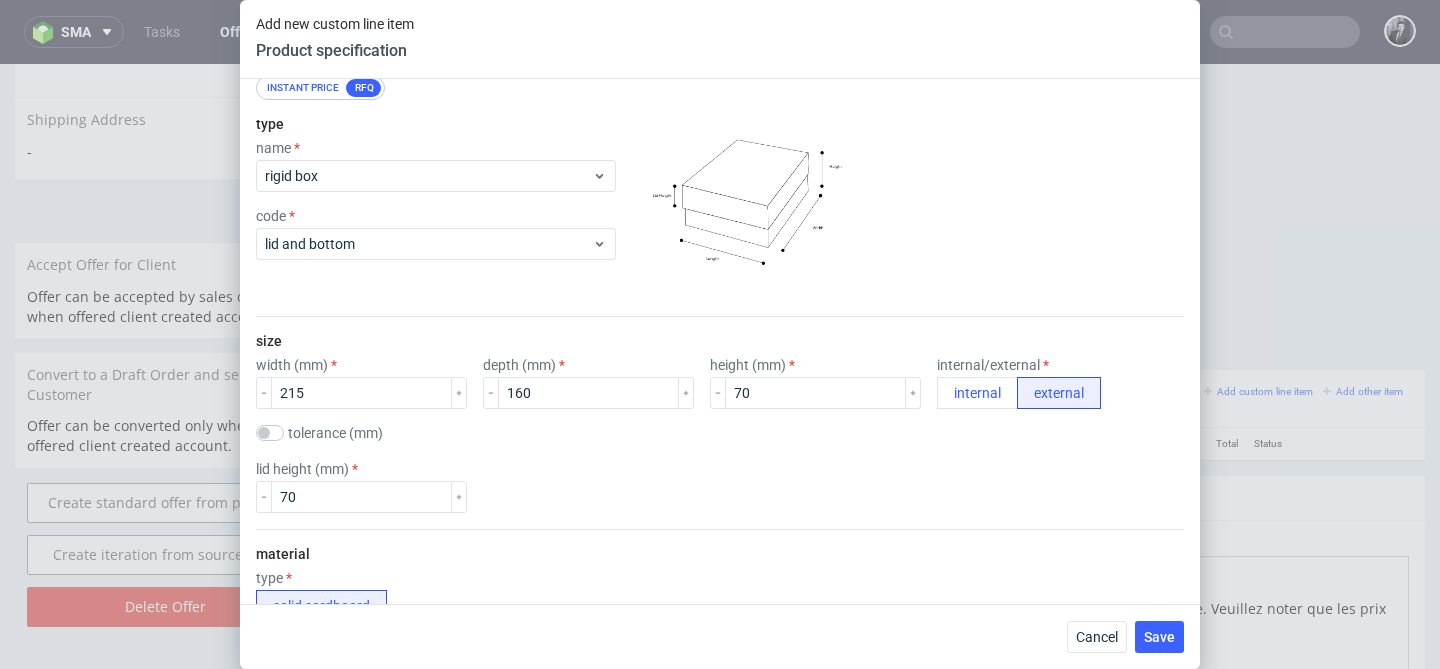 click on "lid height (mm) 70" at bounding box center [720, 487] 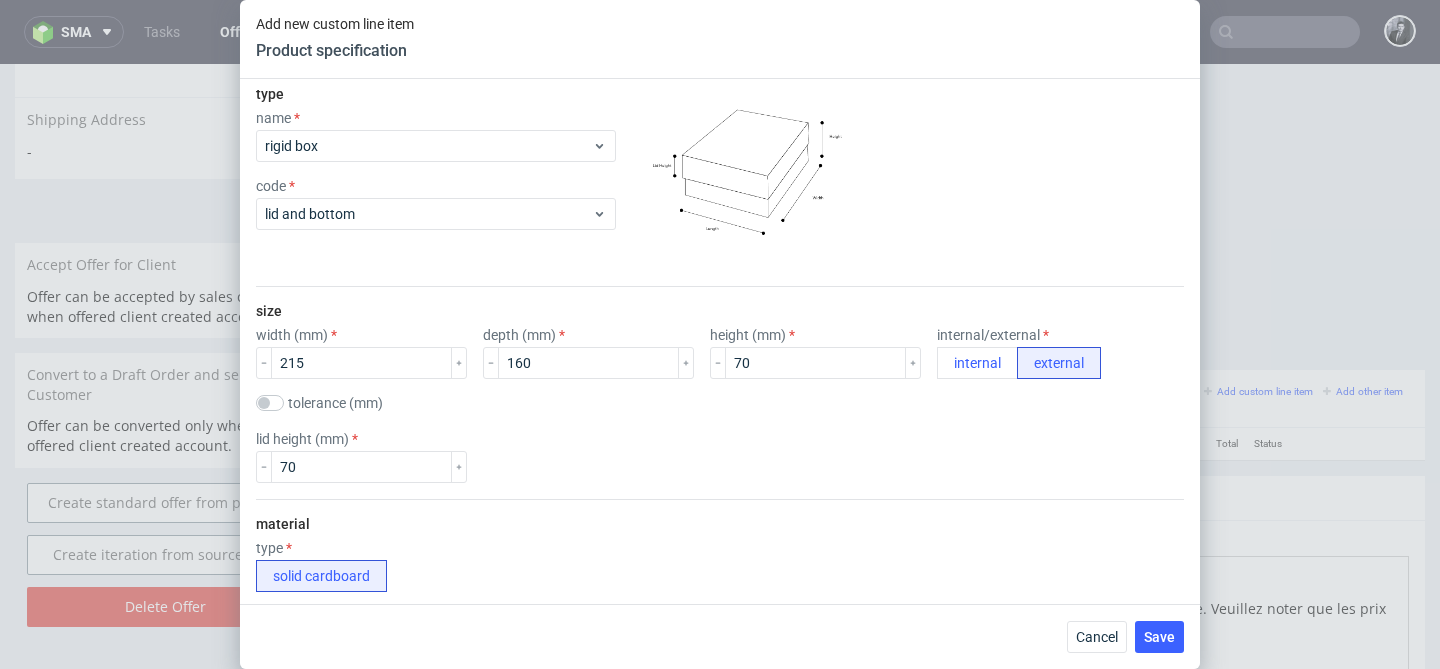 scroll, scrollTop: 203, scrollLeft: 0, axis: vertical 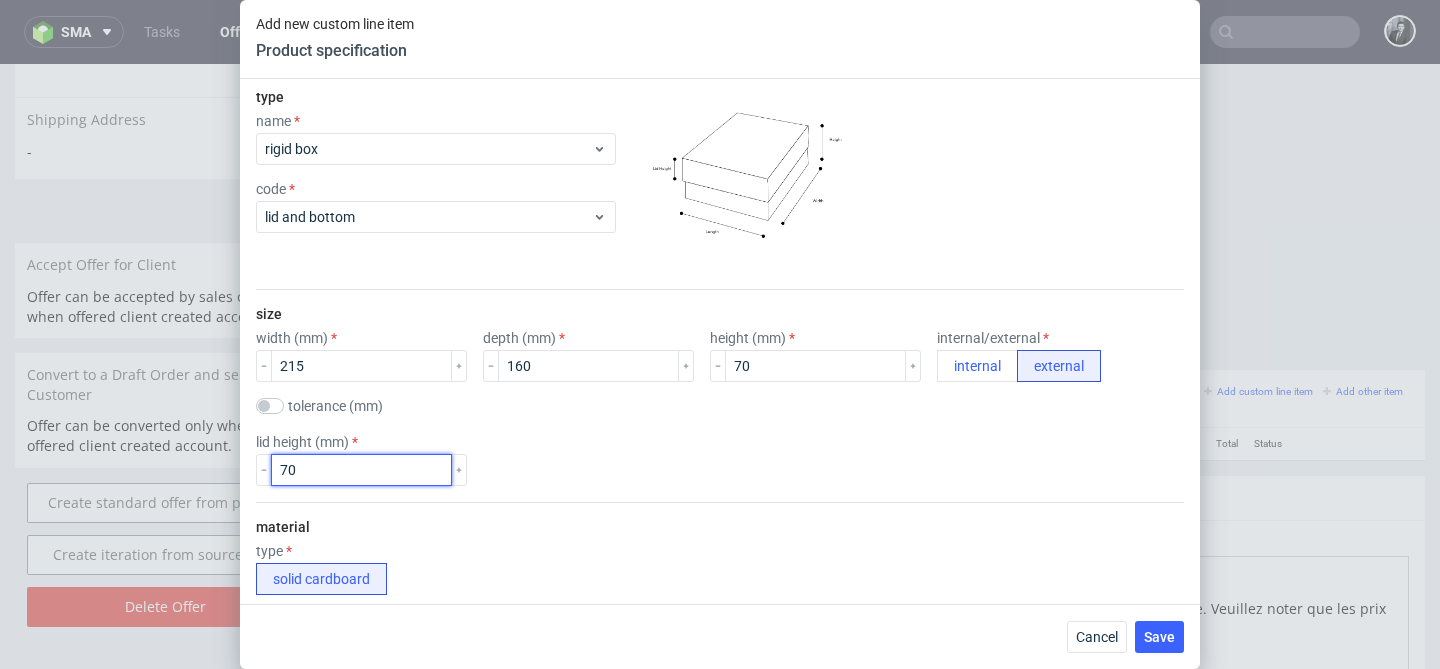 click on "70" at bounding box center (361, 470) 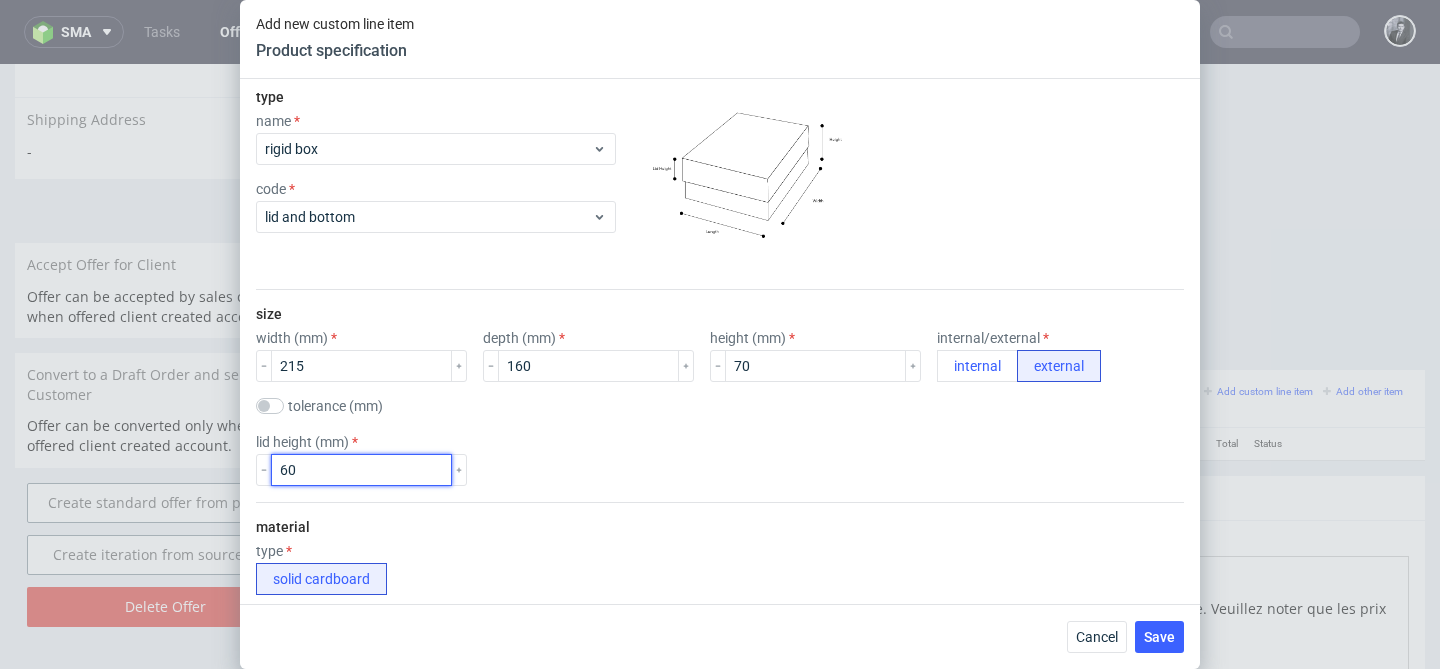 type on "60" 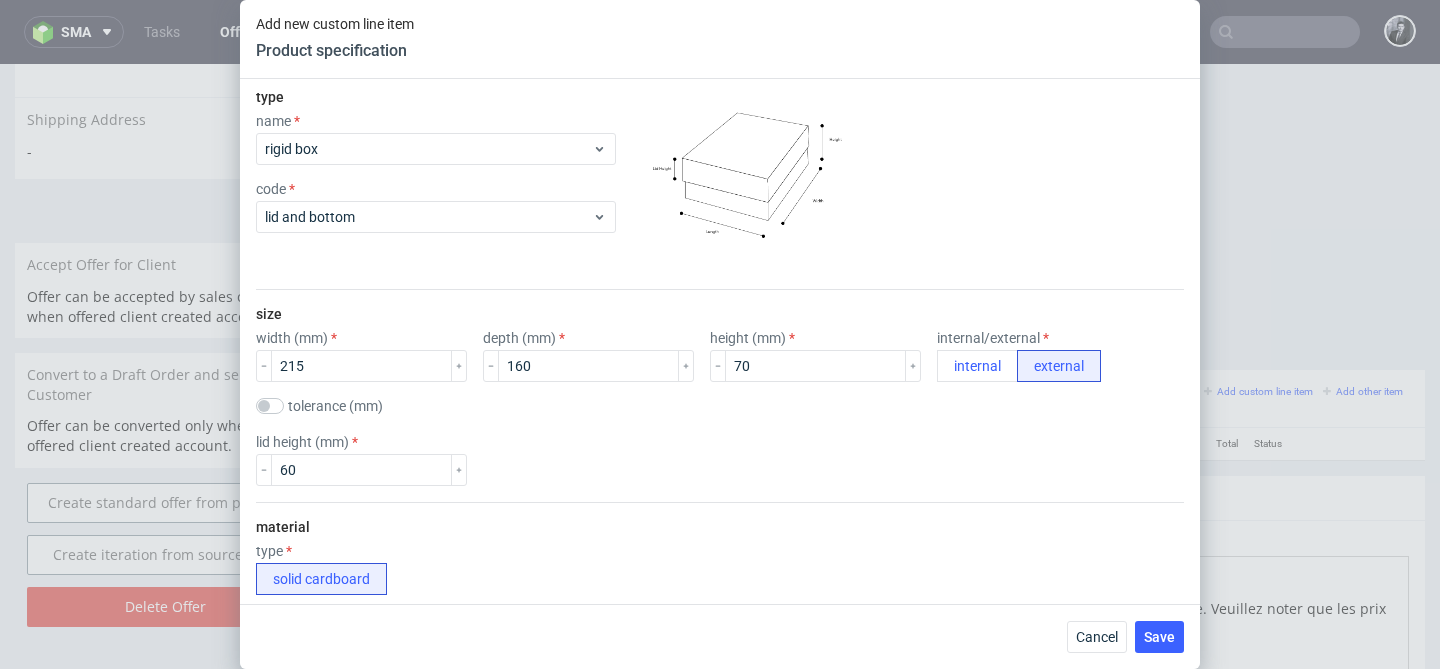 click on "lid height (mm) 60" at bounding box center [720, 460] 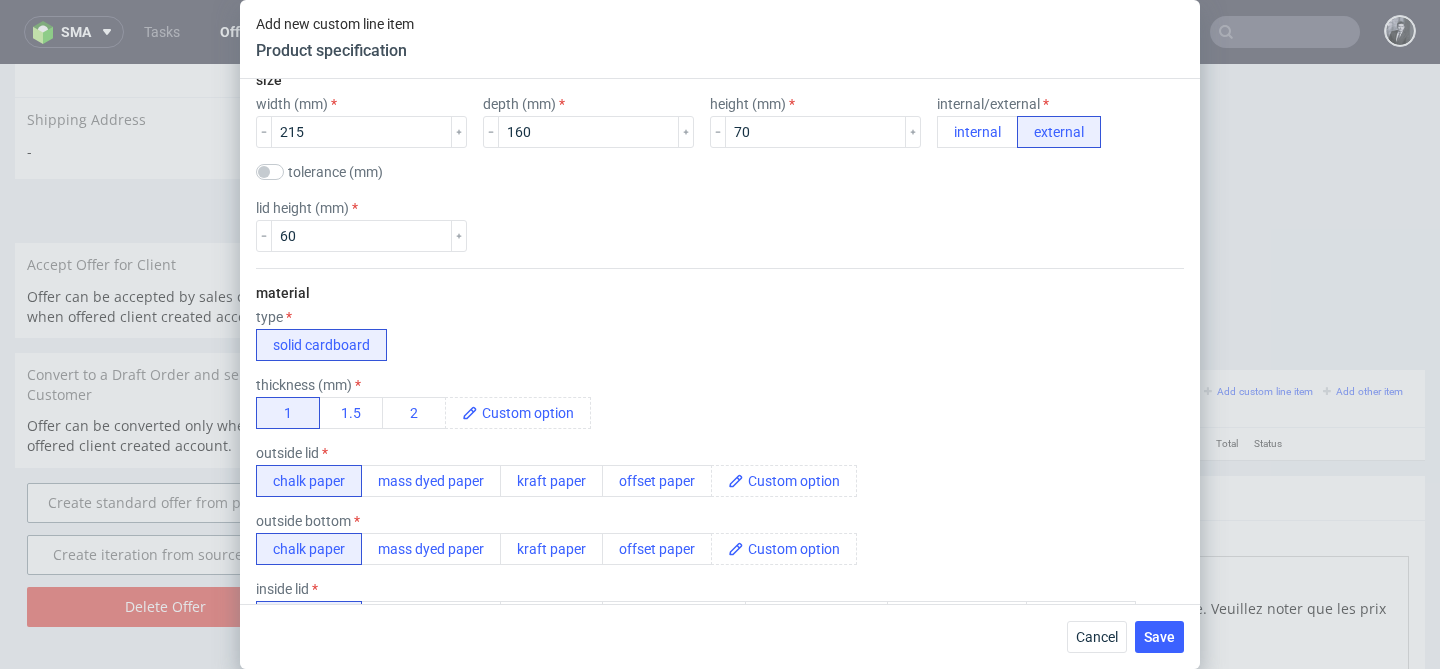 scroll, scrollTop: 465, scrollLeft: 0, axis: vertical 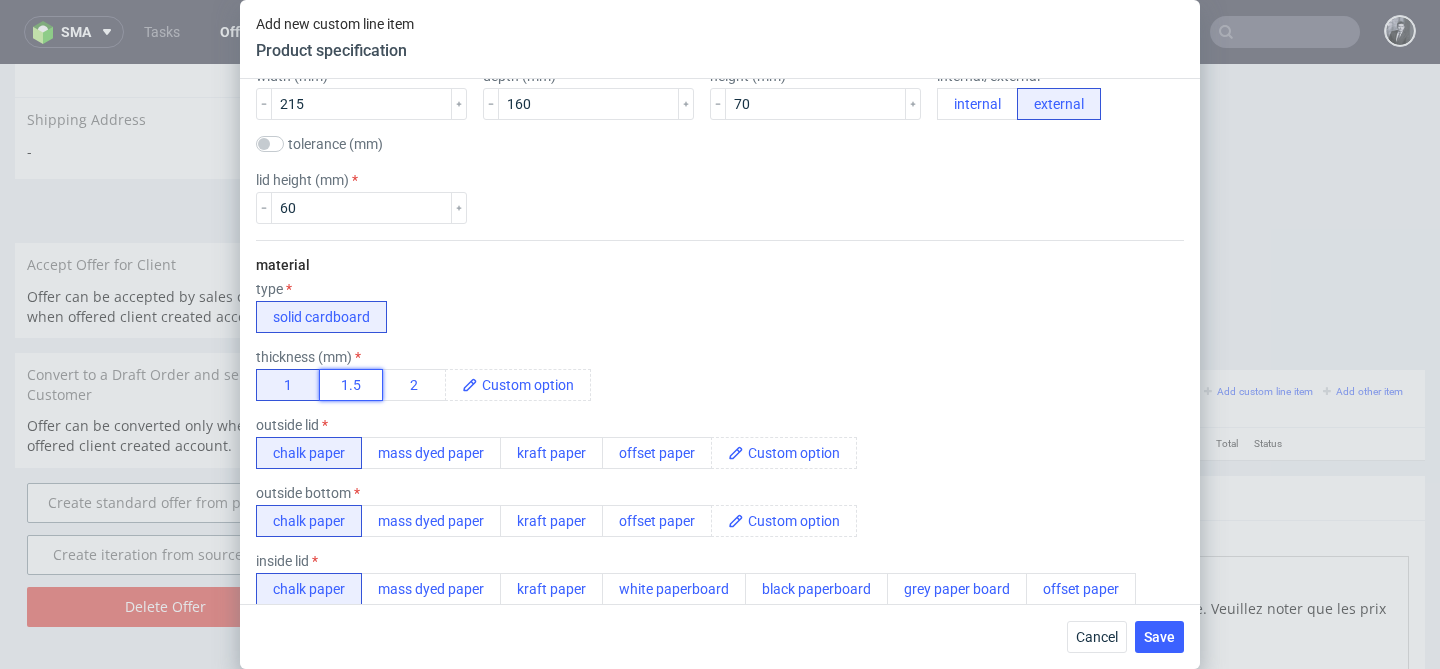 click on "1.5" at bounding box center (351, 385) 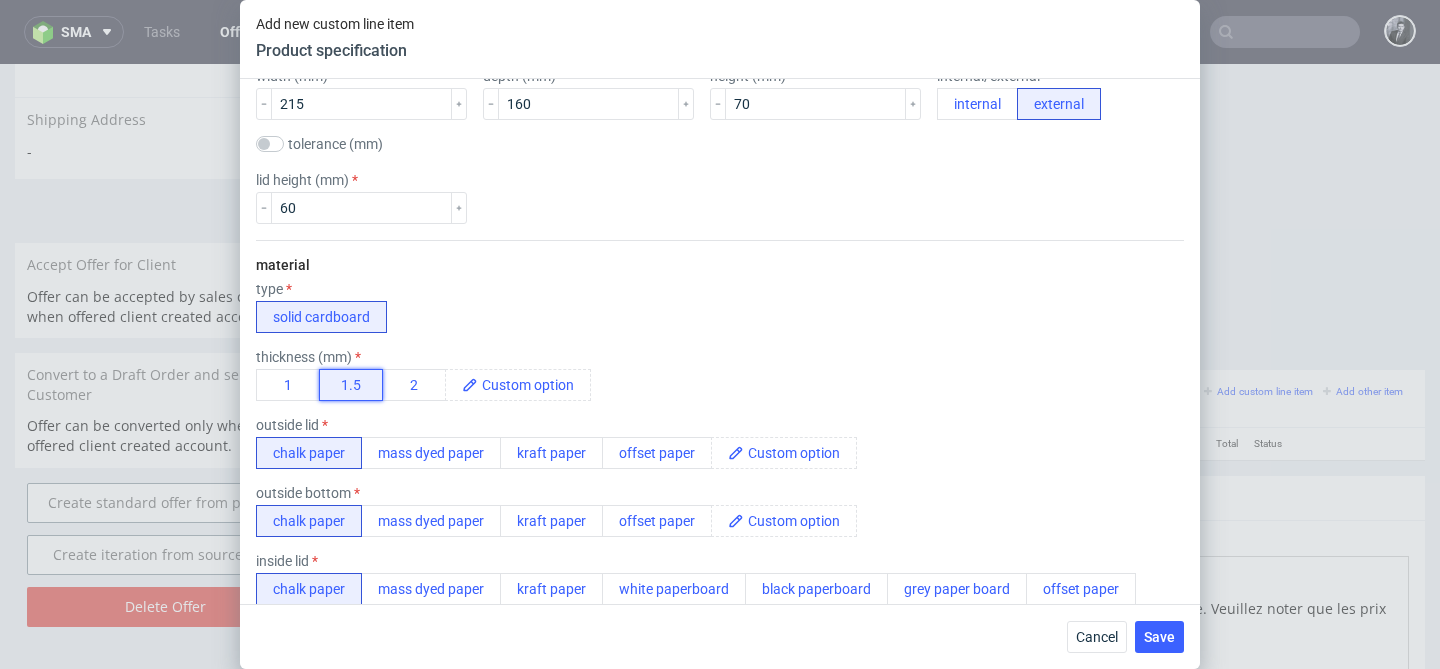 scroll, scrollTop: 369, scrollLeft: 0, axis: vertical 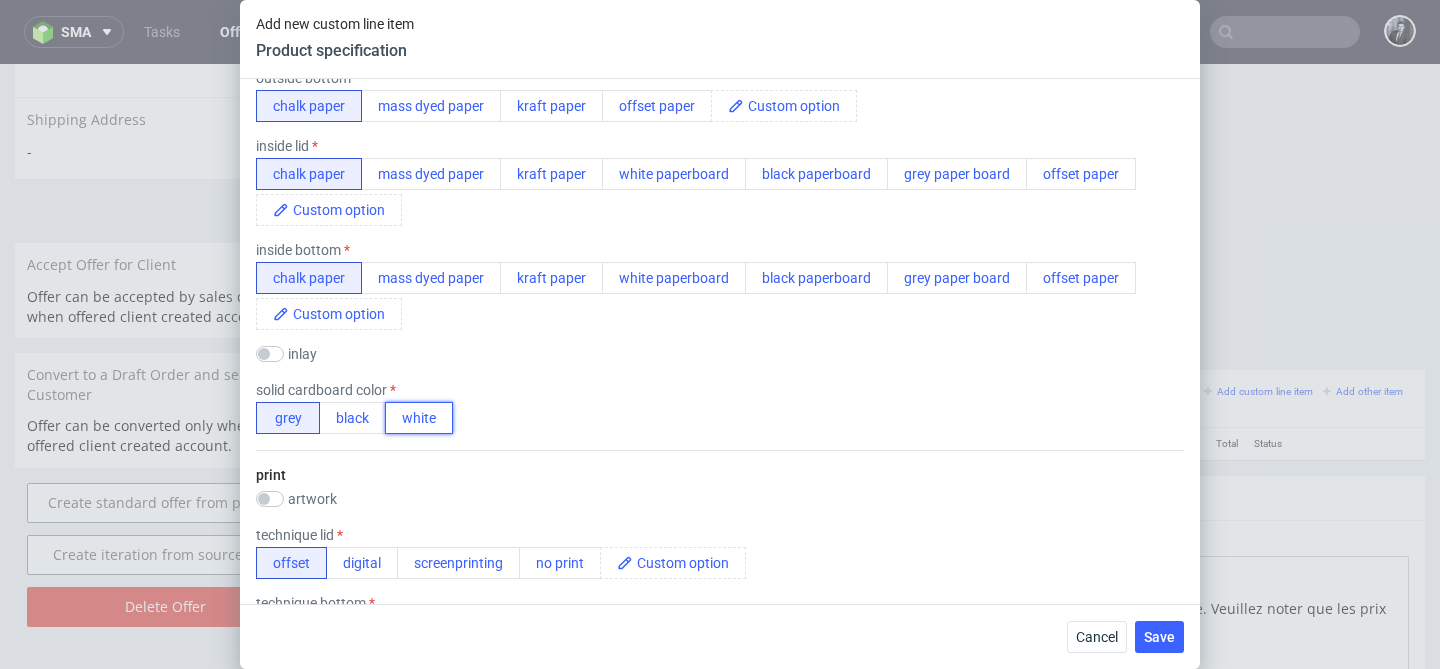 click on "white" at bounding box center [419, 418] 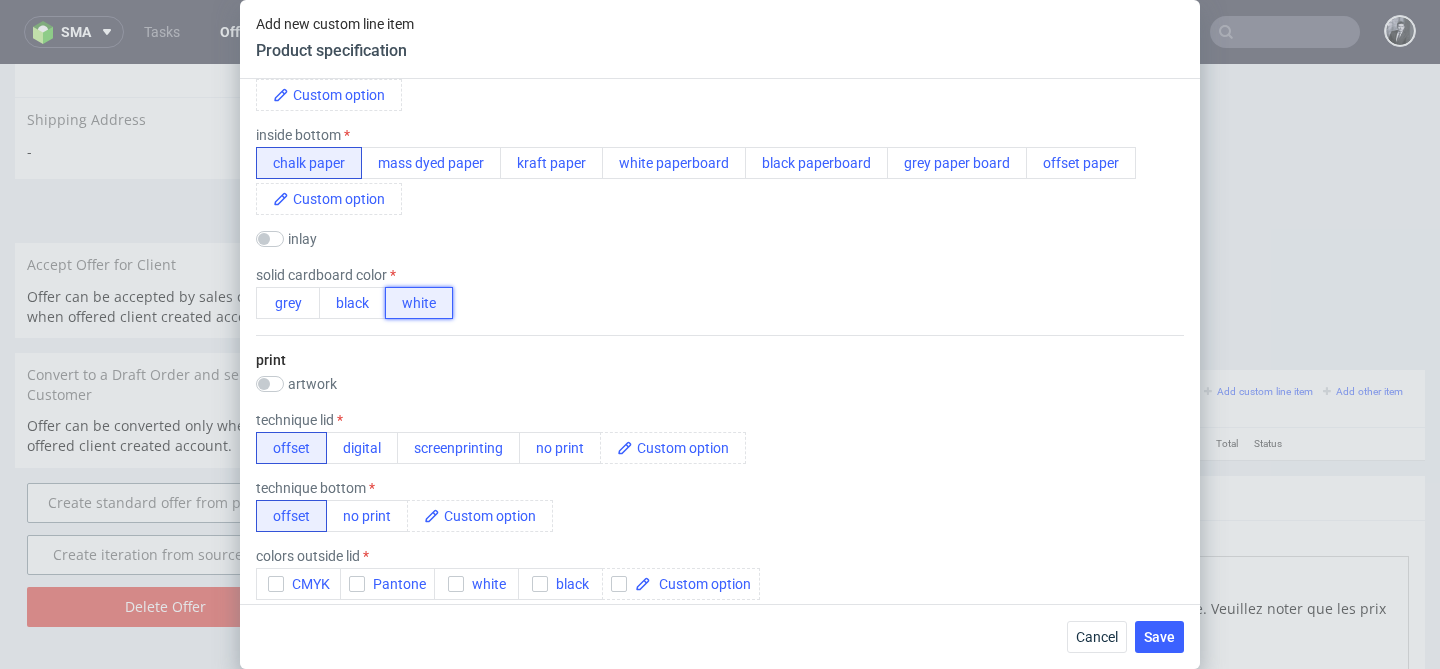 scroll, scrollTop: 1062, scrollLeft: 0, axis: vertical 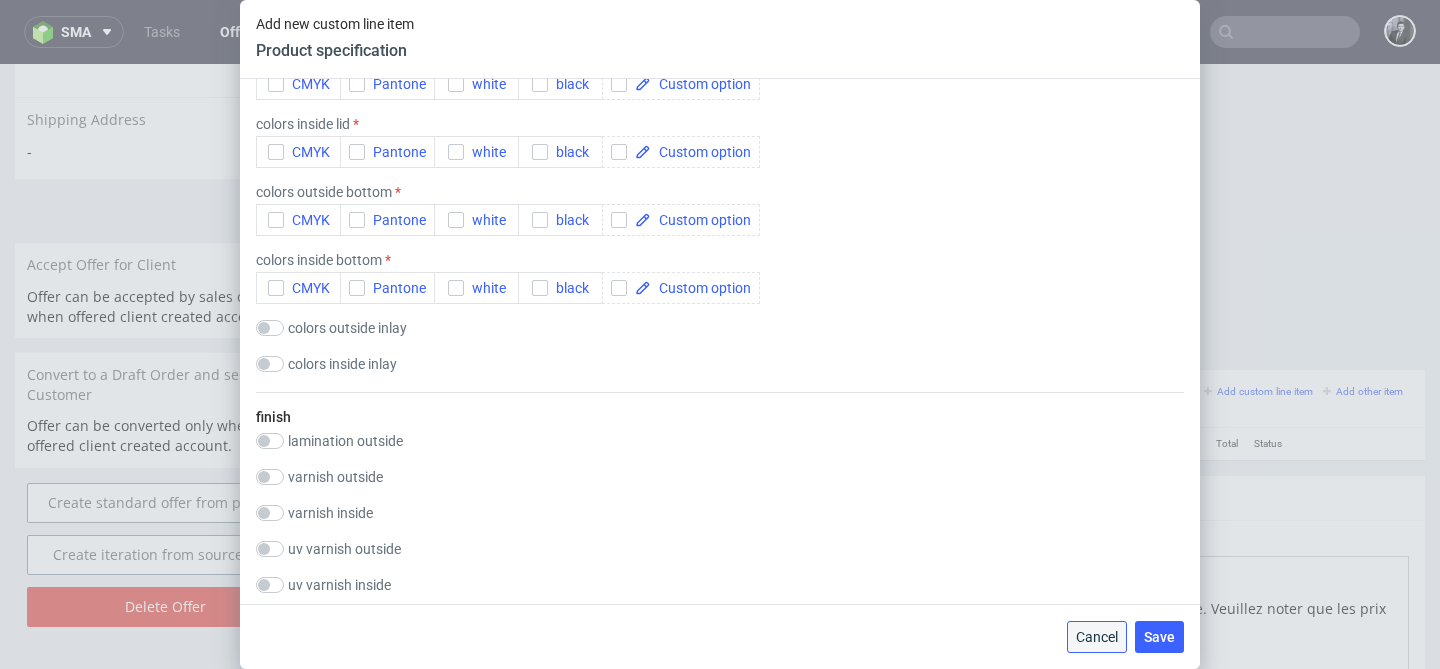 click on "Cancel" at bounding box center (1097, 637) 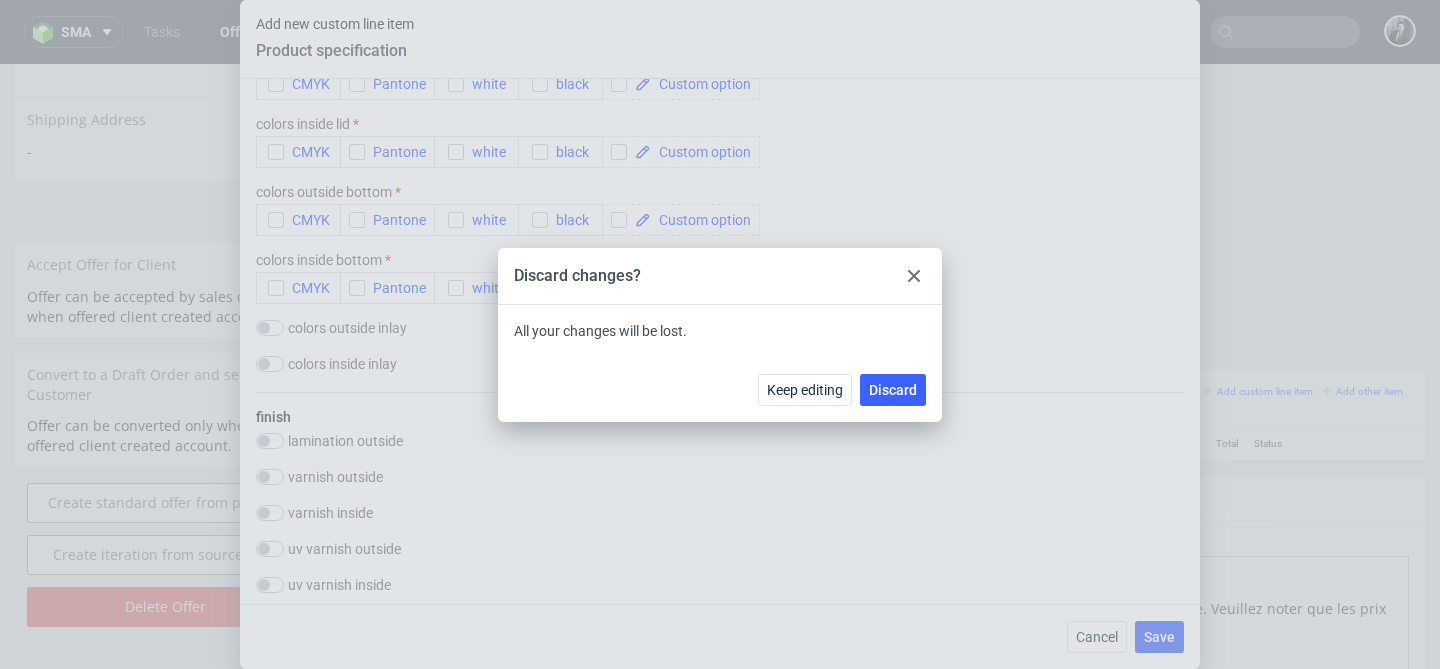 click at bounding box center [914, 276] 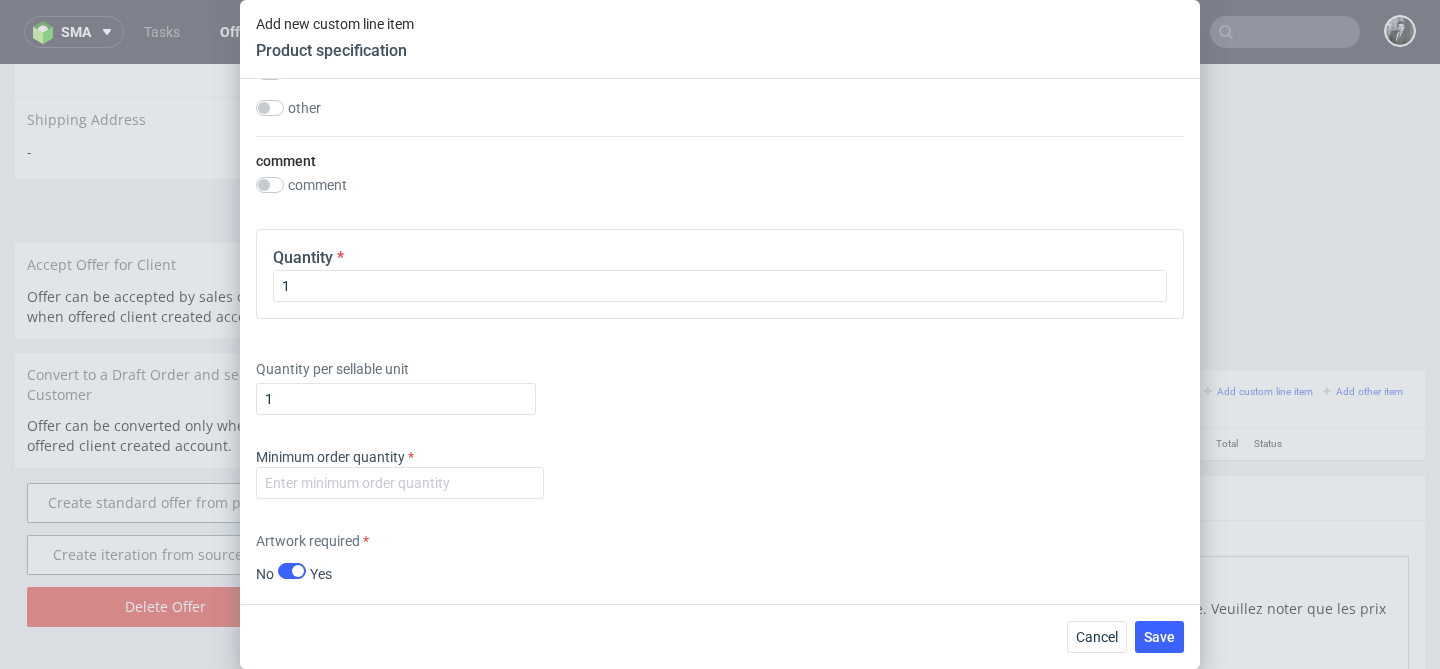 scroll, scrollTop: 3248, scrollLeft: 0, axis: vertical 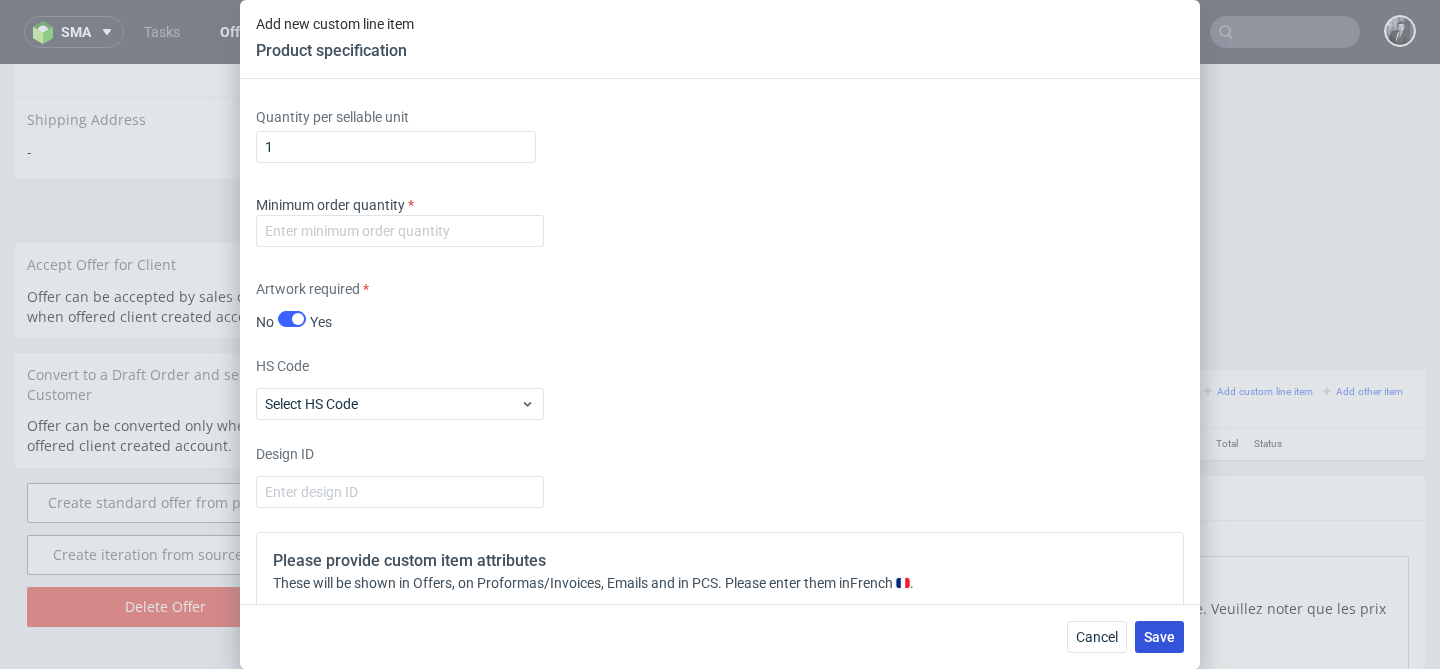 click on "Save" at bounding box center (1159, 637) 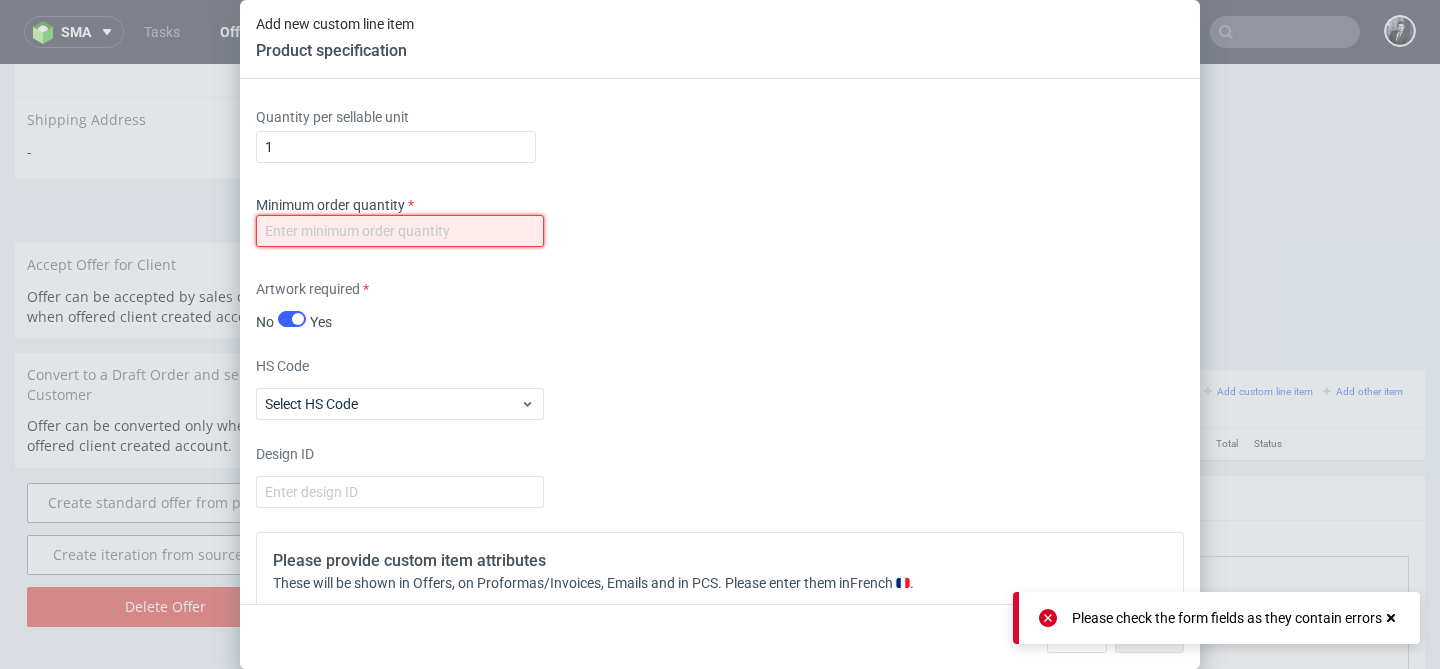 click at bounding box center [400, 231] 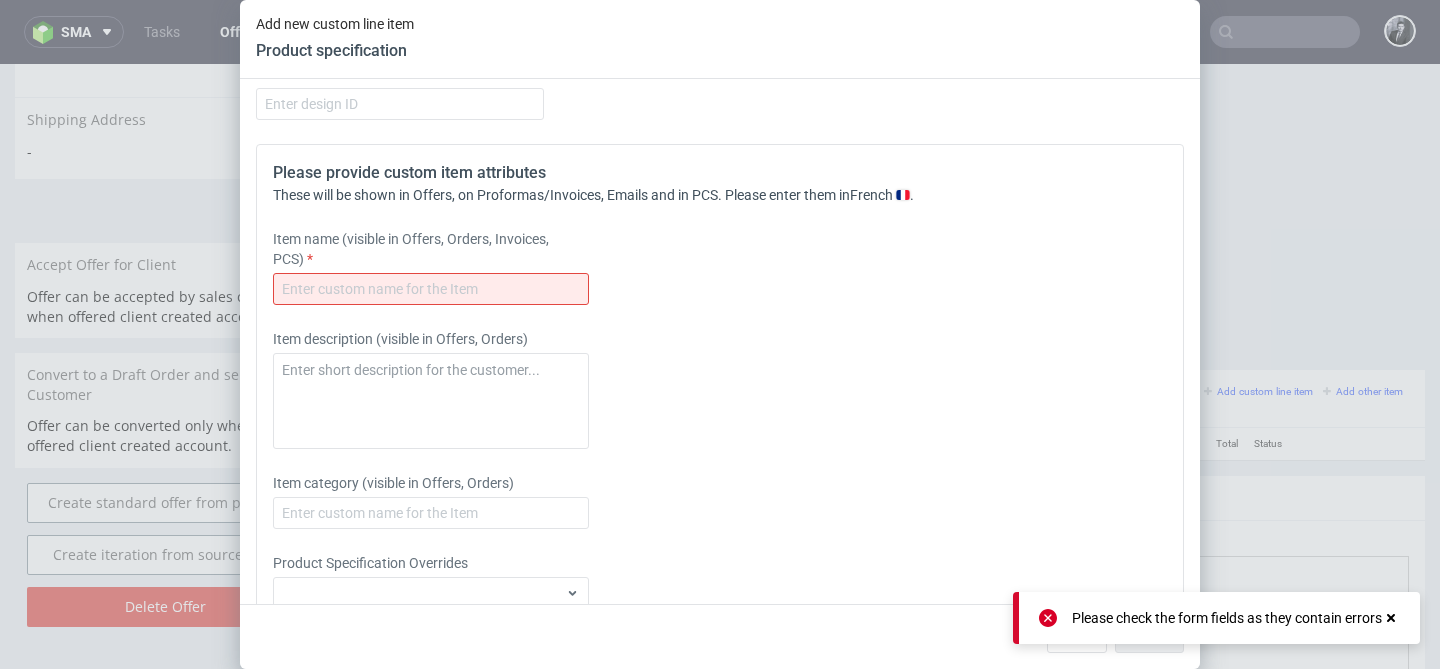 scroll, scrollTop: 3732, scrollLeft: 0, axis: vertical 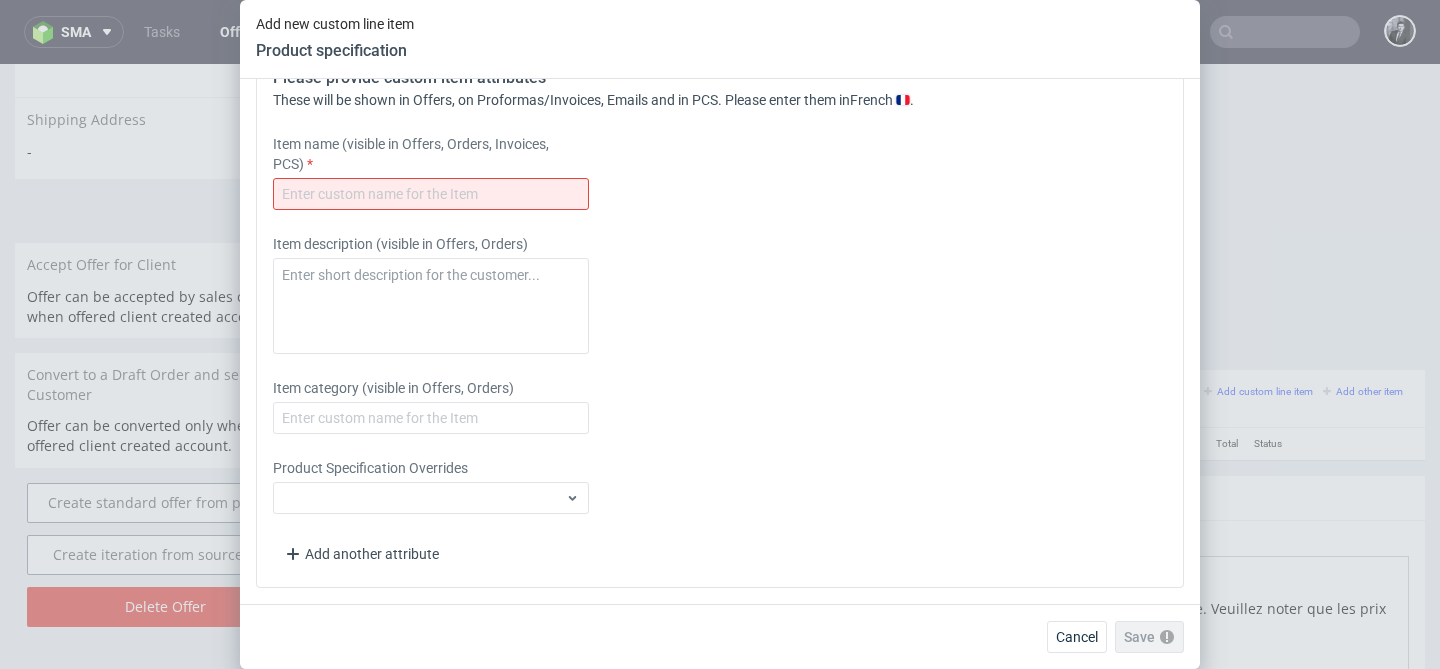 type on "1" 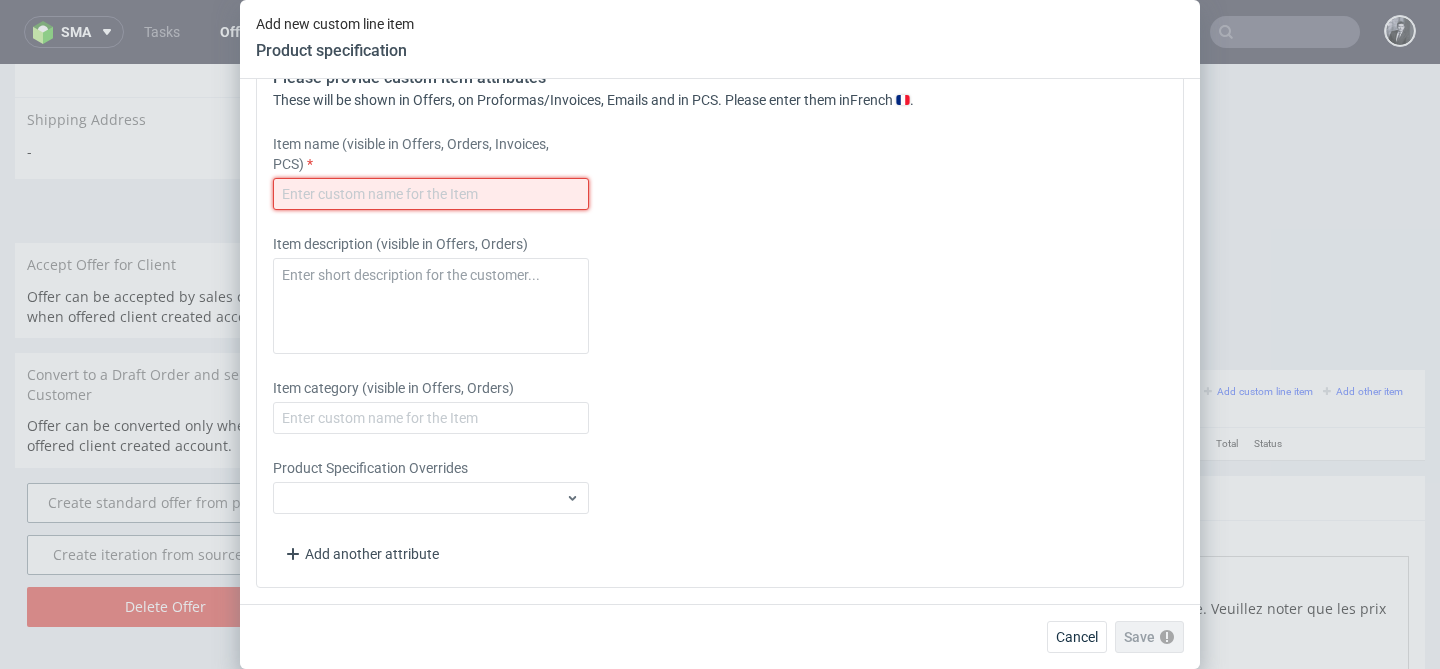 click at bounding box center [431, 194] 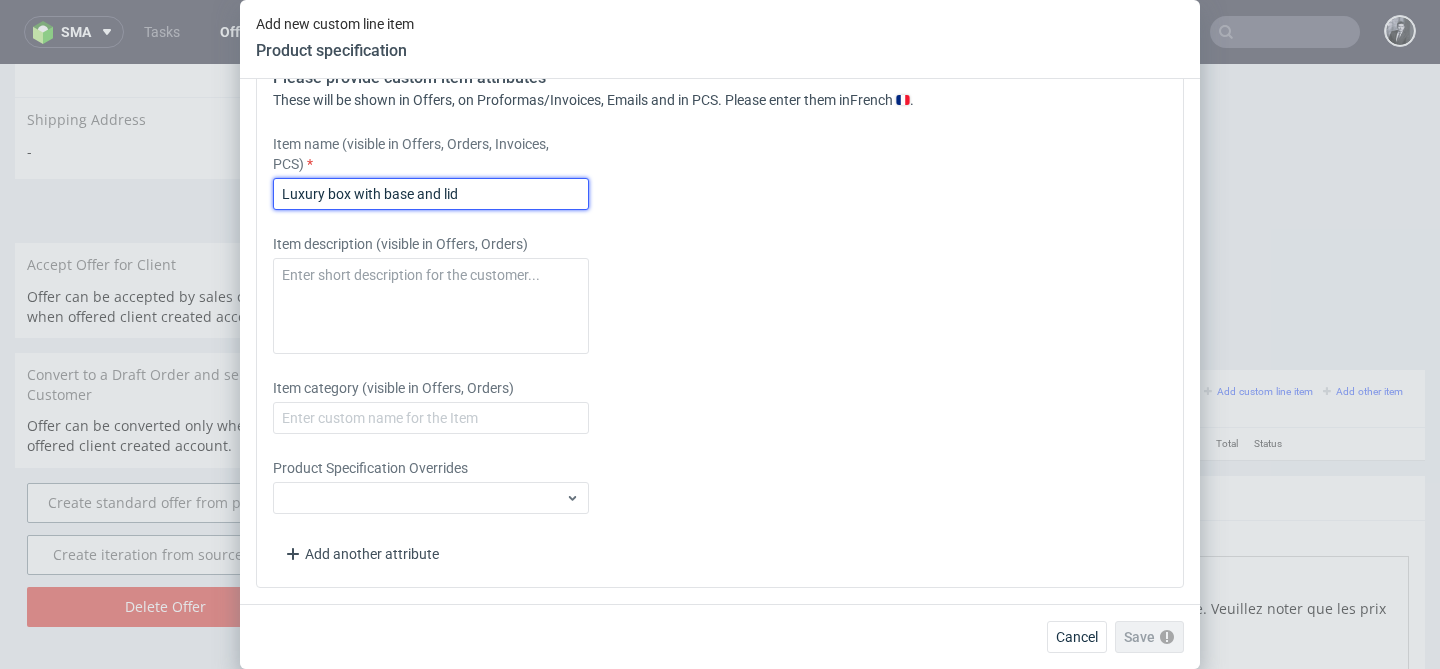 type on "Luxury box with base and lid" 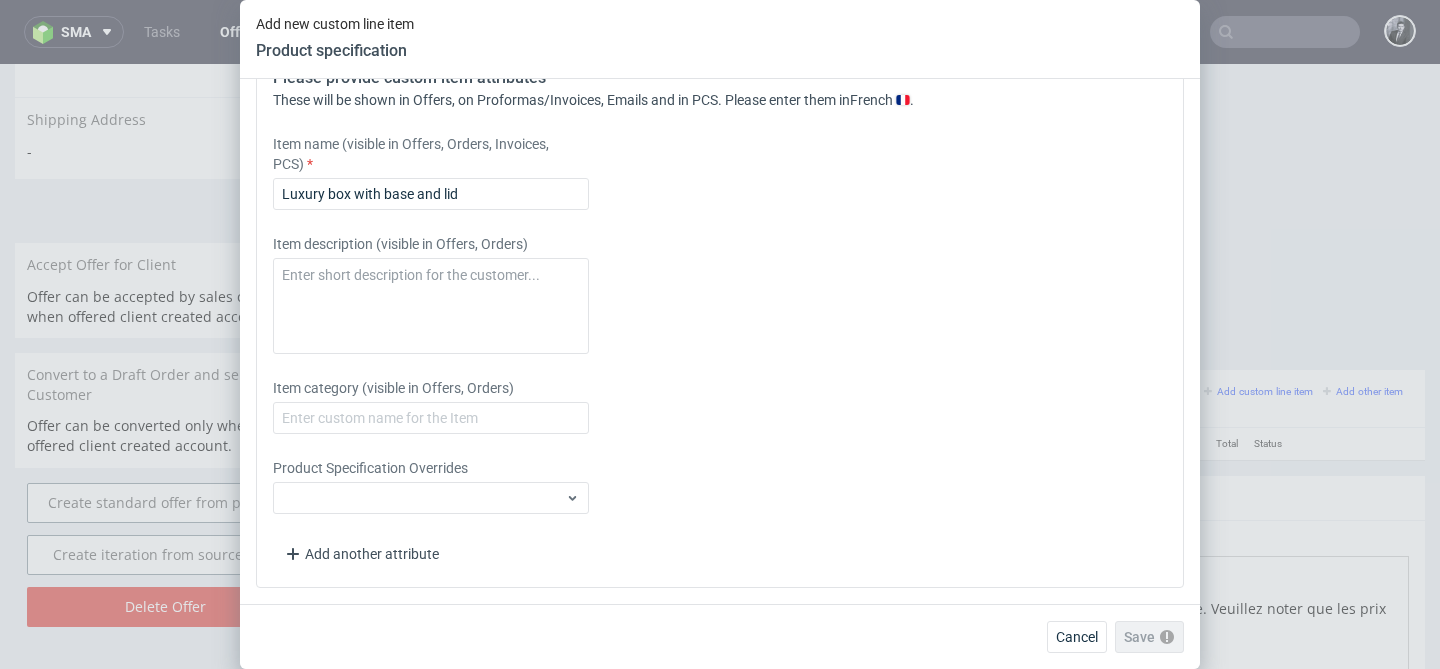 click on "Please provide custom item attributes These will be shown in Offers, on Proformas/Invoices, Emails and in PCS. Please enter them in  French   . Item name (visible in Offers, Orders, Invoices, PCS) Luxury box with base and lid Item description (visible in Offers, Orders) Item category (visible in Offers, Orders) Product Specification Overrides Add another attribute" at bounding box center [720, 318] 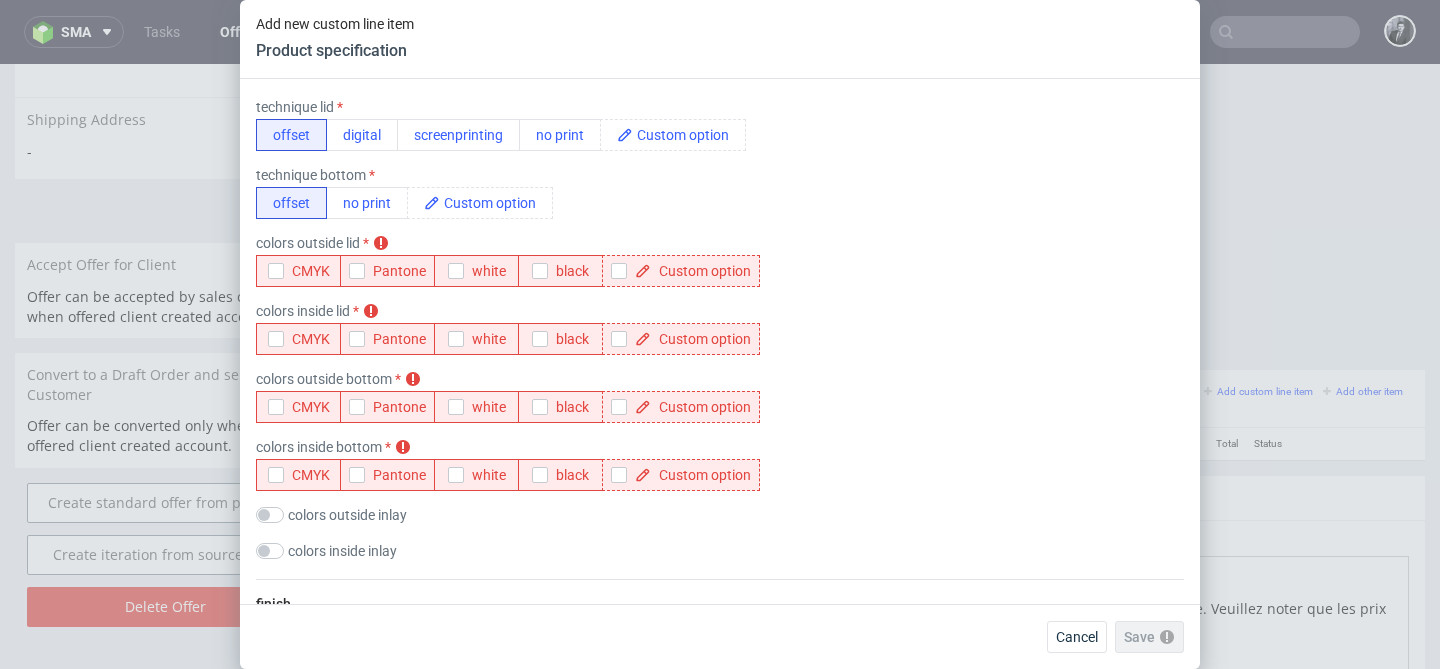 scroll, scrollTop: 1310, scrollLeft: 0, axis: vertical 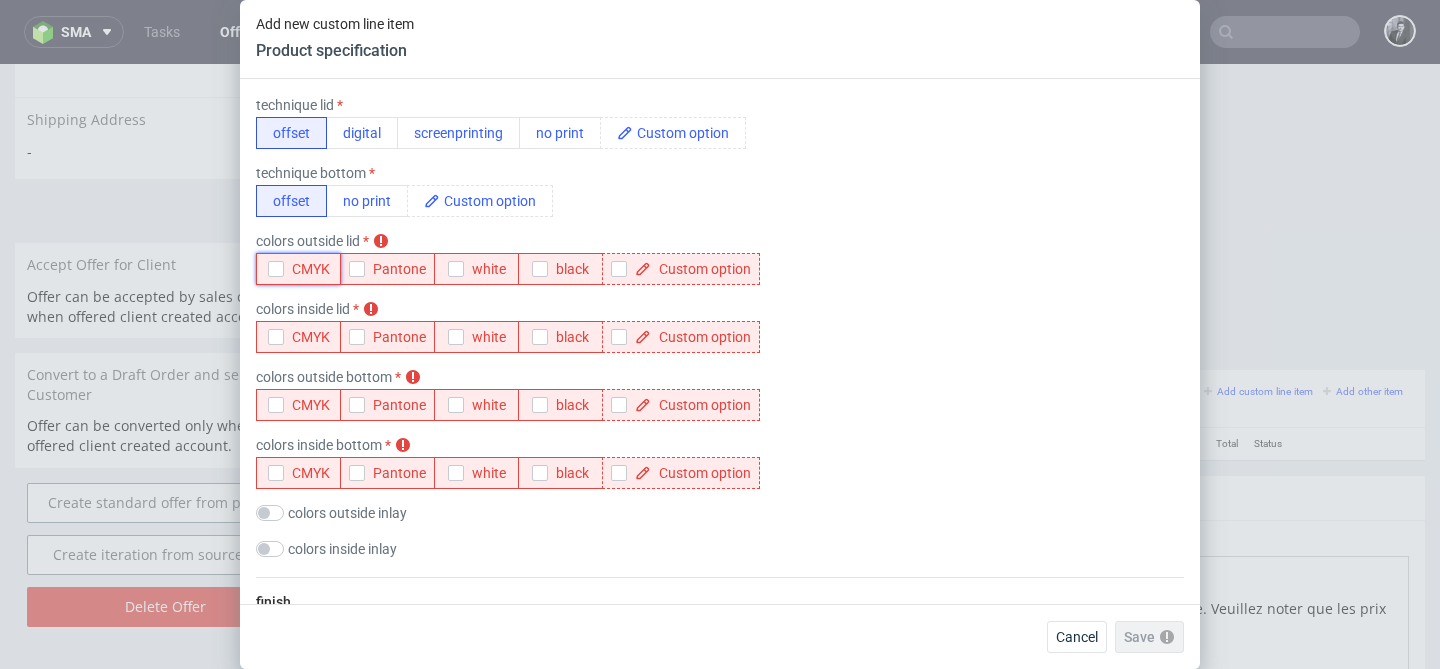 click 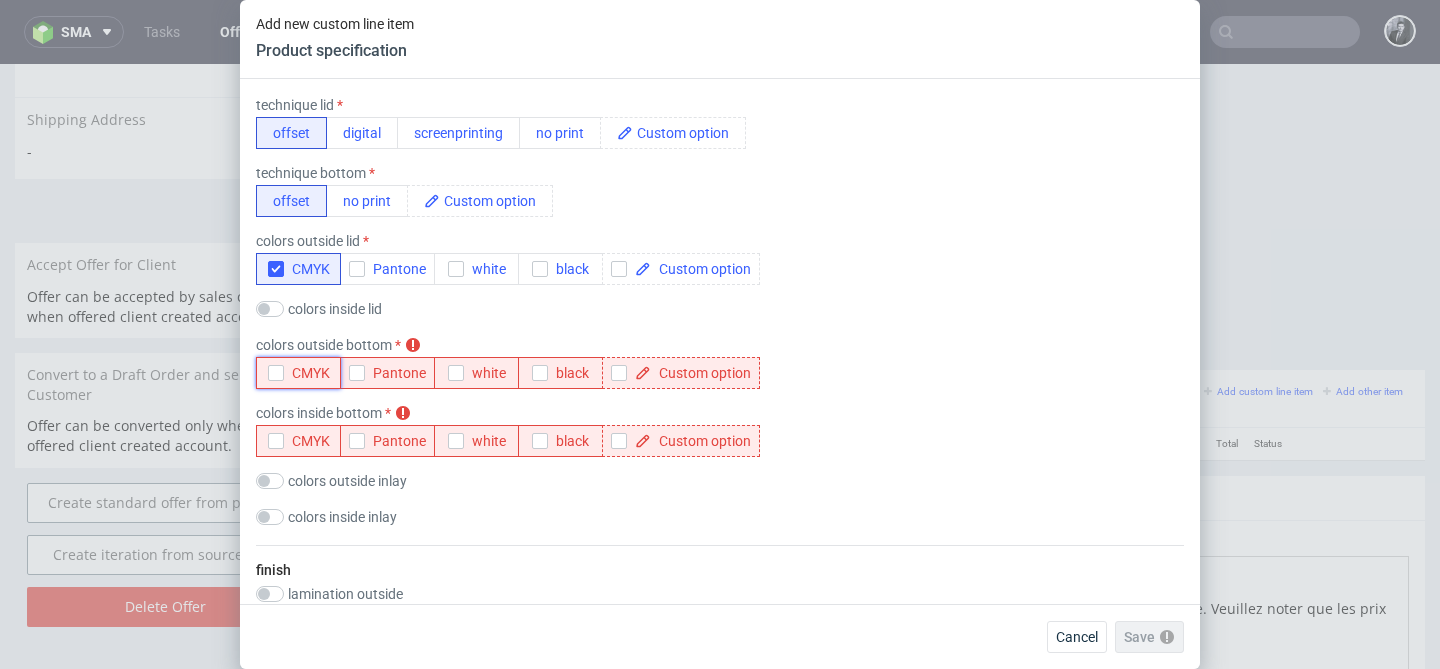 click 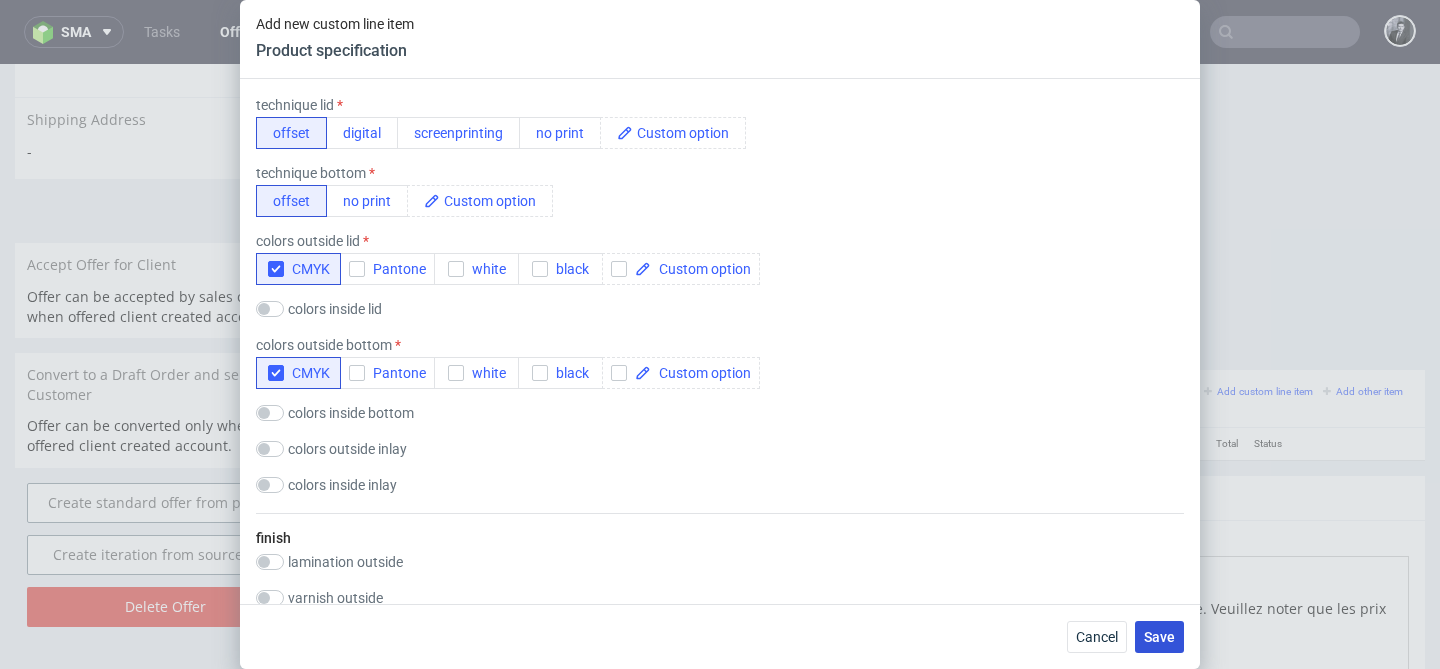 click on "Save" at bounding box center [1159, 637] 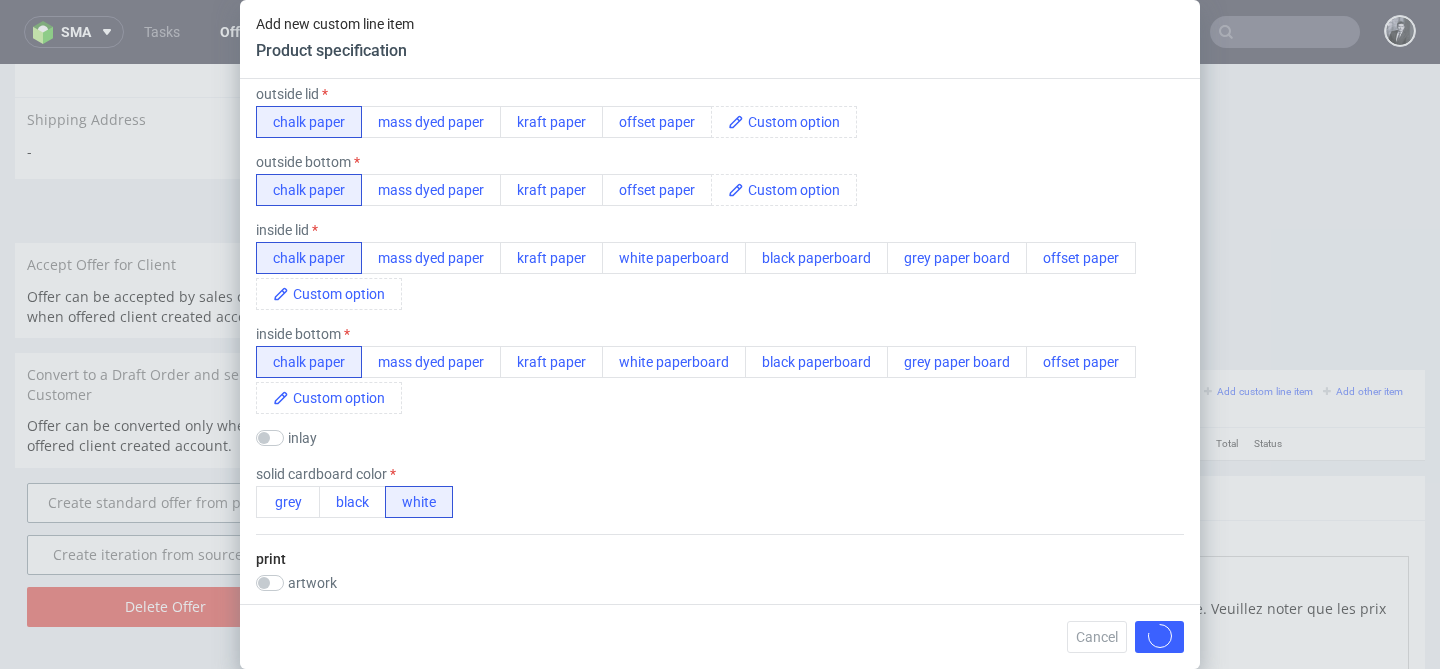 scroll, scrollTop: 0, scrollLeft: 0, axis: both 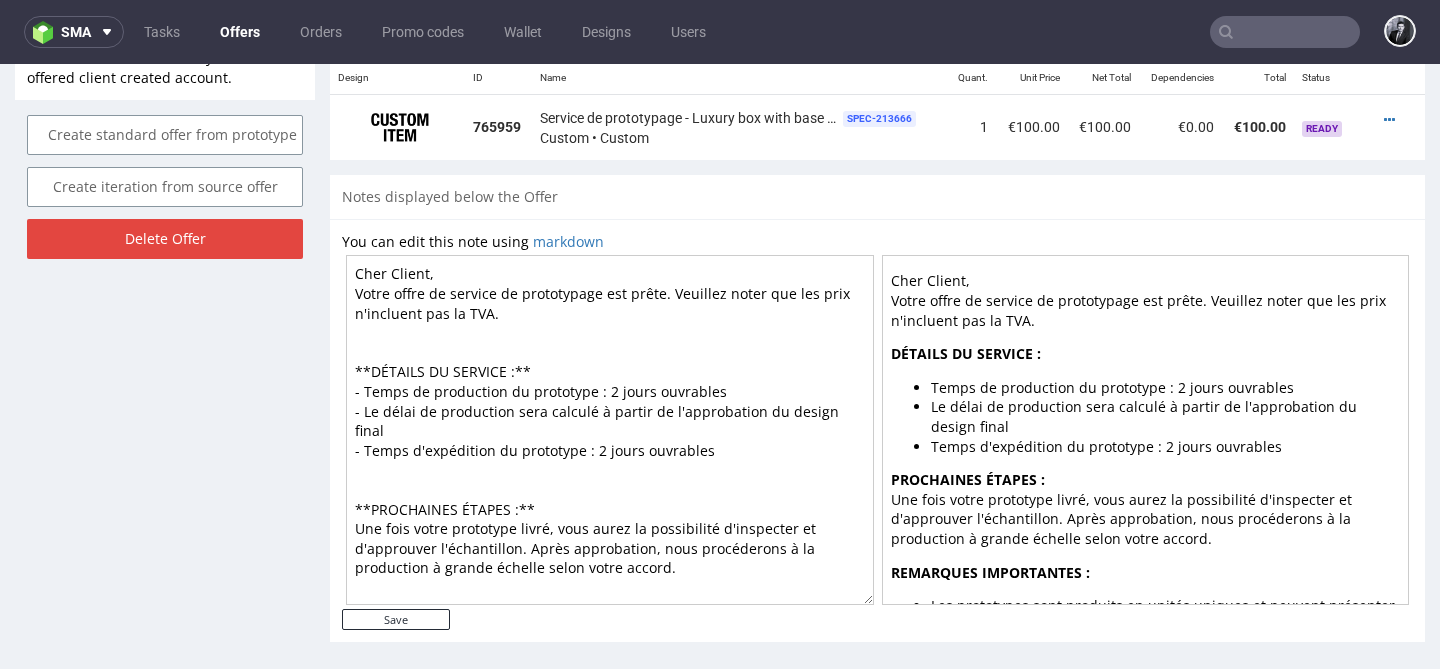 click on "Cher Client,
Votre offre de service de prototypage est prête. Veuillez noter que les prix n'incluent pas la TVA.
**DÉTAILS DU SERVICE :**
- Temps de production du prototype : 2 jours ouvrables
- Le délai de production sera calculé à partir de l'approbation du design final
- Temps d'expédition du prototype : 2 jours ouvrables
**PROCHAINES ÉTAPES :**
Une fois votre prototype livré, vous aurez la possibilité d'inspecter et d'approuver l'échantillon. Après approbation, nous procéderons à la production à grande échelle selon votre accord.
**REMARQUES IMPORTANTES :**
- Les prototypes sont produits en unités uniques et peuvent présenter de légères variations par rapport à la production à grande échelle en raison de processus de fabrication différents
- Des ajustements ou des modifications peuvent être discutés et mis en œuvre avant le début de la production complète" at bounding box center [610, 430] 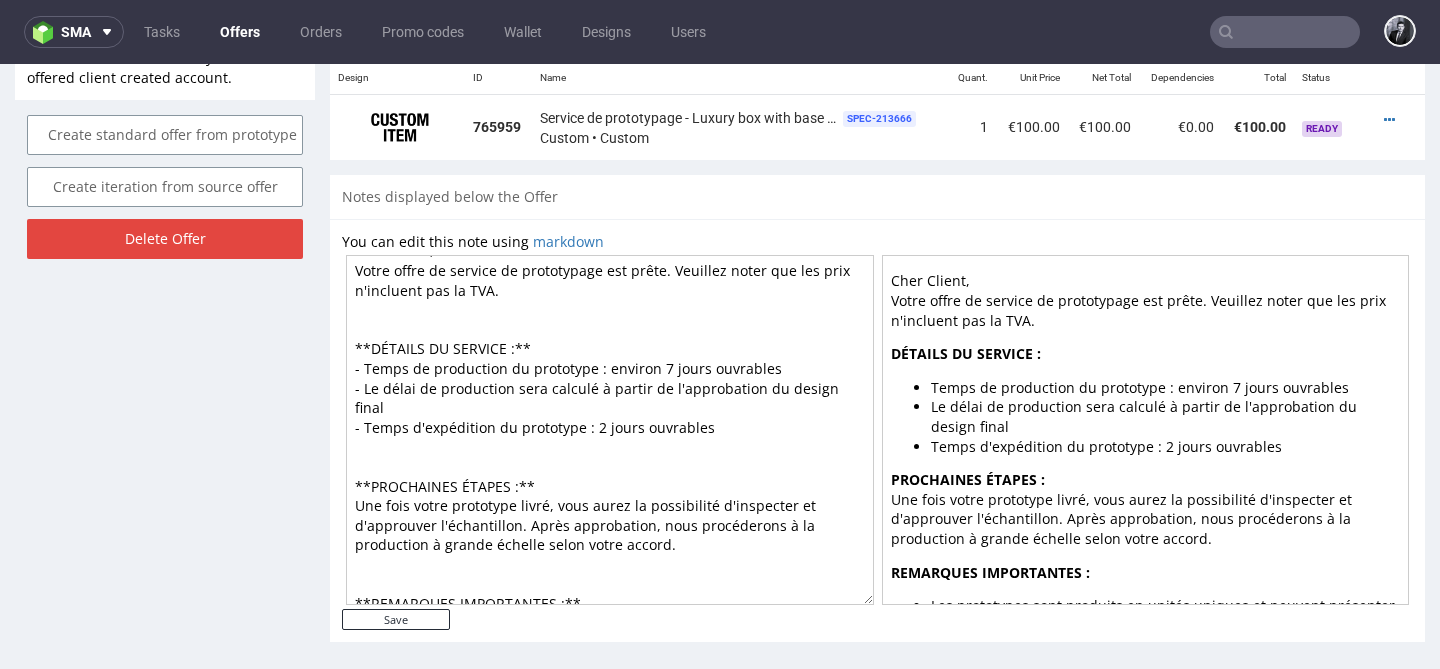scroll, scrollTop: 21, scrollLeft: 0, axis: vertical 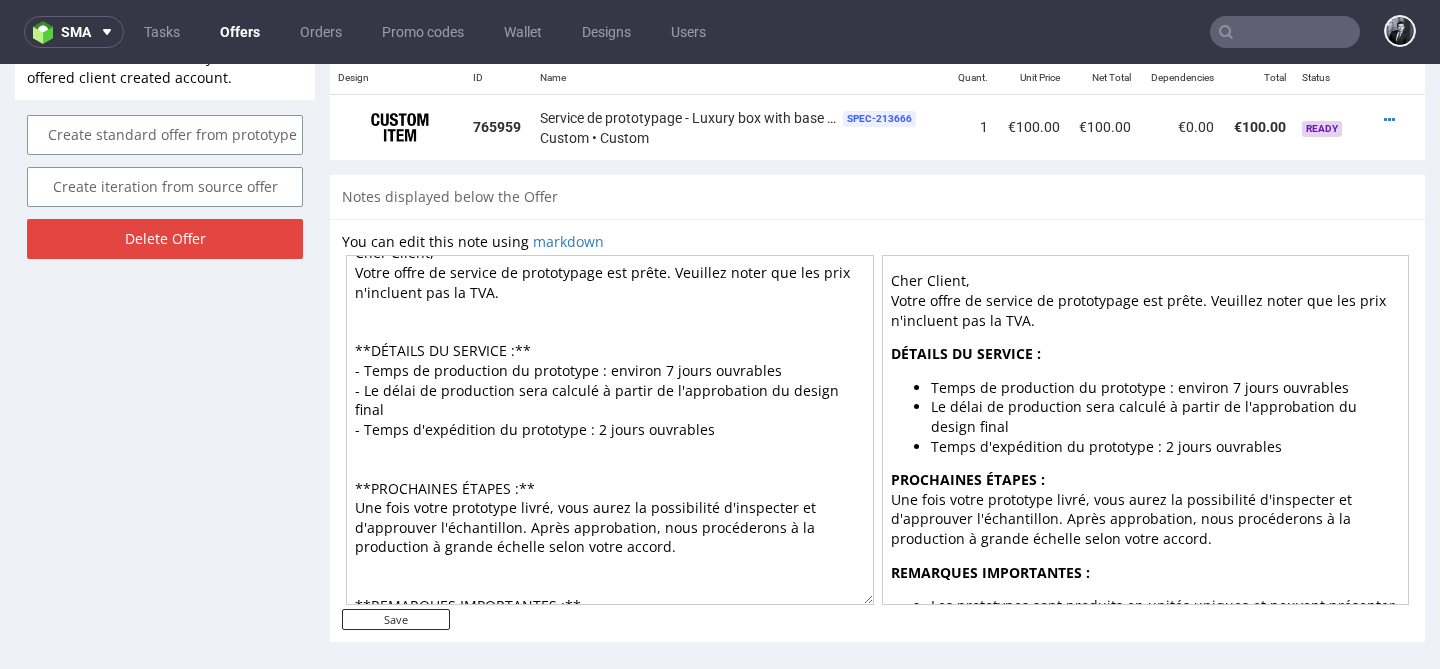 click on "Cher Client,
Votre offre de service de prototypage est prête. Veuillez noter que les prix n'incluent pas la TVA.
**DÉTAILS DU SERVICE :**
- Temps de production du prototype : environ 7 jours ouvrables
- Le délai de production sera calculé à partir de l'approbation du design final
- Temps d'expédition du prototype : 2 jours ouvrables
**PROCHAINES ÉTAPES :**
Une fois votre prototype livré, vous aurez la possibilité d'inspecter et d'approuver l'échantillon. Après approbation, nous procéderons à la production à grande échelle selon votre accord.
**REMARQUES IMPORTANTES :**
- Les prototypes sont produits en unités uniques et peuvent présenter de légères variations par rapport à la production à grande échelle en raison de processus de fabrication différents
- Des ajustements ou des modifications peuvent être discutés et mis en œuvre avant le début de la production complète" at bounding box center (610, 430) 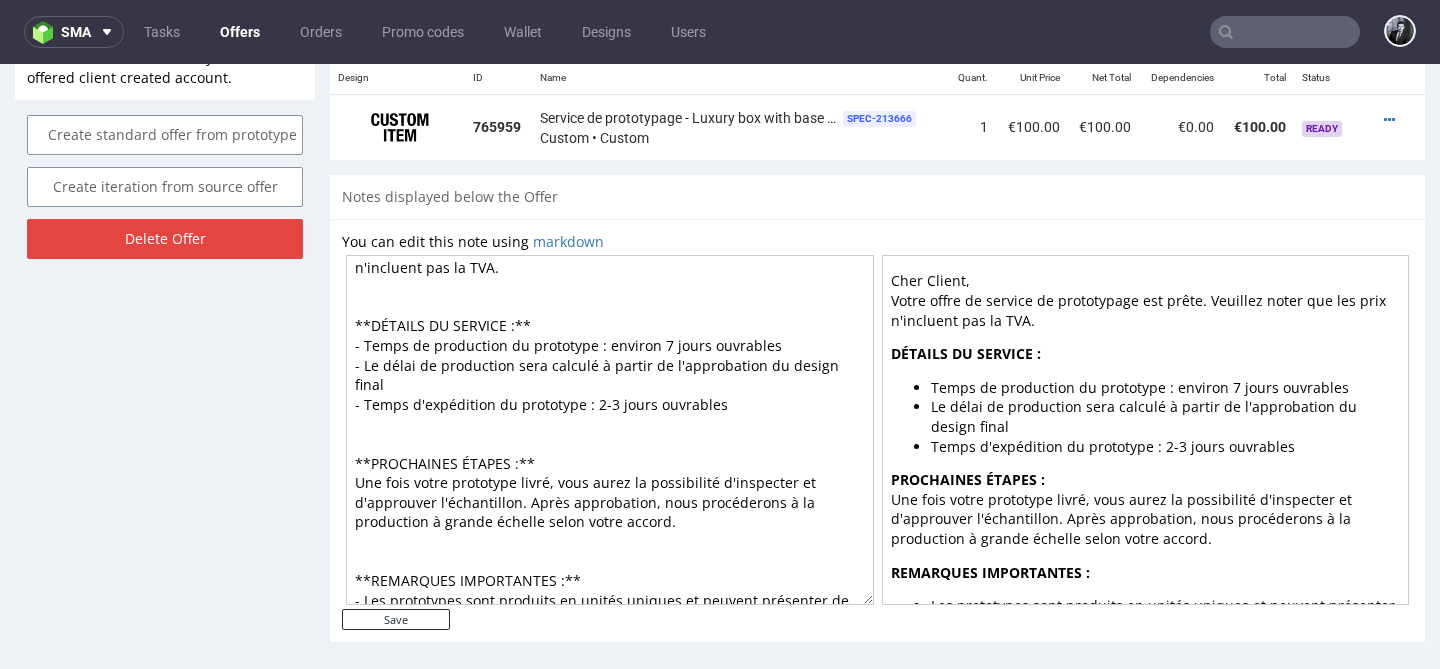 scroll, scrollTop: 54, scrollLeft: 0, axis: vertical 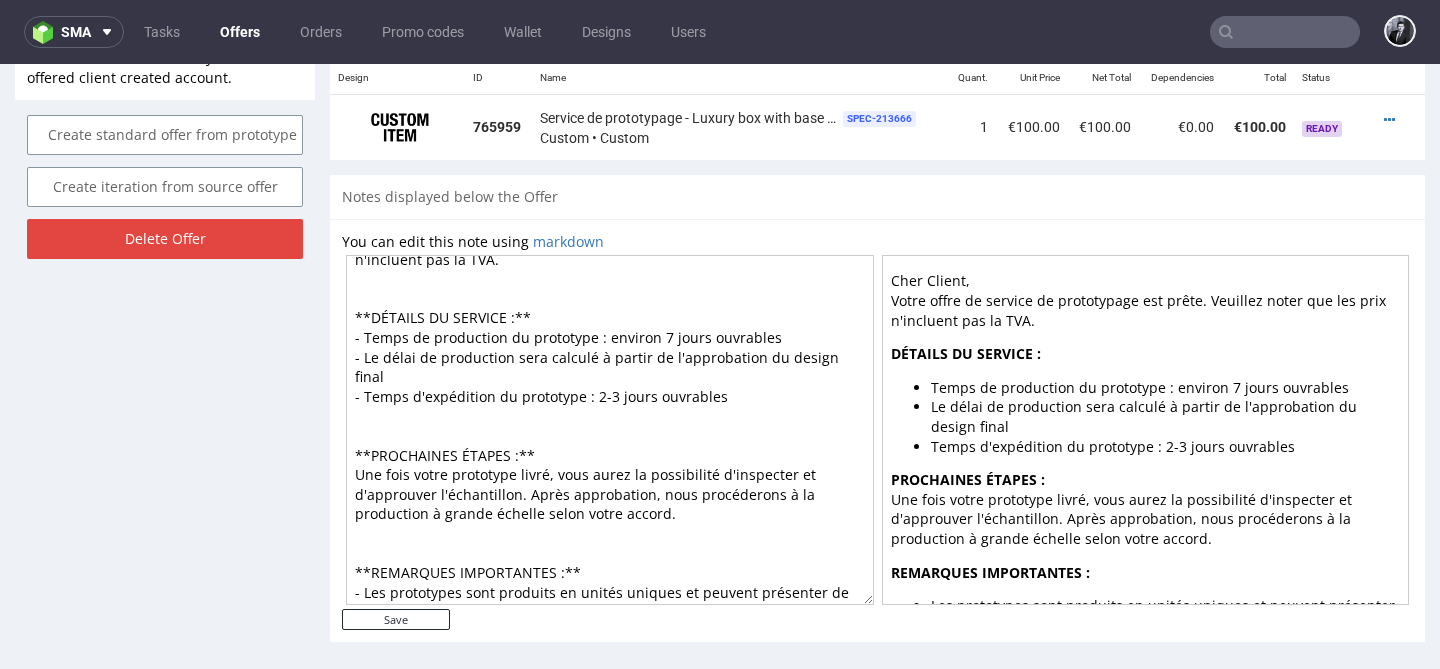 click on "Cher Client,
Votre offre de service de prototypage est prête. Veuillez noter que les prix n'incluent pas la TVA.
**DÉTAILS DU SERVICE :**
- Temps de production du prototype : environ 7 jours ouvrables
- Le délai de production sera calculé à partir de l'approbation du design final
- Temps d'expédition du prototype : 2-3 jours ouvrables
**PROCHAINES ÉTAPES :**
Une fois votre prototype livré, vous aurez la possibilité d'inspecter et d'approuver l'échantillon. Après approbation, nous procéderons à la production à grande échelle selon votre accord.
**REMARQUES IMPORTANTES :**
- Les prototypes sont produits en unités uniques et peuvent présenter de légères variations par rapport à la production à grande échelle en raison de processus de fabrication différents
- Des ajustements ou des modifications peuvent être discutés et mis en œuvre avant le début de la production complète" at bounding box center [610, 430] 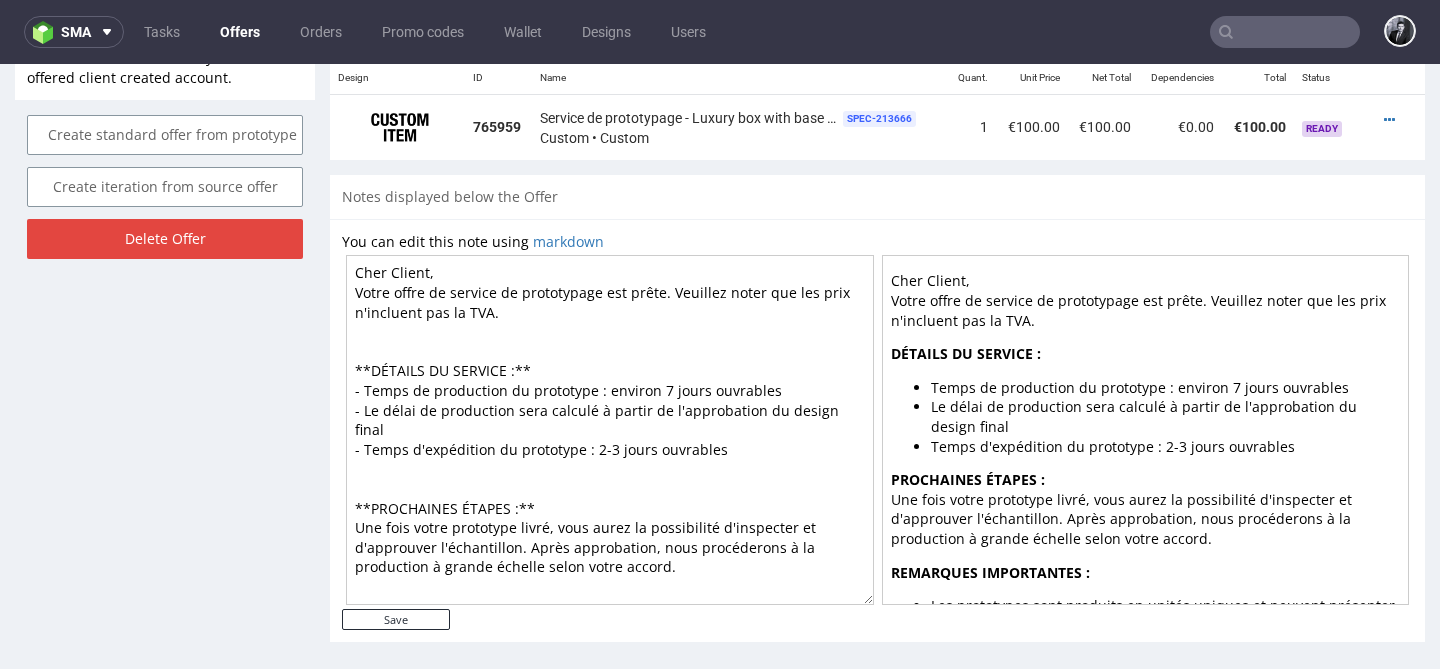 scroll, scrollTop: 0, scrollLeft: 0, axis: both 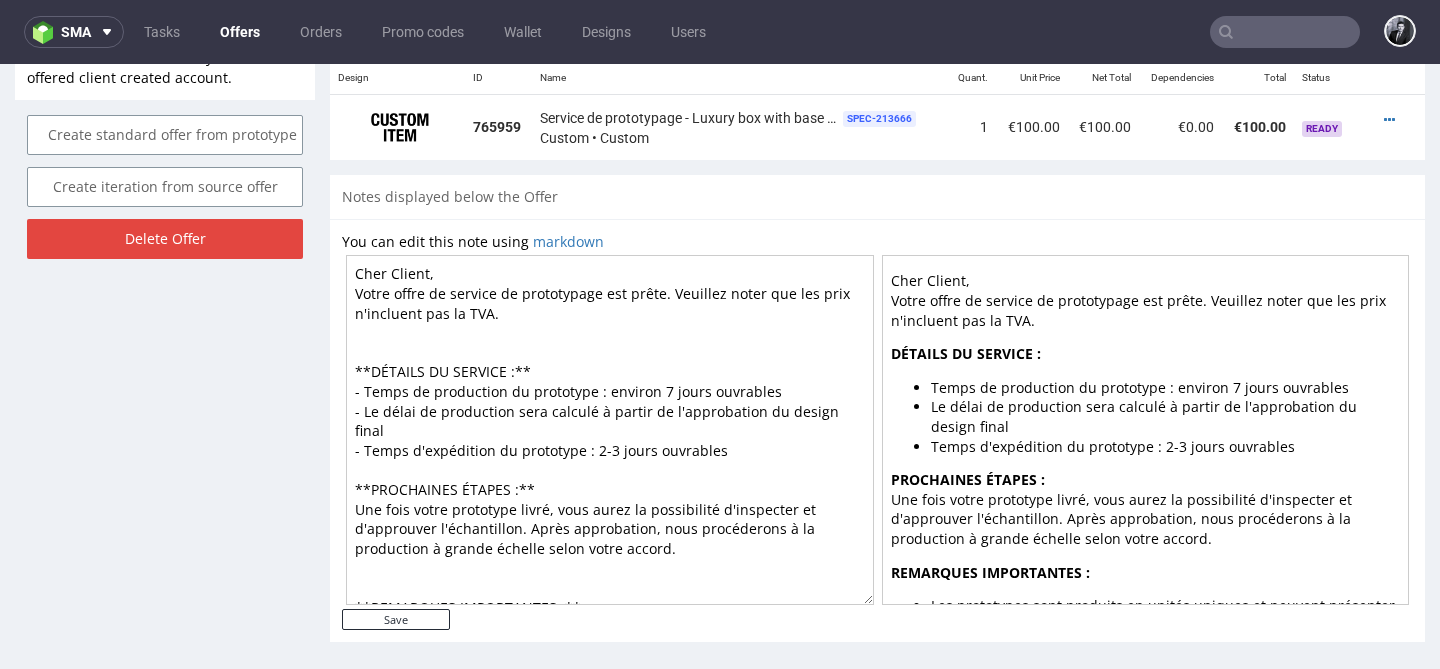 click on "Cher Client,
Votre offre de service de prototypage est prête. Veuillez noter que les prix n'incluent pas la TVA.
**DÉTAILS DU SERVICE :**
- Temps de production du prototype : environ 7 jours ouvrables
- Le délai de production sera calculé à partir de l'approbation du design final
- Temps d'expédition du prototype : 2-3 jours ouvrables
**PROCHAINES ÉTAPES :**
Une fois votre prototype livré, vous aurez la possibilité d'inspecter et d'approuver l'échantillon. Après approbation, nous procéderons à la production à grande échelle selon votre accord.
**REMARQUES IMPORTANTES :**
- Les prototypes sont produits en unités uniques et peuvent présenter de légères variations par rapport à la production à grande échelle en raison de processus de fabrication différents
- Des ajustements ou des modifications peuvent être discutés et mis en œuvre avant le début de la production complète" at bounding box center [610, 430] 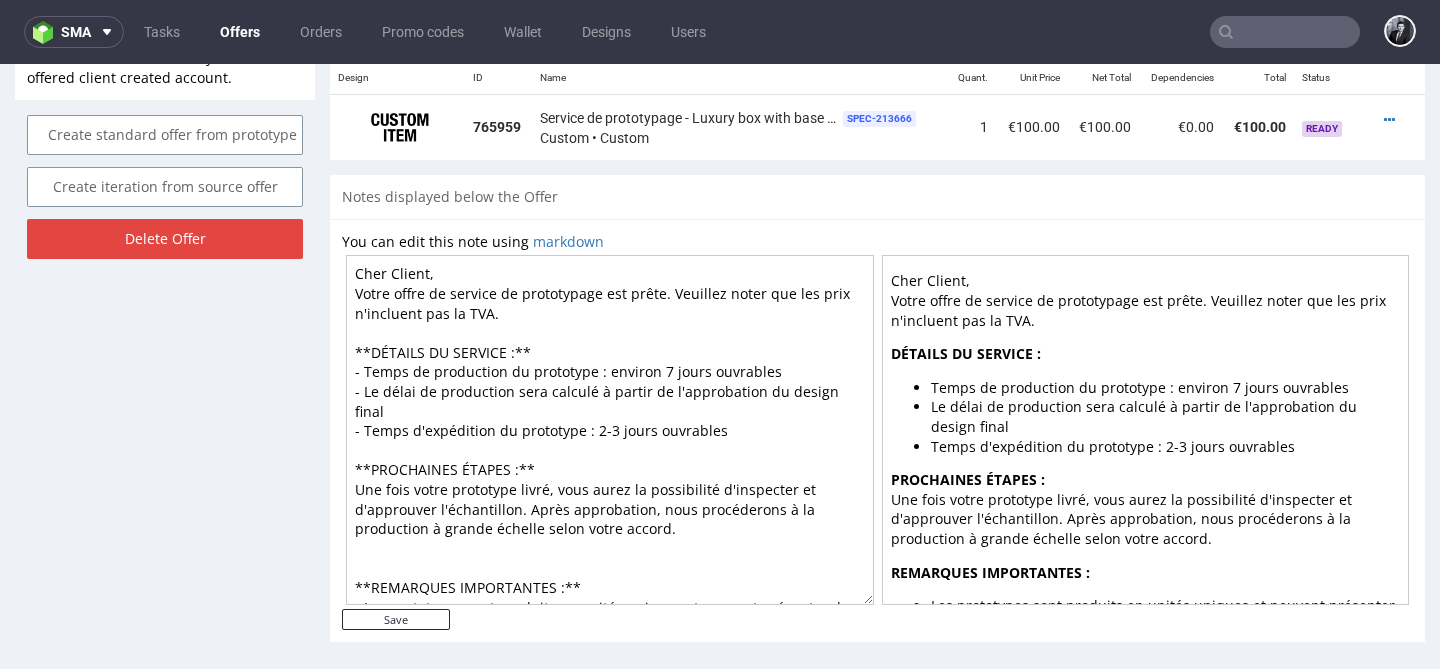 click on "Cher Client,
Votre offre de service de prototypage est prête. Veuillez noter que les prix n'incluent pas la TVA.
**DÉTAILS DU SERVICE :**
- Temps de production du prototype : environ 7 jours ouvrables
- Le délai de production sera calculé à partir de l'approbation du design final
- Temps d'expédition du prototype : 2-3 jours ouvrables
**PROCHAINES ÉTAPES :**
Une fois votre prototype livré, vous aurez la possibilité d'inspecter et d'approuver l'échantillon. Après approbation, nous procéderons à la production à grande échelle selon votre accord.
**REMARQUES IMPORTANTES :**
- Les prototypes sont produits en unités uniques et peuvent présenter de légères variations par rapport à la production à grande échelle en raison de processus de fabrication différents
- Des ajustements ou des modifications peuvent être discutés et mis en œuvre avant le début de la production complète" at bounding box center [610, 430] 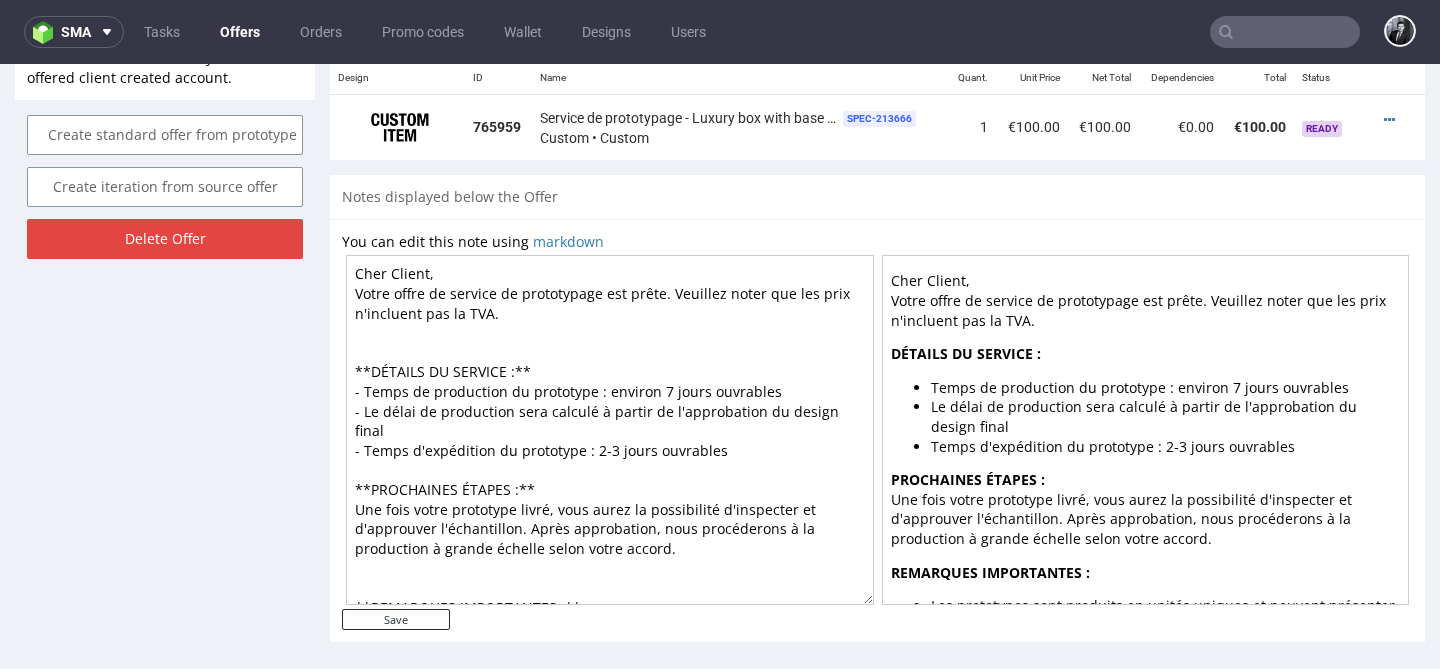 click on "Cher Client,
Votre offre de service de prototypage est prête. Veuillez noter que les prix n'incluent pas la TVA.
**DÉTAILS DU SERVICE :**
- Temps de production du prototype : environ 7 jours ouvrables
- Le délai de production sera calculé à partir de l'approbation du design final
- Temps d'expédition du prototype : 2-3 jours ouvrables
**PROCHAINES ÉTAPES :**
Une fois votre prototype livré, vous aurez la possibilité d'inspecter et d'approuver l'échantillon. Après approbation, nous procéderons à la production à grande échelle selon votre accord.
**REMARQUES IMPORTANTES :**
- Les prototypes sont produits en unités uniques et peuvent présenter de légères variations par rapport à la production à grande échelle en raison de processus de fabrication différents
- Des ajustements ou des modifications peuvent être discutés et mis en œuvre avant le début de la production complète" at bounding box center (610, 430) 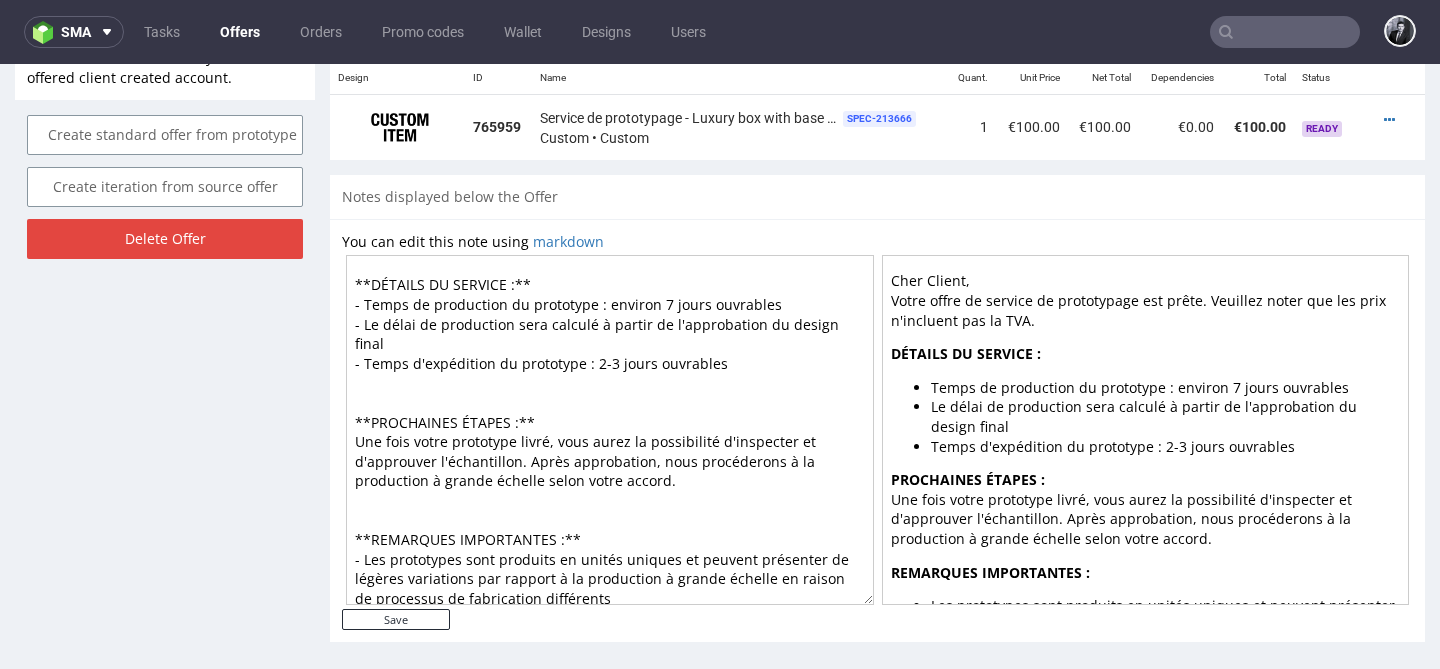 scroll, scrollTop: 93, scrollLeft: 0, axis: vertical 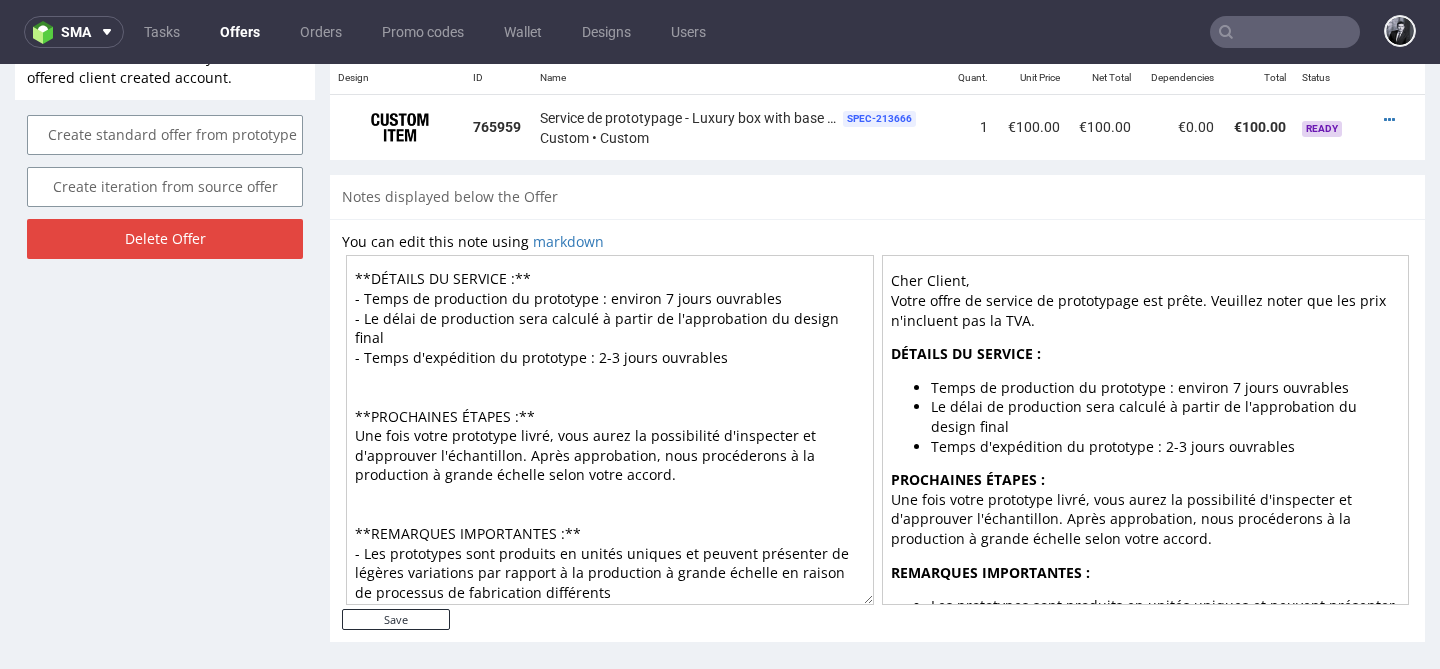 click on "Cher Client,
Votre offre de service de prototypage est prête. Veuillez noter que les prix n'incluent pas la TVA.
**DÉTAILS DU SERVICE :**
- Temps de production du prototype : environ 7 jours ouvrables
- Le délai de production sera calculé à partir de l'approbation du design final
- Temps d'expédition du prototype : 2-3 jours ouvrables
**PROCHAINES ÉTAPES :**
Une fois votre prototype livré, vous aurez la possibilité d'inspecter et d'approuver l'échantillon. Après approbation, nous procéderons à la production à grande échelle selon votre accord.
**REMARQUES IMPORTANTES :**
- Les prototypes sont produits en unités uniques et peuvent présenter de légères variations par rapport à la production à grande échelle en raison de processus de fabrication différents
- Des ajustements ou des modifications peuvent être discutés et mis en œuvre avant le début de la production complète" at bounding box center (610, 430) 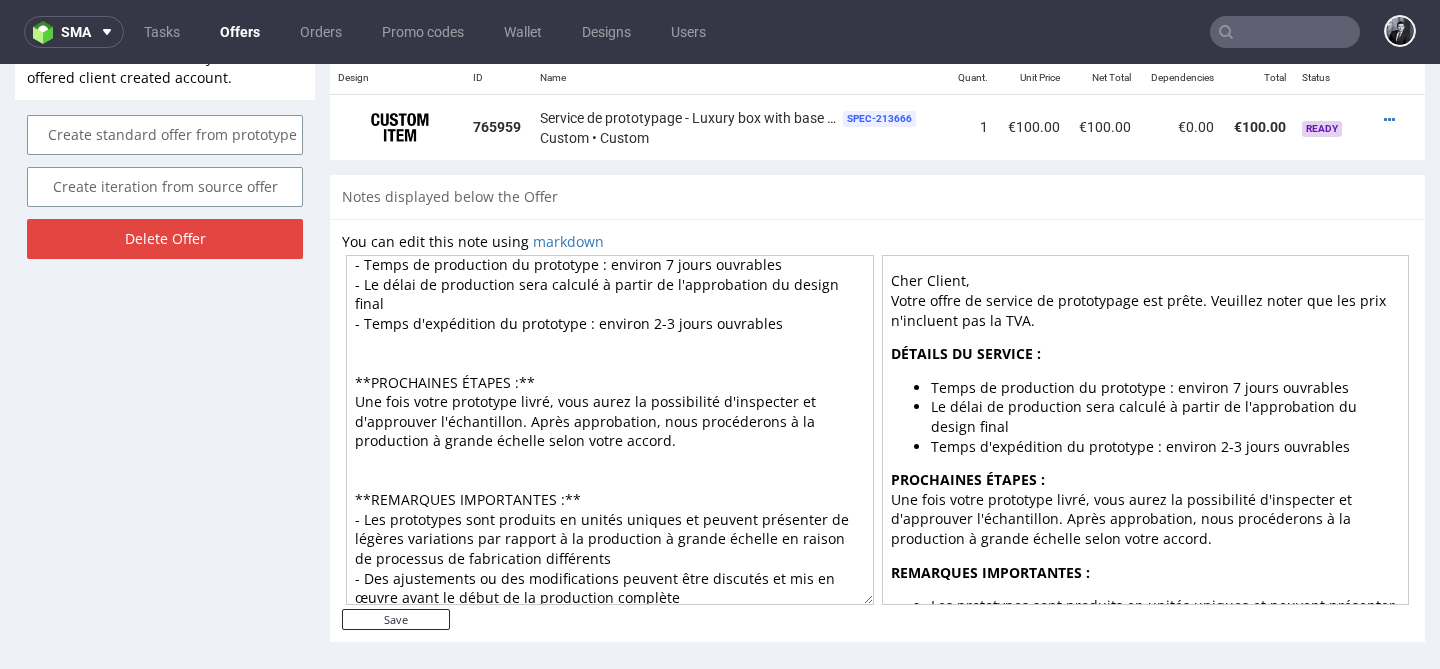 scroll, scrollTop: 138, scrollLeft: 0, axis: vertical 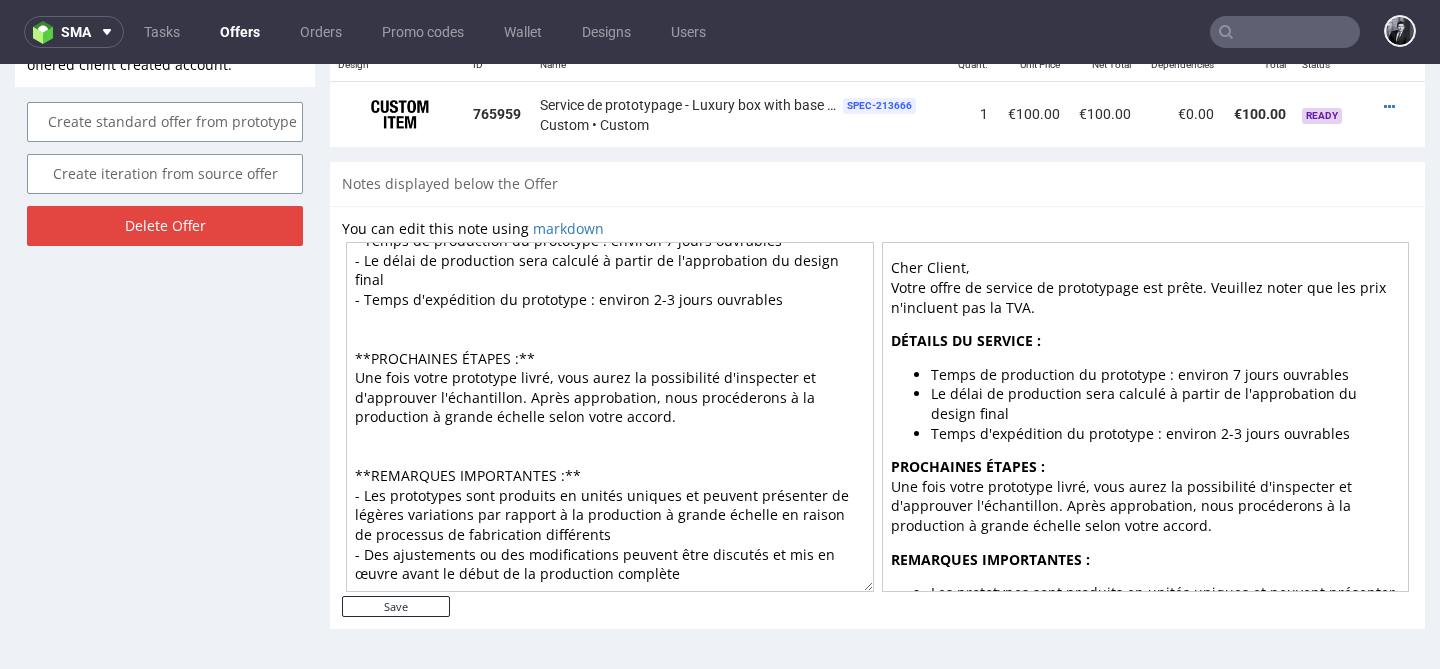 click on "Cher Client,
Votre offre de service de prototypage est prête. Veuillez noter que les prix n'incluent pas la TVA.
**DÉTAILS DU SERVICE :**
- Temps de production du prototype : environ 7 jours ouvrables
- Le délai de production sera calculé à partir de l'approbation du design final
- Temps d'expédition du prototype : environ 2-3 jours ouvrables
**PROCHAINES ÉTAPES :**
Une fois votre prototype livré, vous aurez la possibilité d'inspecter et d'approuver l'échantillon. Après approbation, nous procéderons à la production à grande échelle selon votre accord.
**REMARQUES IMPORTANTES :**
- Les prototypes sont produits en unités uniques et peuvent présenter de légères variations par rapport à la production à grande échelle en raison de processus de fabrication différents
- Des ajustements ou des modifications peuvent être discutés et mis en œuvre avant le début de la production complète" at bounding box center (610, 417) 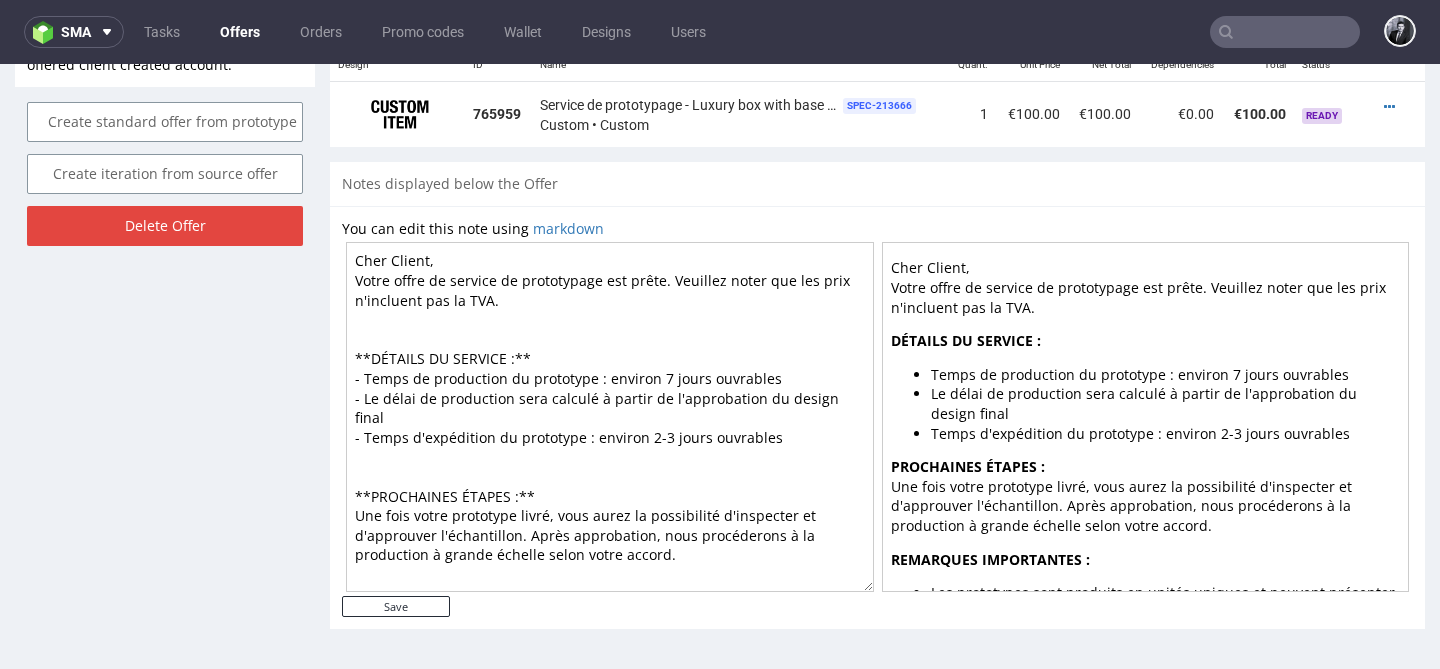 click on "Cher Client,
Votre offre de service de prototypage est prête. Veuillez noter que les prix n'incluent pas la TVA.
**DÉTAILS DU SERVICE :**
- Temps de production du prototype : environ 7 jours ouvrables
- Le délai de production sera calculé à partir de l'approbation du design final
- Temps d'expédition du prototype : environ 2-3 jours ouvrables
**PROCHAINES ÉTAPES :**
Une fois votre prototype livré, vous aurez la possibilité d'inspecter et d'approuver l'échantillon. Après approbation, nous procéderons à la production à grande échelle selon votre accord.
**REMARQUES IMPORTANTES :**
- Les prototypes sont produits en unités uniques et peuvent présenter de légères variations par rapport à la production à grande échelle en raison de processus de fabrication différents
- Des ajustements ou des modifications peuvent être discutés et mis en œuvre avant le début de la production complète" at bounding box center [610, 417] 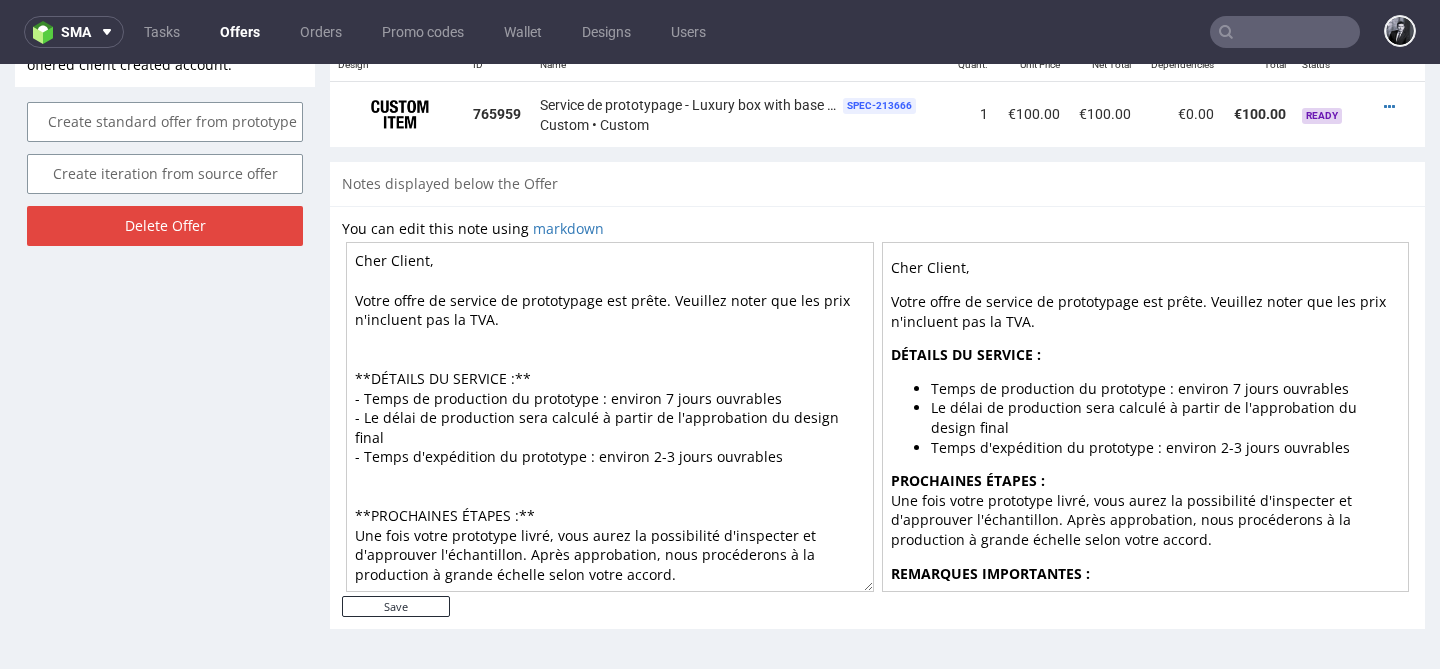 click on "Cher Client,
Votre offre de service de prototypage est prête. Veuillez noter que les prix n'incluent pas la TVA.
**DÉTAILS DU SERVICE :**
- Temps de production du prototype : environ 7 jours ouvrables
- Le délai de production sera calculé à partir de l'approbation du design final
- Temps d'expédition du prototype : environ 2-3 jours ouvrables
**PROCHAINES ÉTAPES :**
Une fois votre prototype livré, vous aurez la possibilité d'inspecter et d'approuver l'échantillon. Après approbation, nous procéderons à la production à grande échelle selon votre accord.
**REMARQUES IMPORTANTES :**
- Les prototypes sont produits en unités uniques et peuvent présenter de légères variations par rapport à la production à grande échelle en raison de processus de fabrication différents
- Des ajustements ou des modifications peuvent être discutés et mis en œuvre avant le début de la production complète" at bounding box center (610, 417) 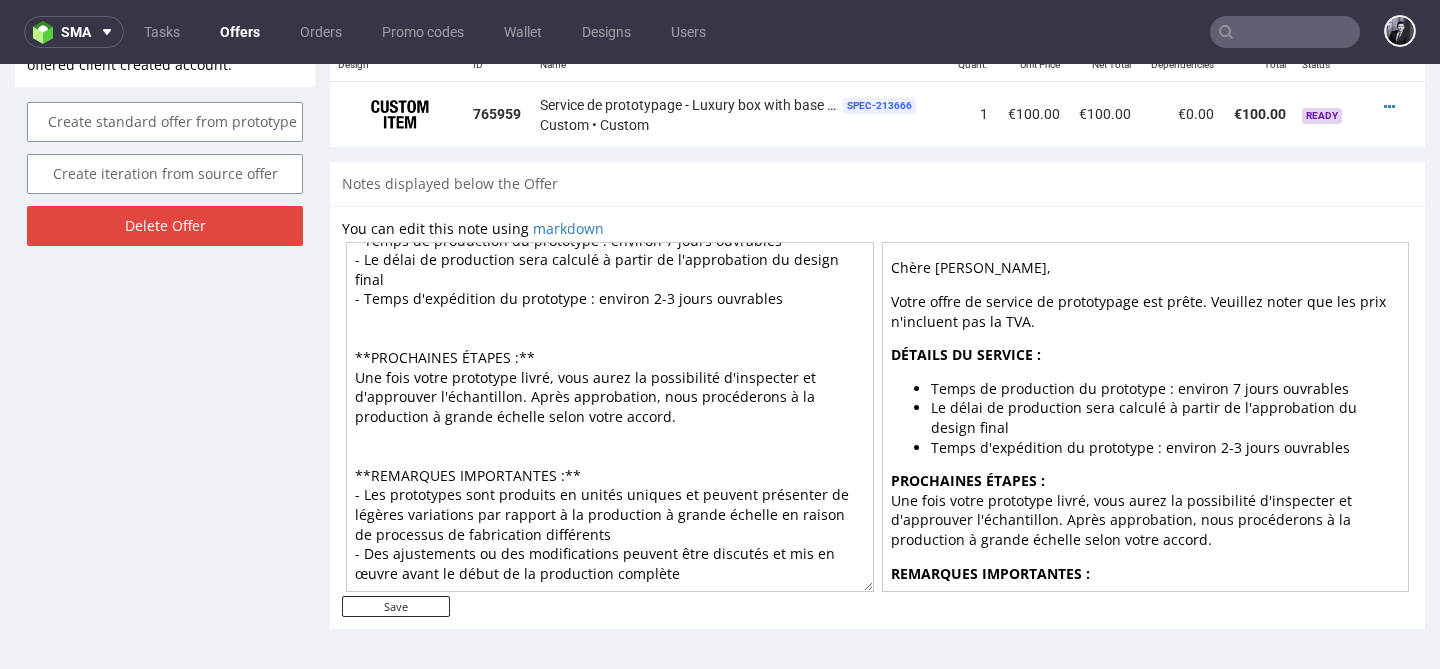 scroll, scrollTop: 0, scrollLeft: 0, axis: both 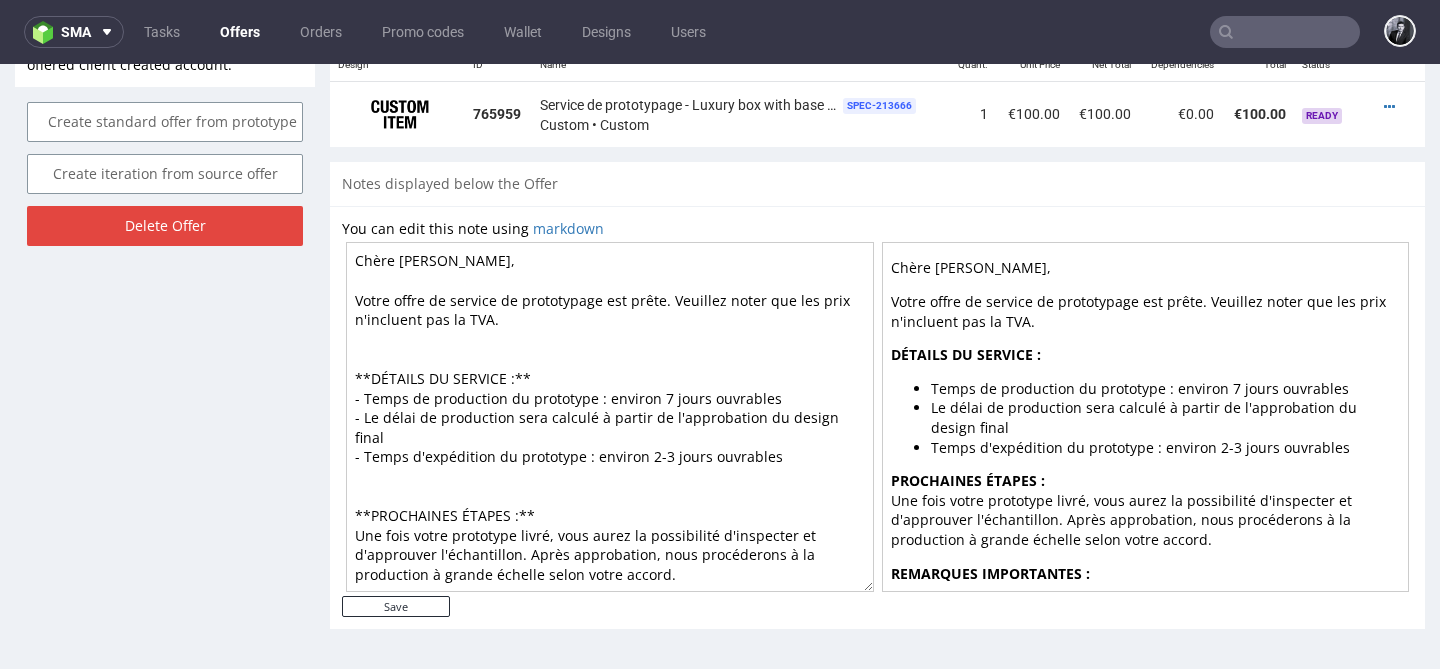 click on "Chère Gaëtane,
Votre offre de service de prototypage est prête. Veuillez noter que les prix n'incluent pas la TVA.
**DÉTAILS DU SERVICE :**
- Temps de production du prototype : environ 7 jours ouvrables
- Le délai de production sera calculé à partir de l'approbation du design final
- Temps d'expédition du prototype : environ 2-3 jours ouvrables
**PROCHAINES ÉTAPES :**
Une fois votre prototype livré, vous aurez la possibilité d'inspecter et d'approuver l'échantillon. Après approbation, nous procéderons à la production à grande échelle selon votre accord.
**REMARQUES IMPORTANTES :**
- Les prototypes sont produits en unités uniques et peuvent présenter de légères variations par rapport à la production à grande échelle en raison de processus de fabrication différents
- Des ajustements ou des modifications peuvent être discutés et mis en œuvre avant le début de la production complète" at bounding box center (610, 417) 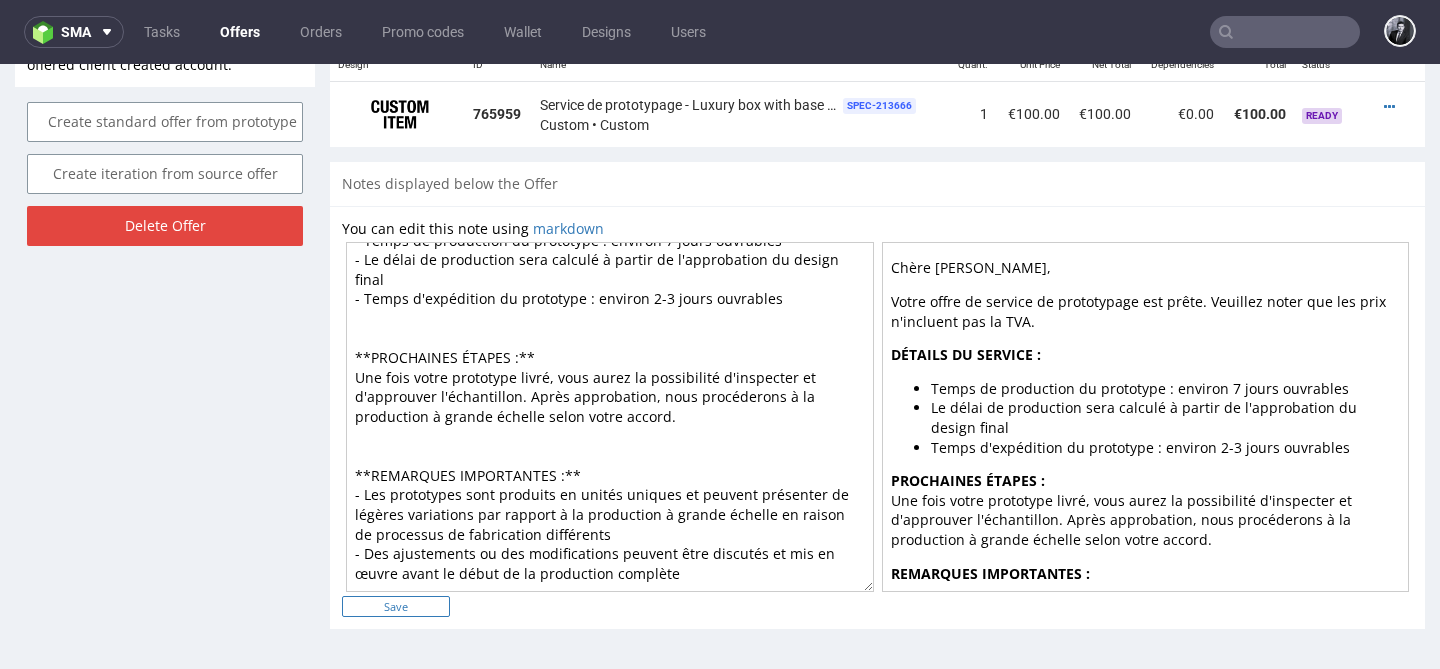 type on "Chère Gaëtane,
Votre offre de service de prototypage est prête. Veuillez noter que les prix n'incluent pas la TVA.
**DÉTAILS DU SERVICE :**
- Temps de production du prototype : environ 7 jours ouvrables
- Le délai de production sera calculé à partir de l'approbation du design final
- Temps d'expédition du prototype : environ 2-3 jours ouvrables
**PROCHAINES ÉTAPES :**
Une fois votre prototype livré, vous aurez la possibilité d'inspecter et d'approuver l'échantillon. Après approbation, nous procéderons à la production à grande échelle selon votre accord.
**REMARQUES IMPORTANTES :**
- Les prototypes sont produits en unités uniques et peuvent présenter de légères variations par rapport à la production à grande échelle en raison de processus de fabrication différents
- Des ajustements ou des modifications peuvent être discutés et mis en œuvre avant le début de la production complète" 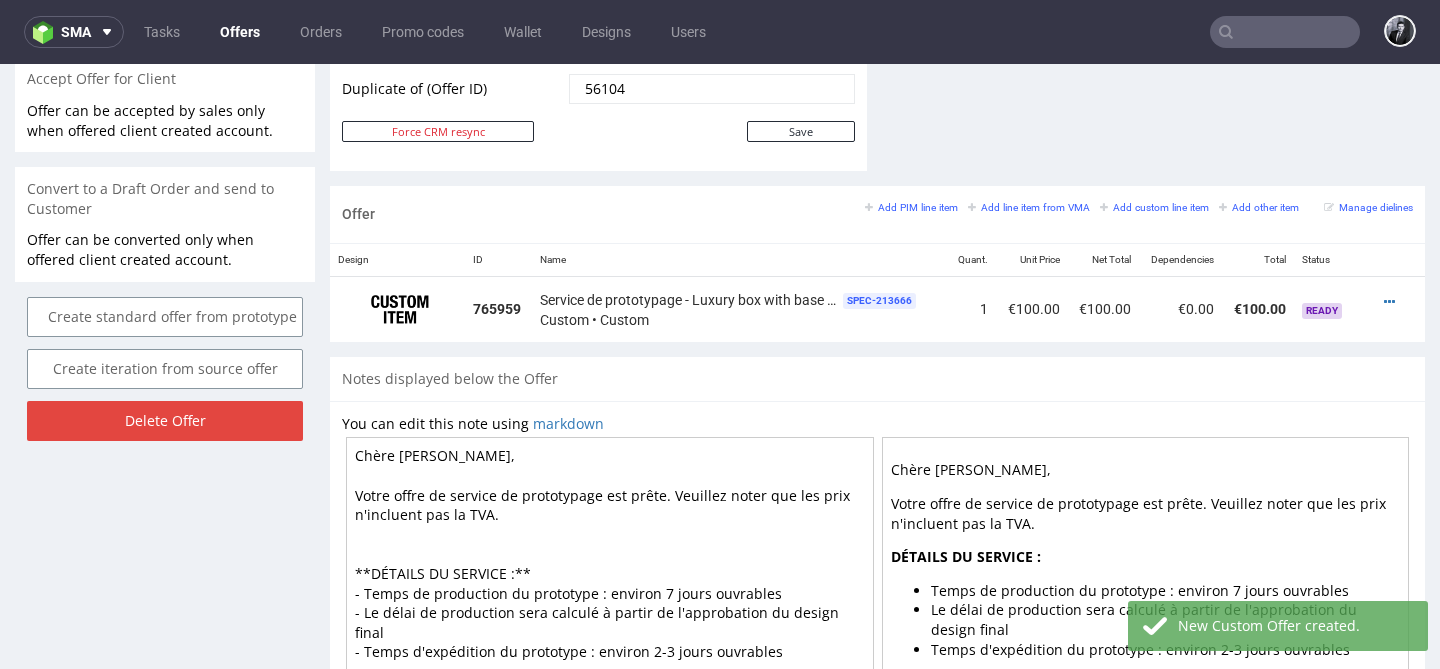 scroll, scrollTop: 1113, scrollLeft: 0, axis: vertical 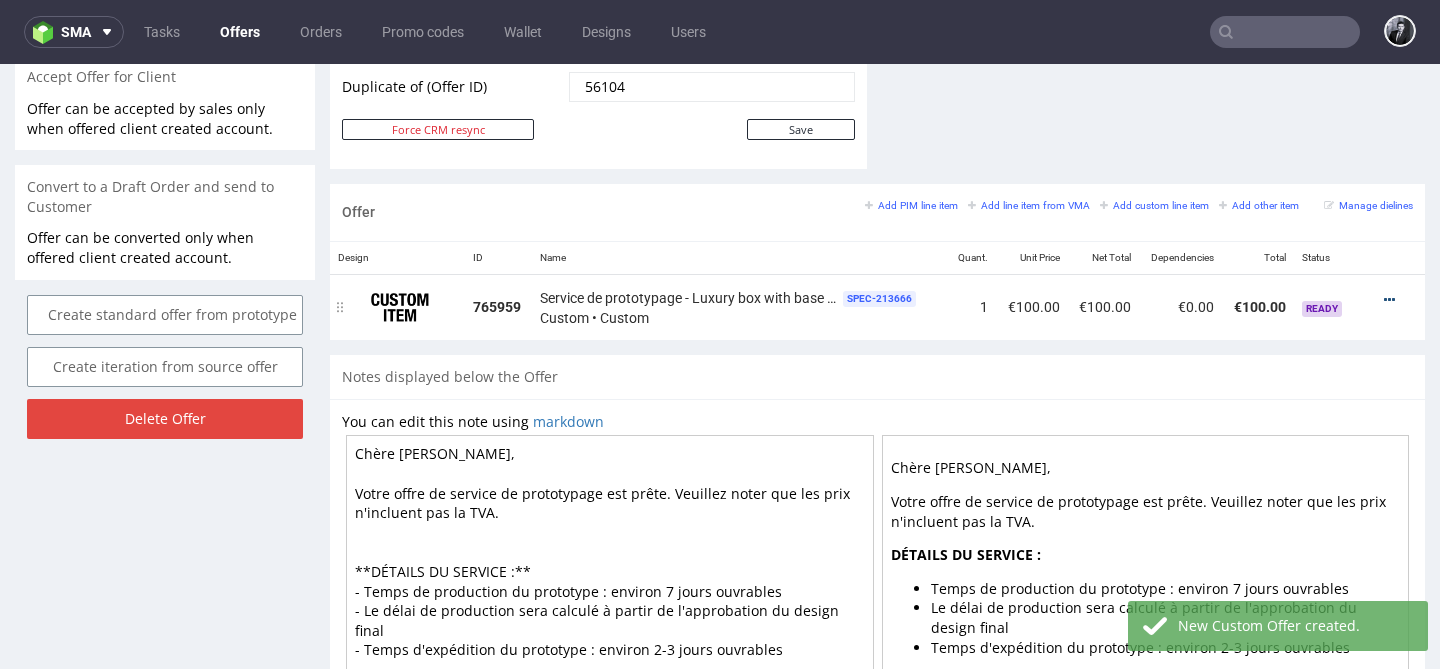 click at bounding box center (1389, 300) 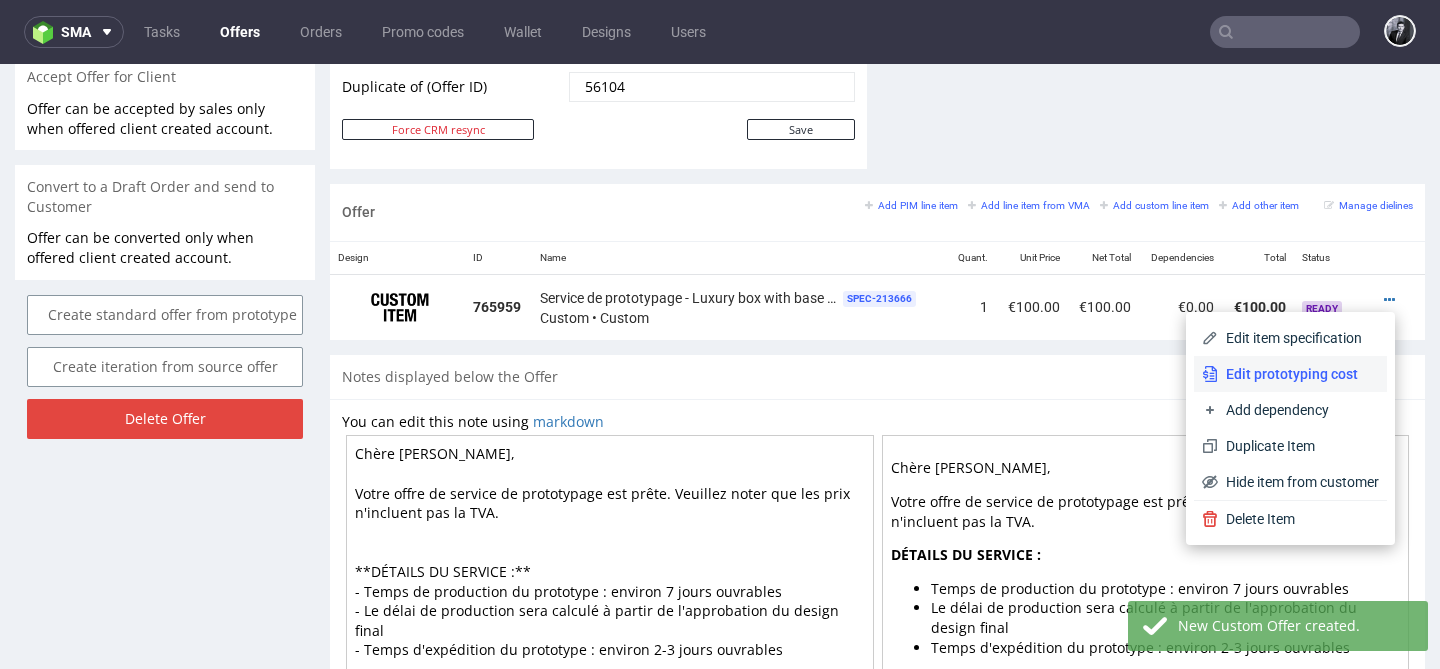 click on "Edit prototyping cost" at bounding box center [1298, 374] 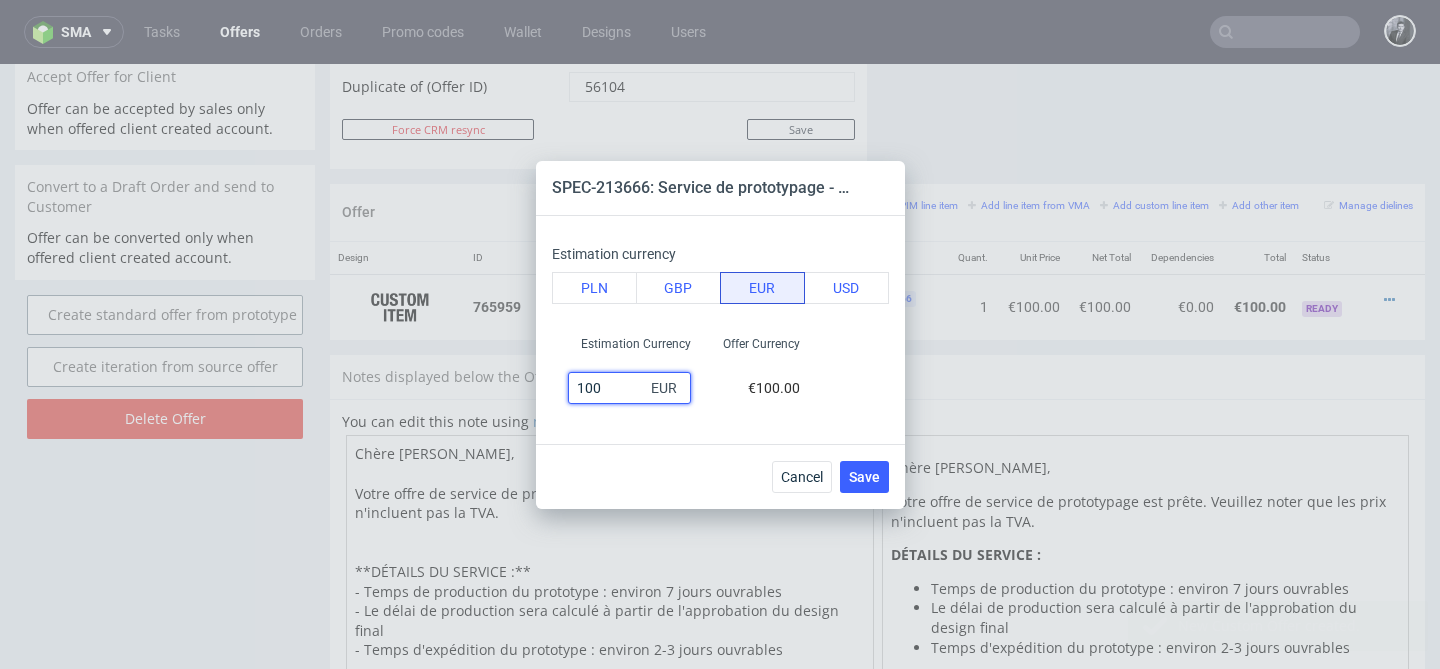 click on "100" at bounding box center [629, 388] 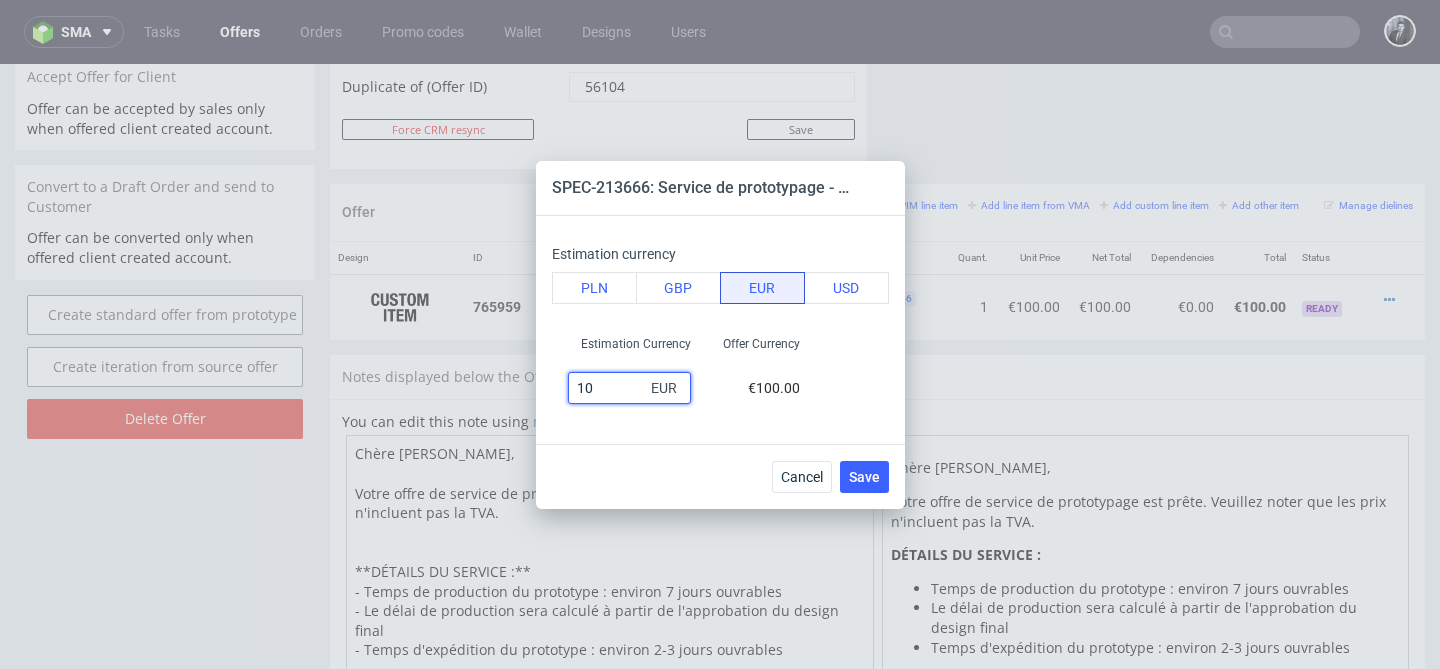 type on "1" 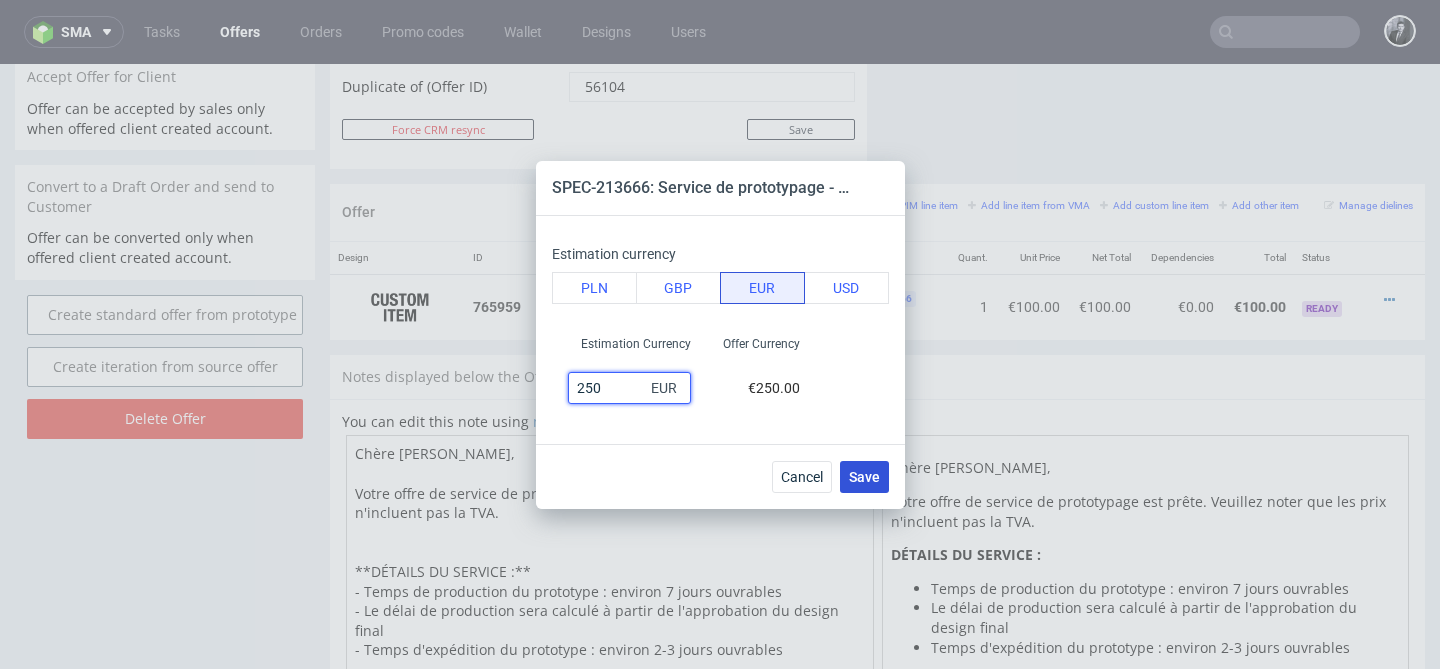 type on "250" 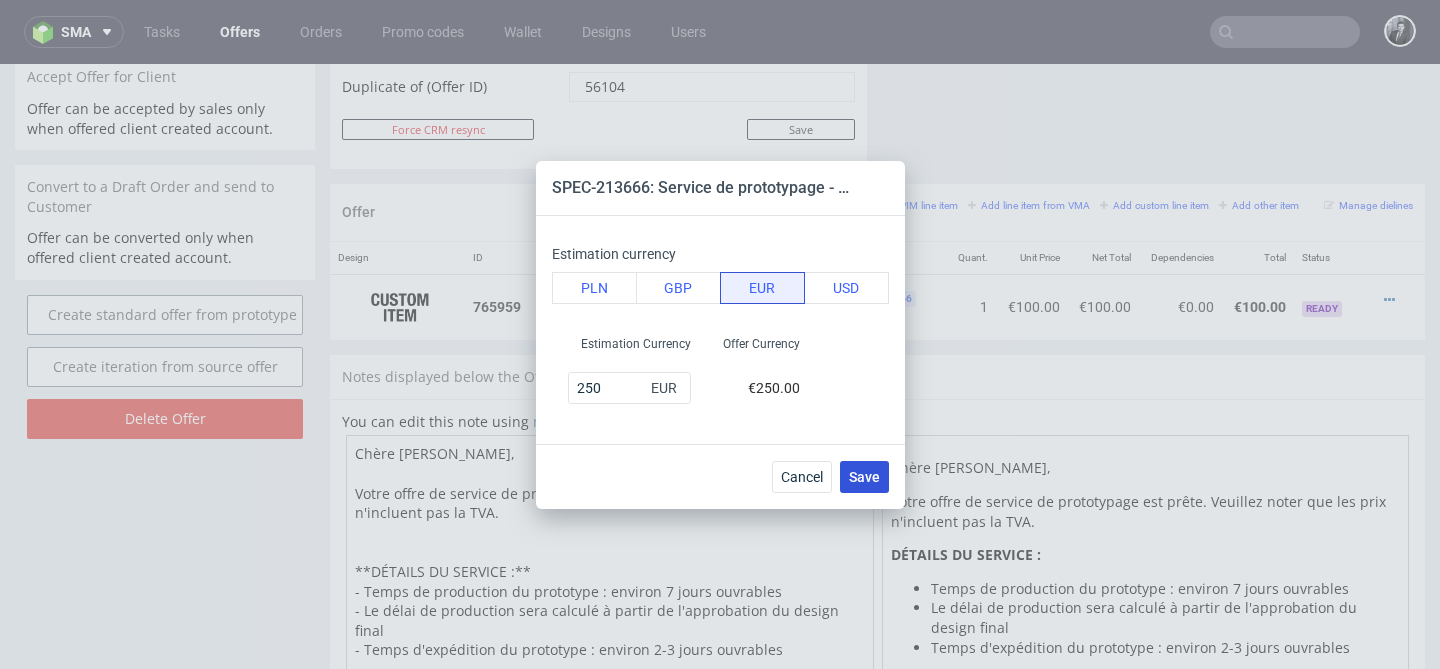 click on "Save" at bounding box center (864, 477) 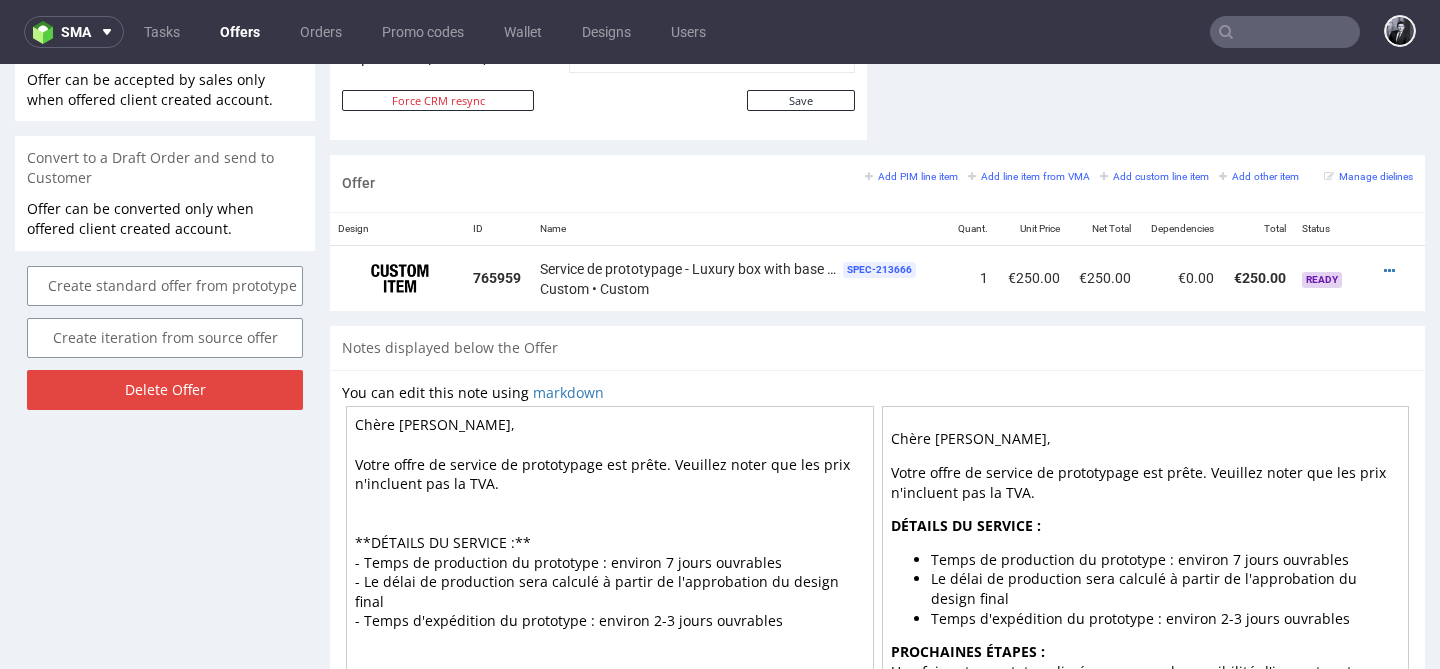 scroll, scrollTop: 1140, scrollLeft: 0, axis: vertical 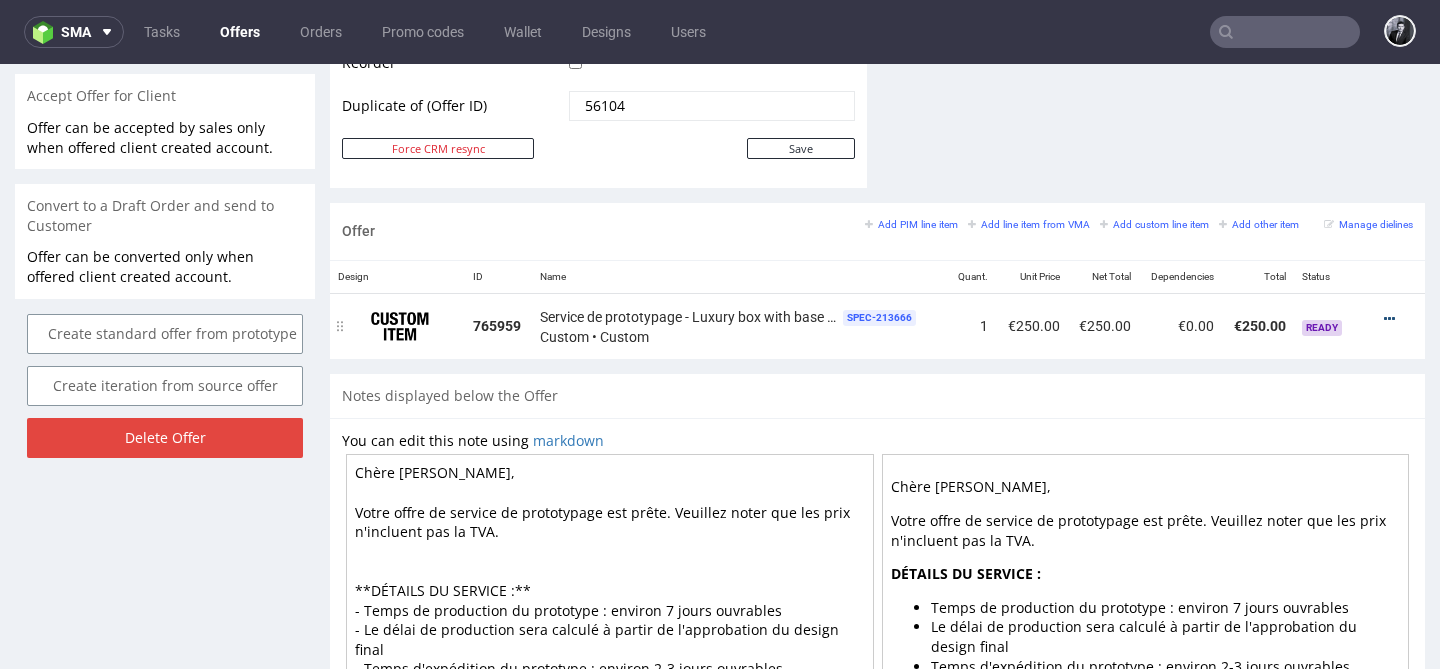 click at bounding box center (1389, 319) 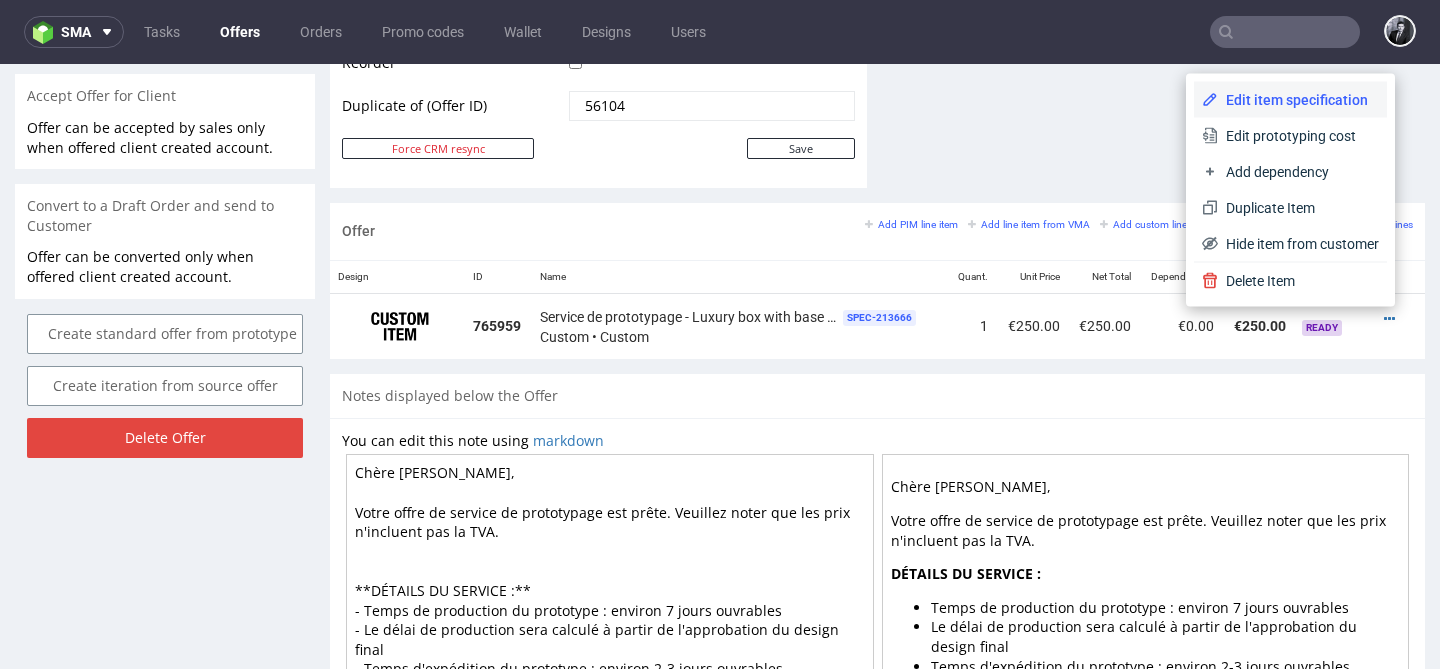 click on "Edit item specification" at bounding box center [1290, 100] 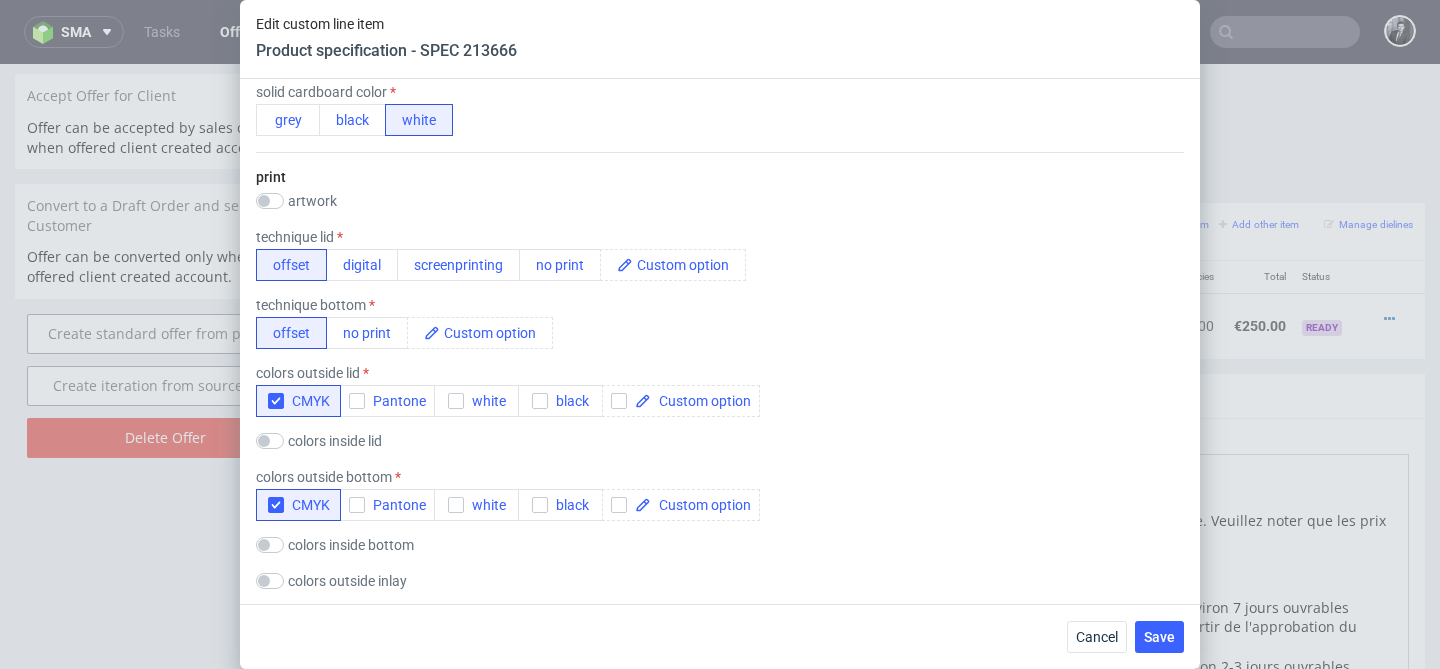 scroll, scrollTop: 1177, scrollLeft: 0, axis: vertical 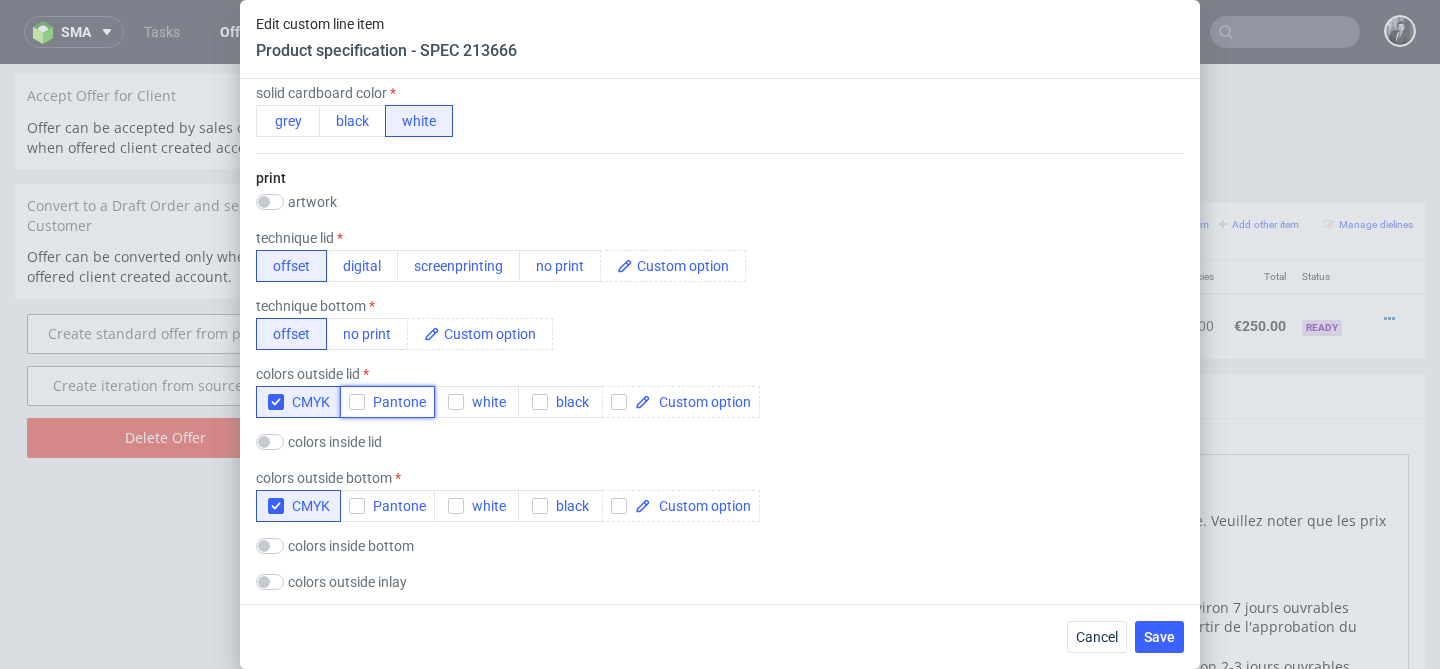 click on "Pantone" at bounding box center (387, 402) 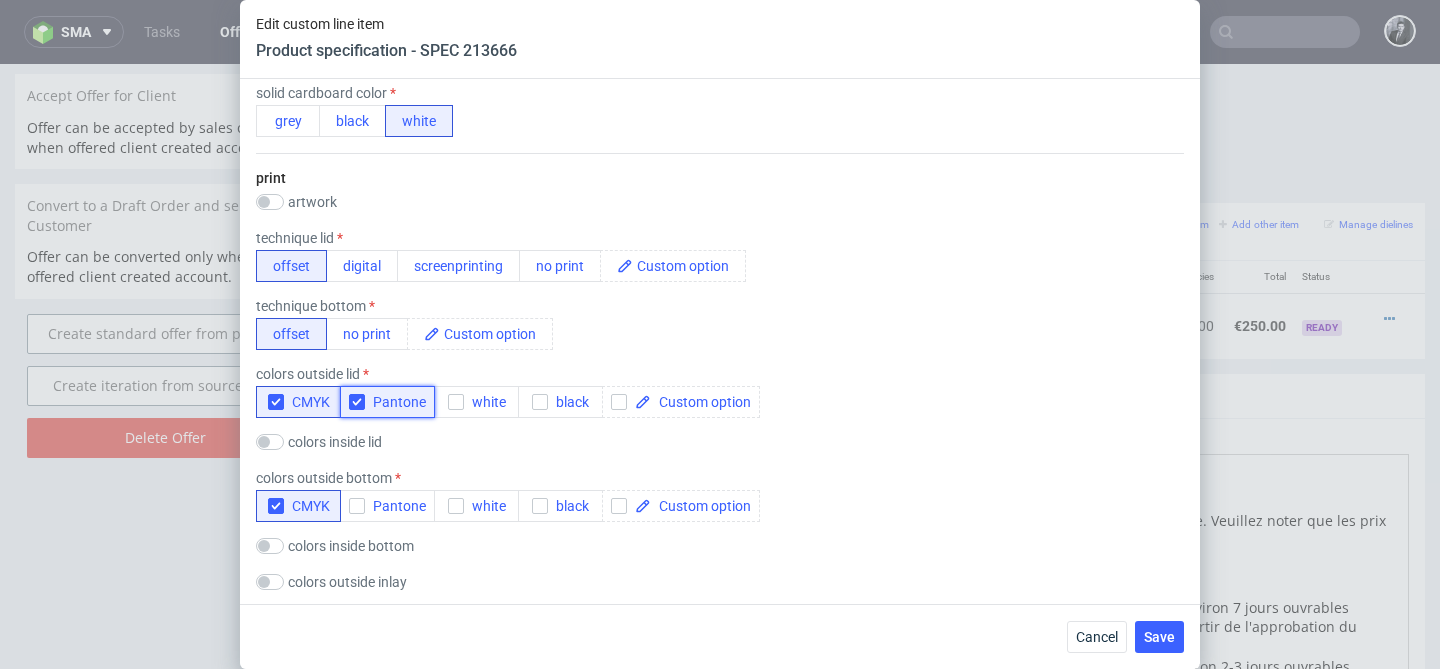 click 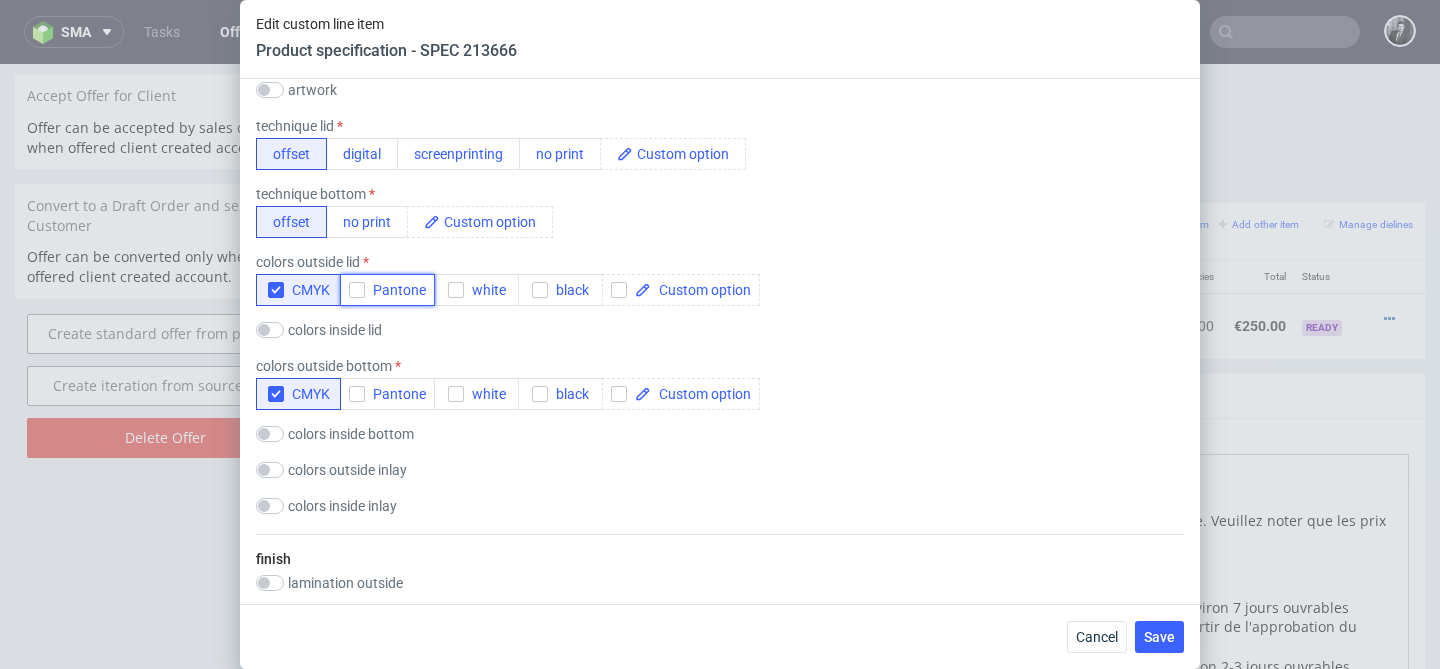 scroll, scrollTop: 1291, scrollLeft: 0, axis: vertical 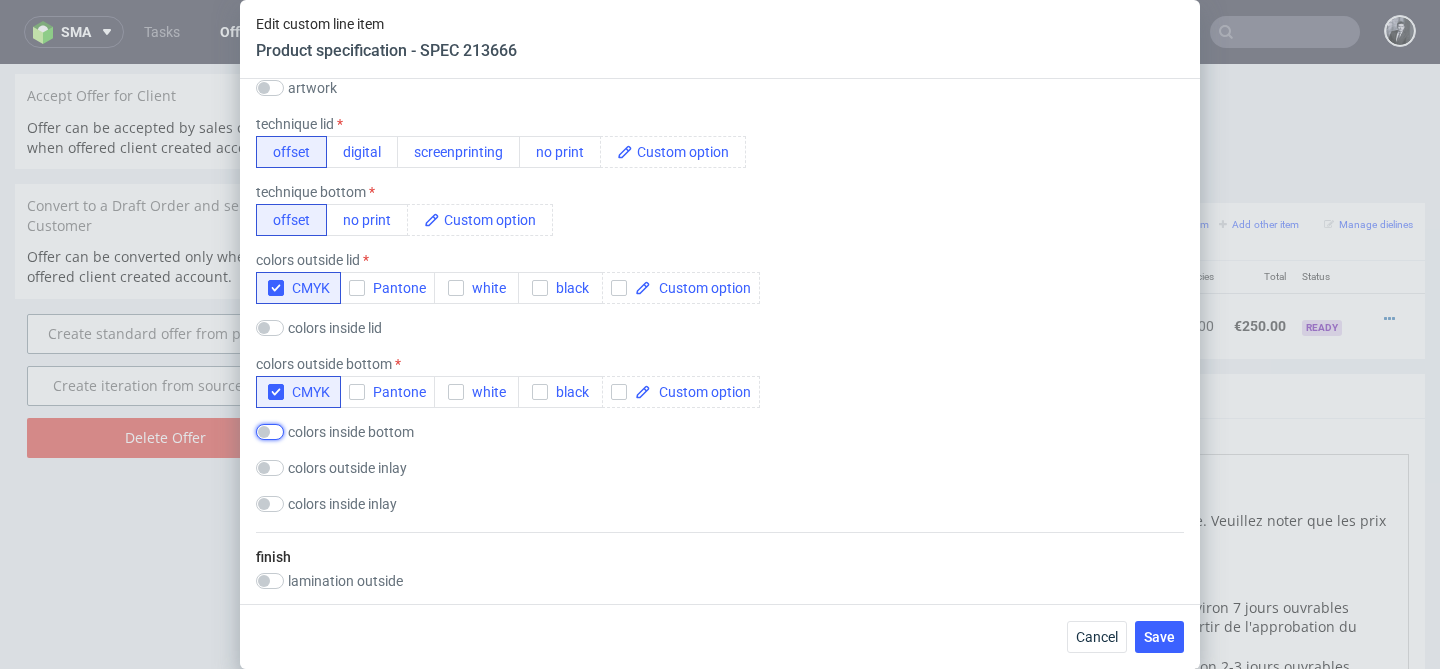 click at bounding box center (270, 432) 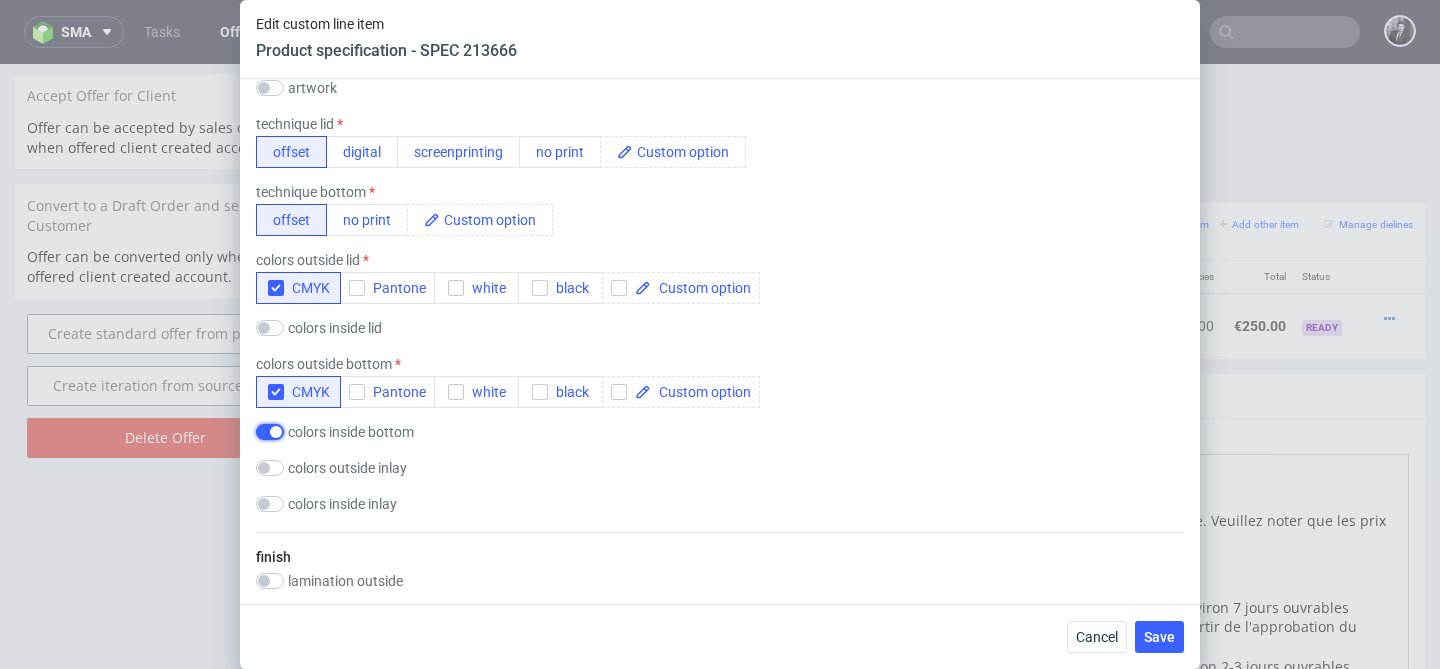 checkbox on "true" 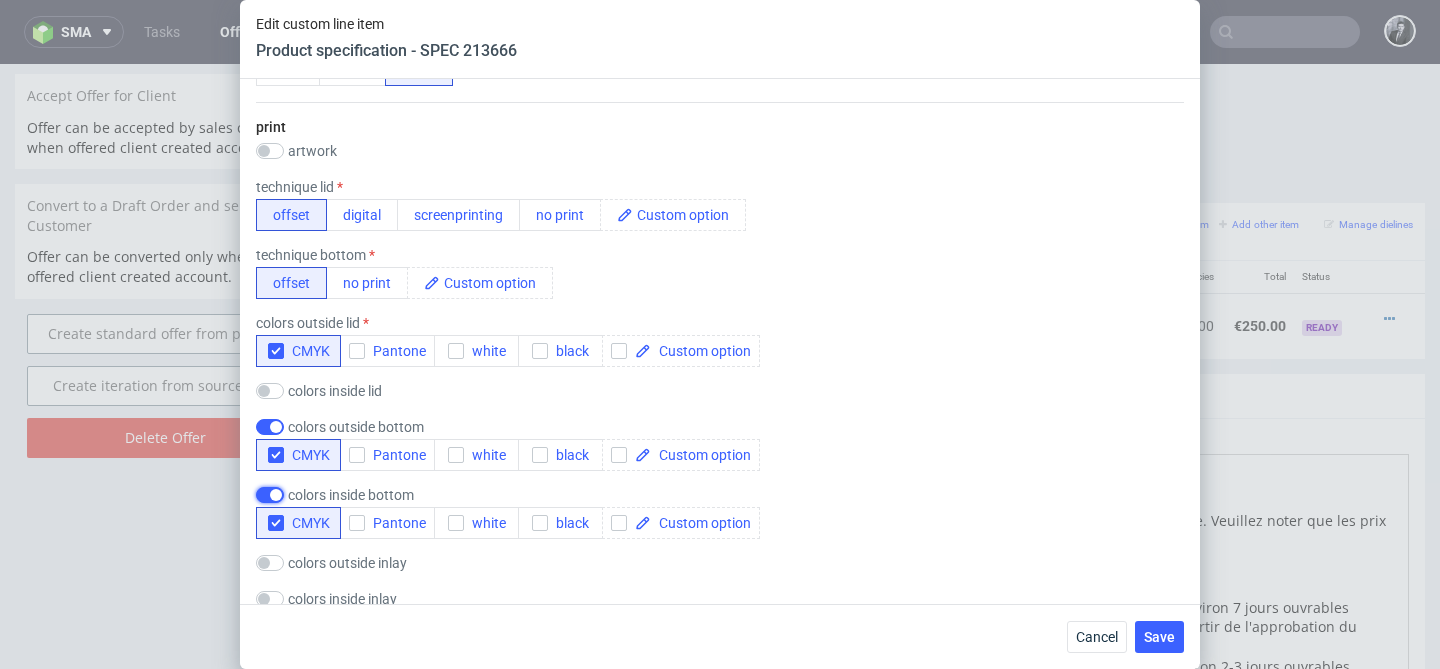 scroll, scrollTop: 1226, scrollLeft: 0, axis: vertical 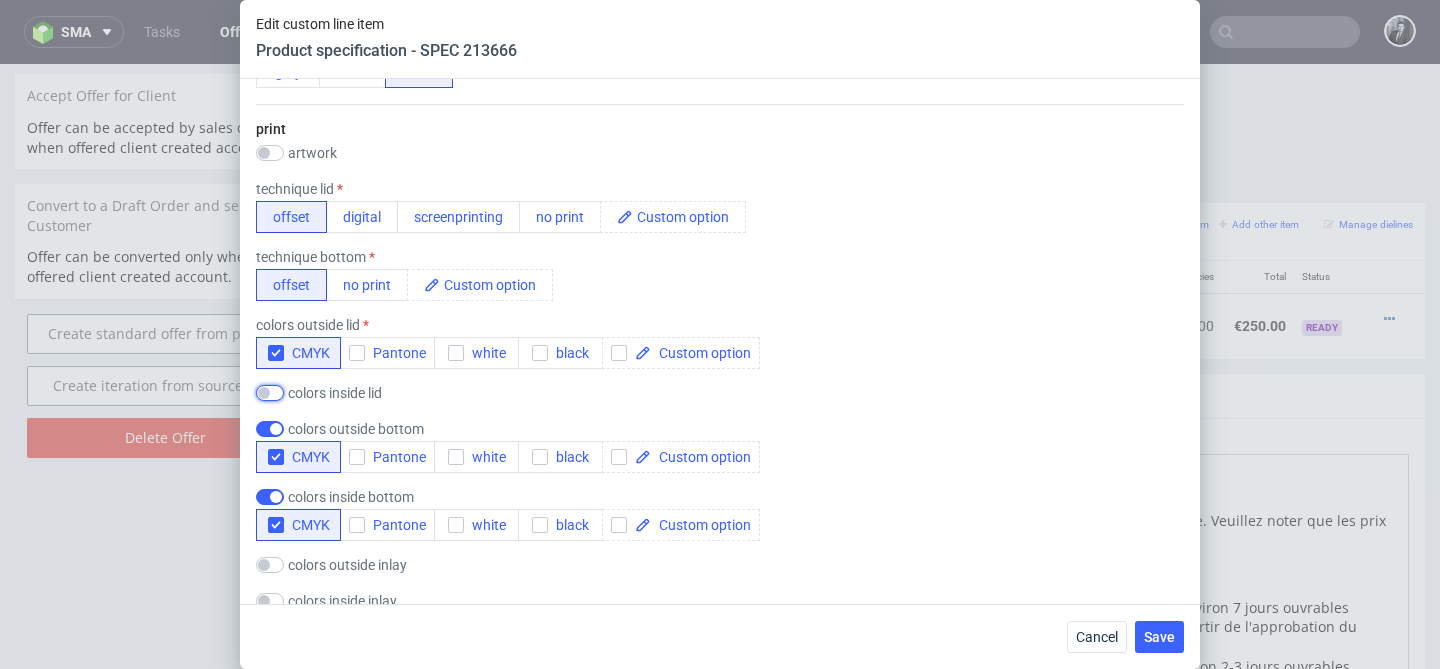click at bounding box center [270, 393] 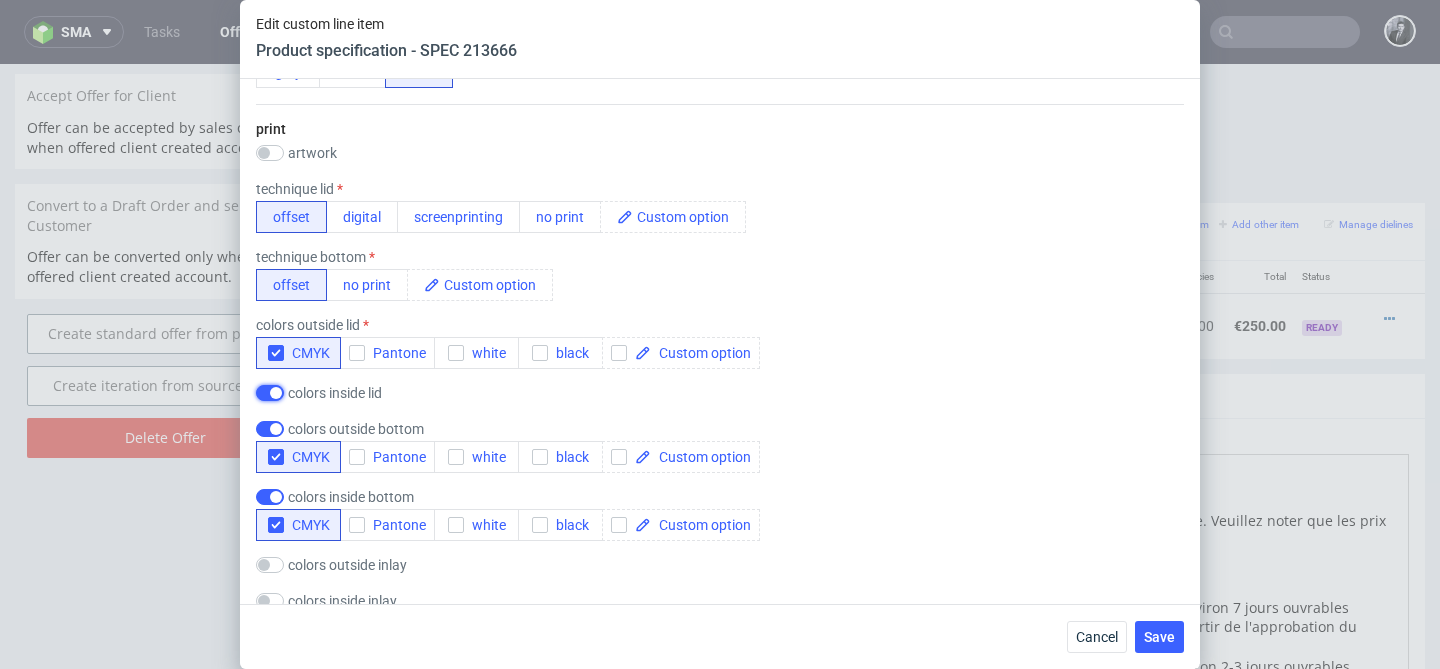 checkbox on "true" 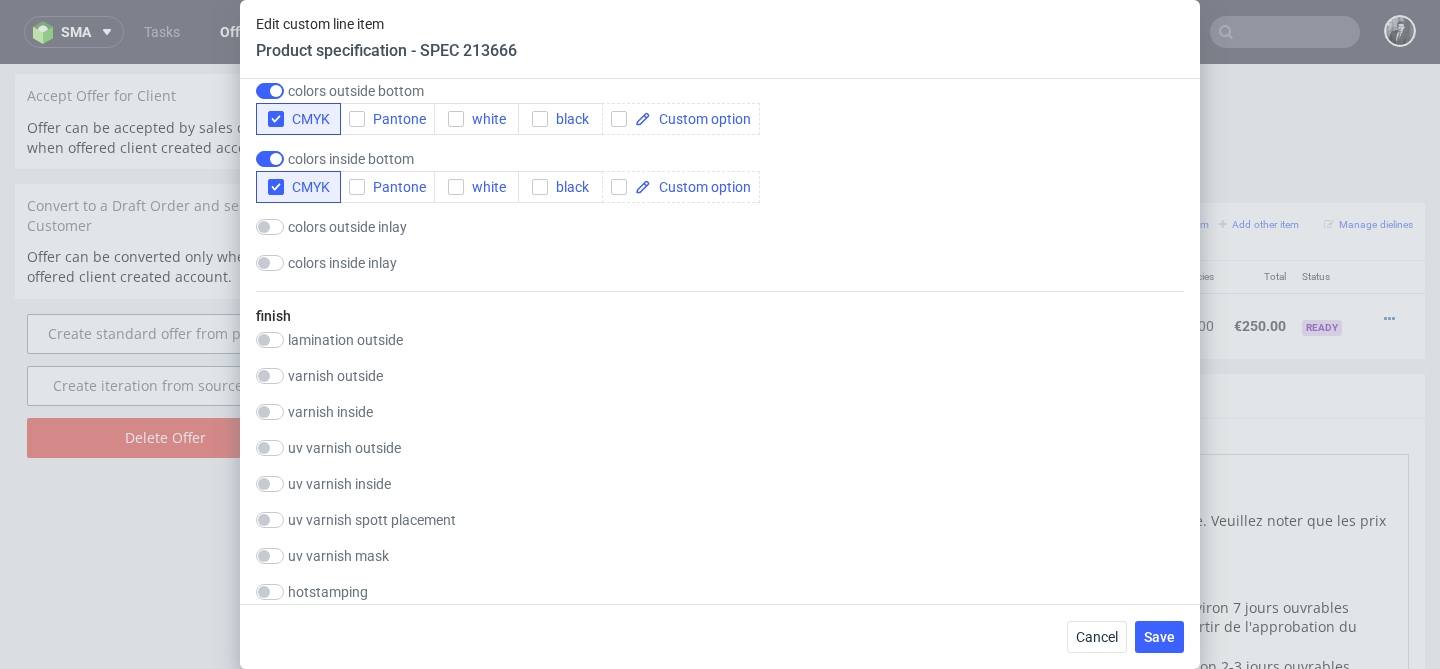scroll, scrollTop: 1610, scrollLeft: 0, axis: vertical 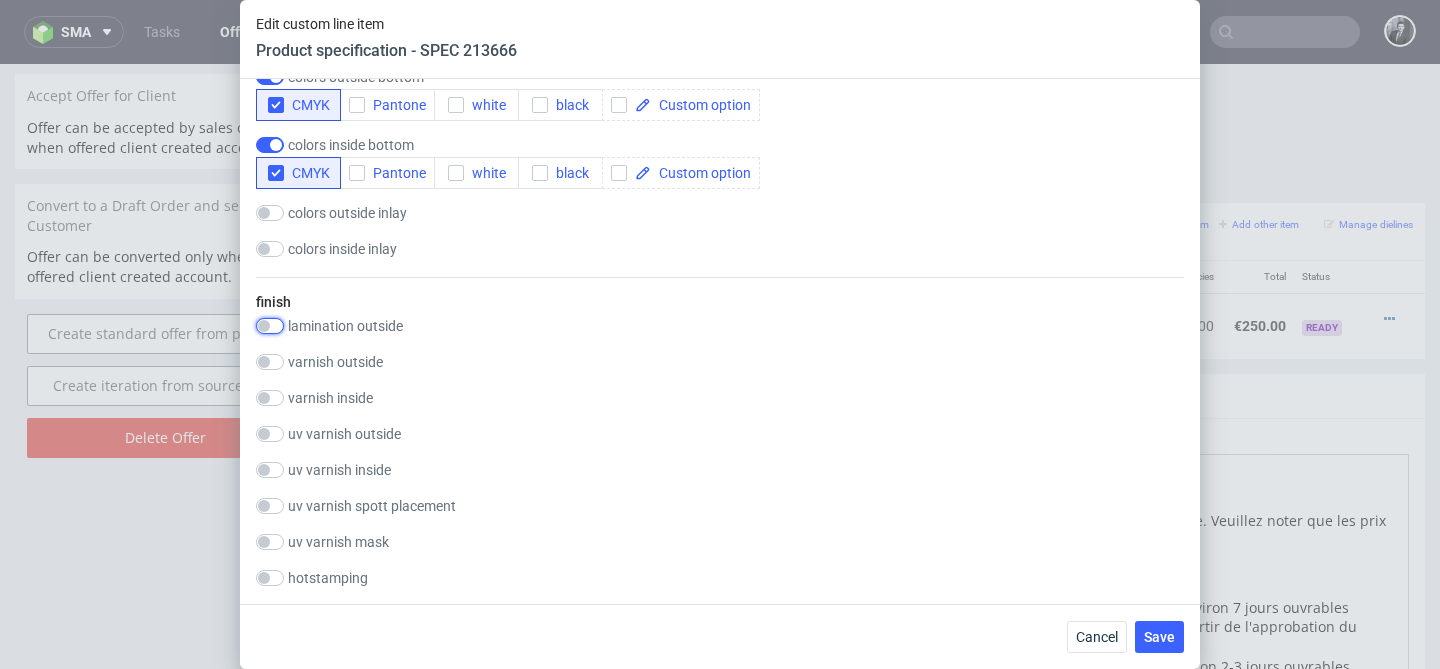 click at bounding box center (270, 326) 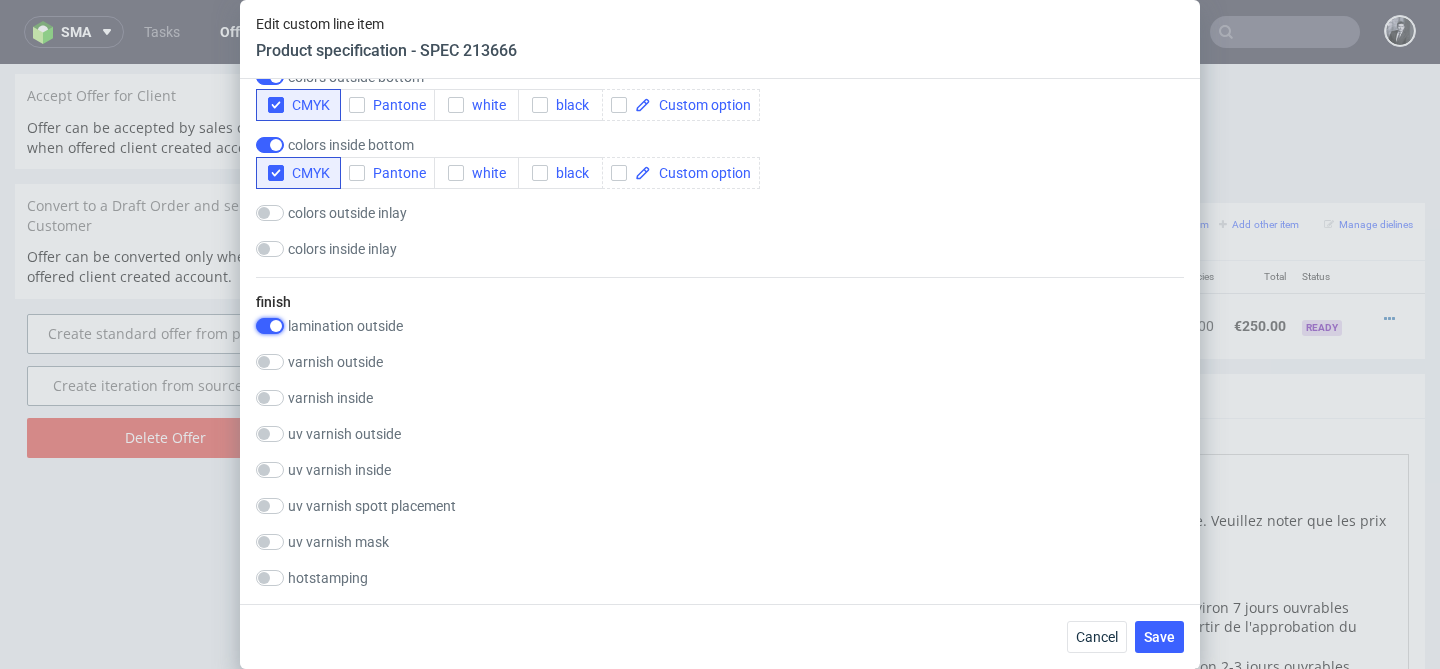 checkbox on "true" 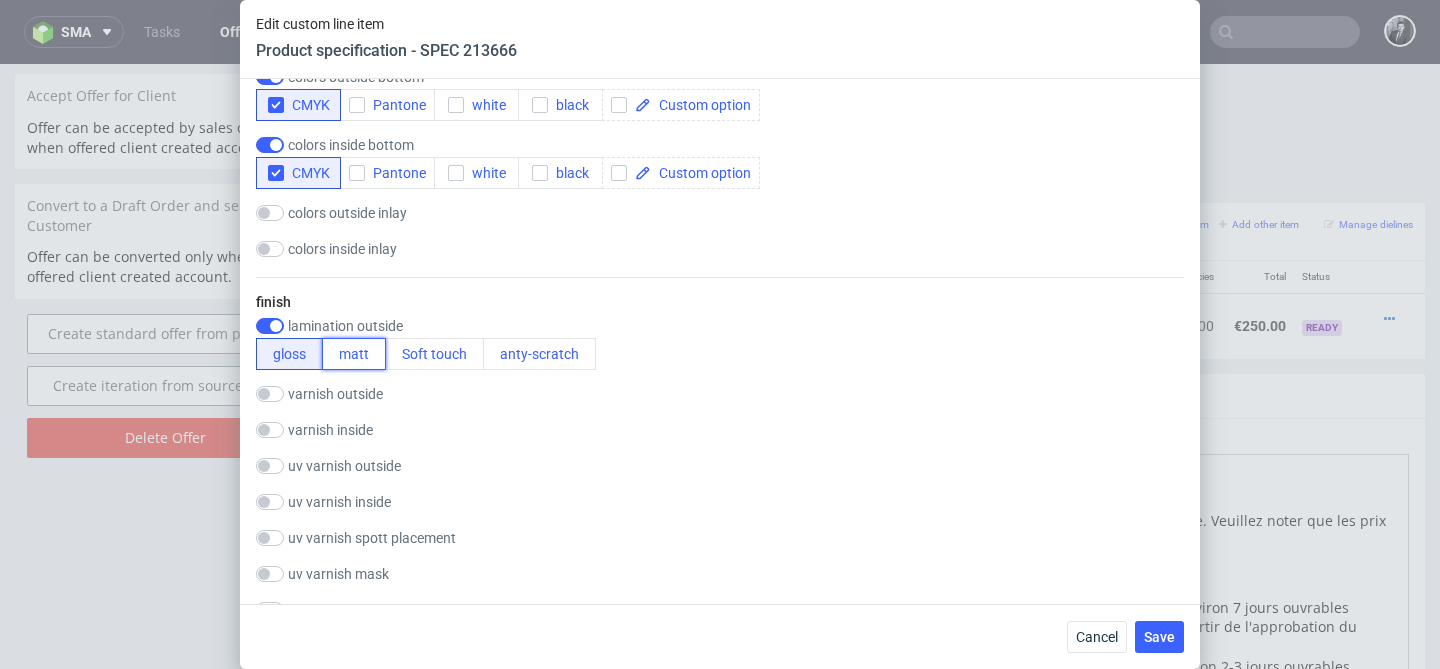 click on "matt" at bounding box center [354, 354] 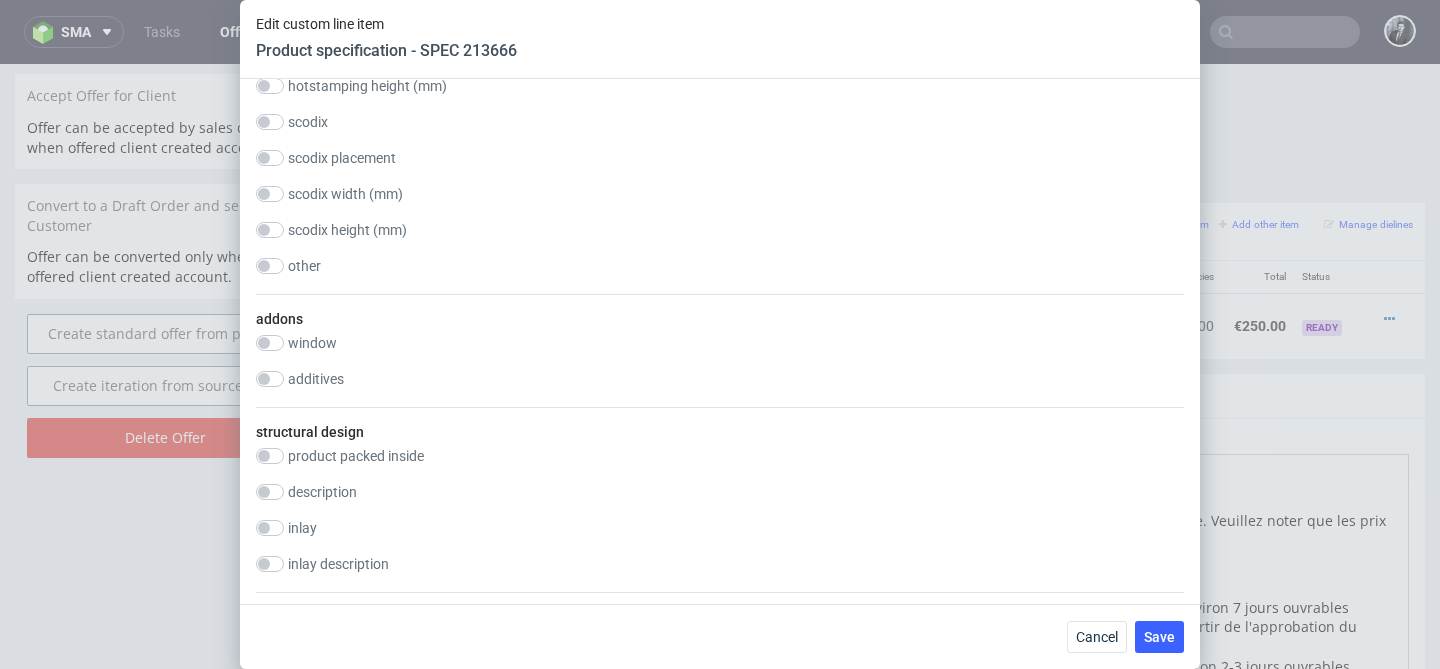 scroll, scrollTop: 2490, scrollLeft: 0, axis: vertical 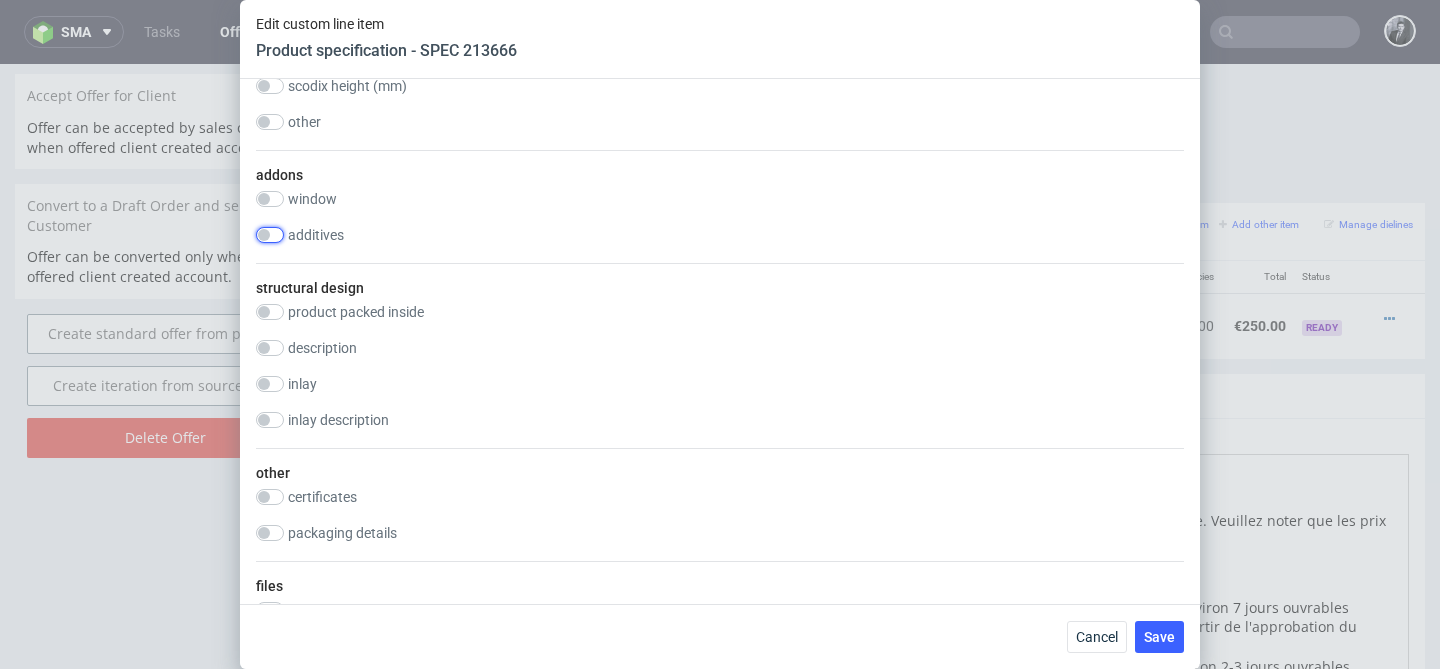 click at bounding box center (270, 235) 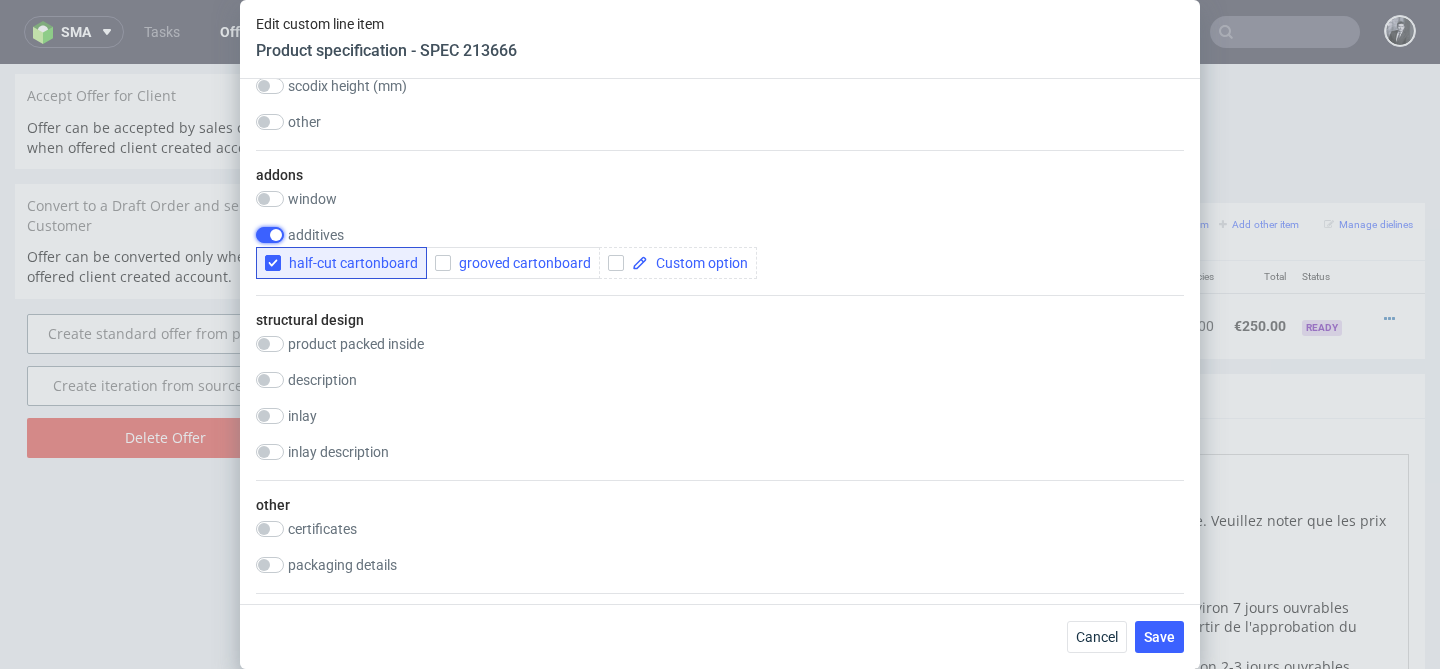 click at bounding box center (270, 235) 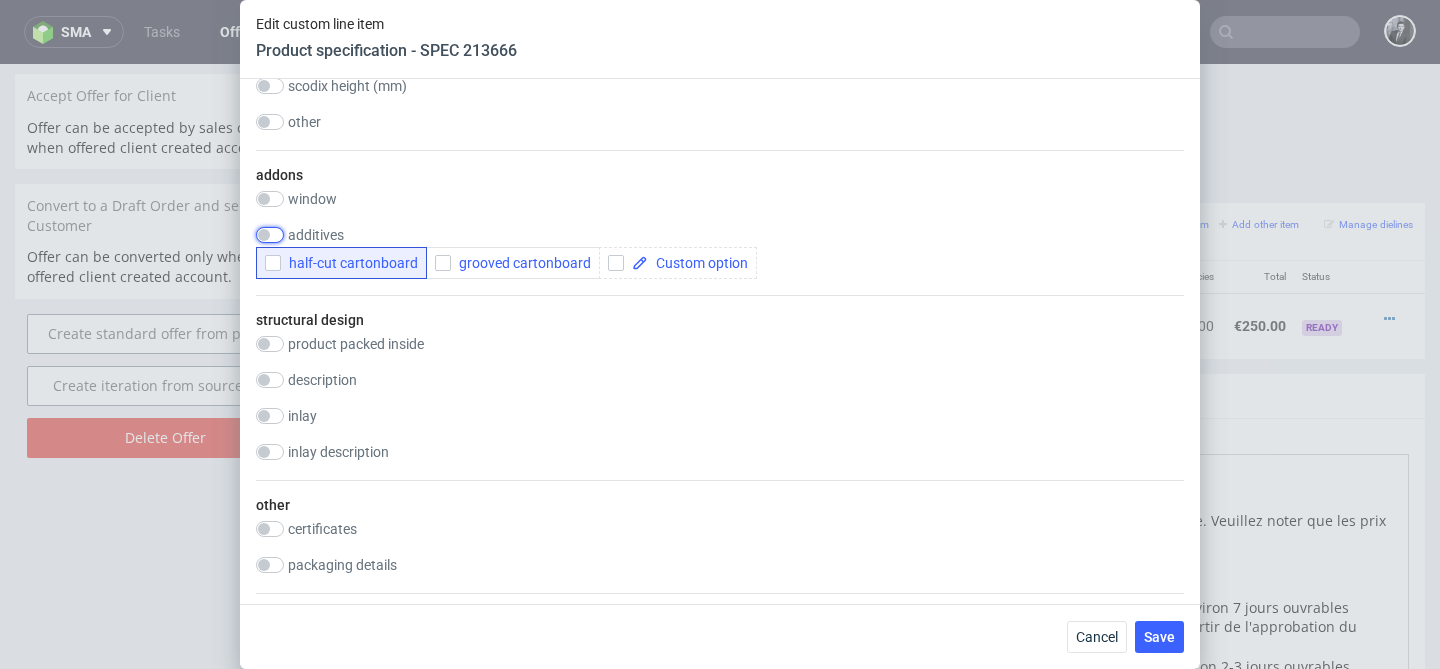 checkbox on "false" 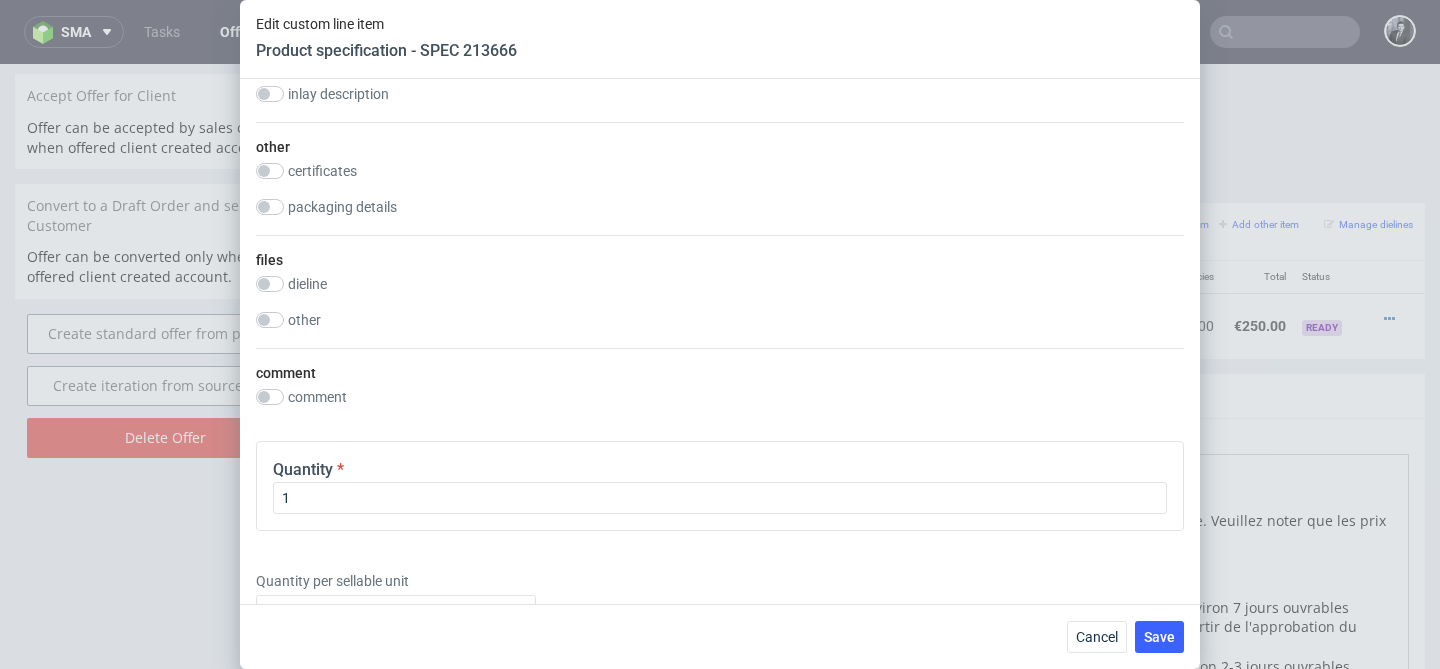 scroll, scrollTop: 2814, scrollLeft: 0, axis: vertical 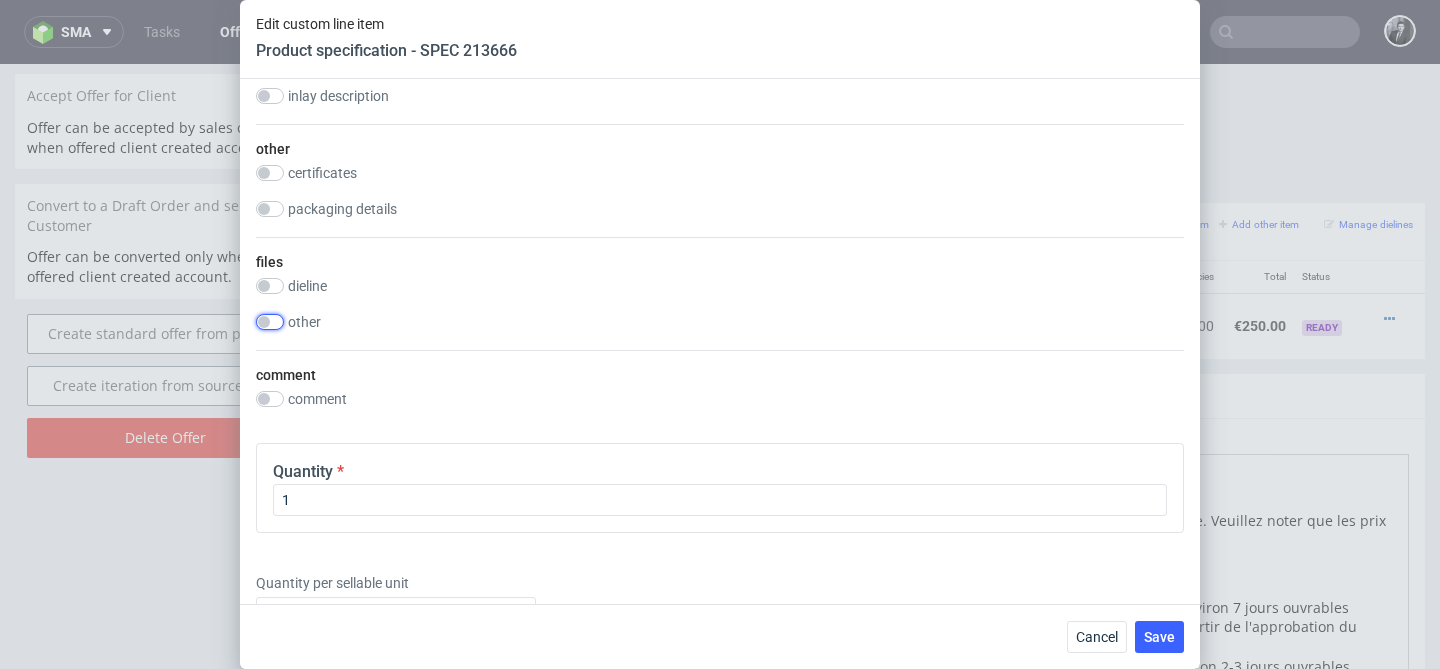 click at bounding box center [270, 322] 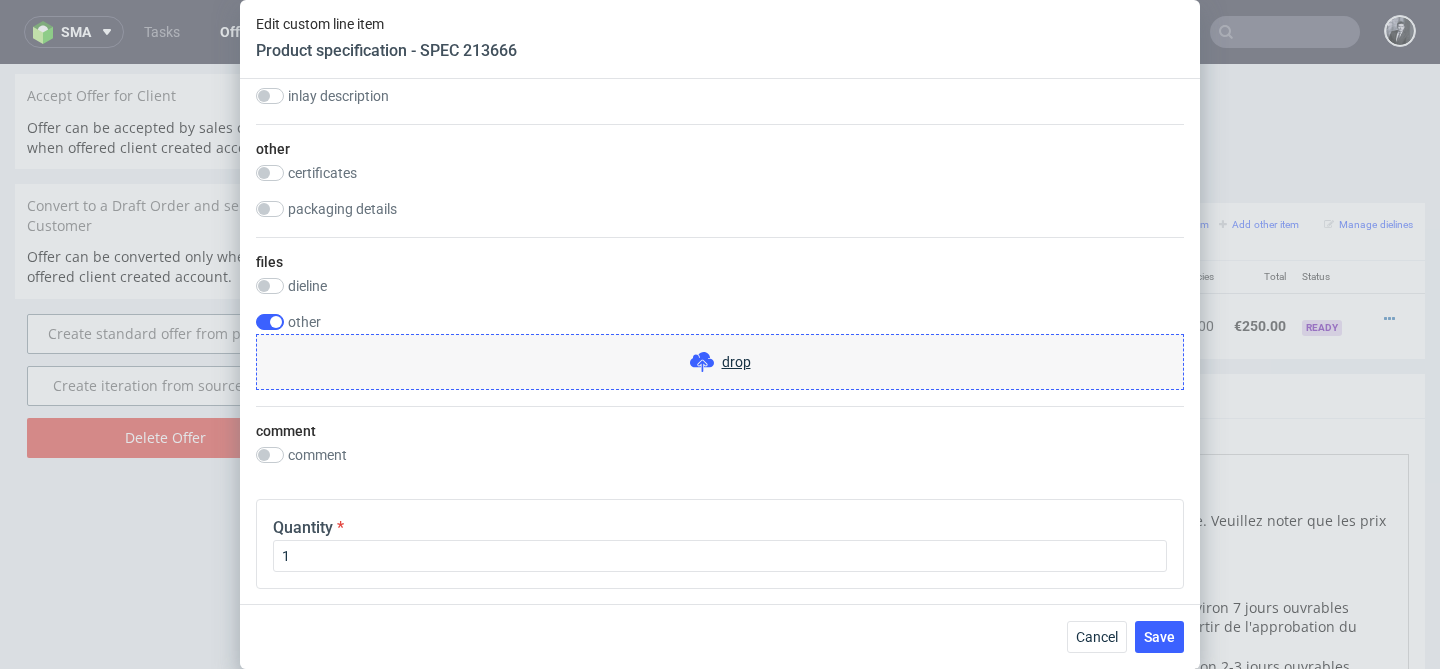 click on "drop" at bounding box center [736, 362] 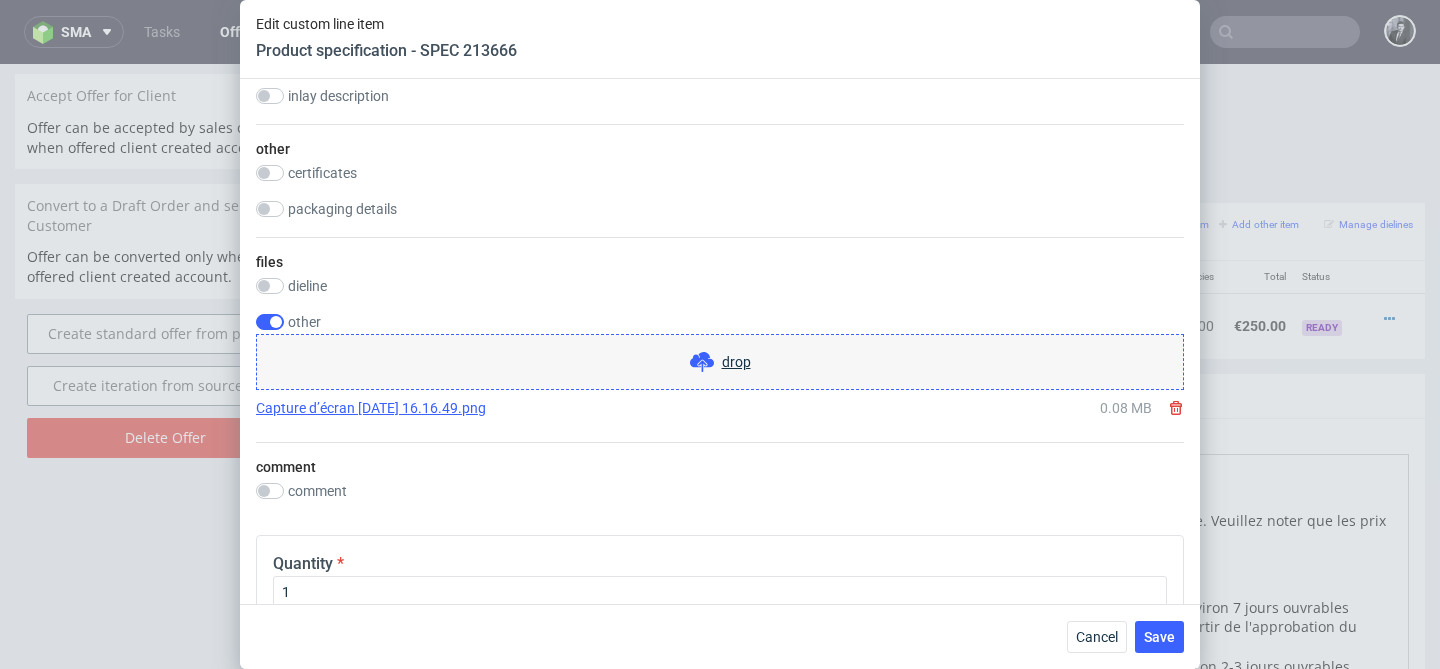 click on "drop" at bounding box center [736, 362] 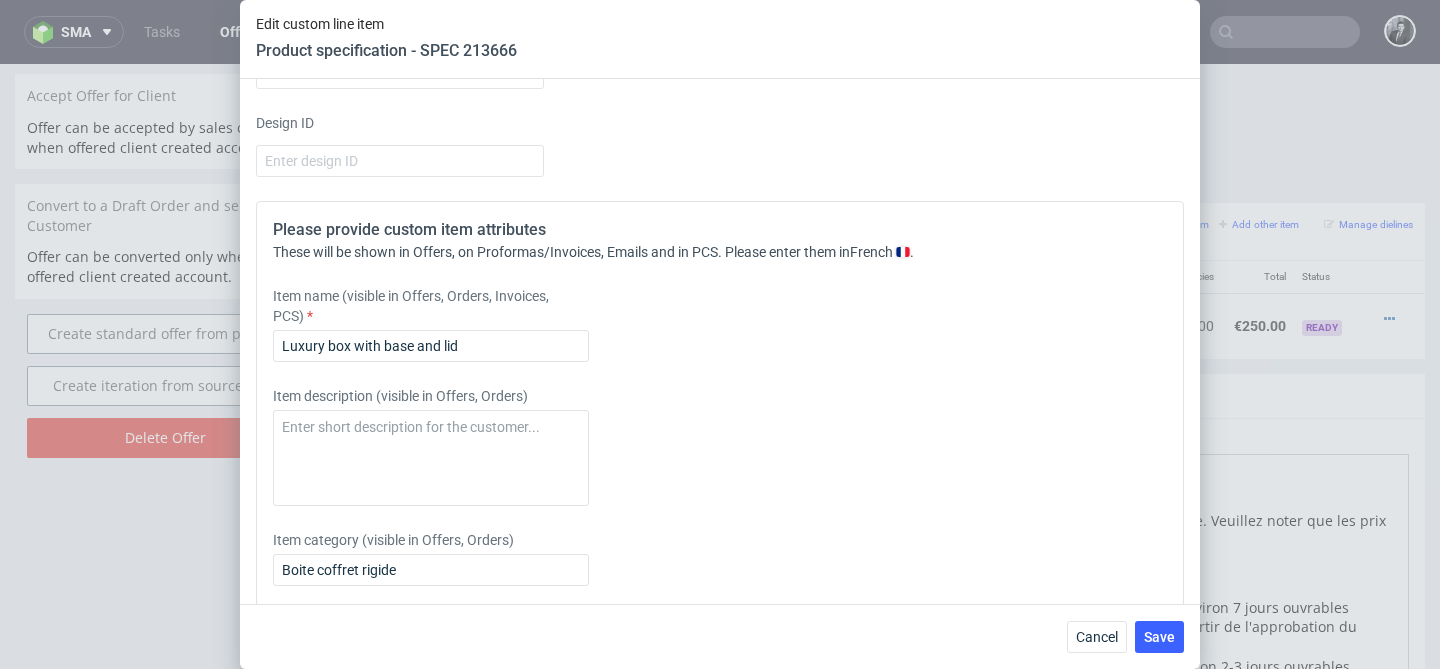 scroll, scrollTop: 3748, scrollLeft: 0, axis: vertical 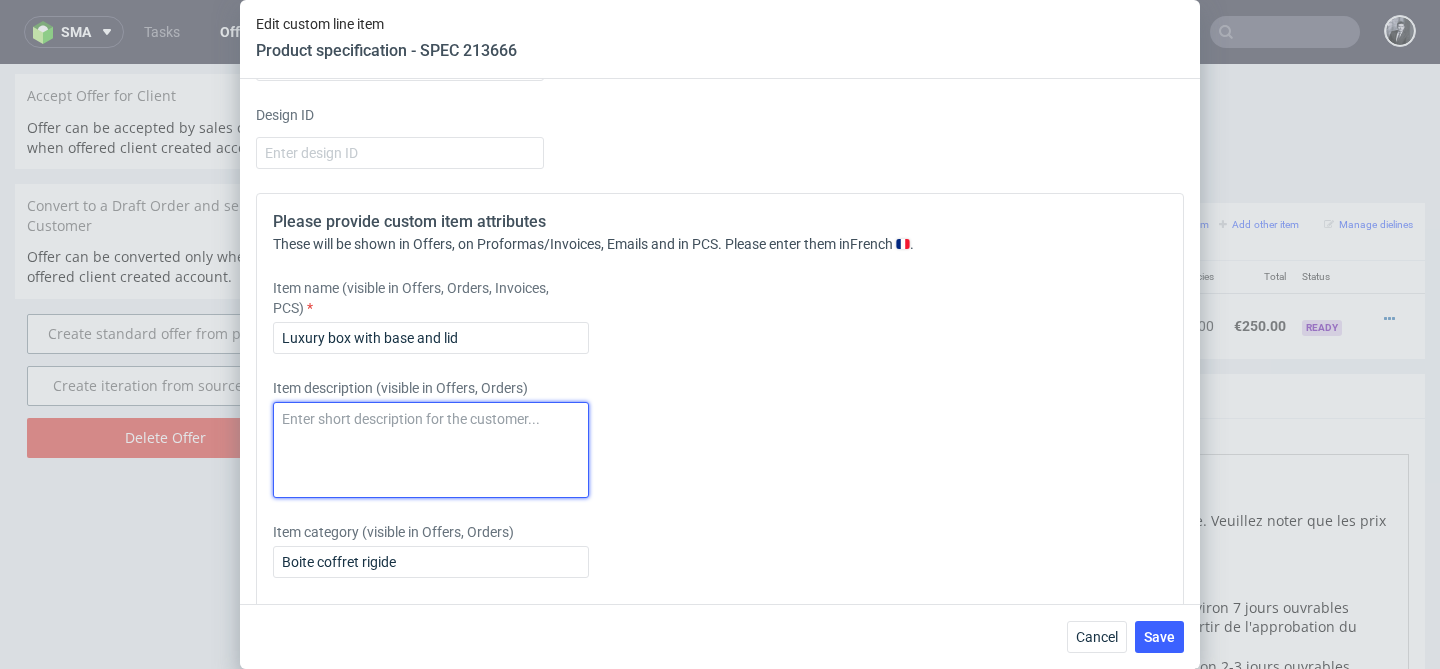click at bounding box center [431, 450] 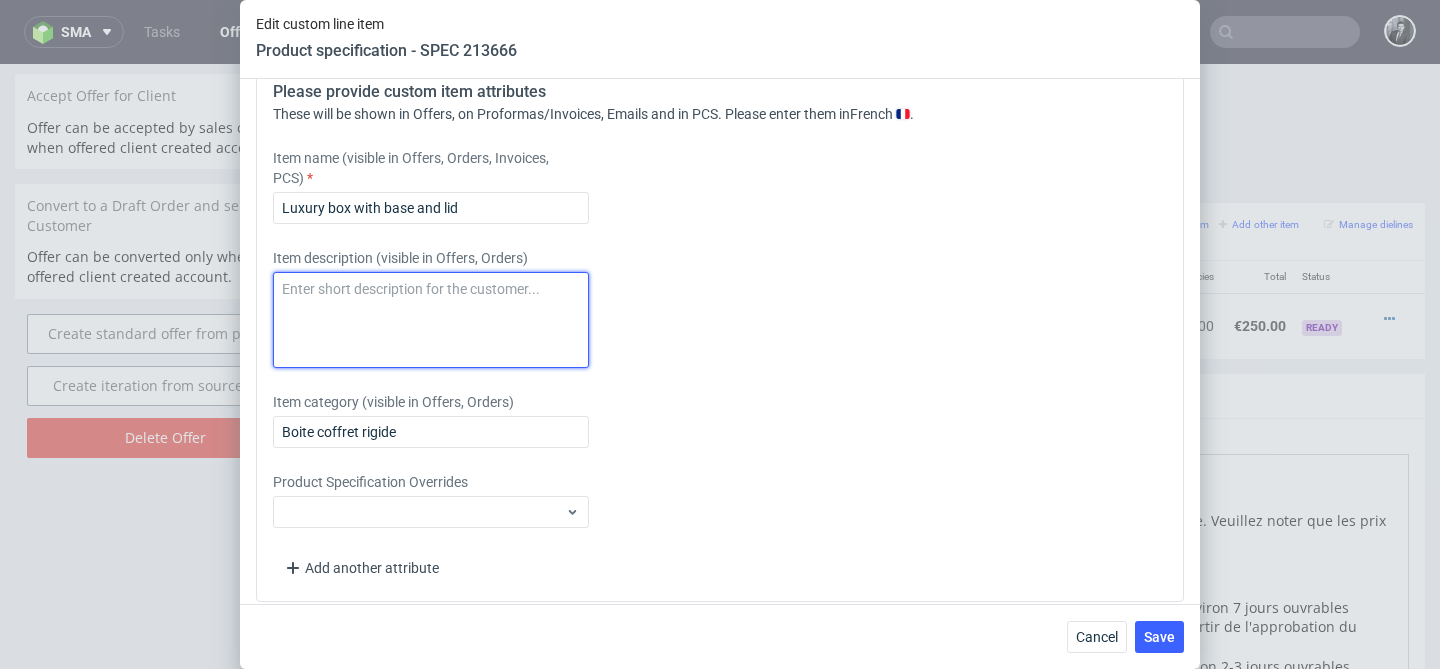 scroll, scrollTop: 3893, scrollLeft: 0, axis: vertical 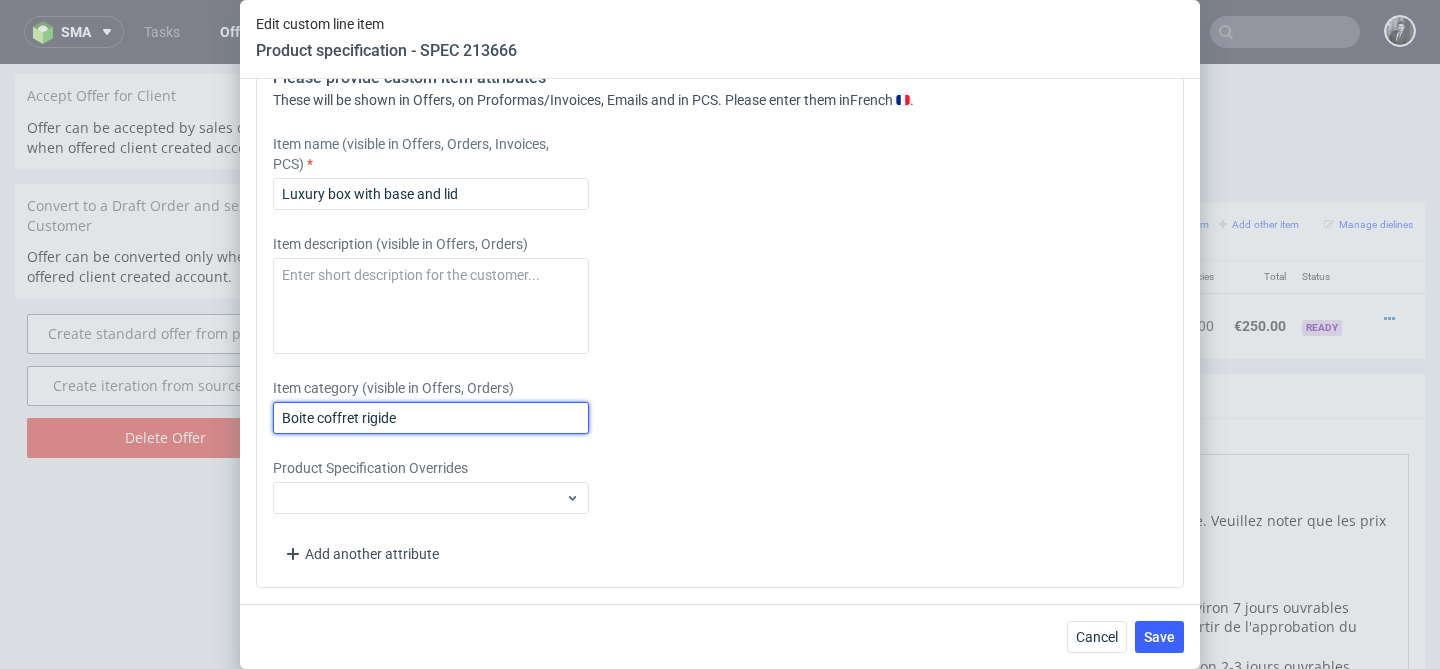 click on "Boite coffret rigide" at bounding box center (431, 418) 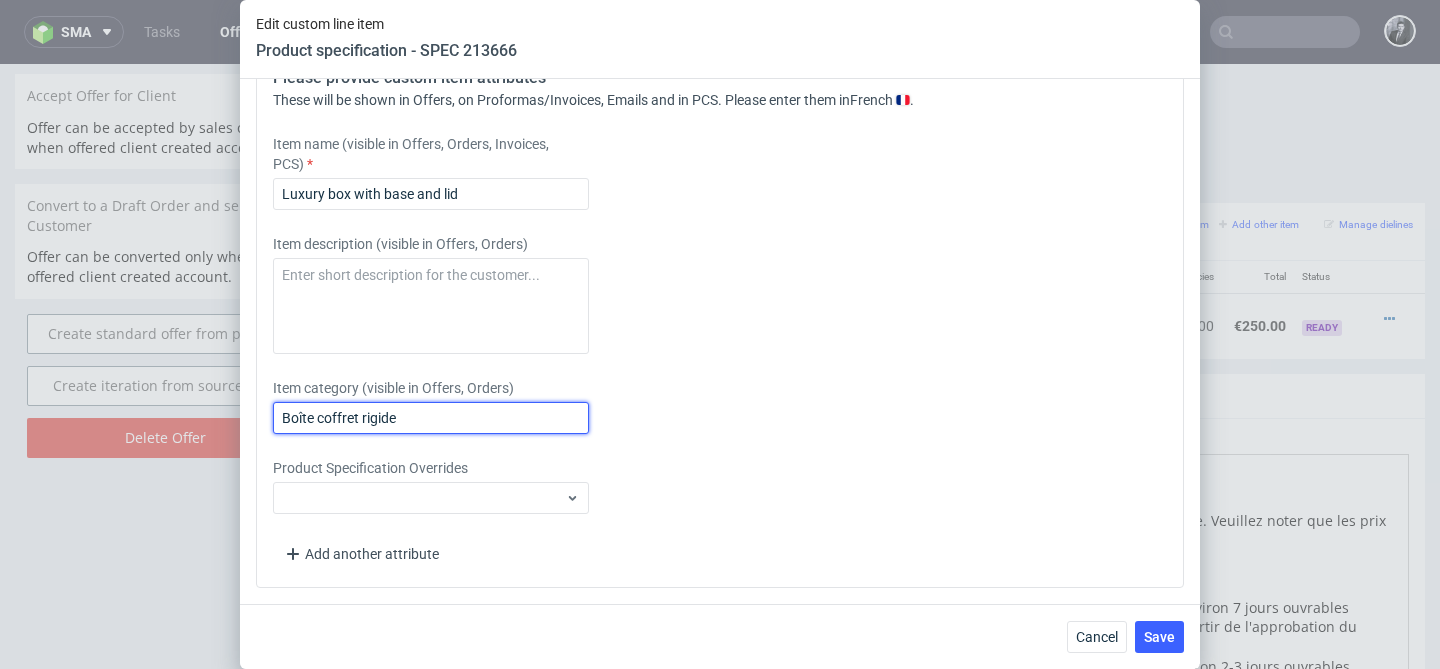 type on "Boîte coffret rigide" 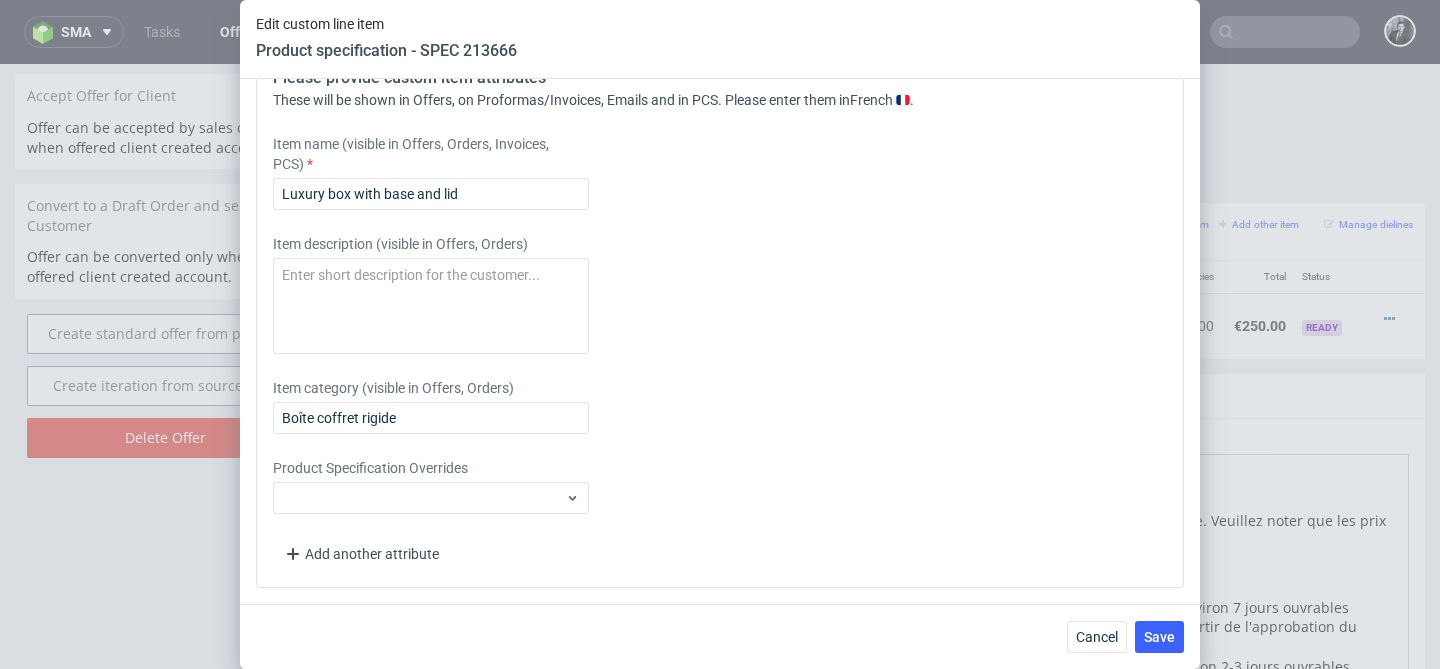 click on "Please provide custom item attributes These will be shown in Offers, on Proformas/Invoices, Emails and in PCS. Please enter them in  French   . Item name (visible in Offers, Orders, Invoices, PCS) Luxury box with base and lid Item description (visible in Offers, Orders) Item category (visible in Offers, Orders) Boîte coffret rigide Product Specification Overrides Add another attribute" at bounding box center [720, 318] 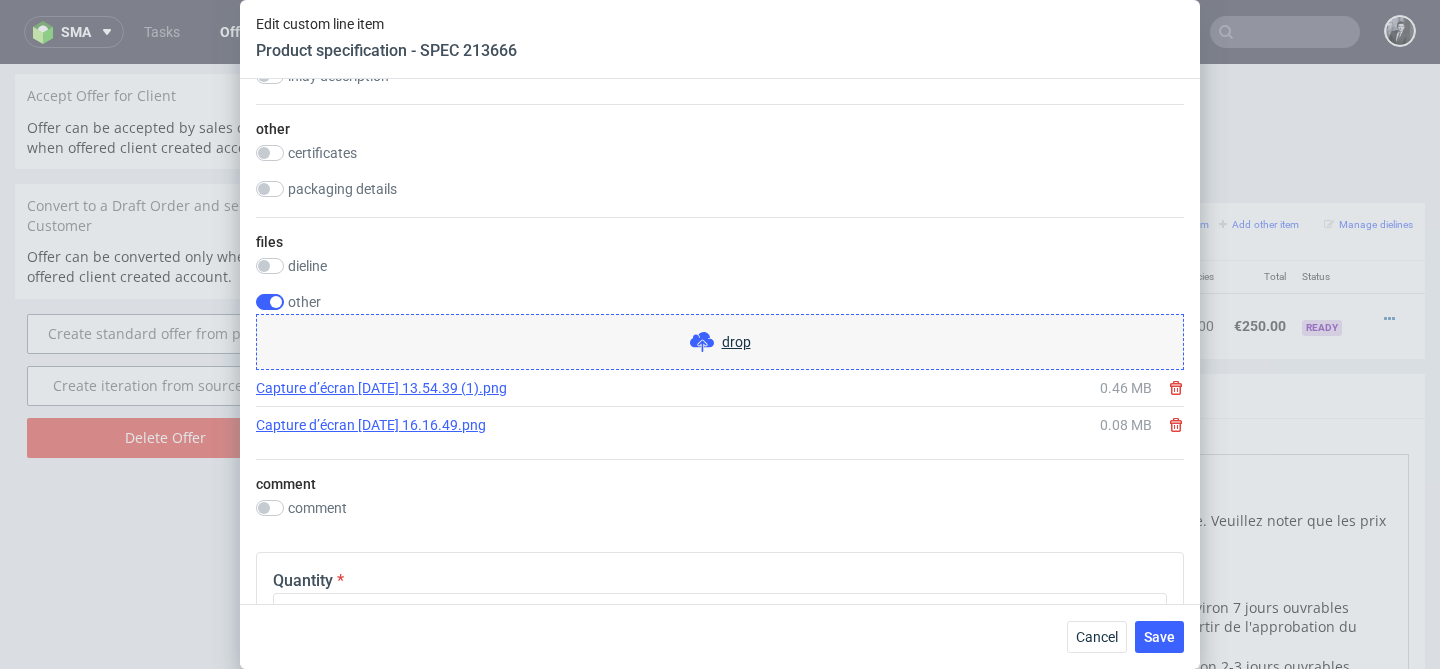 scroll, scrollTop: 3893, scrollLeft: 0, axis: vertical 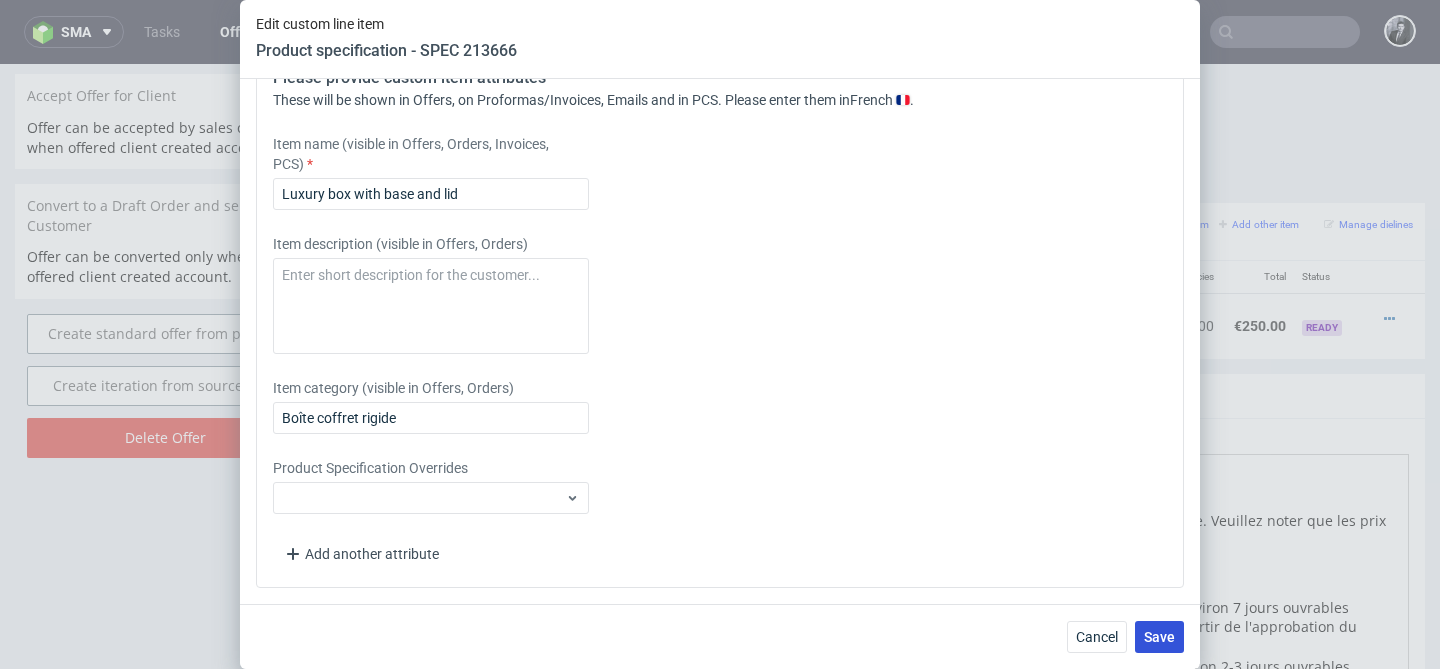 click on "Save" at bounding box center [1159, 637] 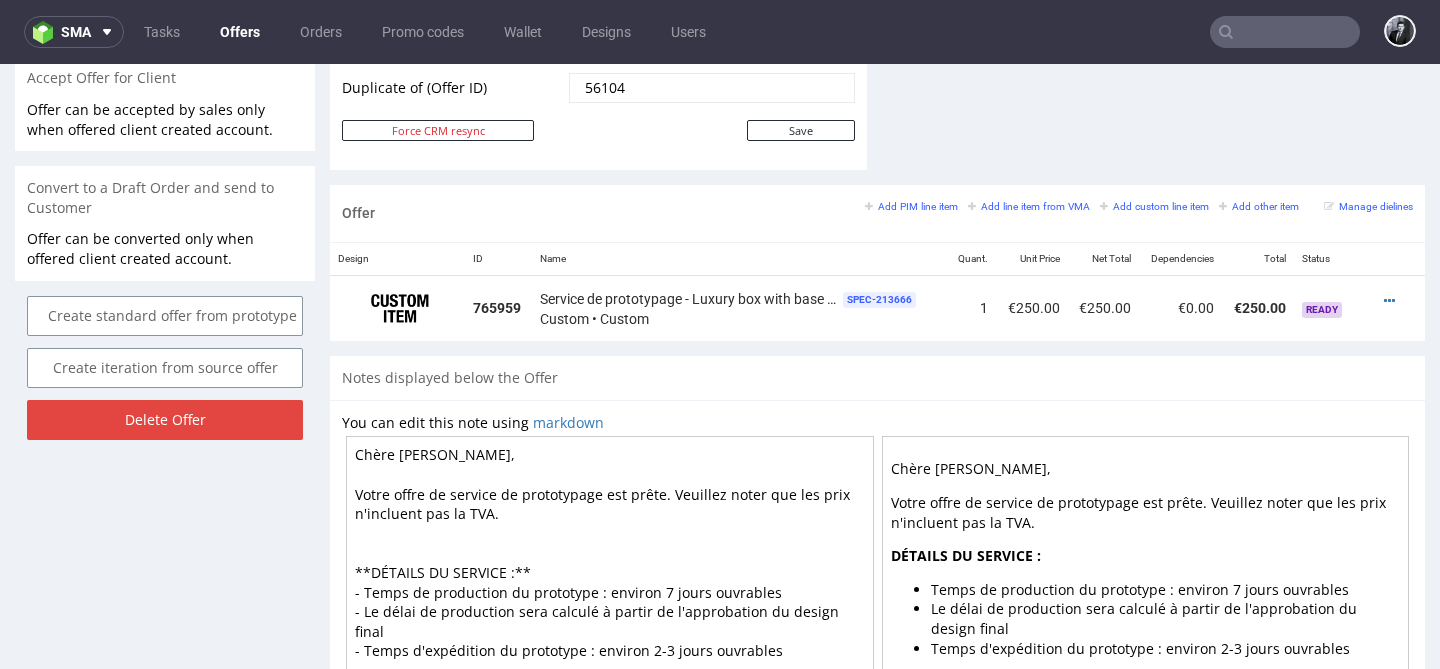 scroll, scrollTop: 1151, scrollLeft: 0, axis: vertical 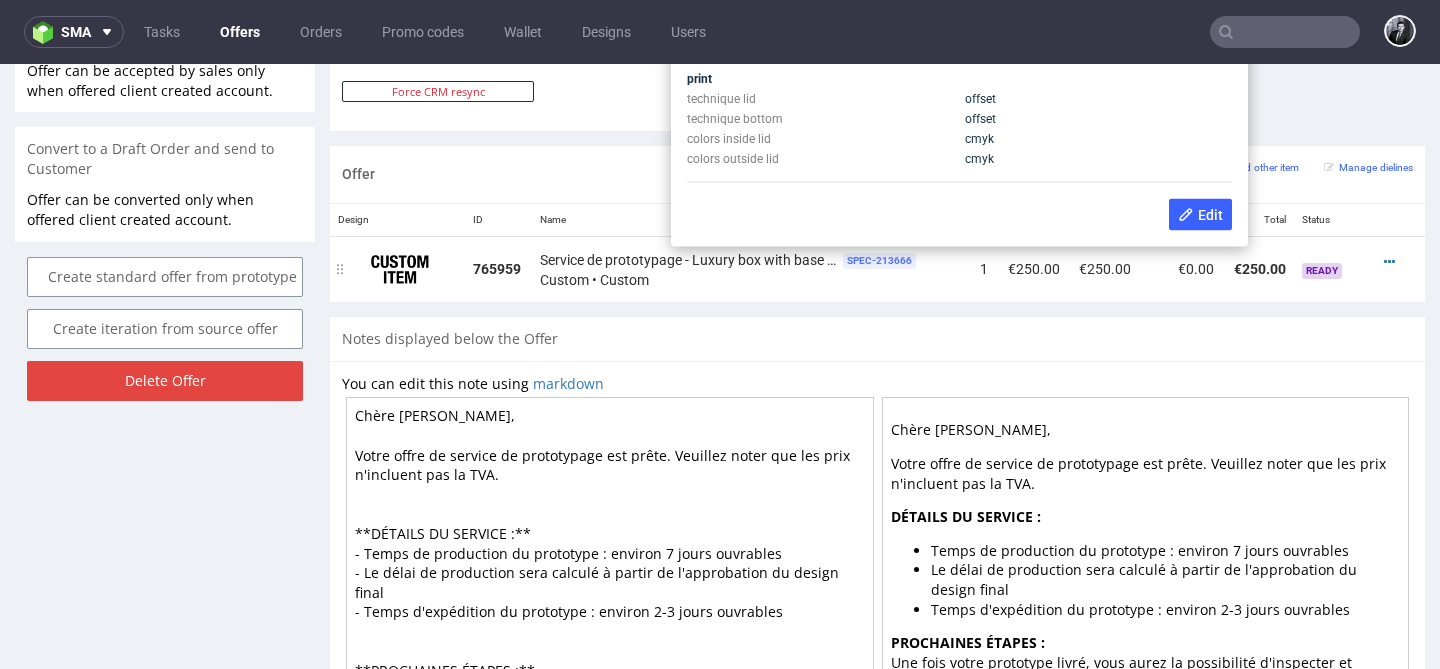 click on "SPEC- 213666" at bounding box center [879, 261] 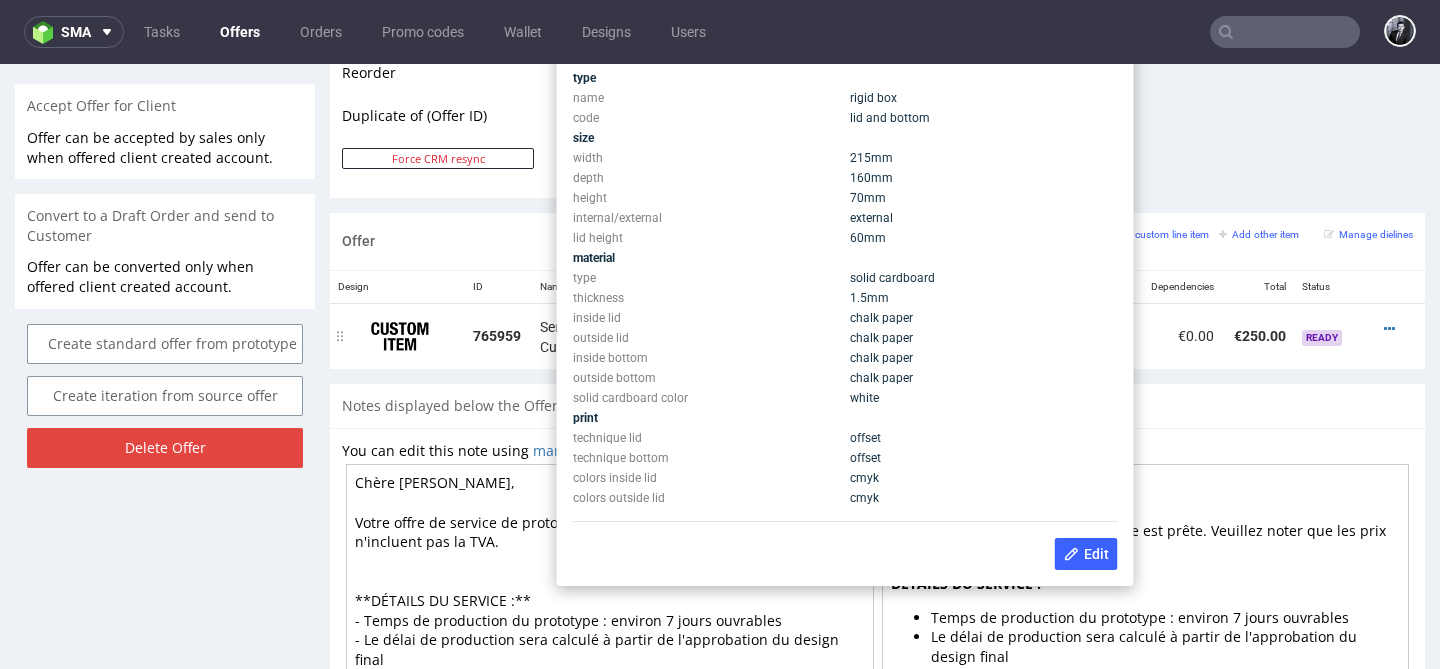 scroll, scrollTop: 1000, scrollLeft: 0, axis: vertical 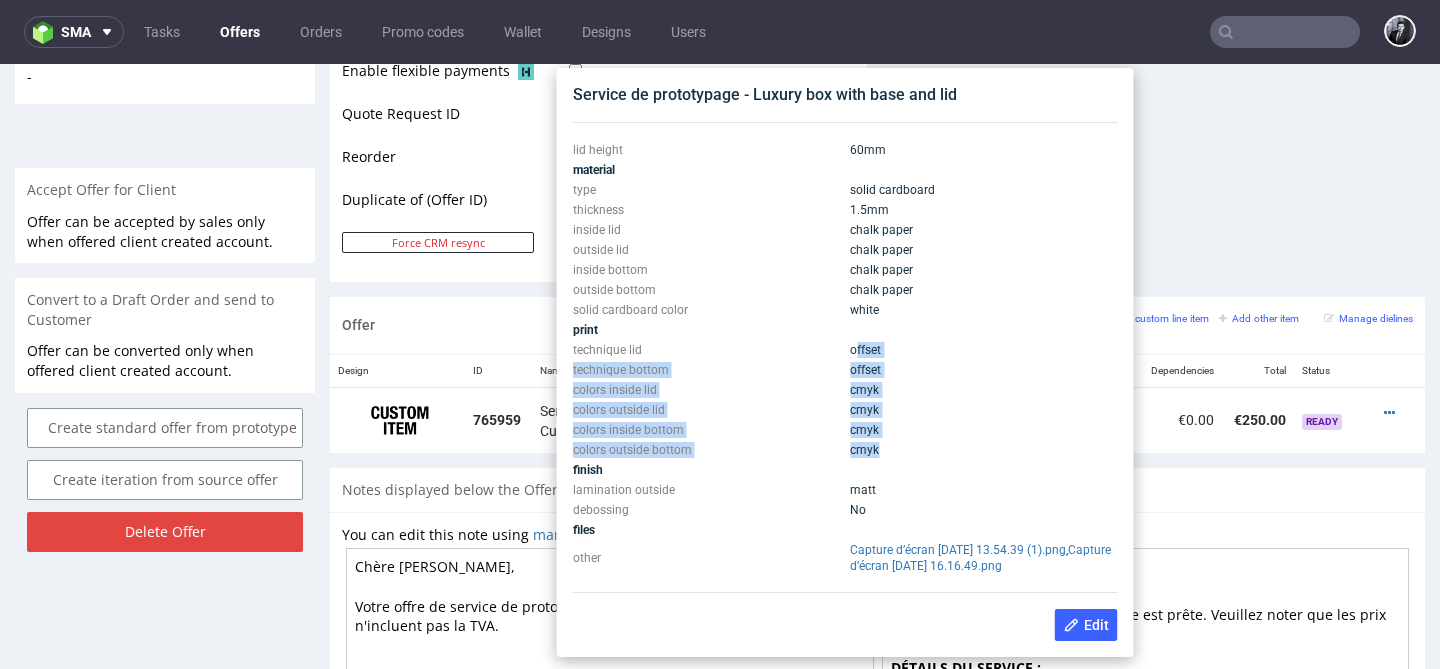 drag, startPoint x: 886, startPoint y: 353, endPoint x: 922, endPoint y: 451, distance: 104.40307 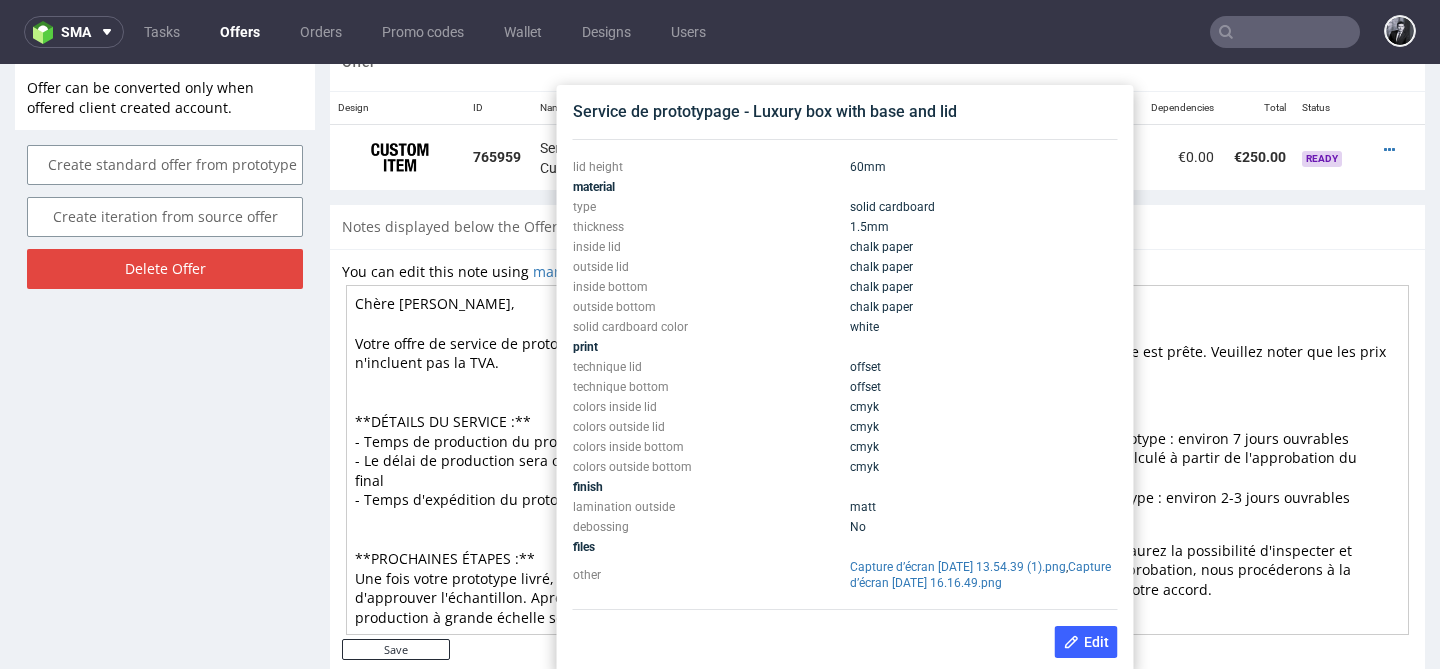 scroll, scrollTop: 1280, scrollLeft: 0, axis: vertical 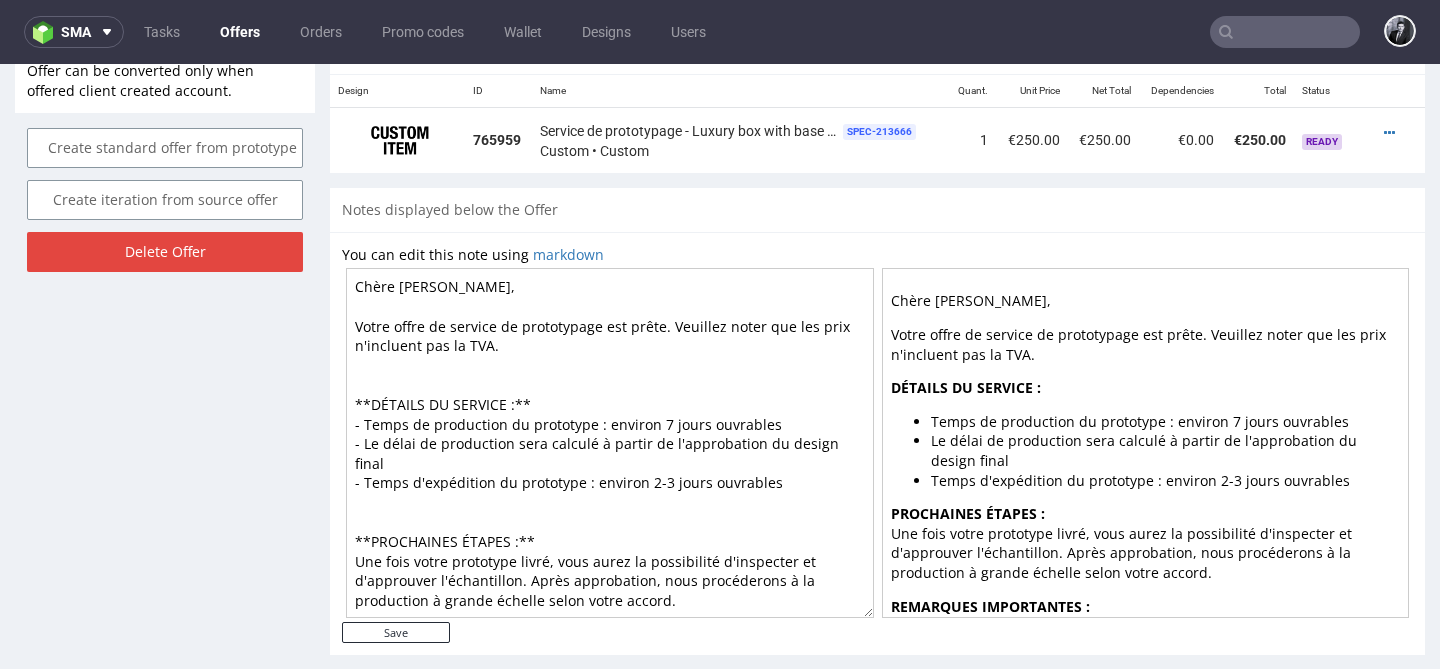 click on "Notes displayed below the Offer" at bounding box center (877, 210) 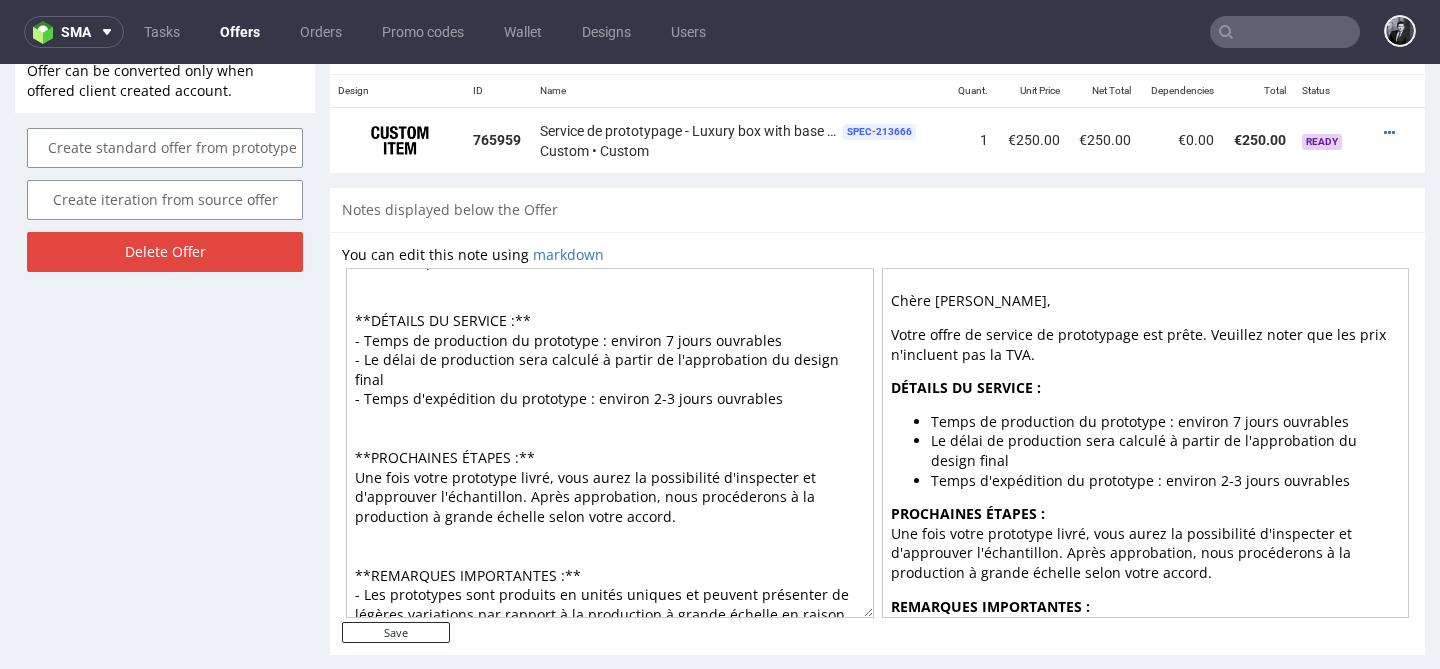 scroll, scrollTop: 158, scrollLeft: 0, axis: vertical 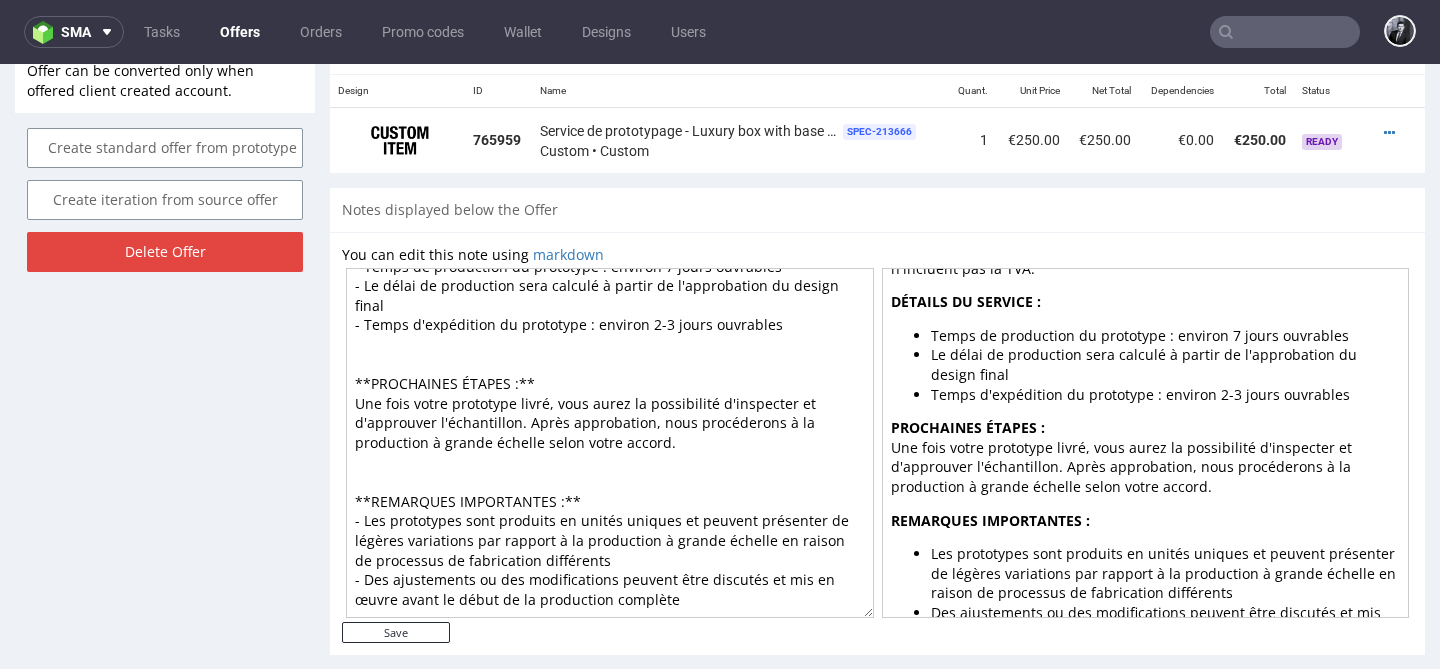 click on "Chère Gaëtane,
Votre offre de service de prototypage est prête. Veuillez noter que les prix n'incluent pas la TVA.
**DÉTAILS DU SERVICE :**
- Temps de production du prototype : environ 7 jours ouvrables
- Le délai de production sera calculé à partir de l'approbation du design final
- Temps d'expédition du prototype : environ 2-3 jours ouvrables
**PROCHAINES ÉTAPES :**
Une fois votre prototype livré, vous aurez la possibilité d'inspecter et d'approuver l'échantillon. Après approbation, nous procéderons à la production à grande échelle selon votre accord.
**REMARQUES IMPORTANTES :**
- Les prototypes sont produits en unités uniques et peuvent présenter de légères variations par rapport à la production à grande échelle en raison de processus de fabrication différents
- Des ajustements ou des modifications peuvent être discutés et mis en œuvre avant le début de la production complète" at bounding box center (610, 443) 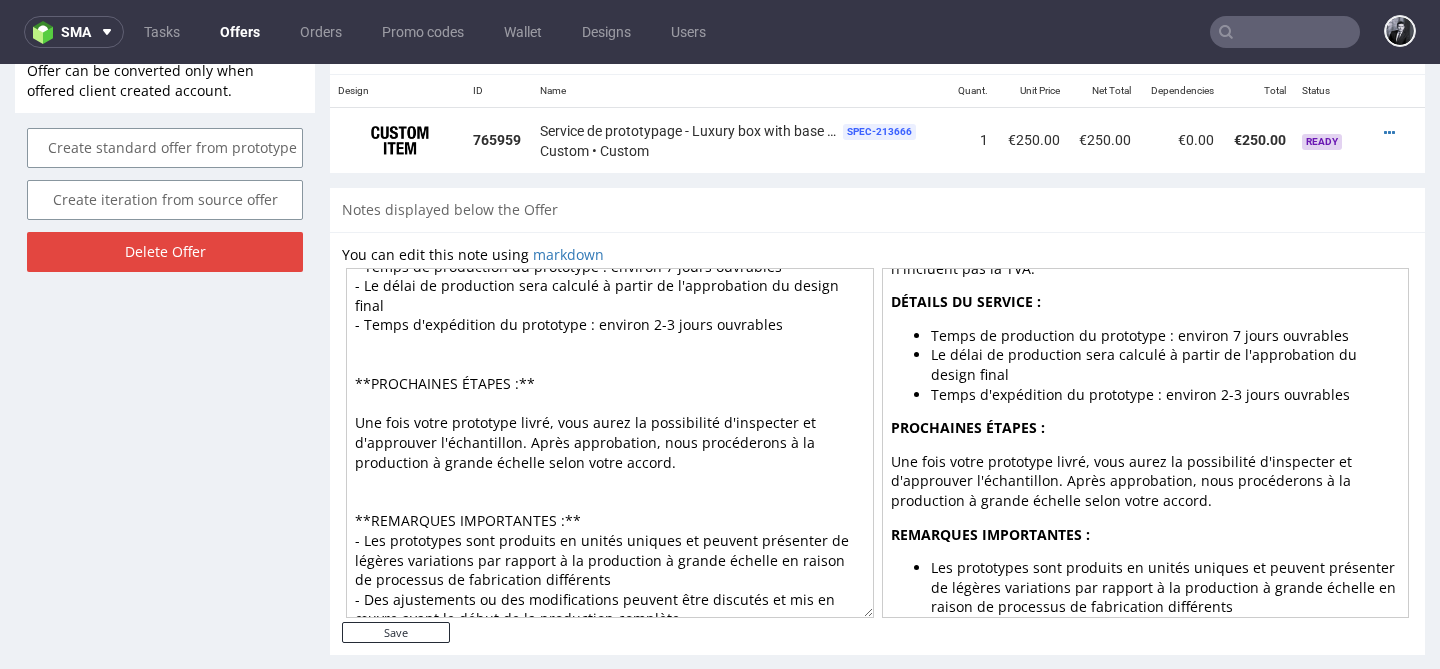 type on "Chère Gaëtane,
Votre offre de service de prototypage est prête. Veuillez noter que les prix n'incluent pas la TVA.
**DÉTAILS DU SERVICE :**
- Temps de production du prototype : environ 7 jours ouvrables
- Le délai de production sera calculé à partir de l'approbation du design final
- Temps d'expédition du prototype : environ 2-3 jours ouvrables
**PROCHAINES ÉTAPES :**
Une fois votre prototype livré, vous aurez la possibilité d'inspecter et d'approuver l'échantillon. Après approbation, nous procéderons à la production à grande échelle selon votre accord.
**REMARQUES IMPORTANTES :**
- Les prototypes sont produits en unités uniques et peuvent présenter de légères variations par rapport à la production à grande échelle en raison de processus de fabrication différents
- Des ajustements ou des modifications peuvent être discutés et mis en œuvre avant le début de la production complète" 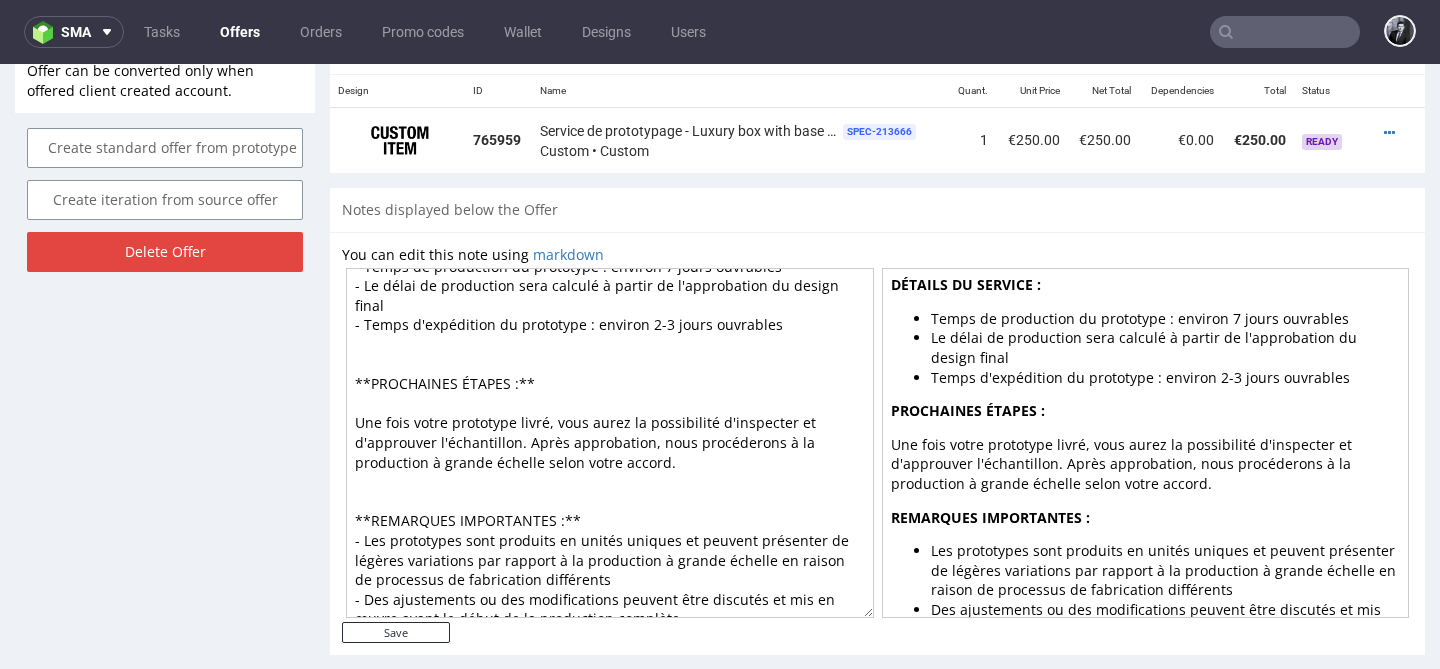 scroll, scrollTop: 146, scrollLeft: 0, axis: vertical 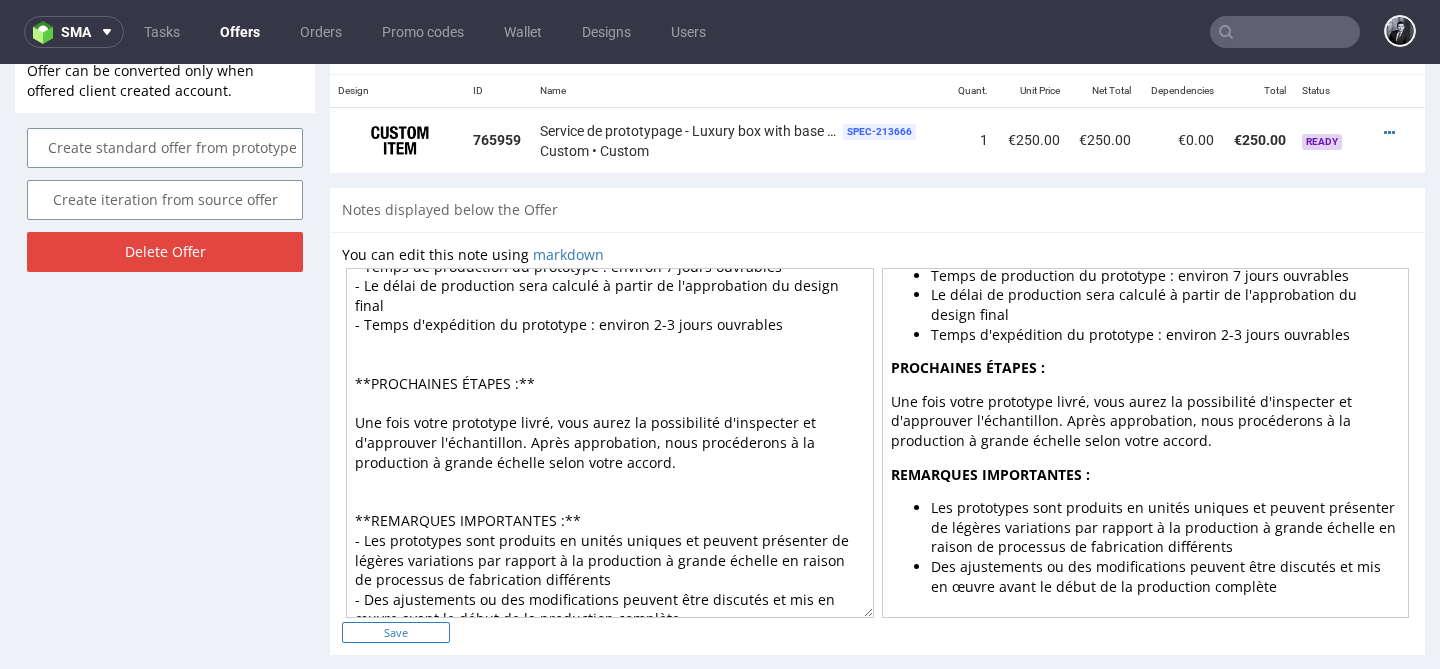 click on "Save" at bounding box center [396, 632] 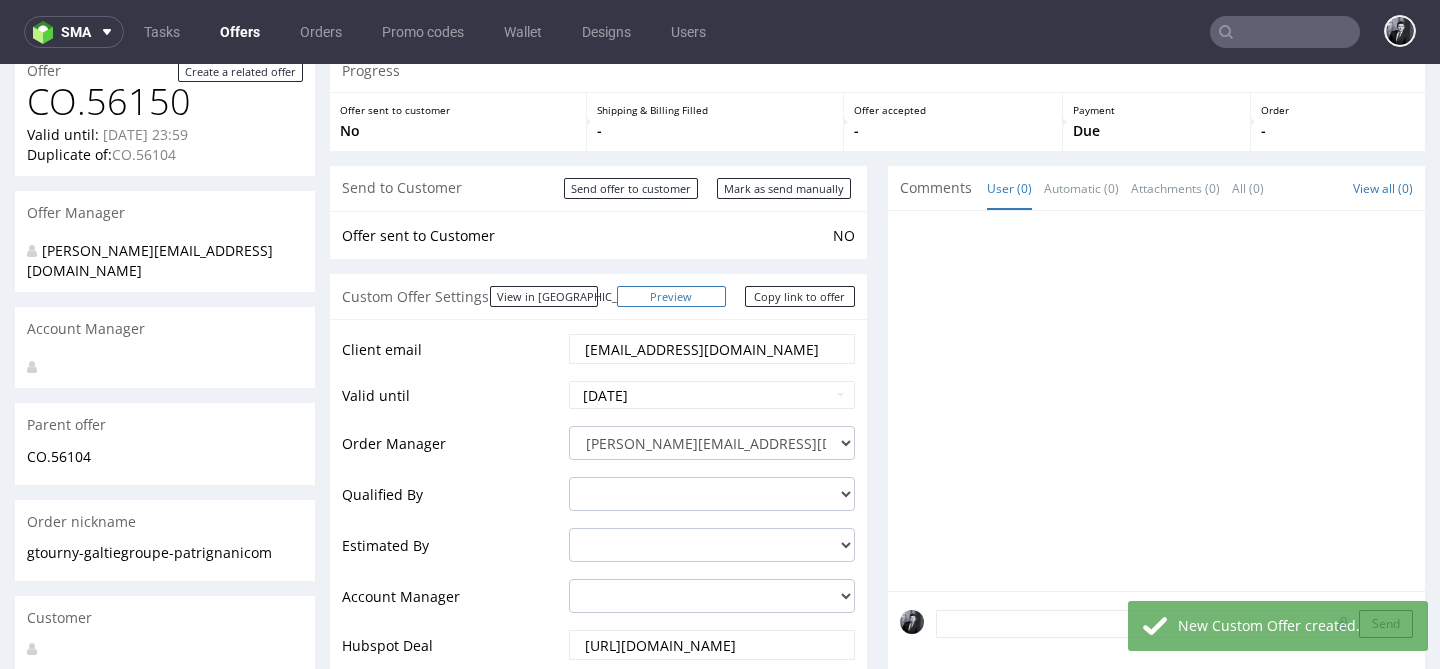 scroll, scrollTop: 139, scrollLeft: 0, axis: vertical 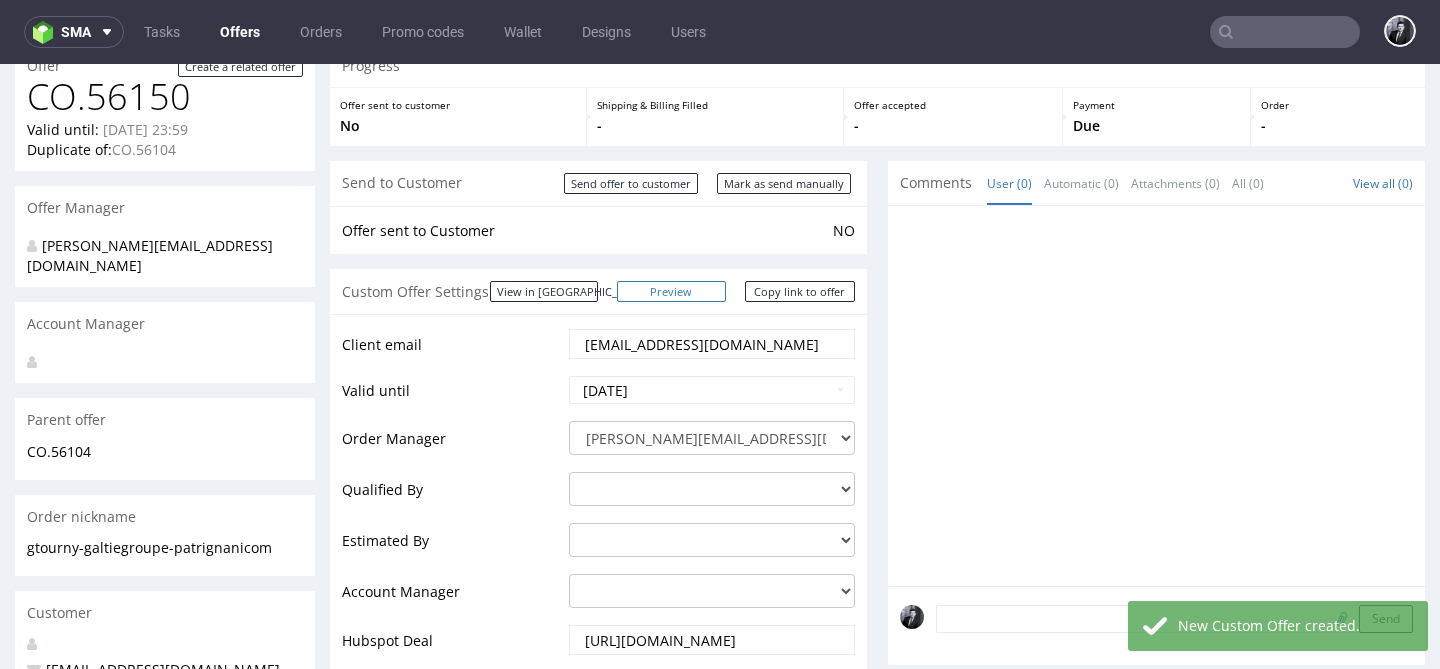 click on "Preview" at bounding box center [672, 291] 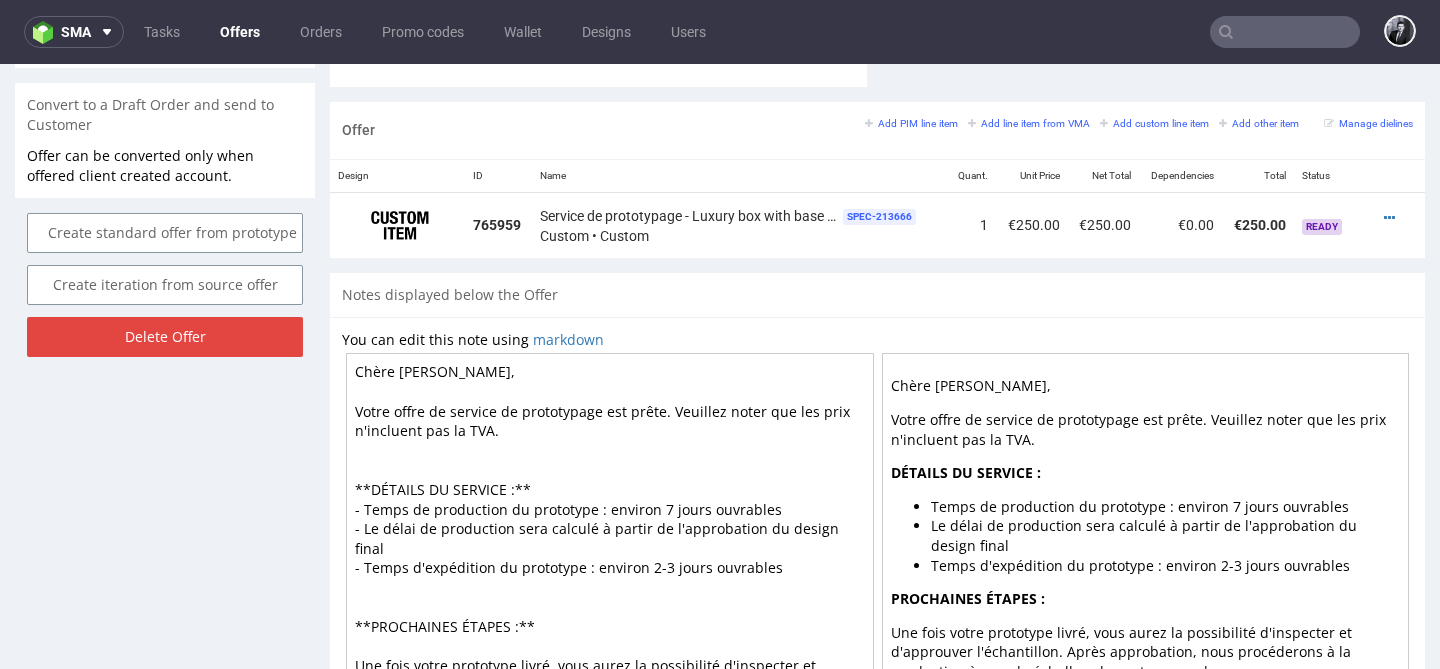 scroll, scrollTop: 1203, scrollLeft: 0, axis: vertical 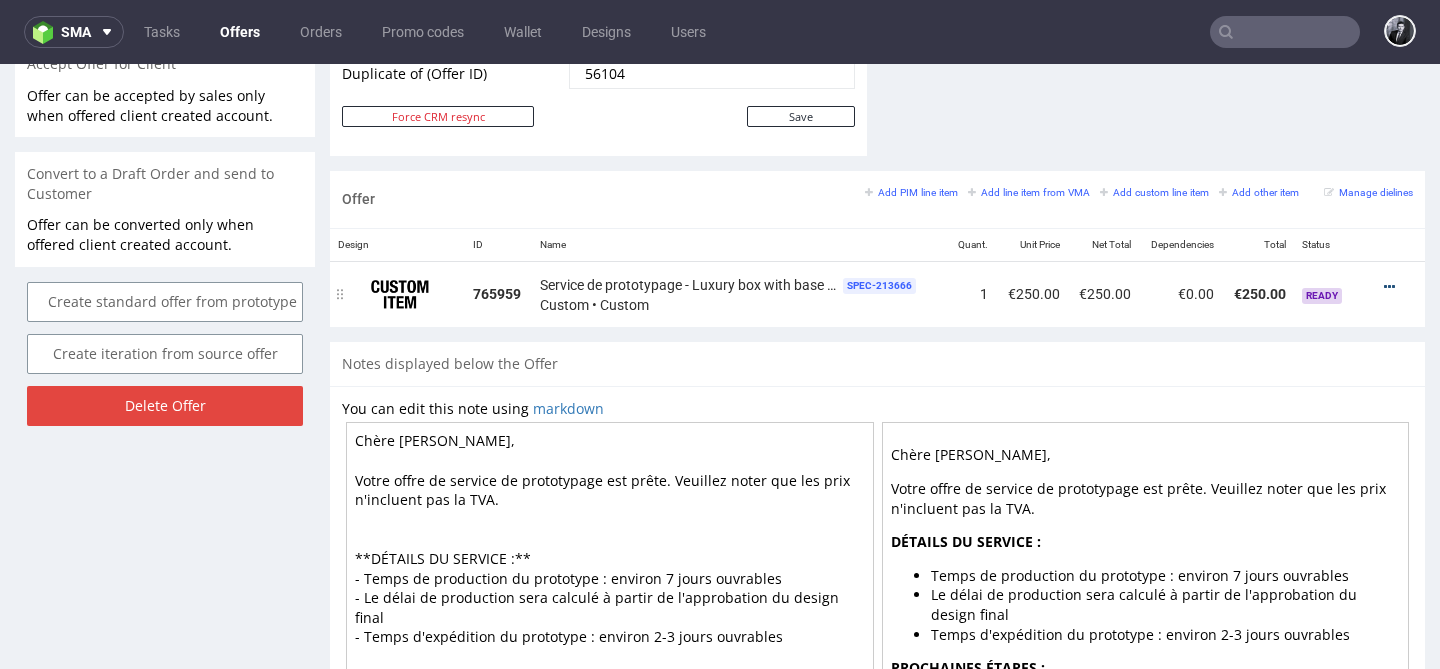 click at bounding box center [1389, 287] 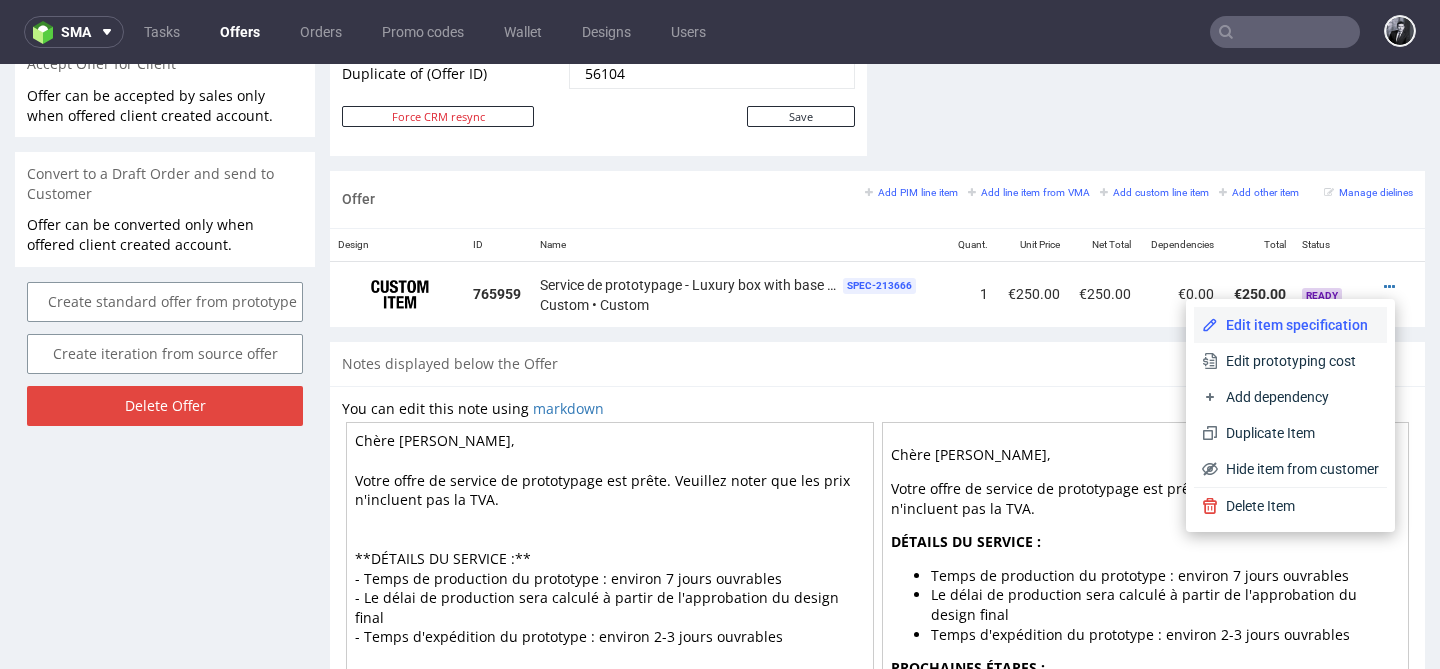 click on "Edit item specification" at bounding box center [1298, 325] 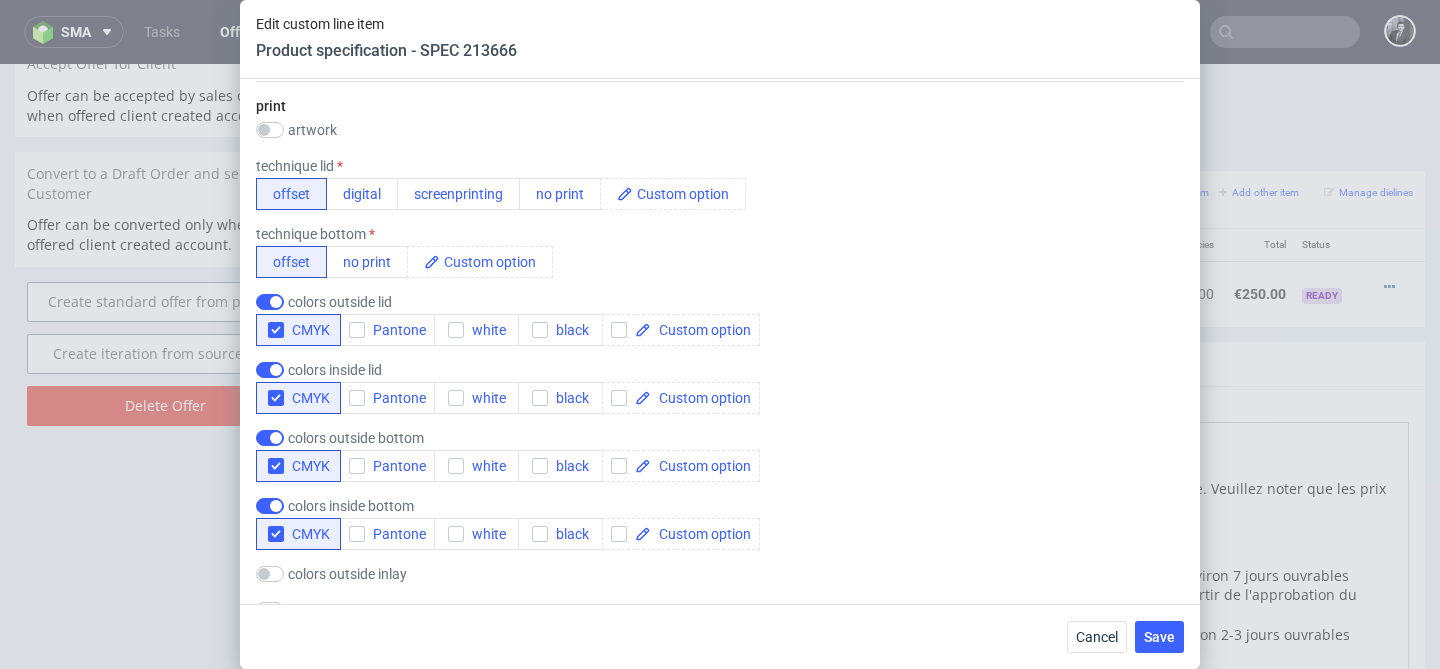 scroll, scrollTop: 1260, scrollLeft: 0, axis: vertical 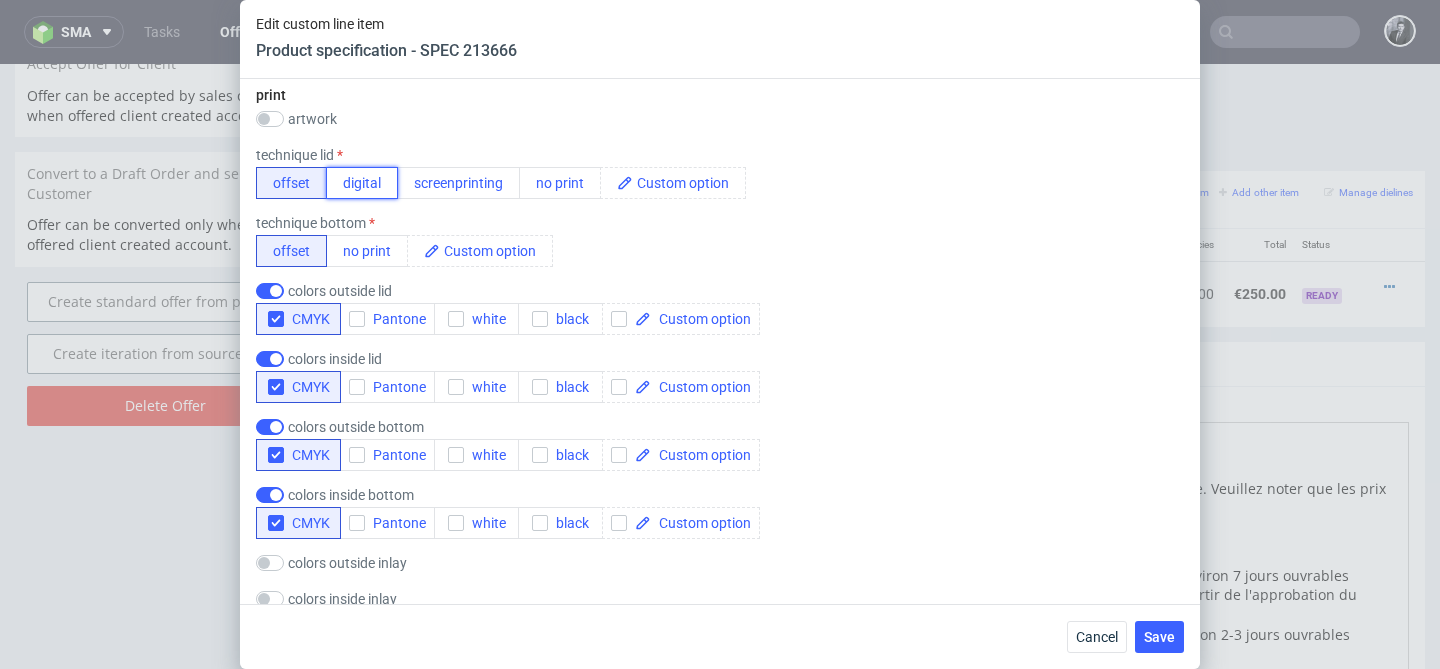 click on "digital" at bounding box center [362, 183] 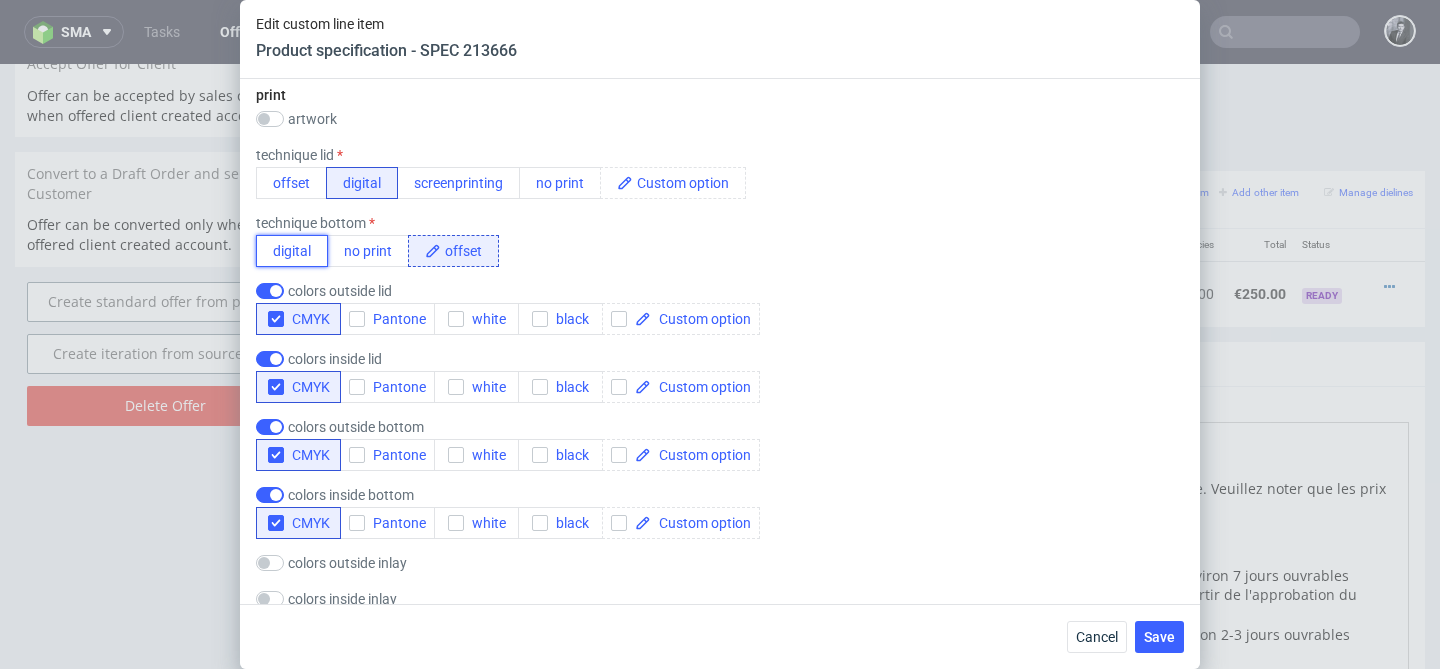 click on "digital" at bounding box center [292, 251] 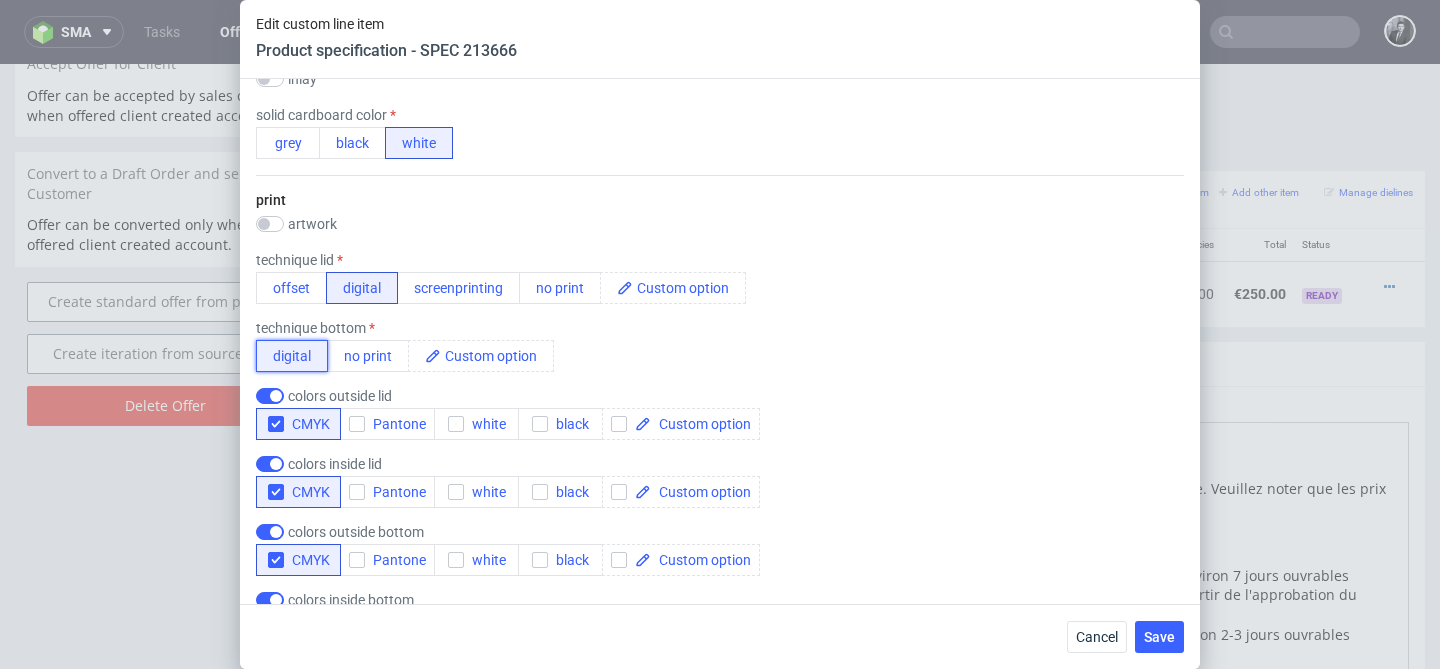 scroll, scrollTop: 1197, scrollLeft: 0, axis: vertical 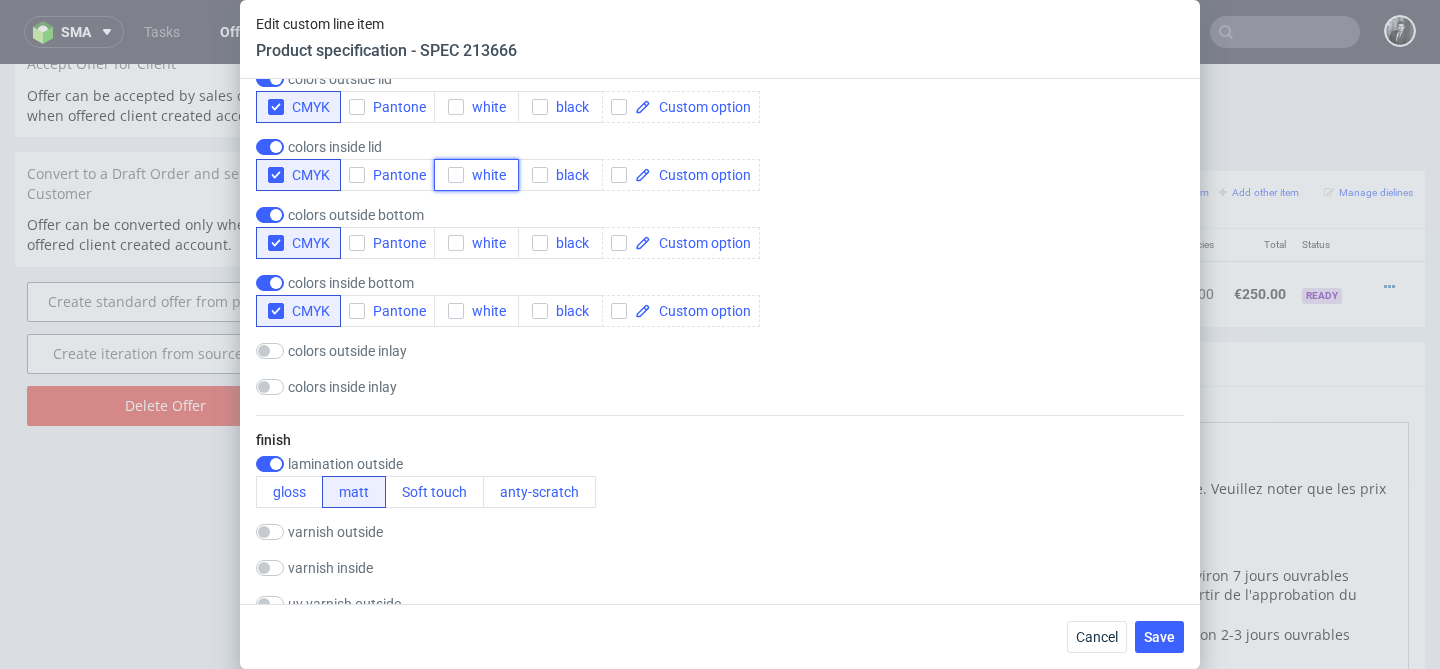 click 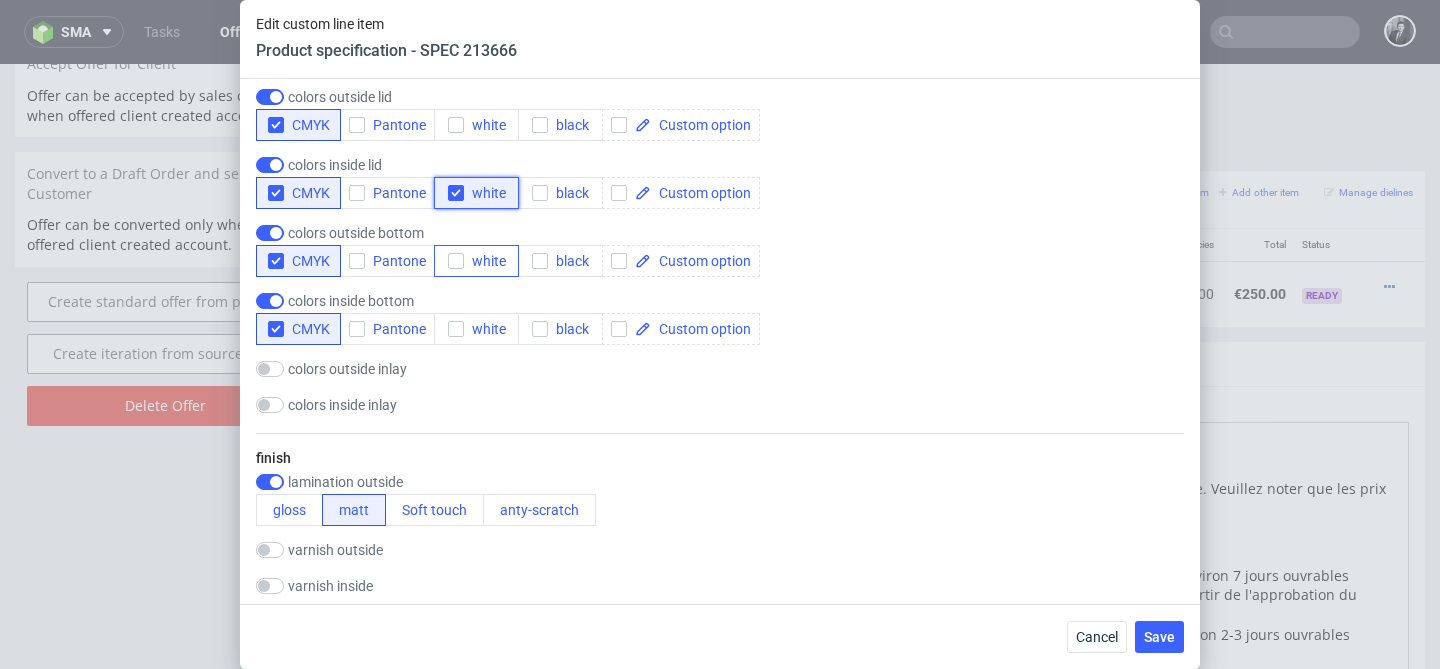 scroll, scrollTop: 1452, scrollLeft: 0, axis: vertical 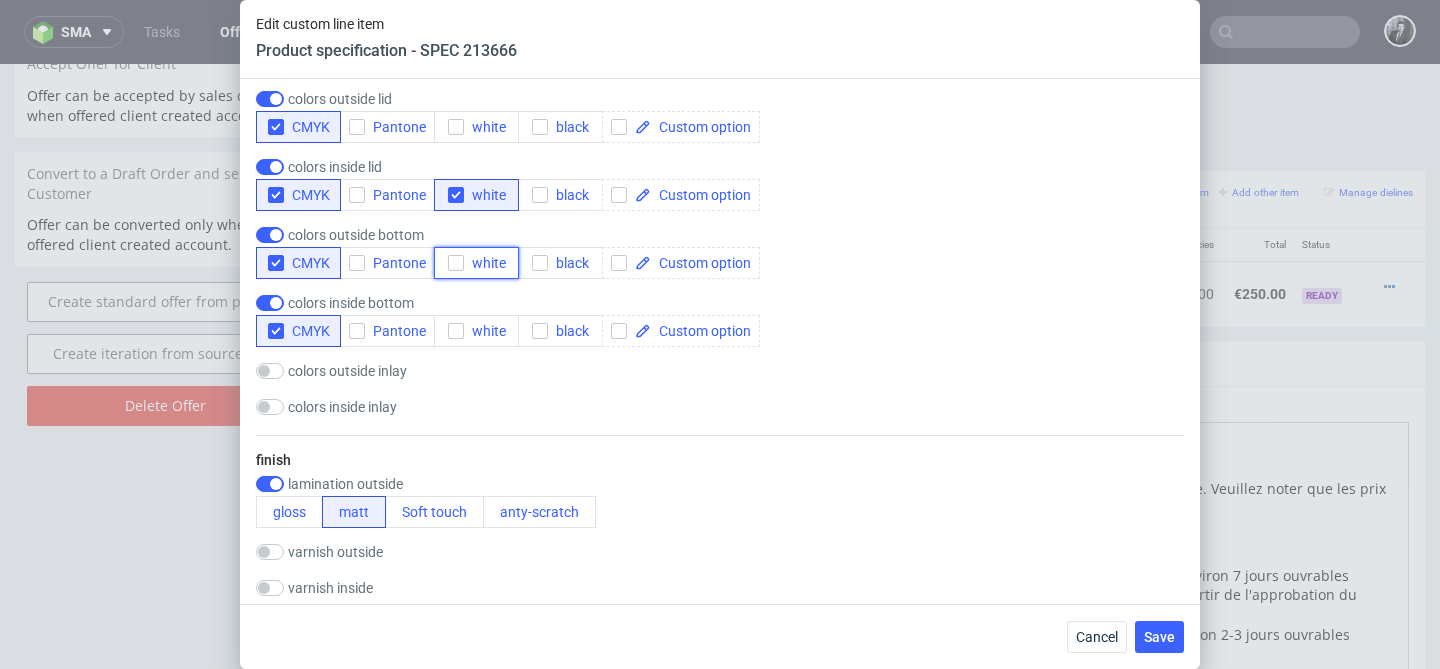 click 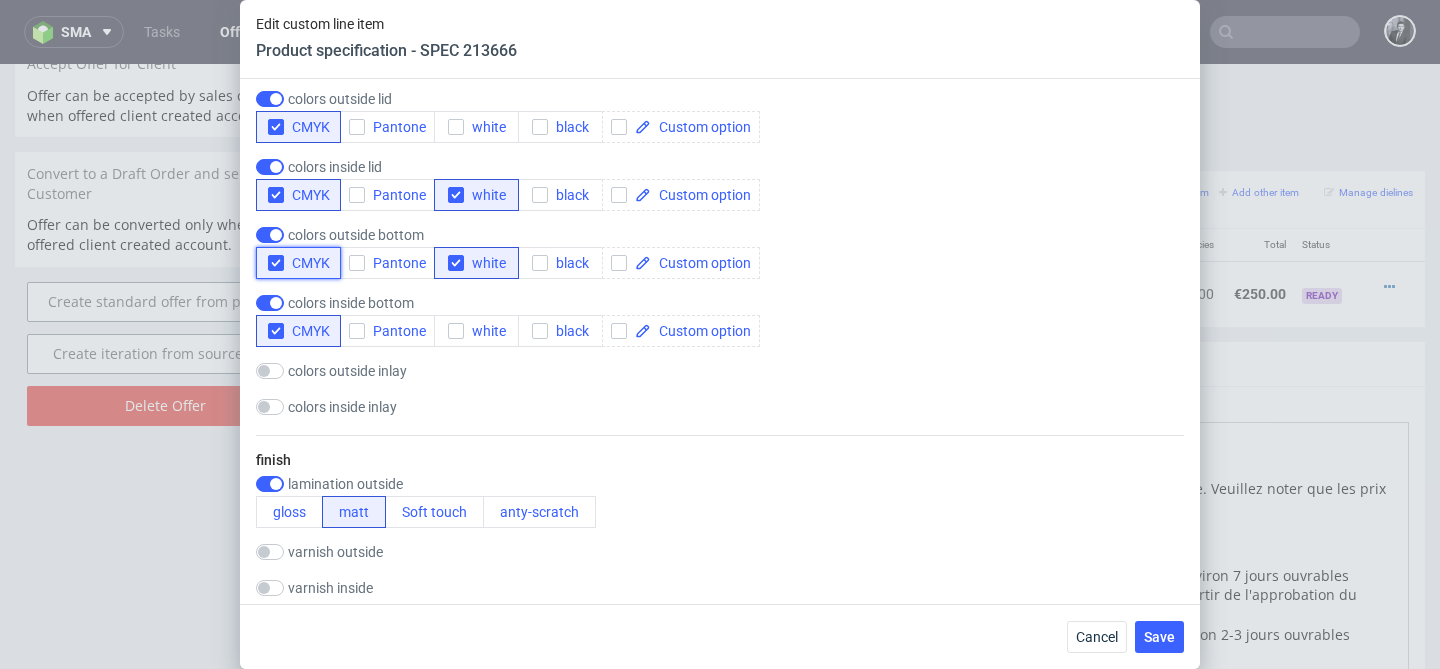 click at bounding box center [276, 263] 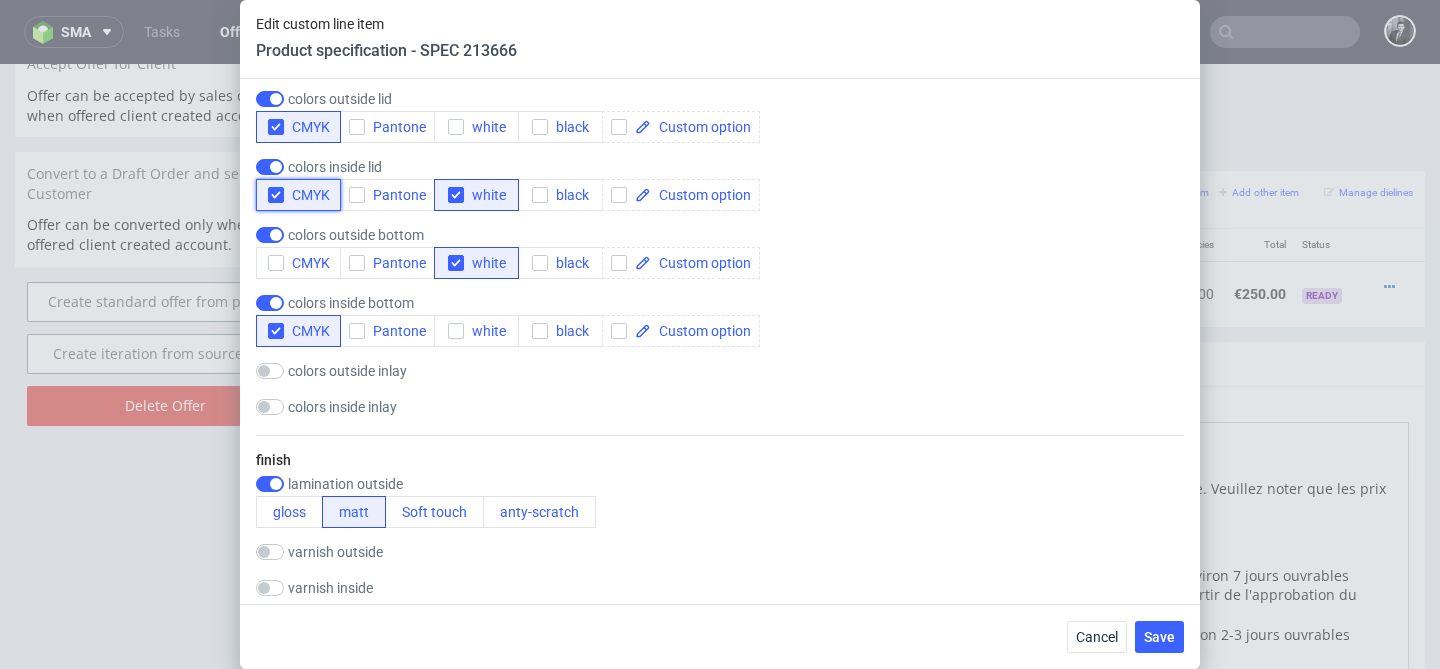 click at bounding box center (276, 195) 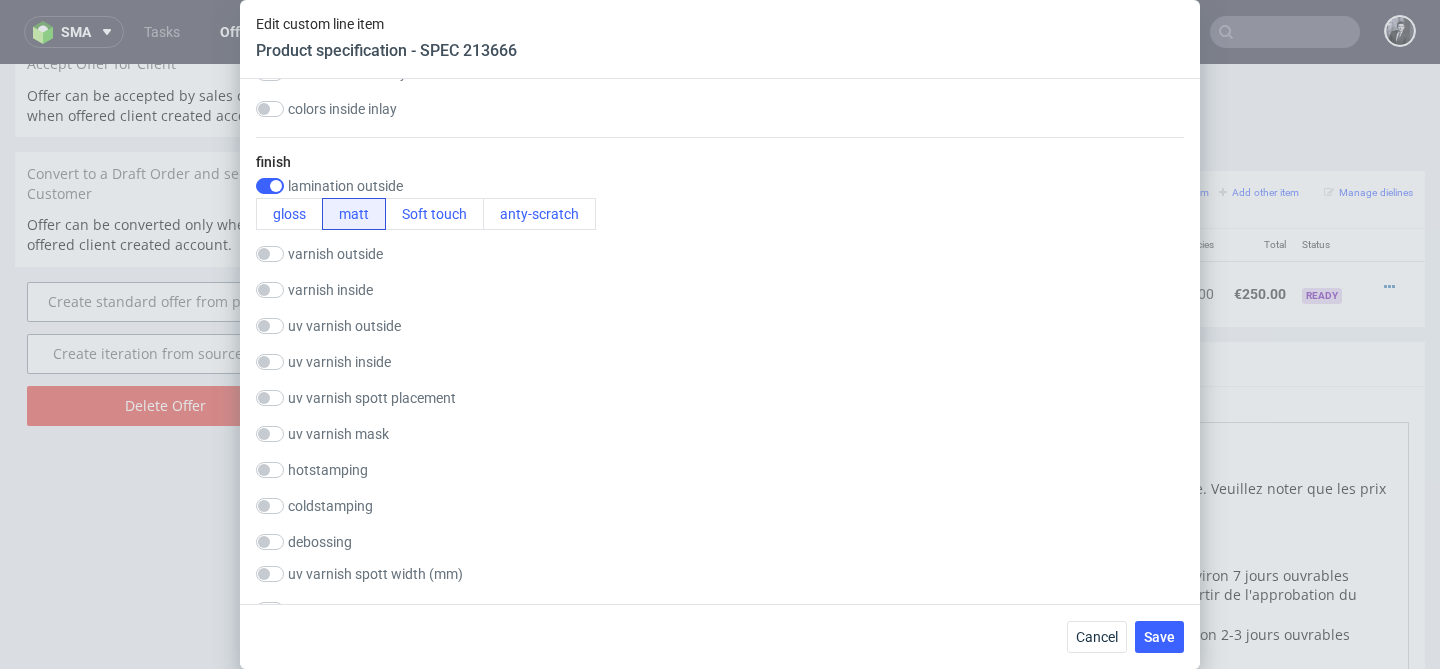 scroll, scrollTop: 1768, scrollLeft: 0, axis: vertical 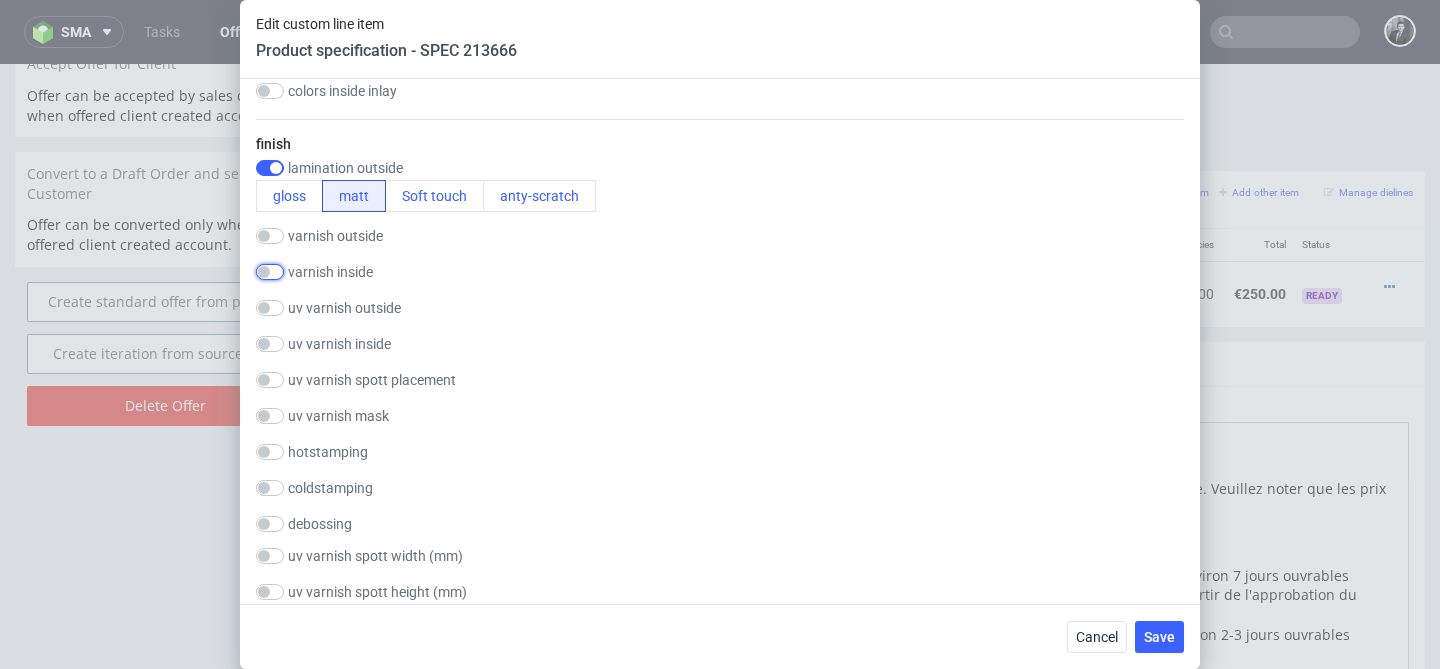 click at bounding box center [270, 272] 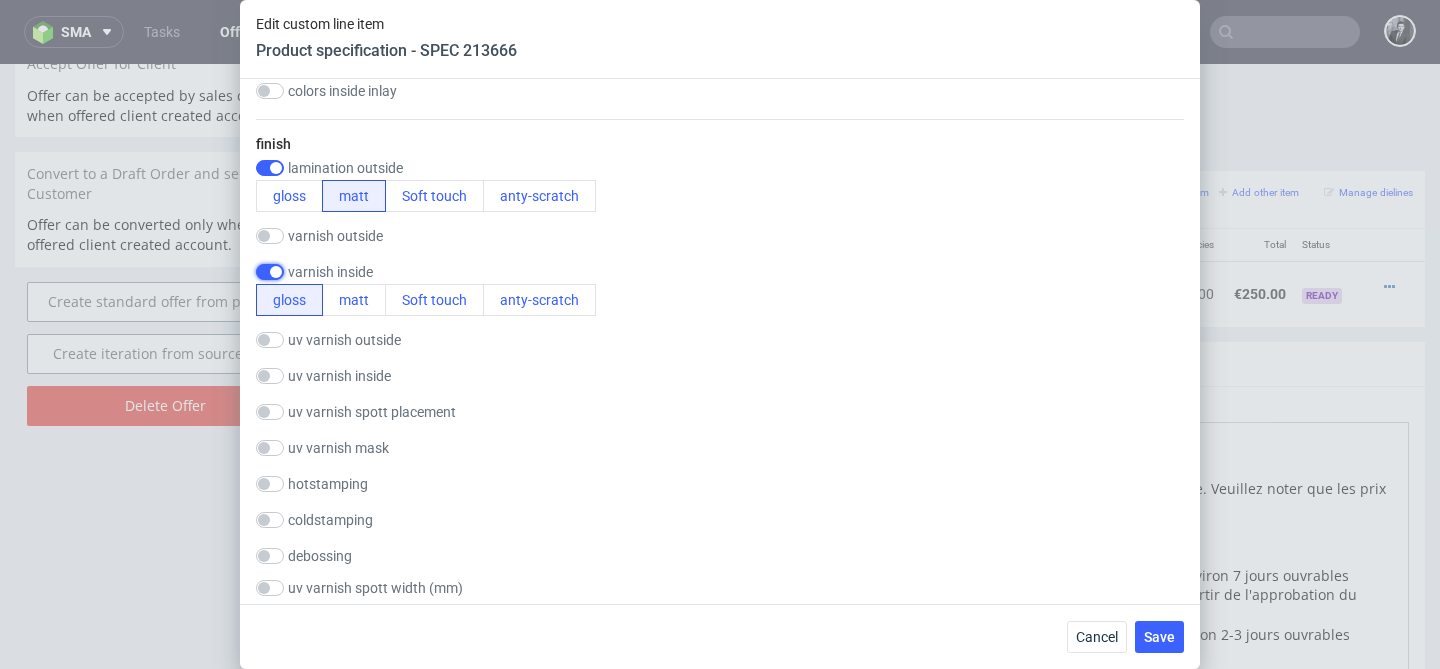 click at bounding box center [270, 272] 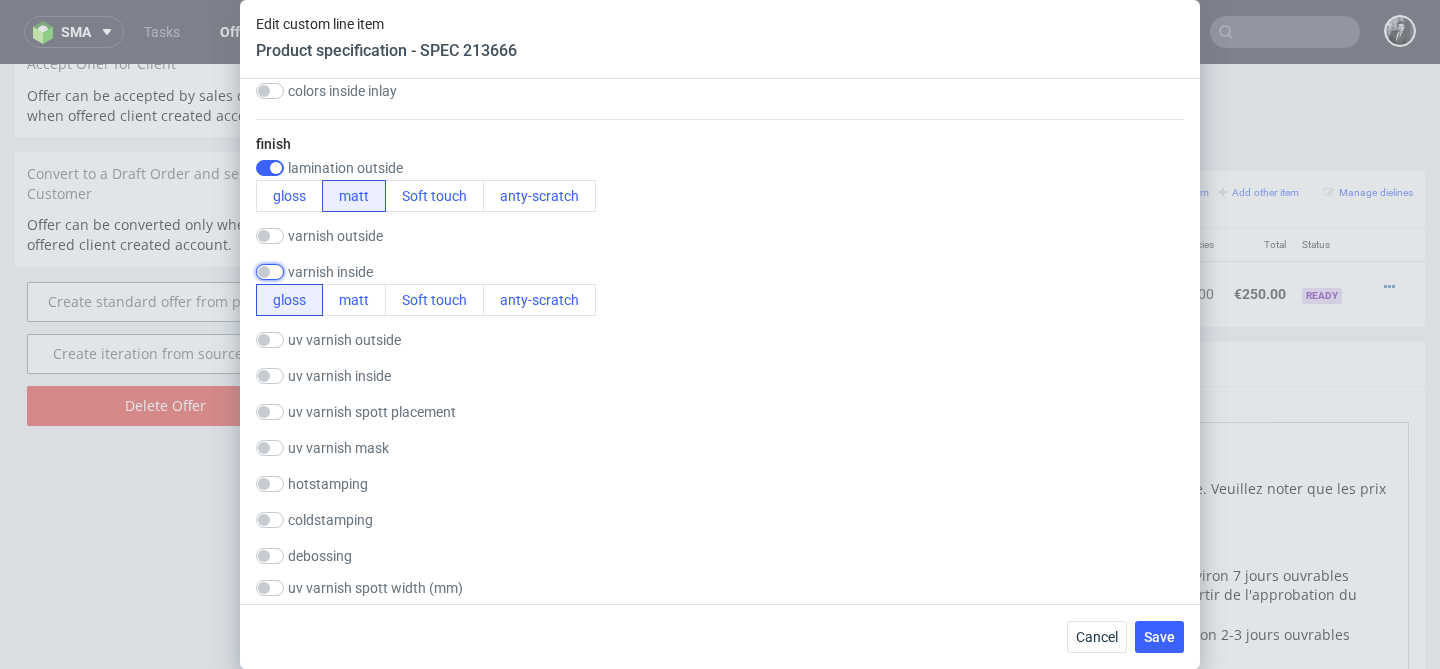 checkbox on "false" 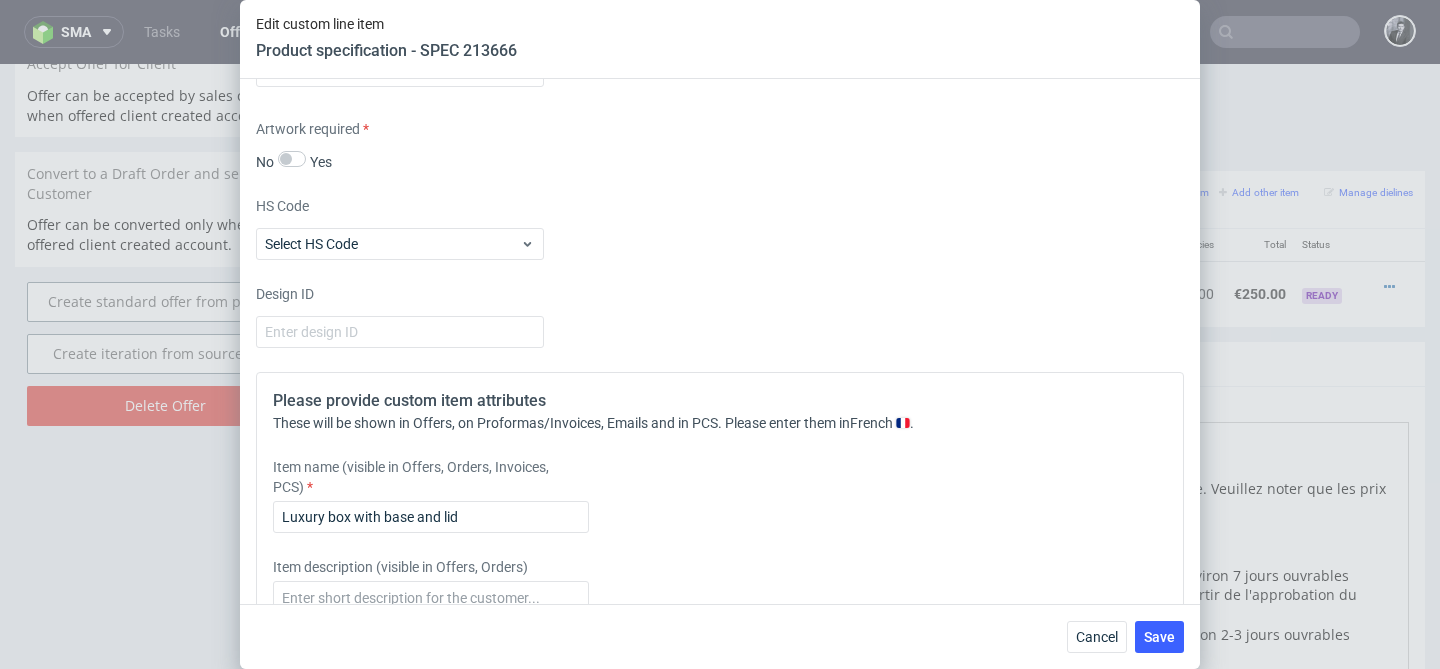 scroll, scrollTop: 3511, scrollLeft: 0, axis: vertical 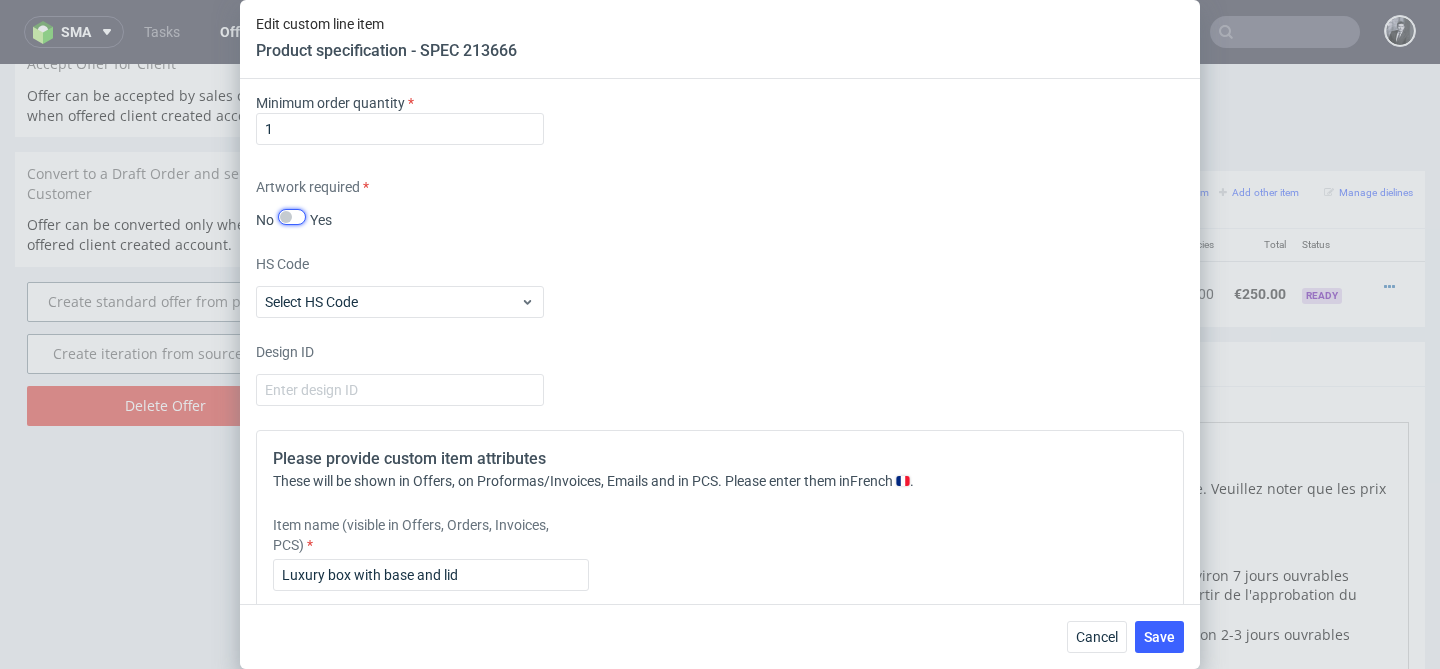 click at bounding box center (292, 217) 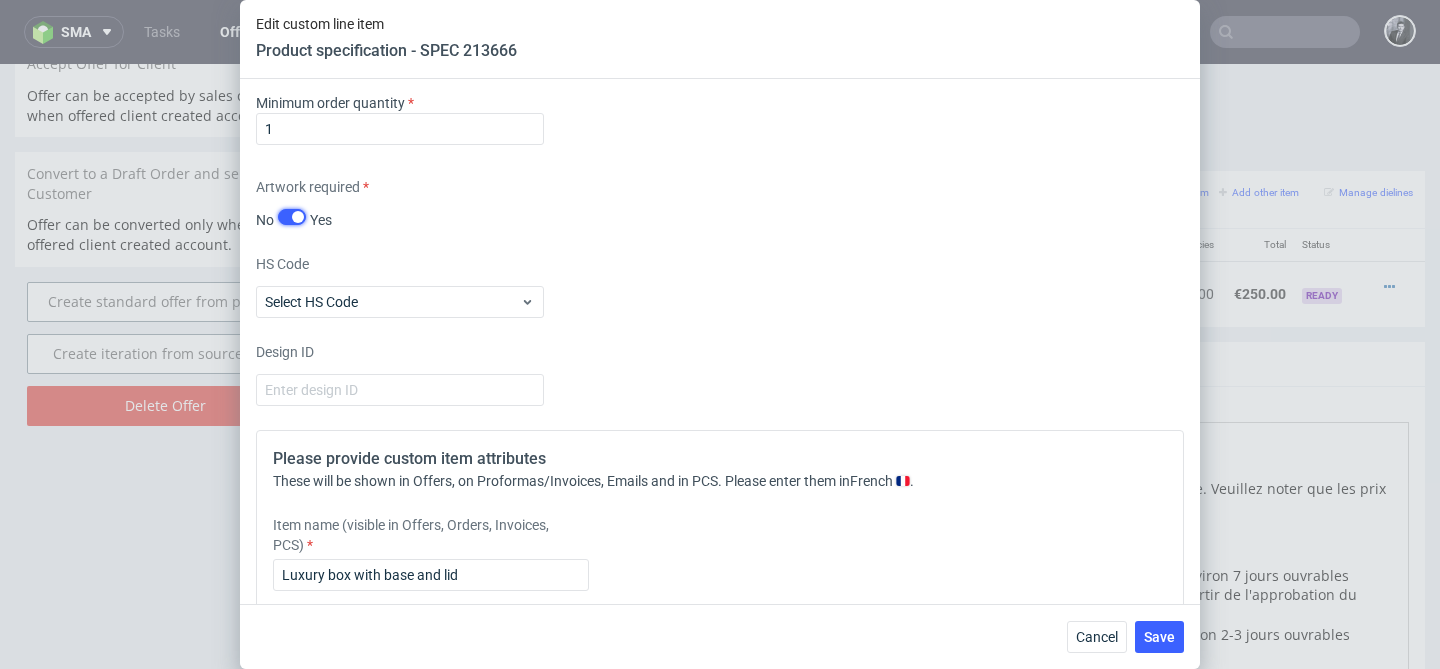 checkbox on "true" 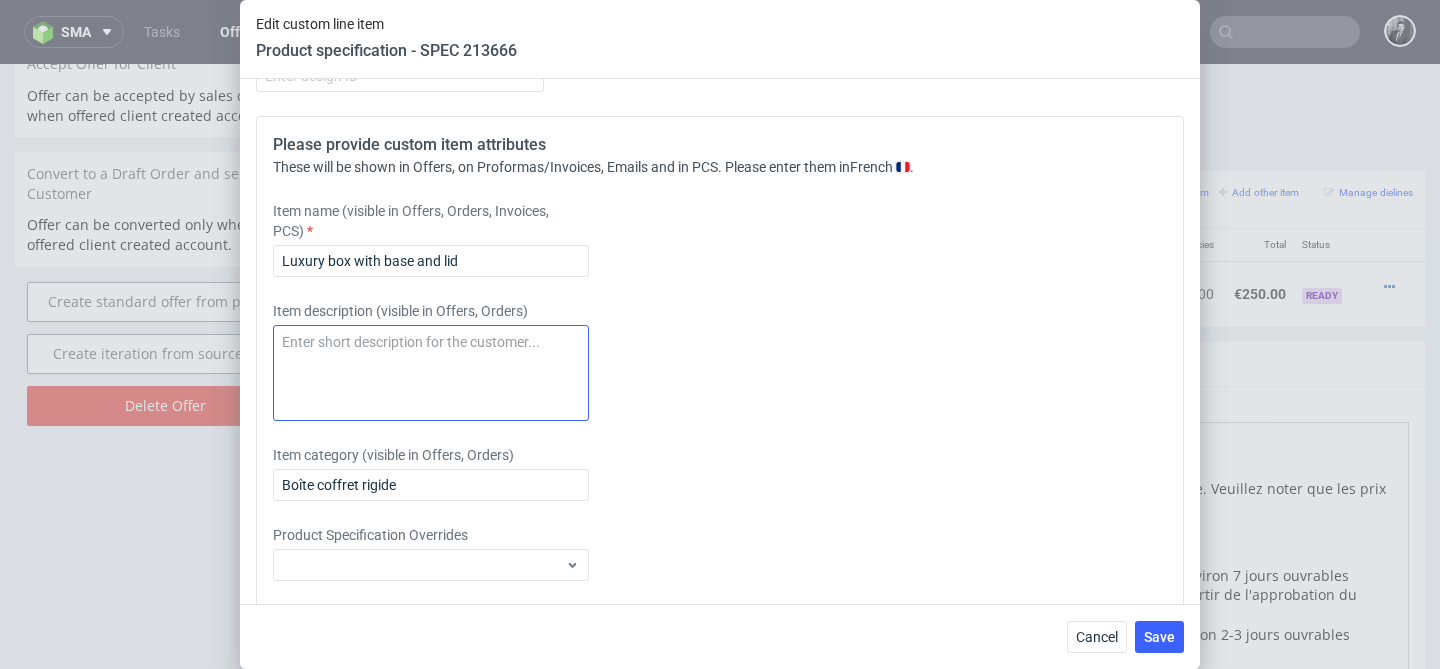 scroll, scrollTop: 3893, scrollLeft: 0, axis: vertical 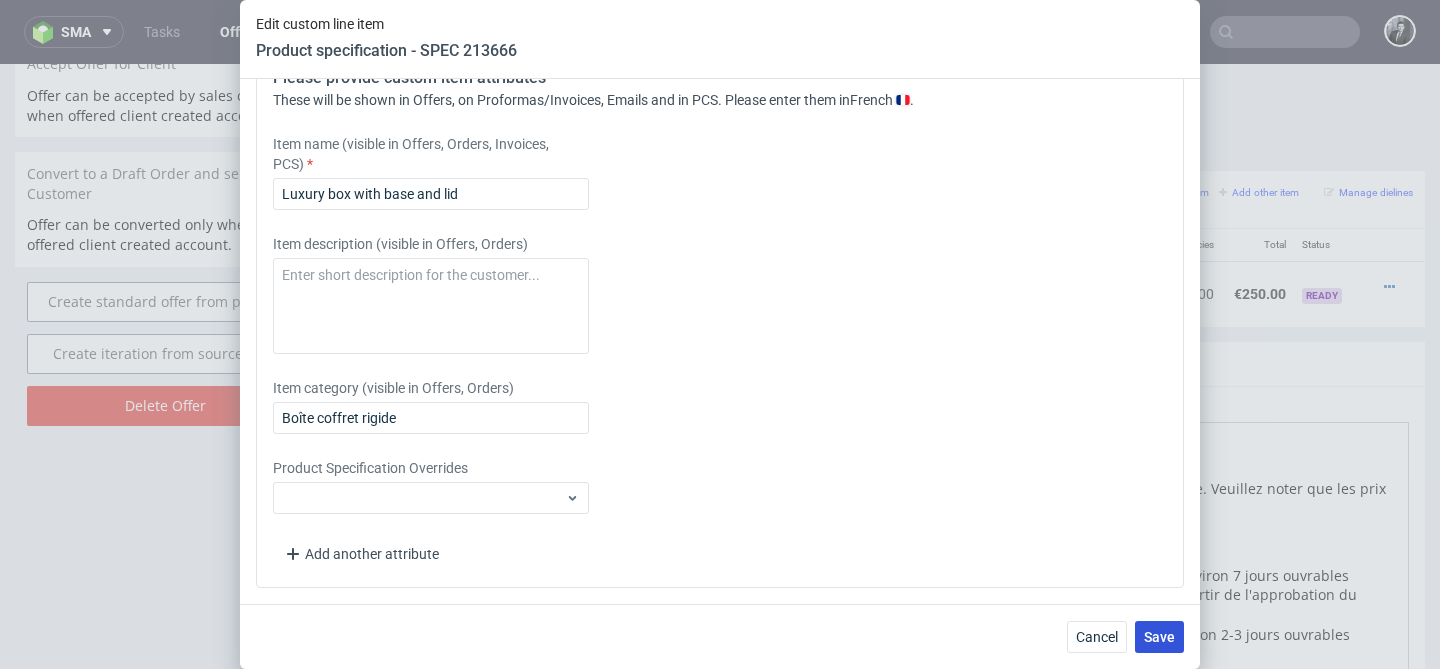 click on "Save" at bounding box center [1159, 637] 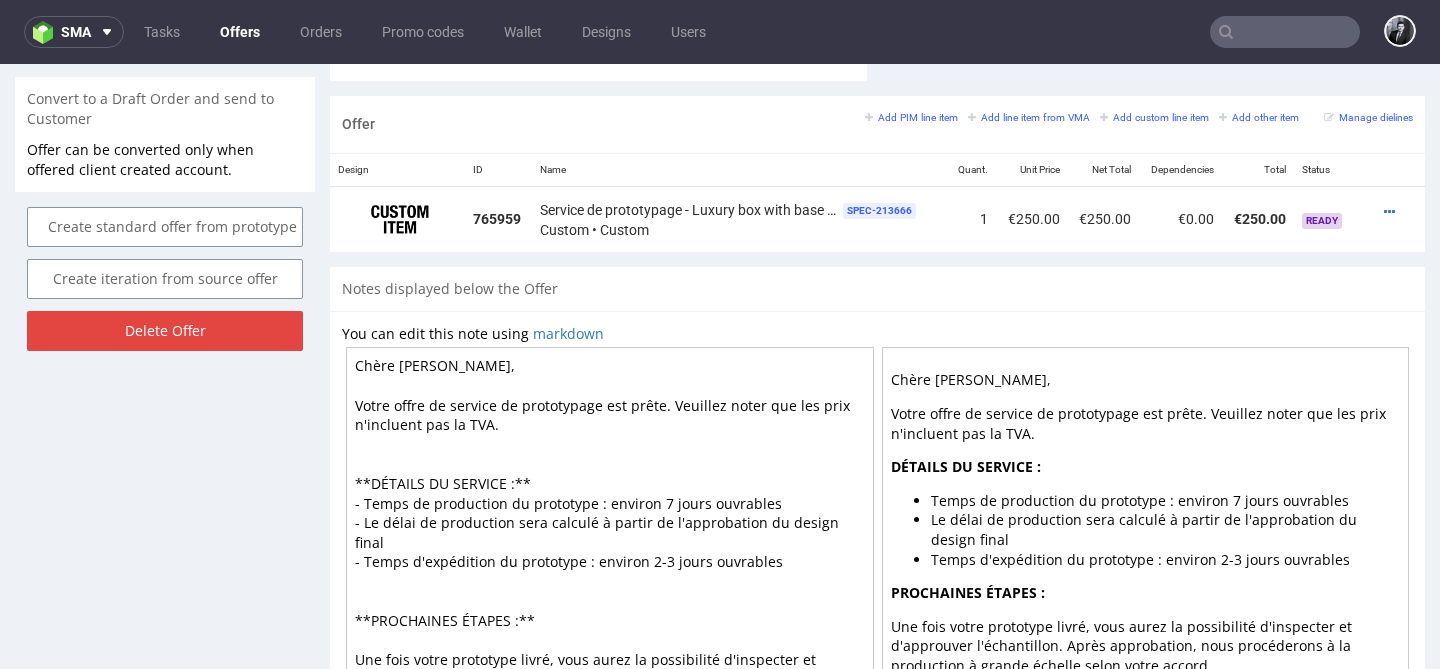 scroll, scrollTop: 1307, scrollLeft: 0, axis: vertical 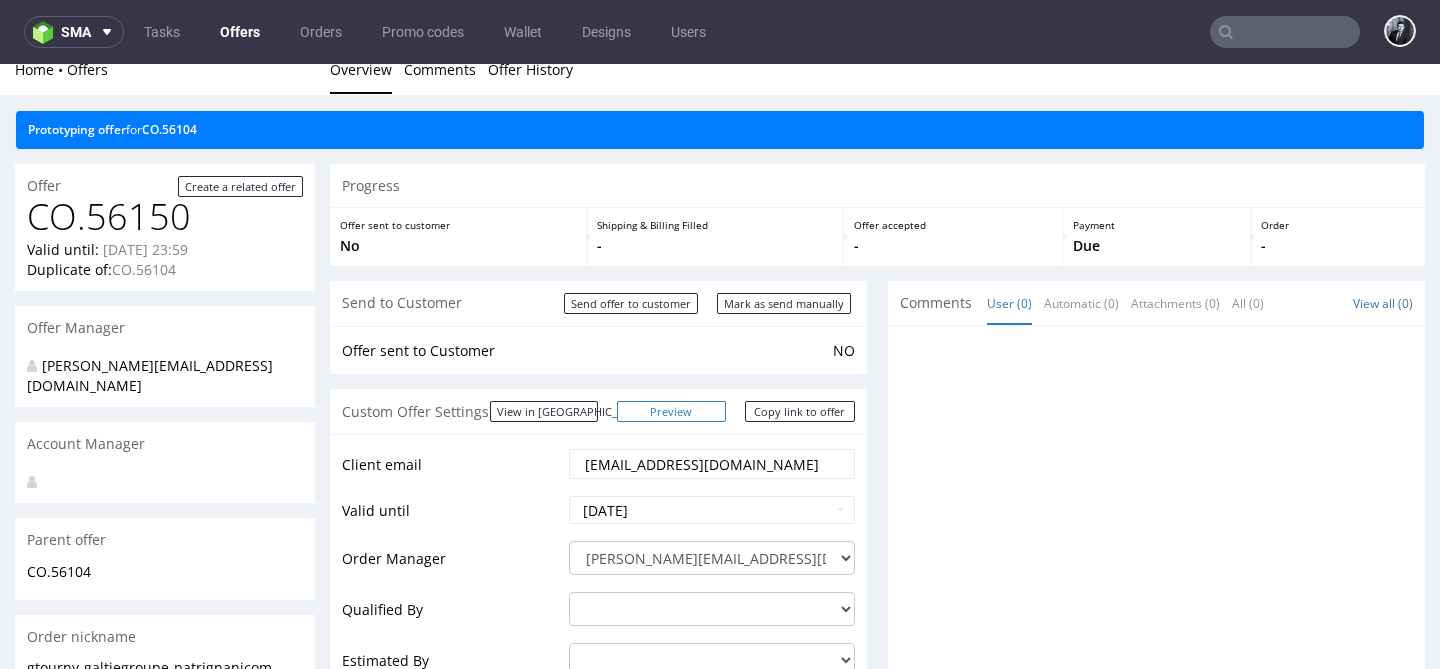 click on "Preview" at bounding box center (672, 411) 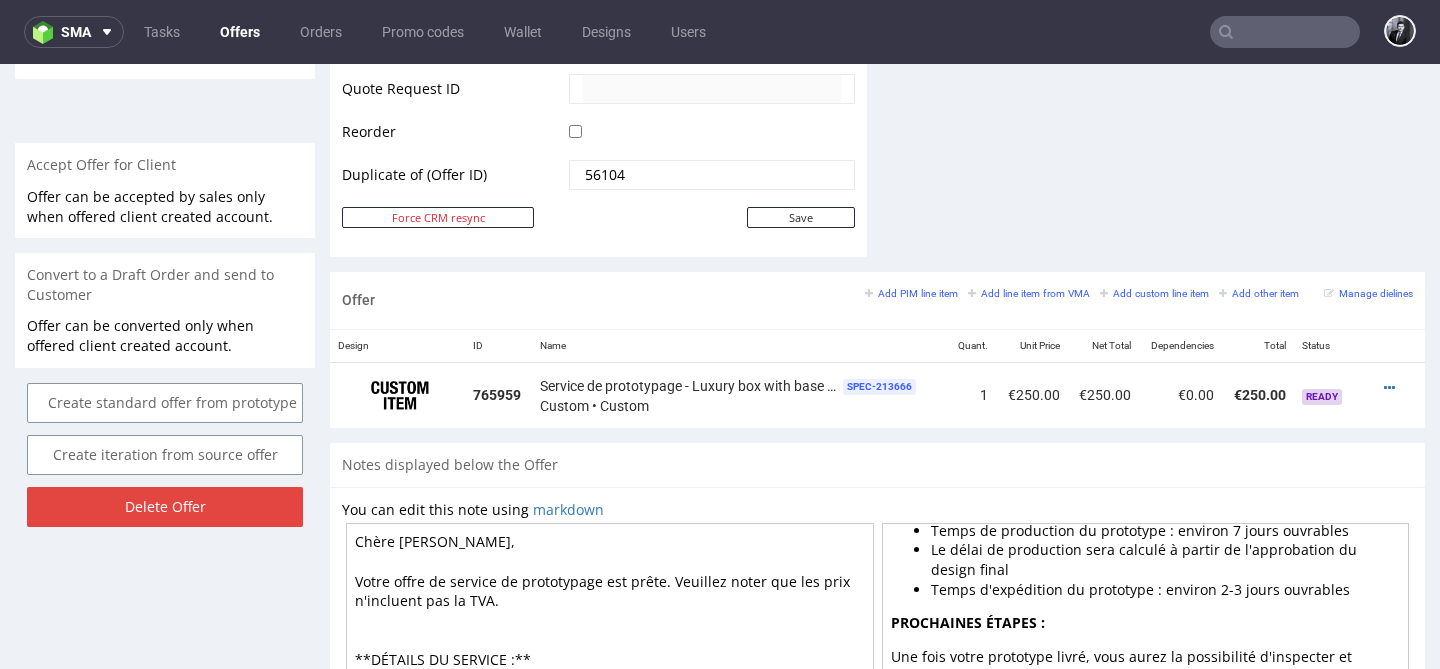 scroll, scrollTop: 1033, scrollLeft: 0, axis: vertical 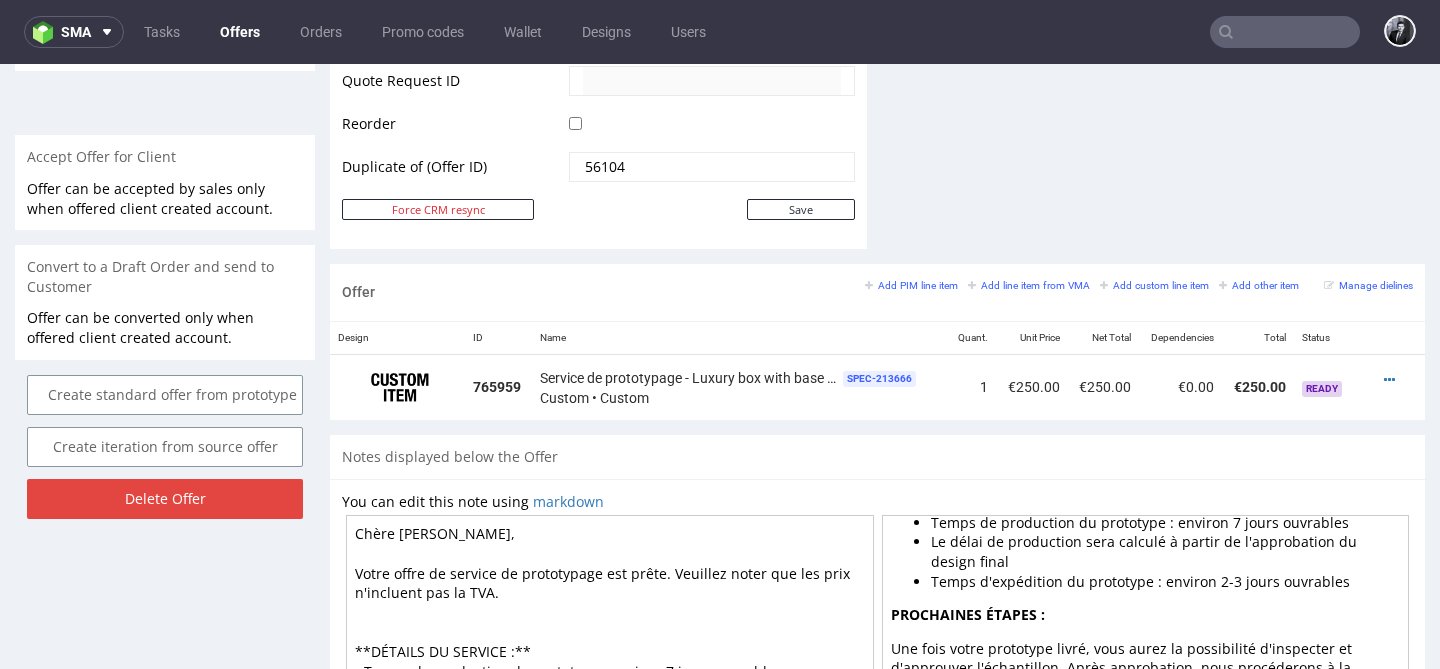 click on "Notes displayed below the Offer" at bounding box center (877, 457) 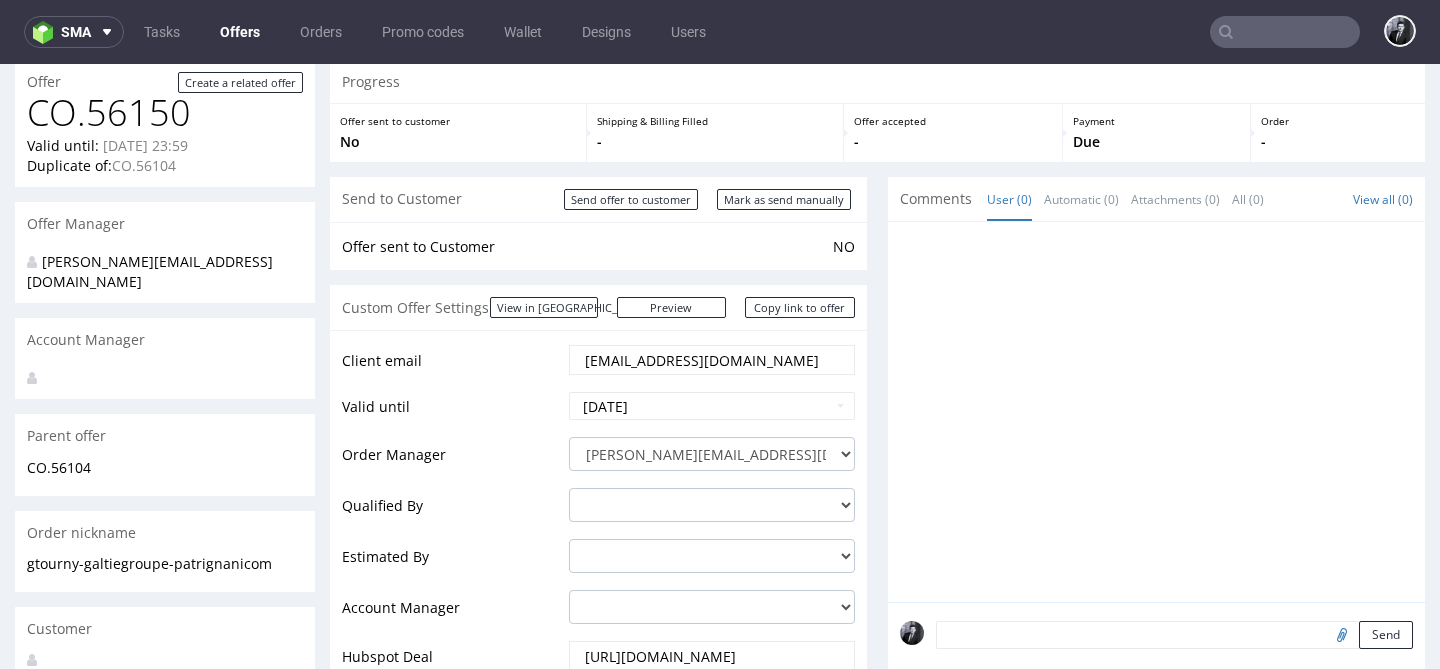 scroll, scrollTop: 174, scrollLeft: 0, axis: vertical 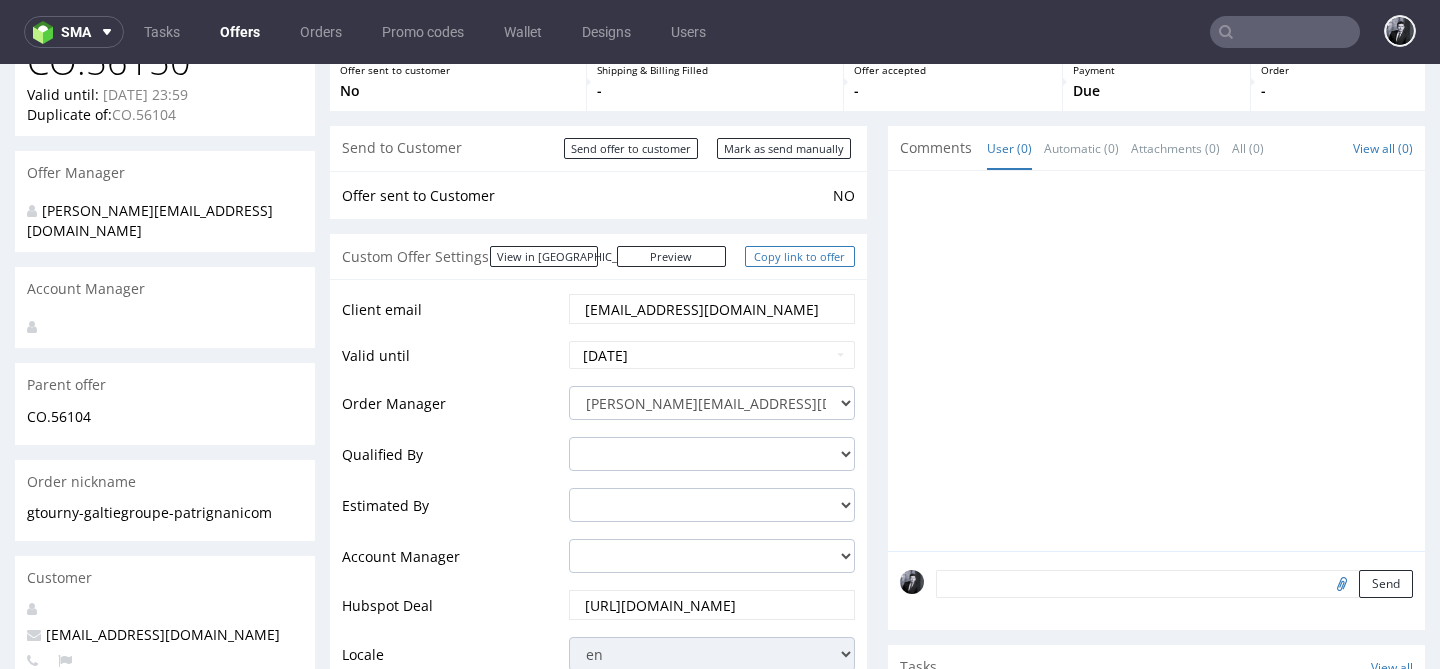 click on "Copy link to offer" at bounding box center (800, 256) 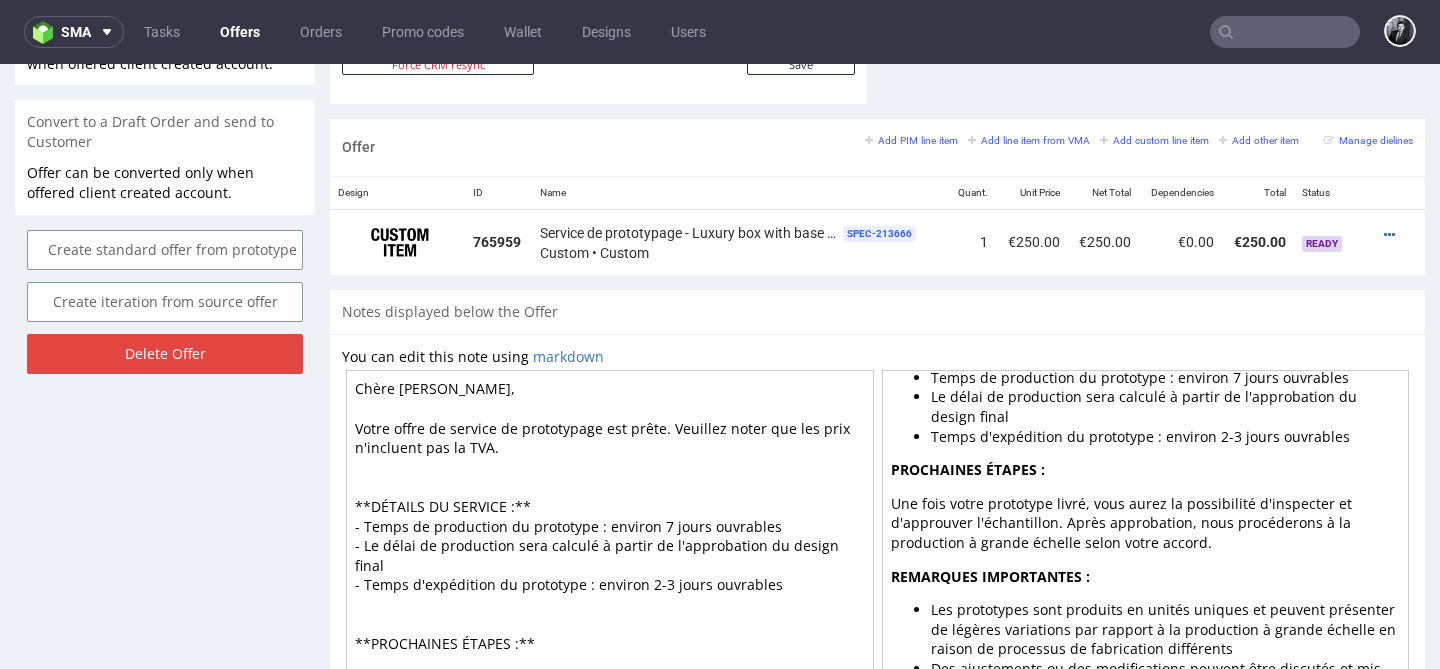 scroll, scrollTop: 1179, scrollLeft: 0, axis: vertical 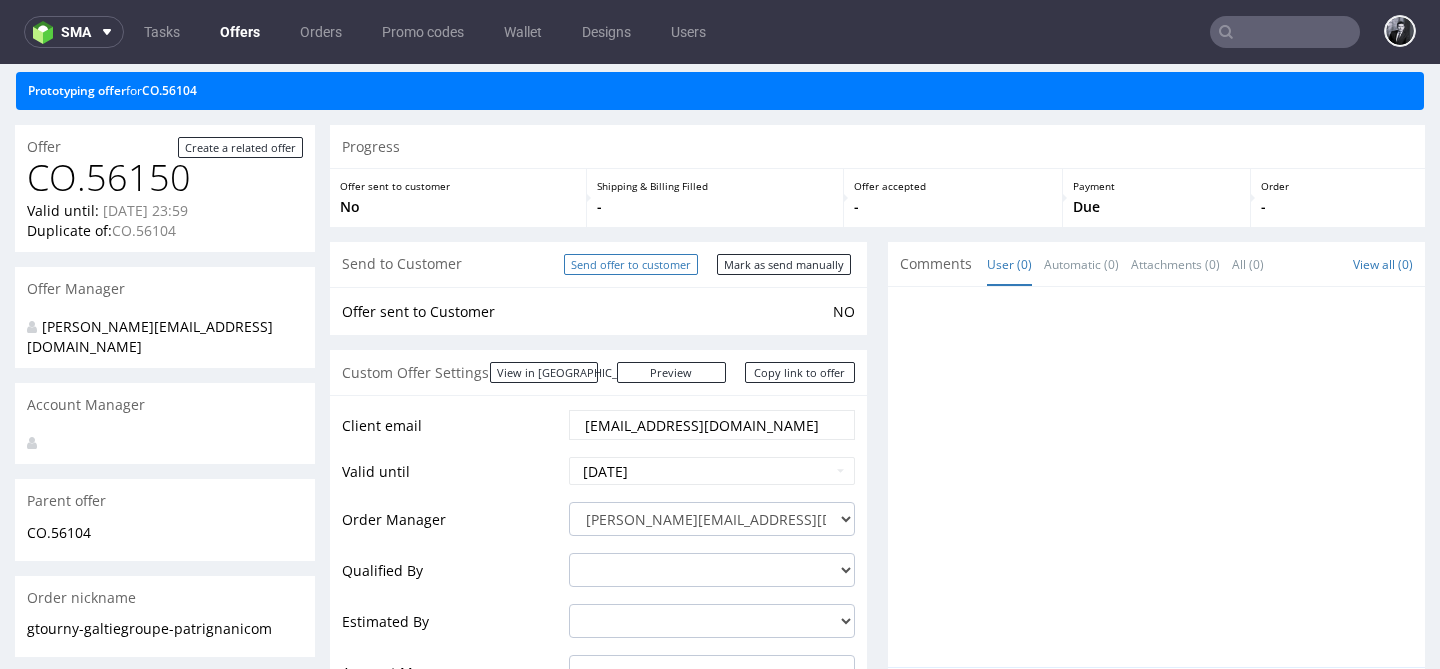 click on "Send offer to customer" at bounding box center (631, 264) 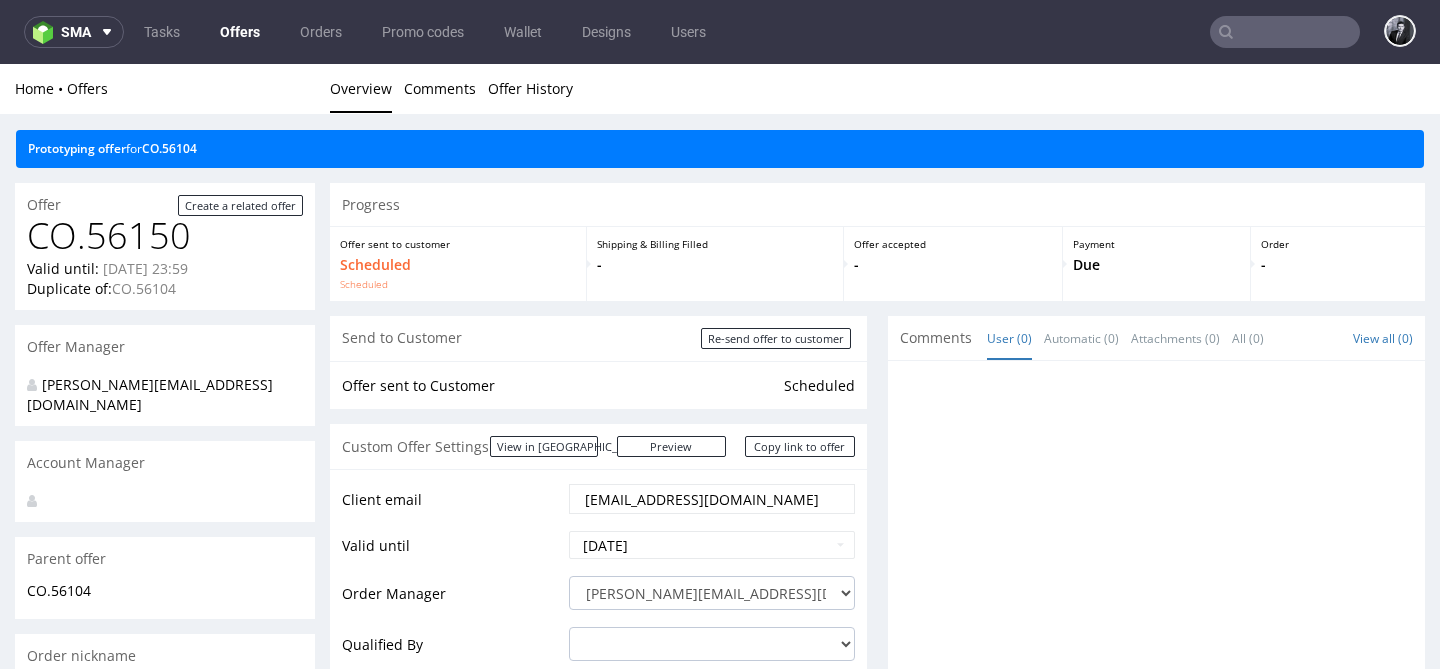 scroll, scrollTop: 0, scrollLeft: 0, axis: both 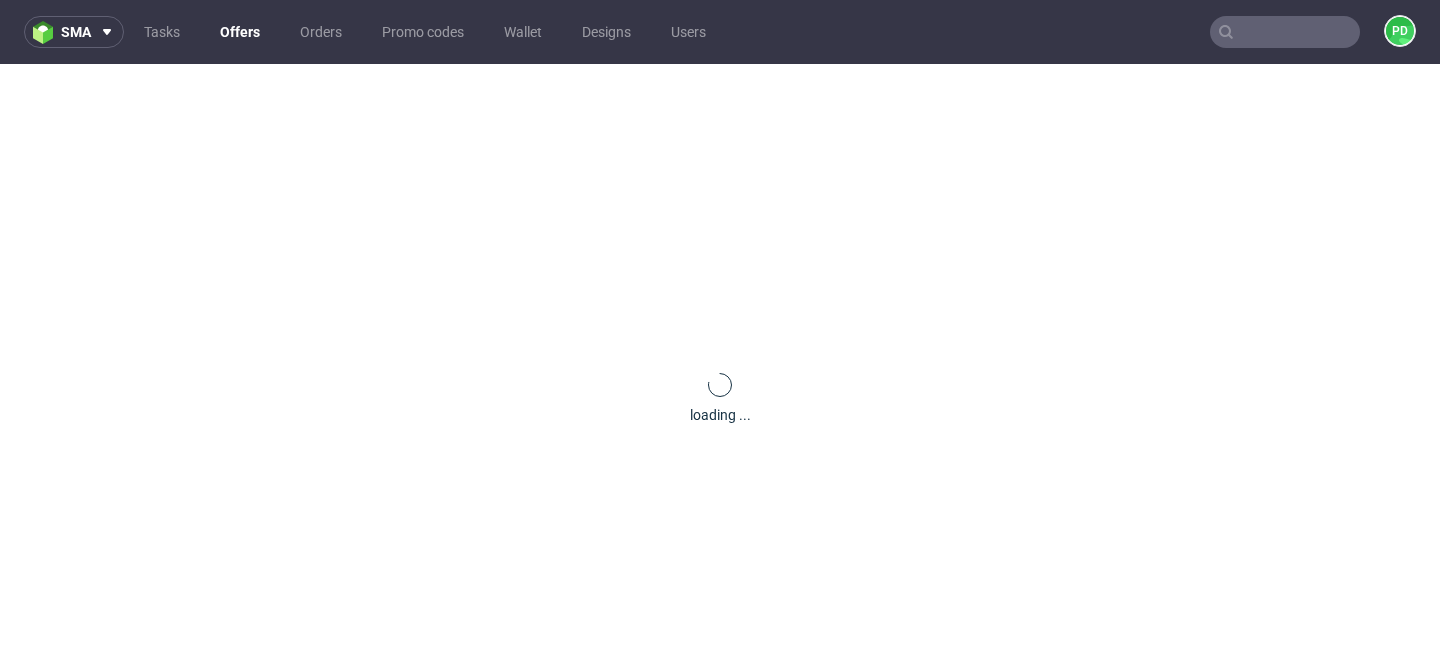 click on "Offers" at bounding box center (240, 32) 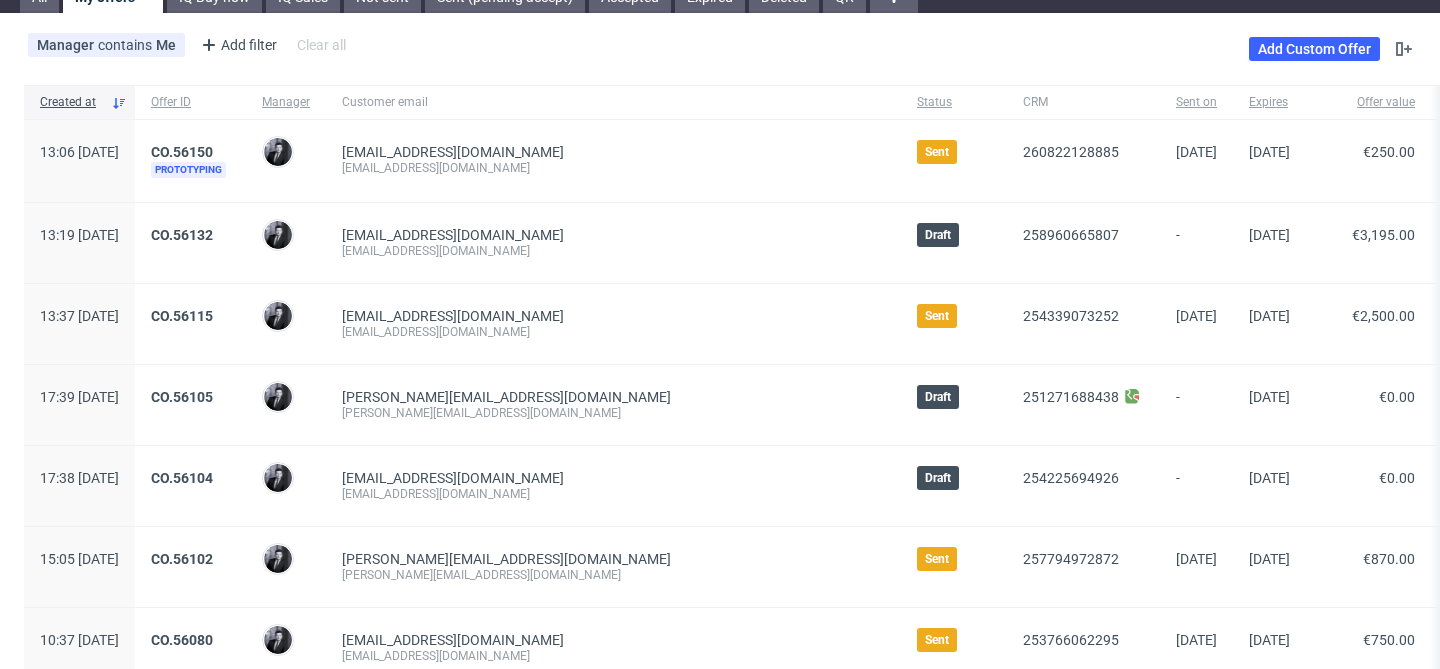 scroll, scrollTop: 71, scrollLeft: 0, axis: vertical 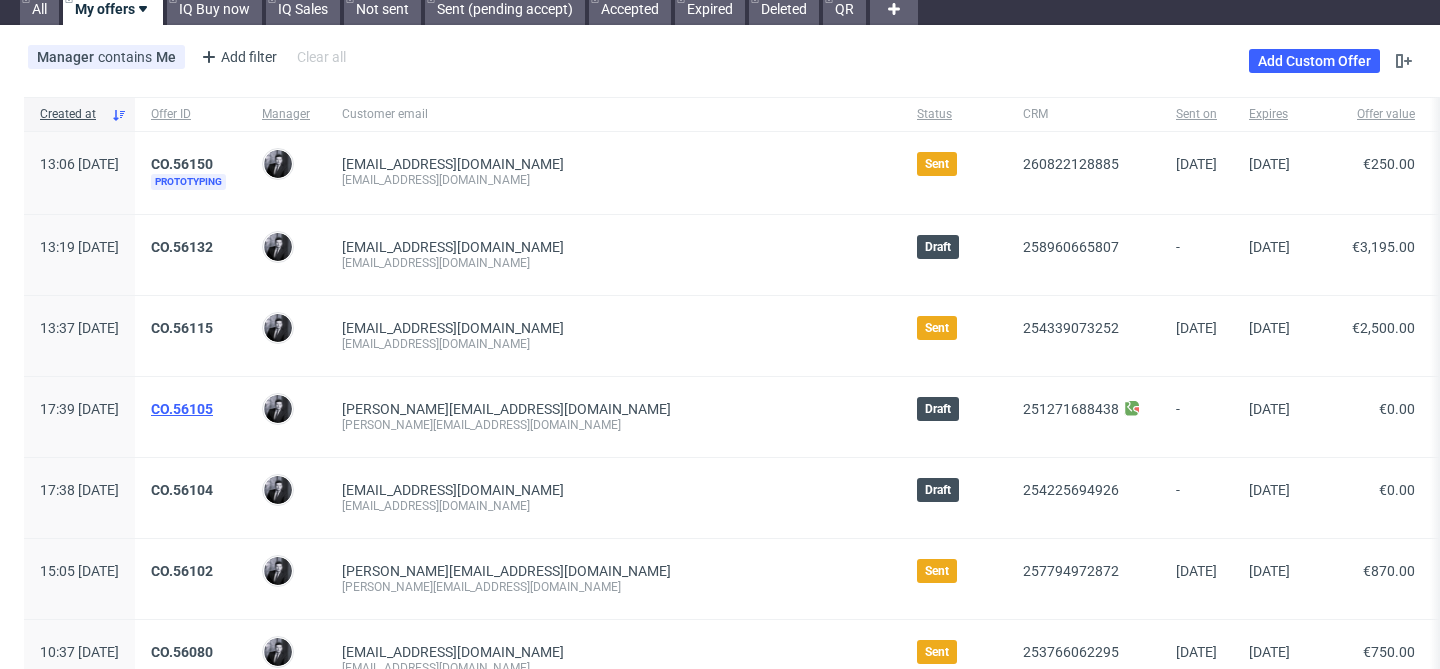 click on "CO.56105" at bounding box center (182, 409) 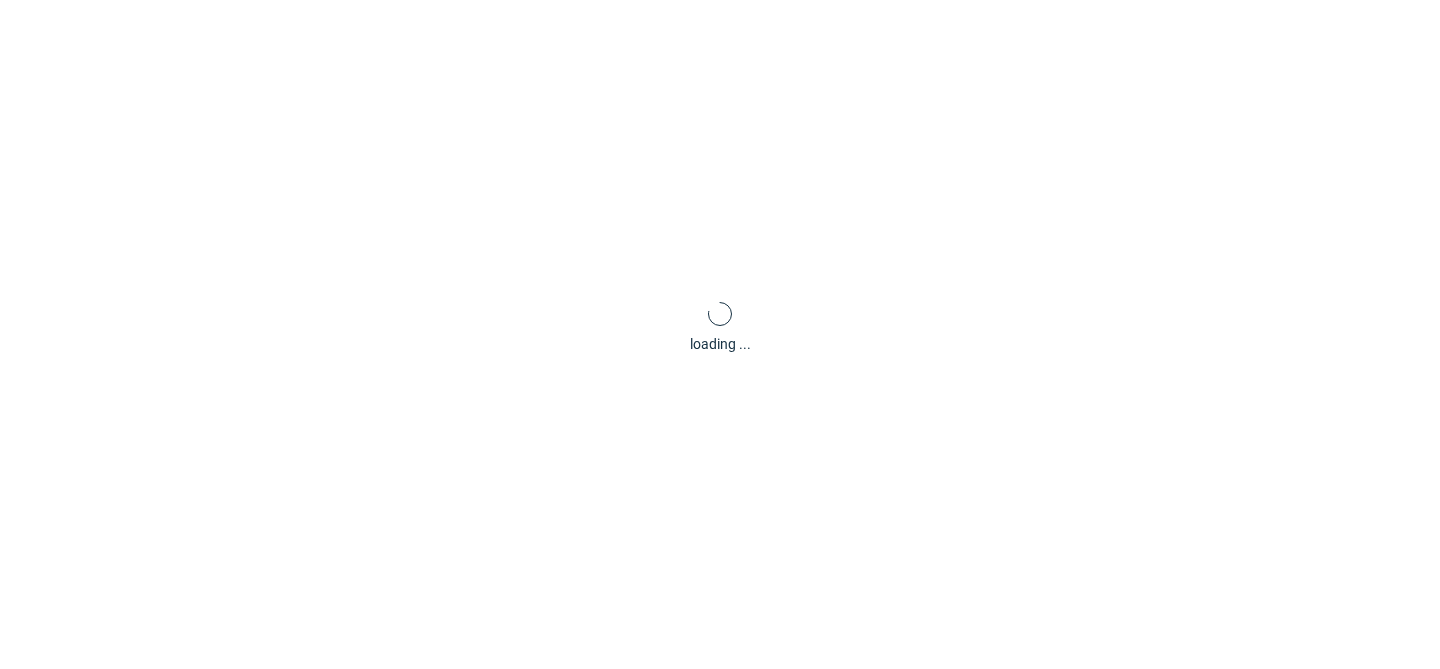 scroll, scrollTop: 5, scrollLeft: 0, axis: vertical 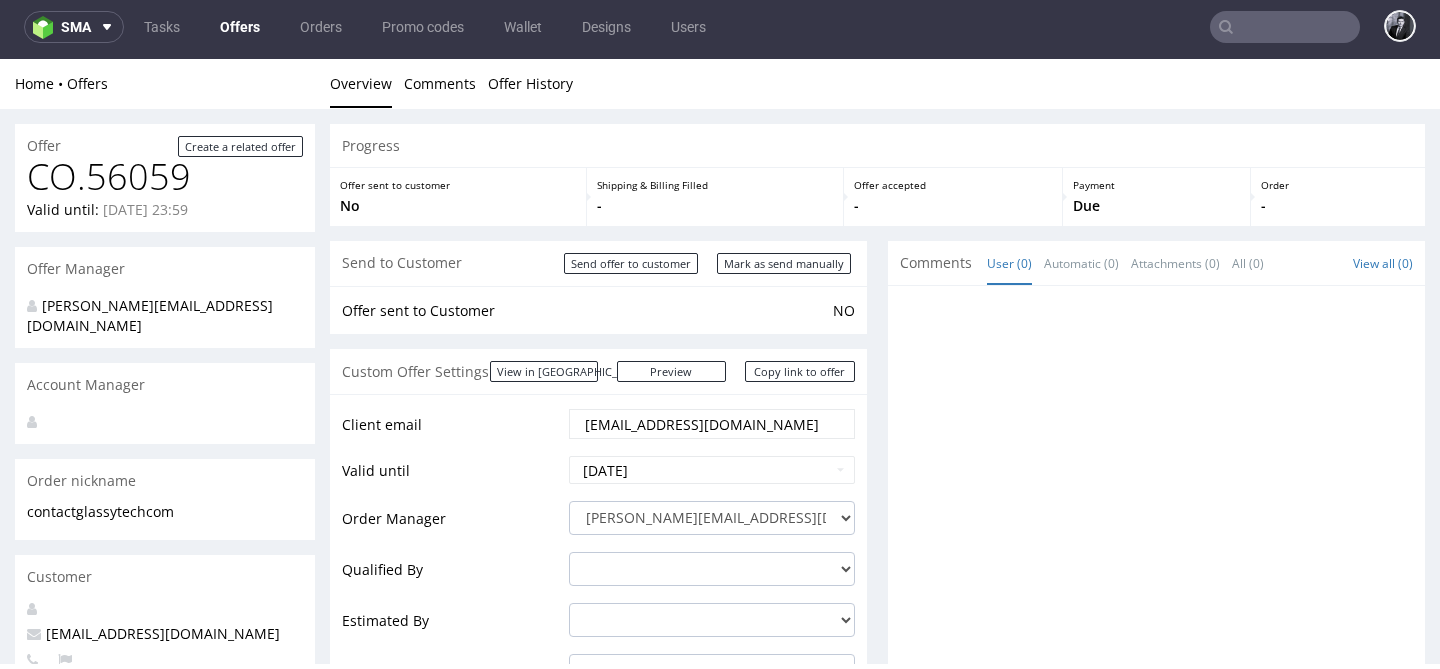 click on "Offers" at bounding box center [240, 27] 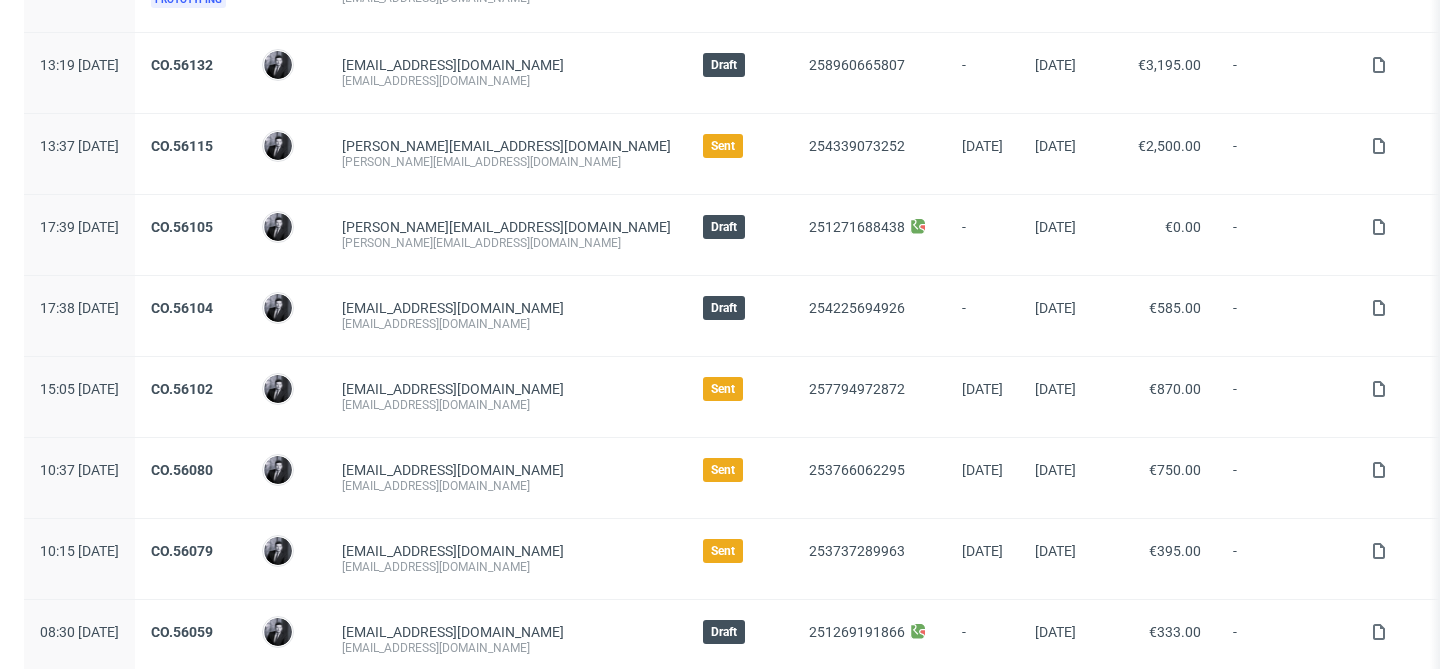 scroll, scrollTop: 289, scrollLeft: 0, axis: vertical 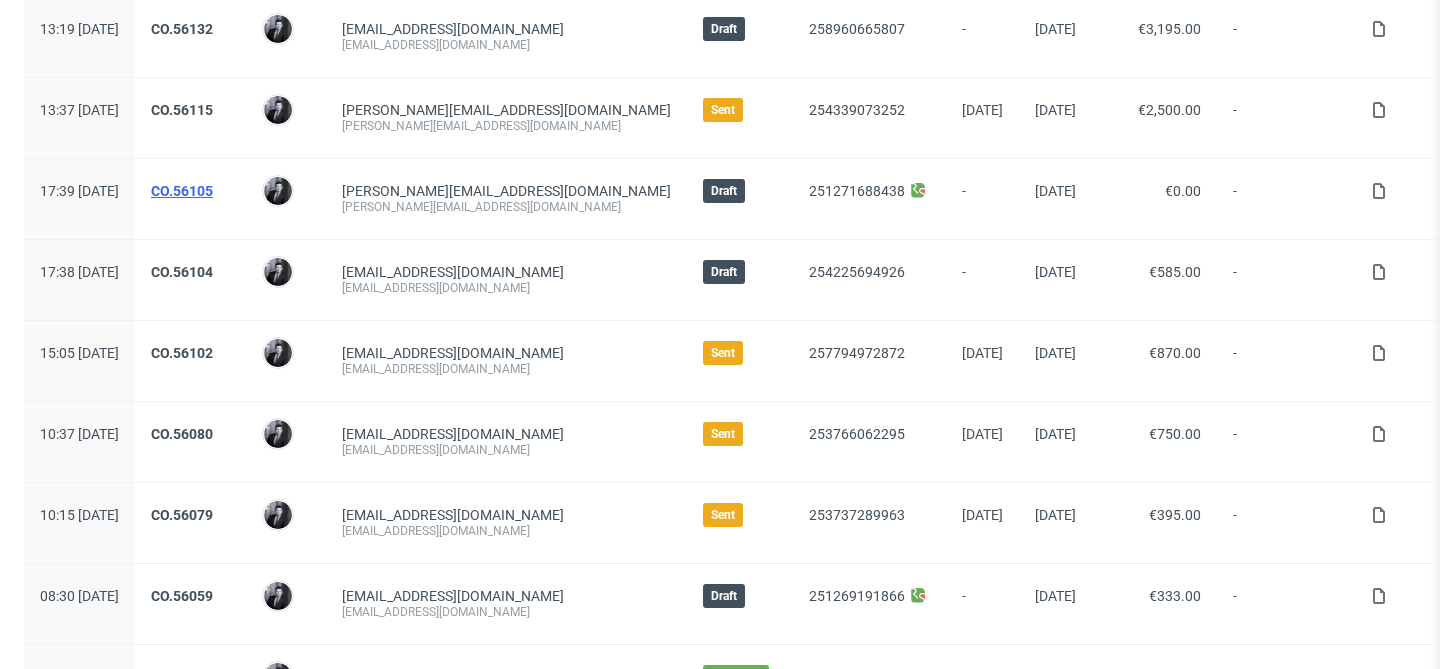 click on "CO.56105" at bounding box center (182, 191) 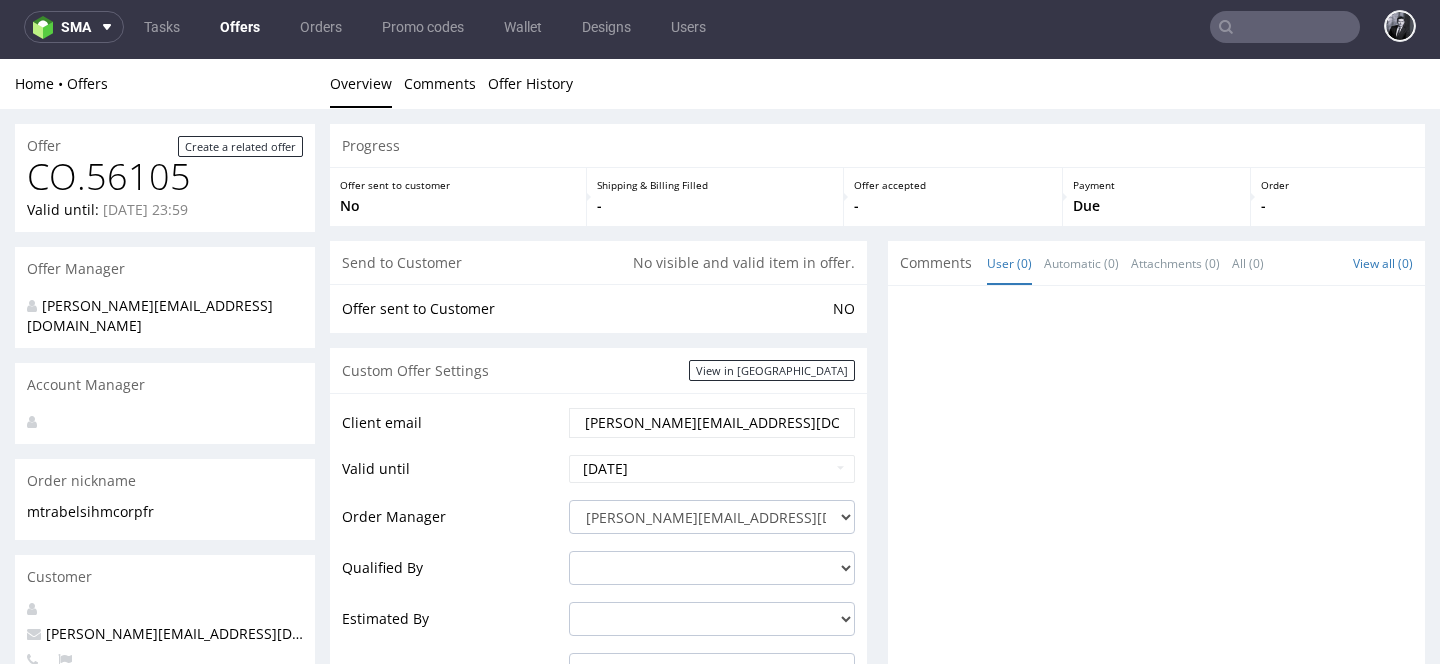 scroll, scrollTop: 5, scrollLeft: 0, axis: vertical 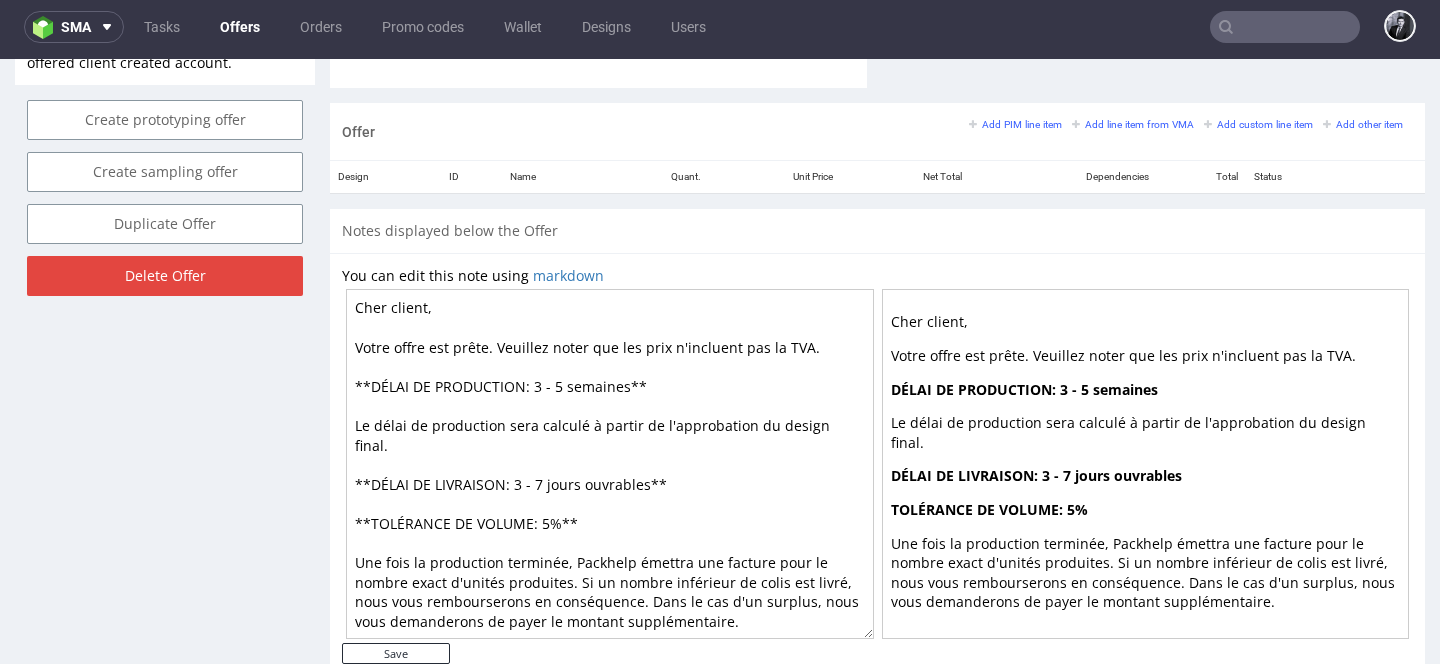 click on "Cher client,
Votre offre est prête. Veuillez noter que les prix n'incluent pas la TVA.
**DÉLAI DE PRODUCTION: 3 - 5 semaines**
Le délai de production sera calculé à partir de l'approbation du design final.
**DÉLAI DE LIVRAISON: 3 - 7 jours ouvrables**
**TOLÉRANCE DE VOLUME: 5%**
Une fois la production terminée, Packhelp émettra une facture pour le nombre exact d'unités produites. Si un nombre inférieur de colis est livré, nous vous rembourserons en conséquence. Dans le cas d'un surplus, nous vous demanderons de payer le montant supplémentaire." at bounding box center [610, 464] 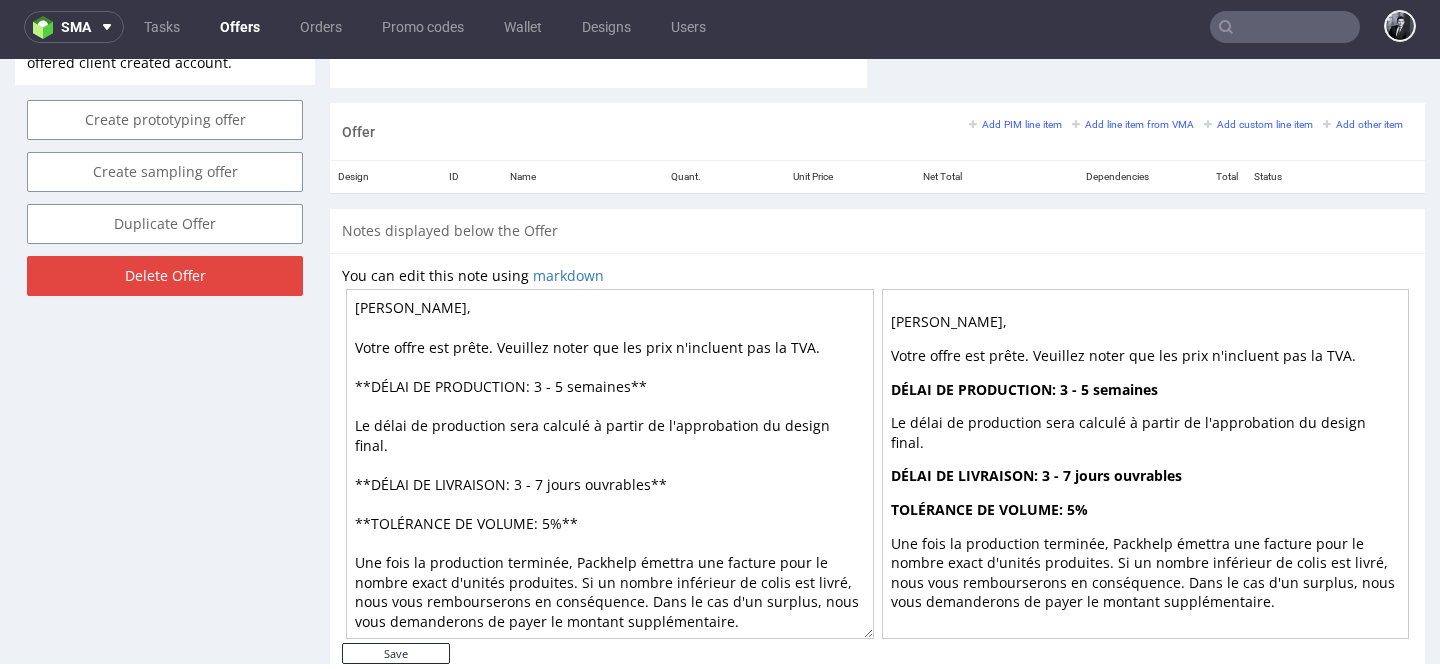 scroll, scrollTop: 1185, scrollLeft: 0, axis: vertical 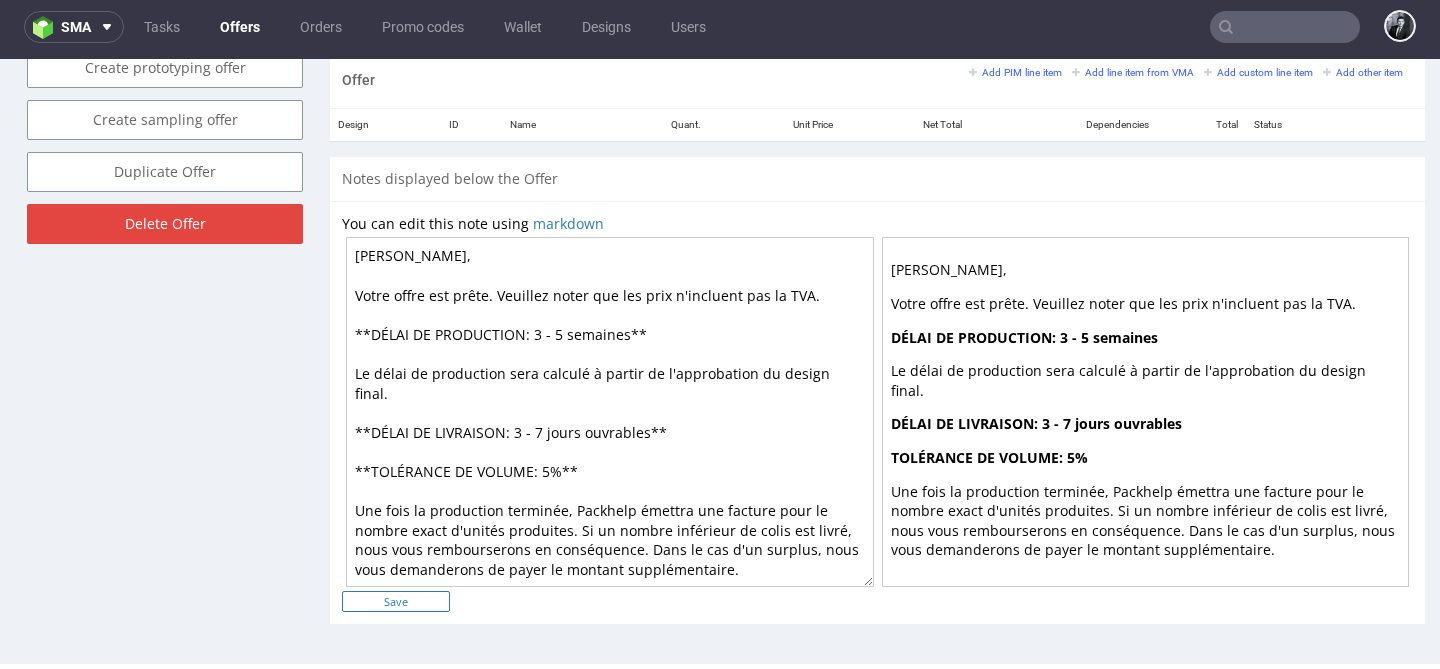 type on "Cher Mikael,
Votre offre est prête. Veuillez noter que les prix n'incluent pas la TVA.
**DÉLAI DE PRODUCTION: 3 - 5 semaines**
Le délai de production sera calculé à partir de l'approbation du design final.
**DÉLAI DE LIVRAISON: 3 - 7 jours ouvrables**
**TOLÉRANCE DE VOLUME: 5%**
Une fois la production terminée, Packhelp émettra une facture pour le nombre exact d'unités produites. Si un nombre inférieur de colis est livré, nous vous rembourserons en conséquence. Dans le cas d'un surplus, nous vous demanderons de payer le montant supplémentaire." 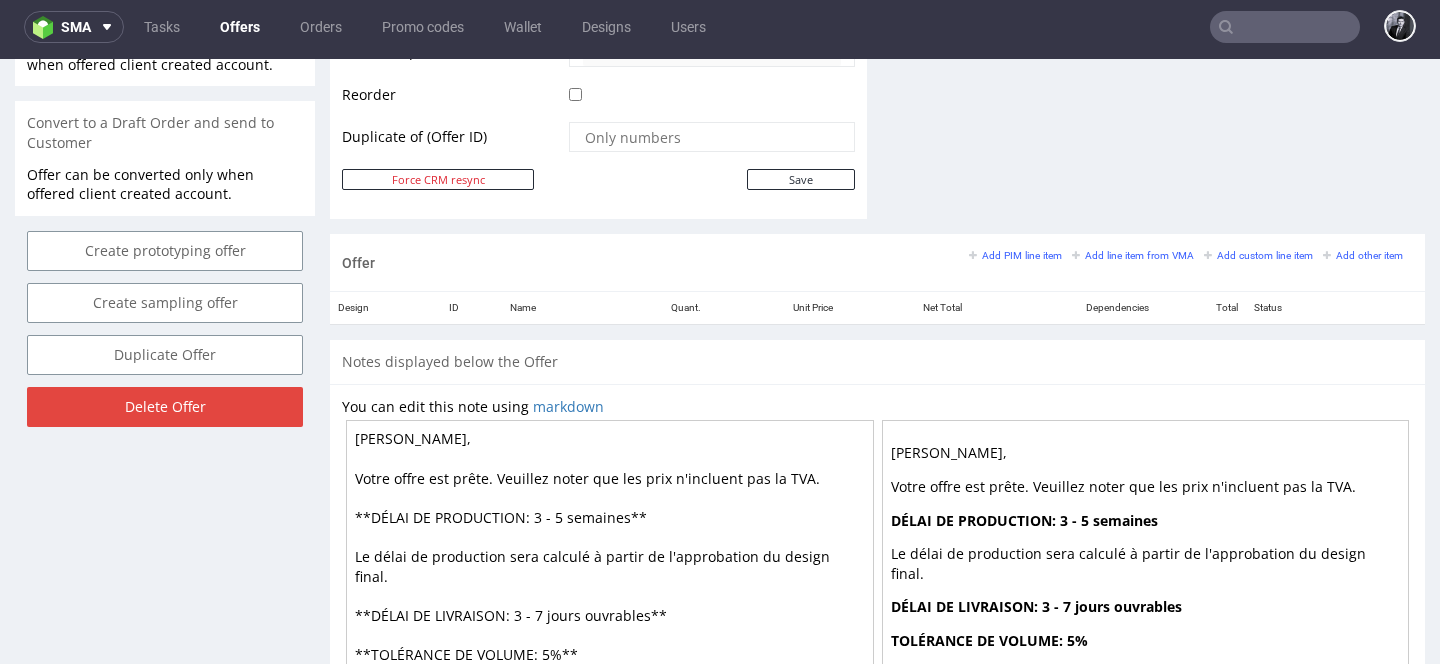 scroll, scrollTop: 1010, scrollLeft: 0, axis: vertical 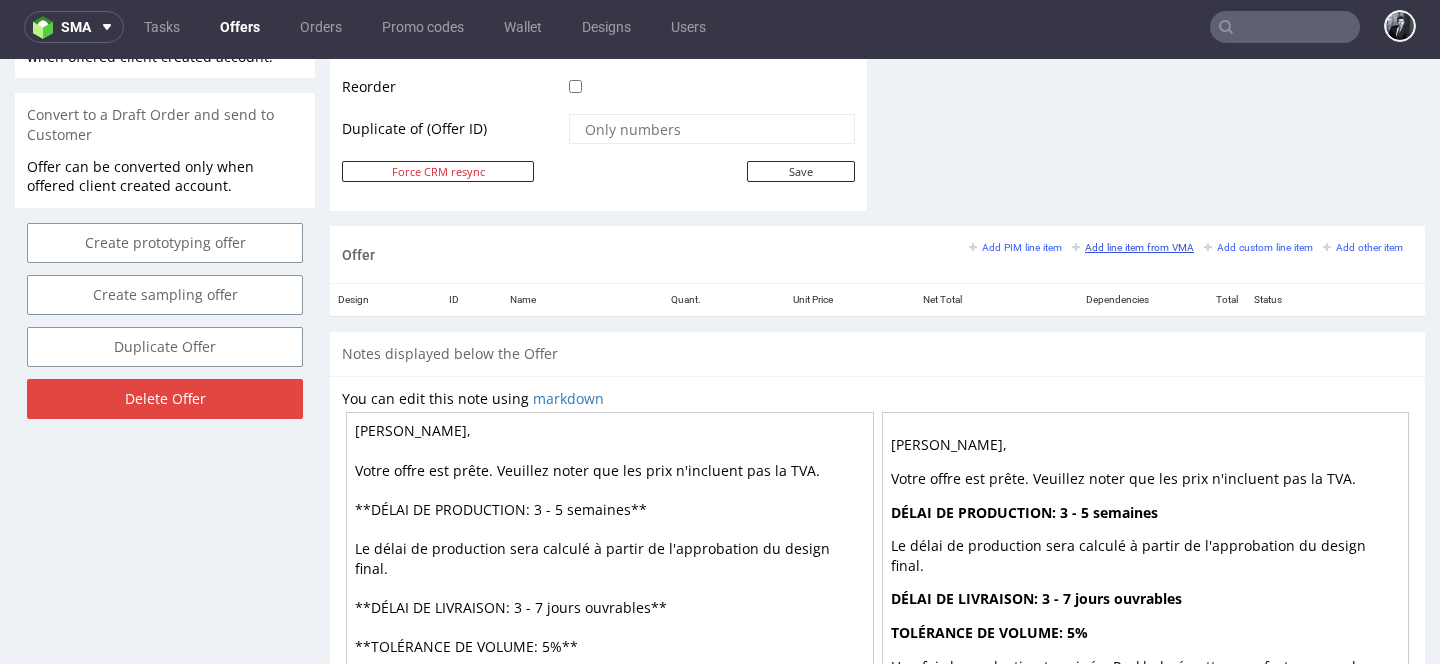 click on "Add line item from VMA" at bounding box center [1133, 247] 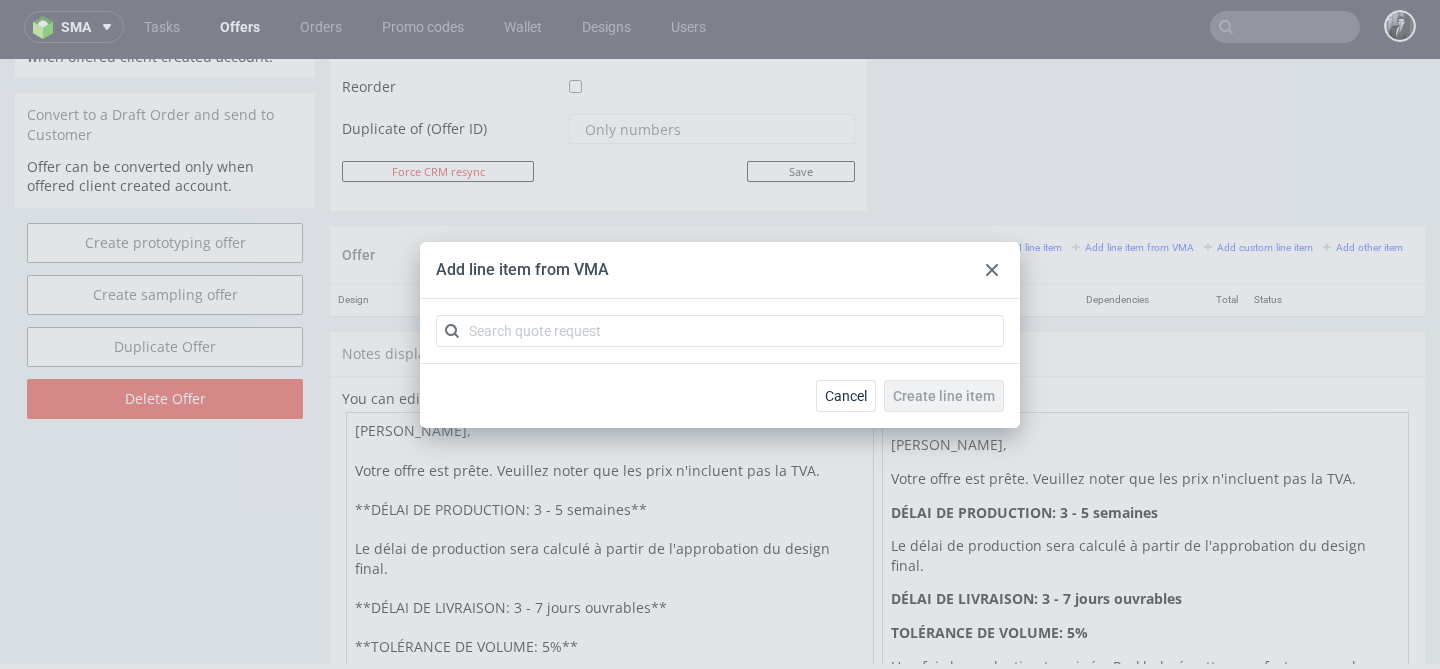 click 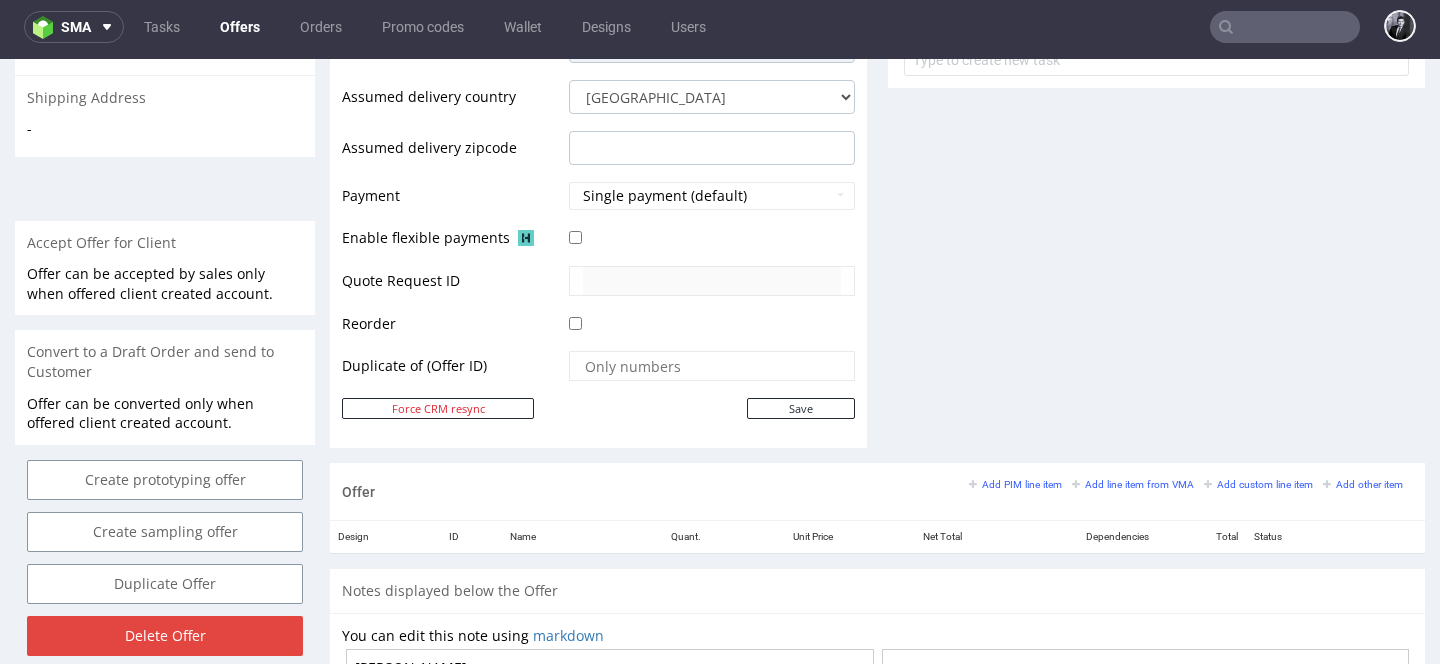 scroll, scrollTop: 786, scrollLeft: 0, axis: vertical 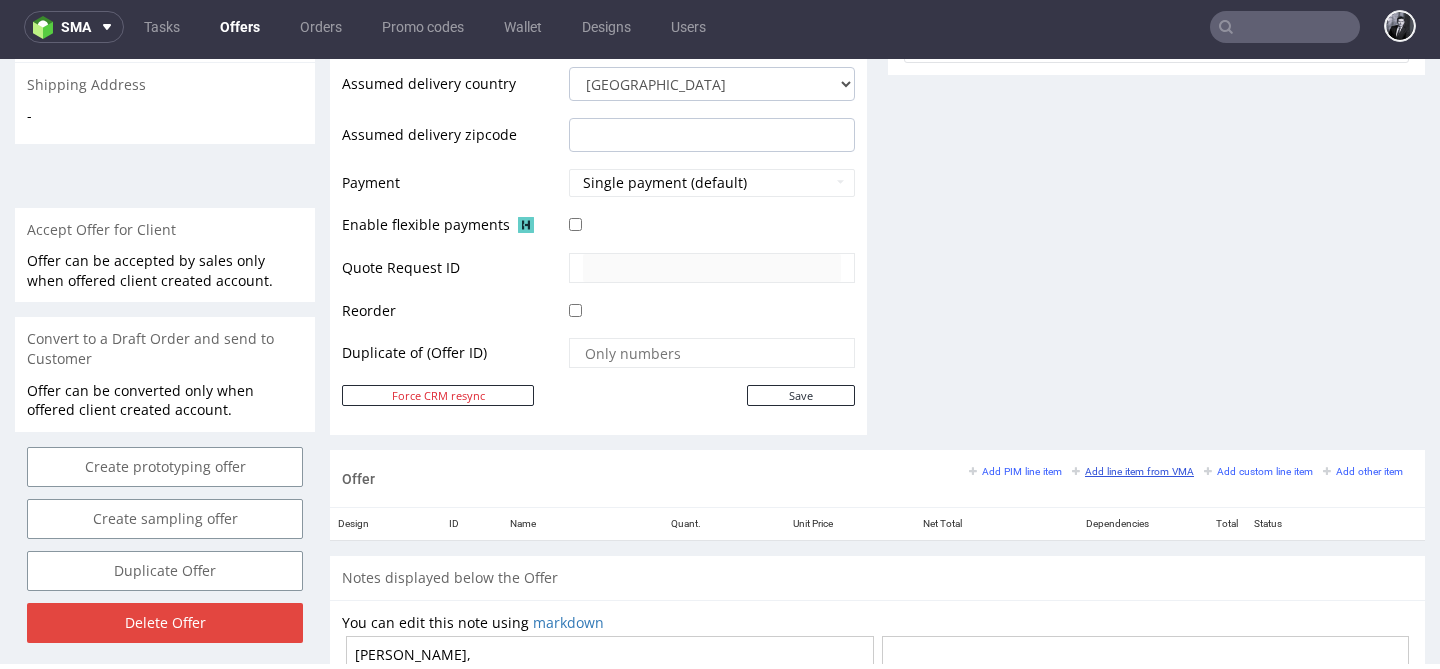 click on "Add line item from VMA" at bounding box center [1133, 471] 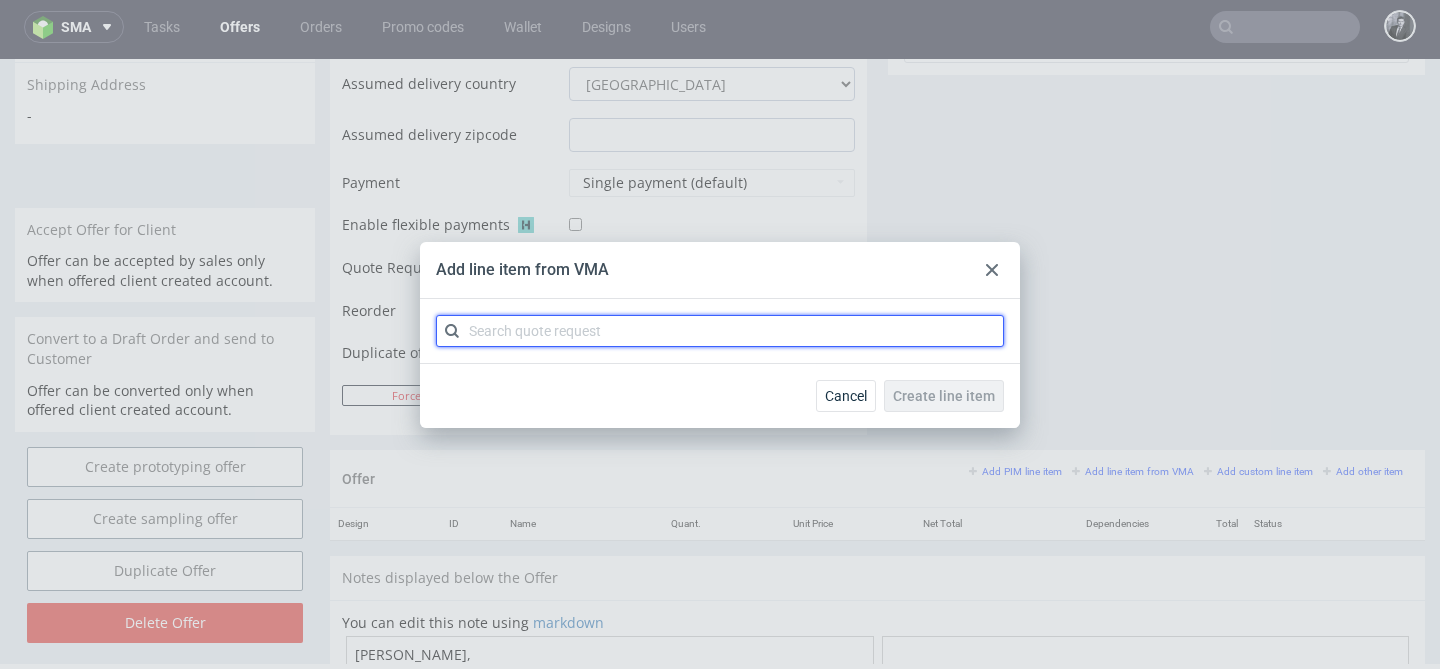 click at bounding box center [720, 331] 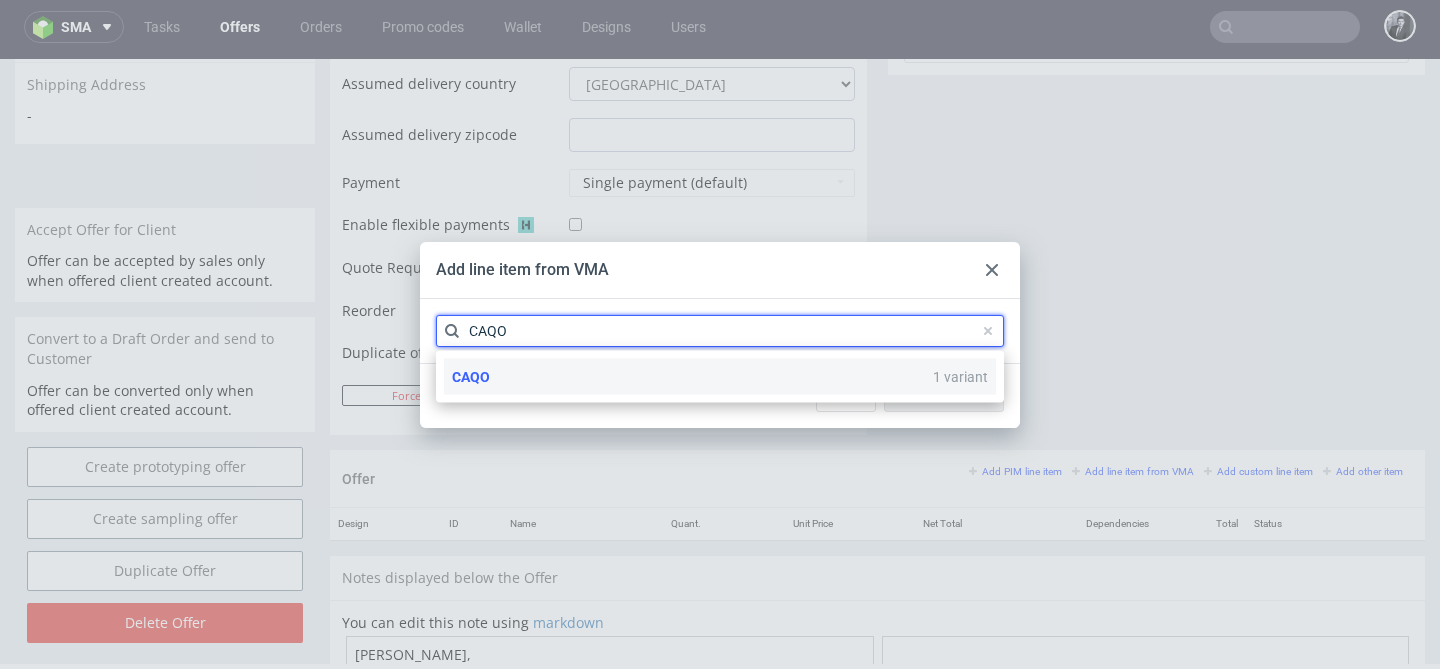 type on "CAQO" 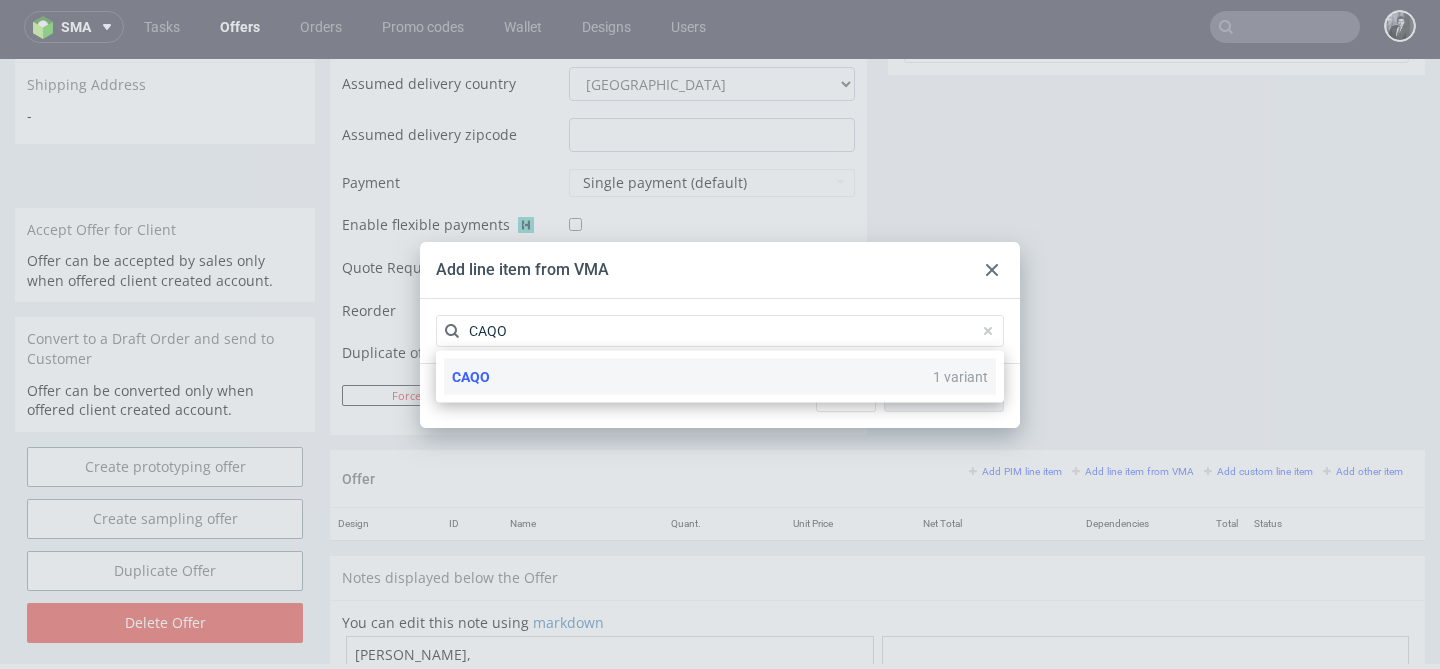 click on "CAQO 1 variant" at bounding box center [720, 377] 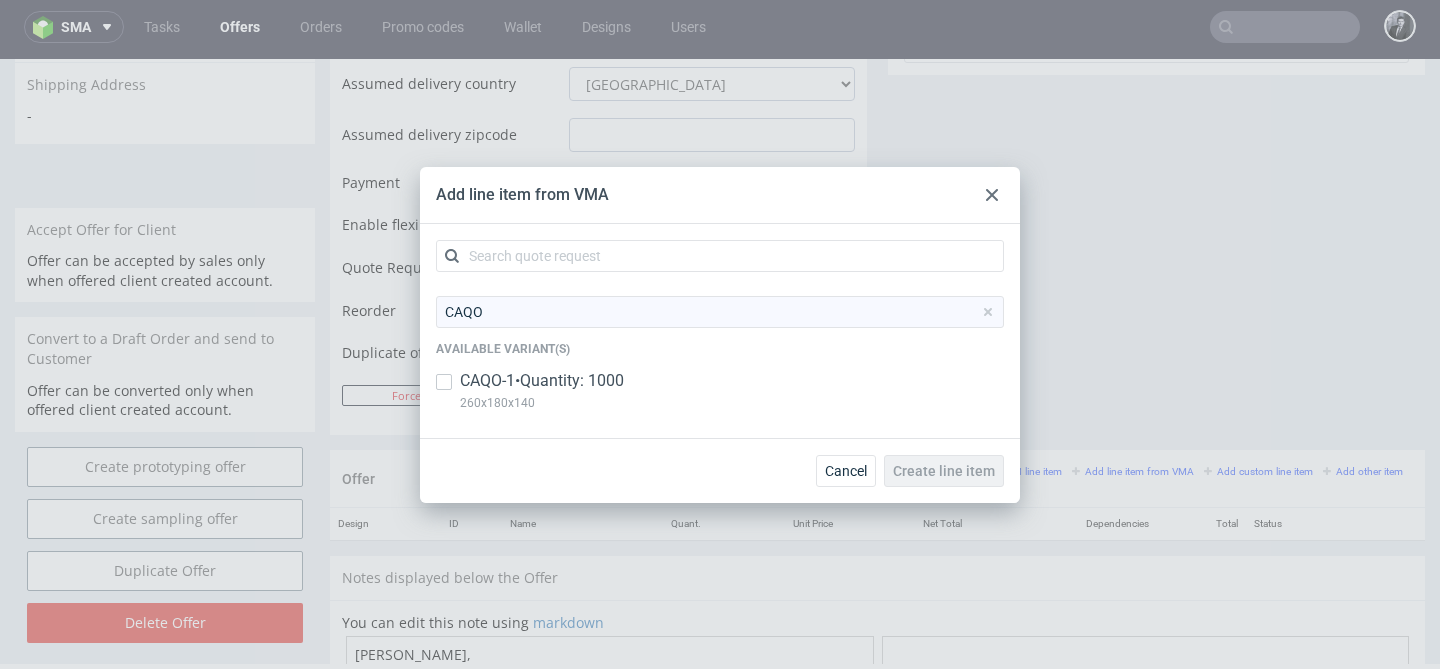 click on "CAQO-1  •  Quantity: 1000" at bounding box center (542, 381) 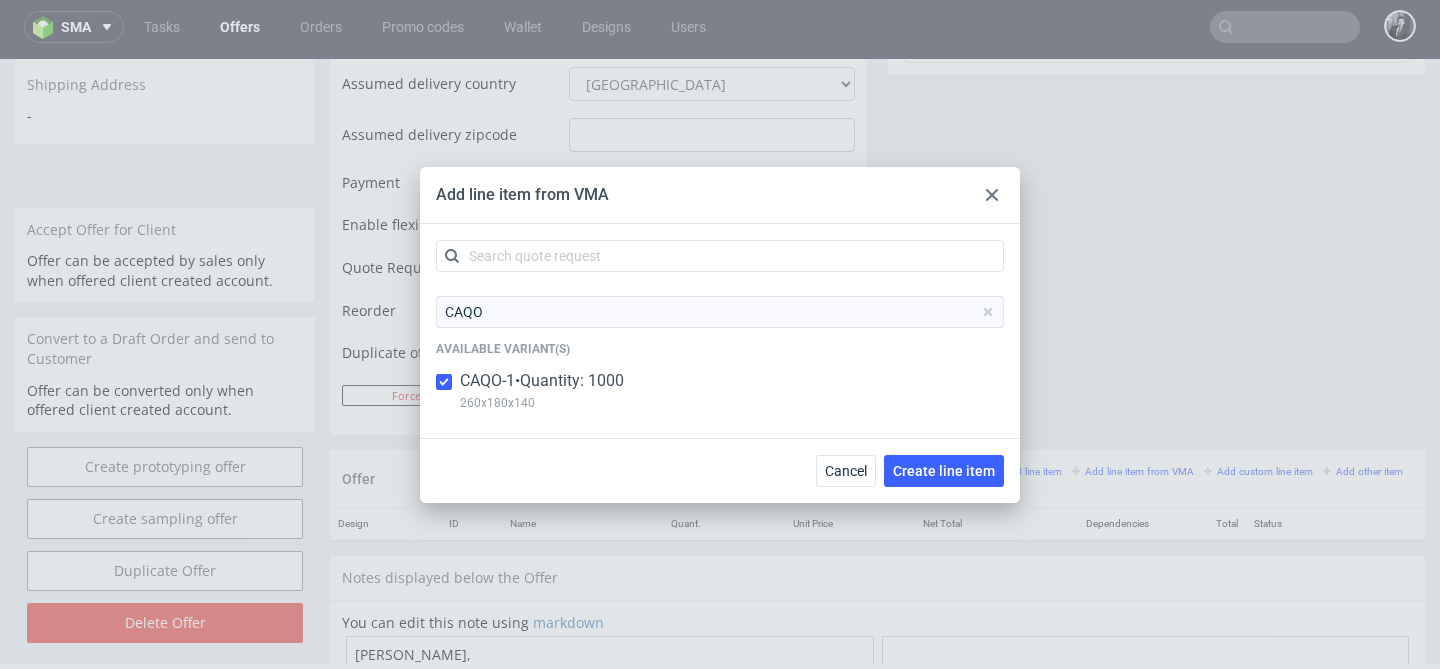 checkbox on "true" 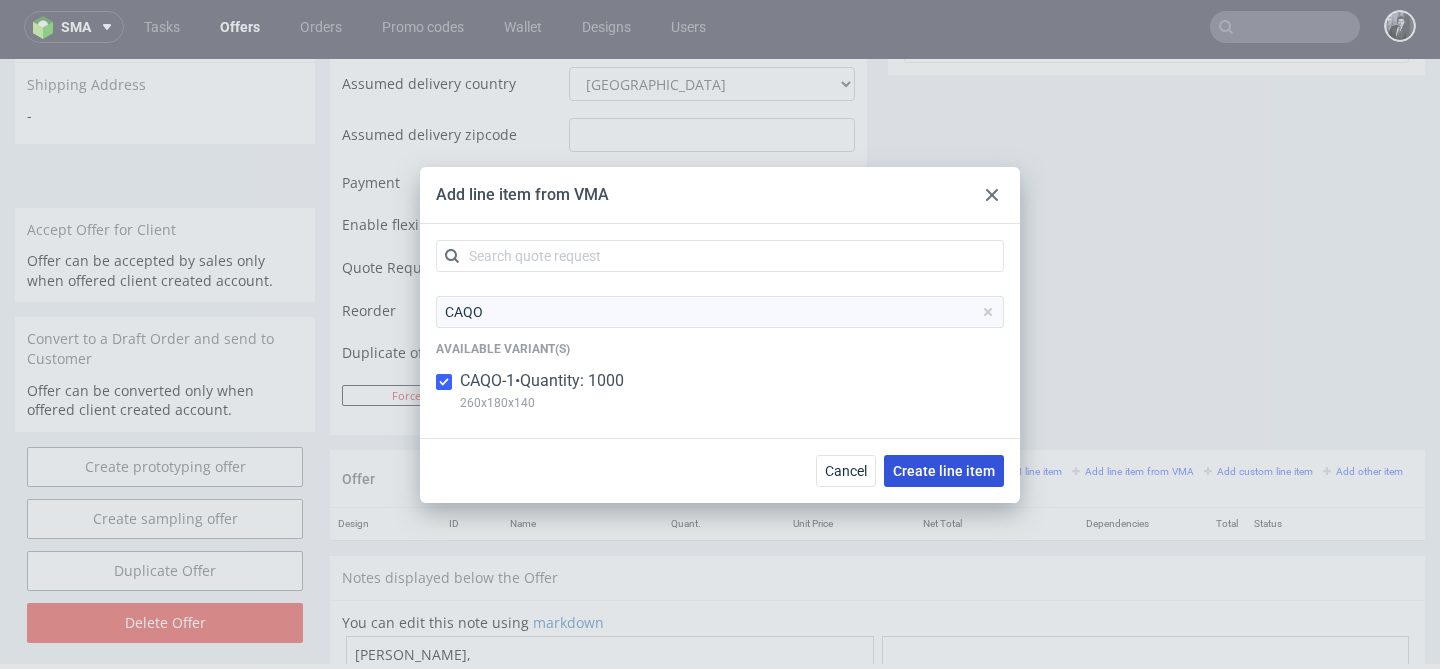 click on "Create line item" at bounding box center [944, 471] 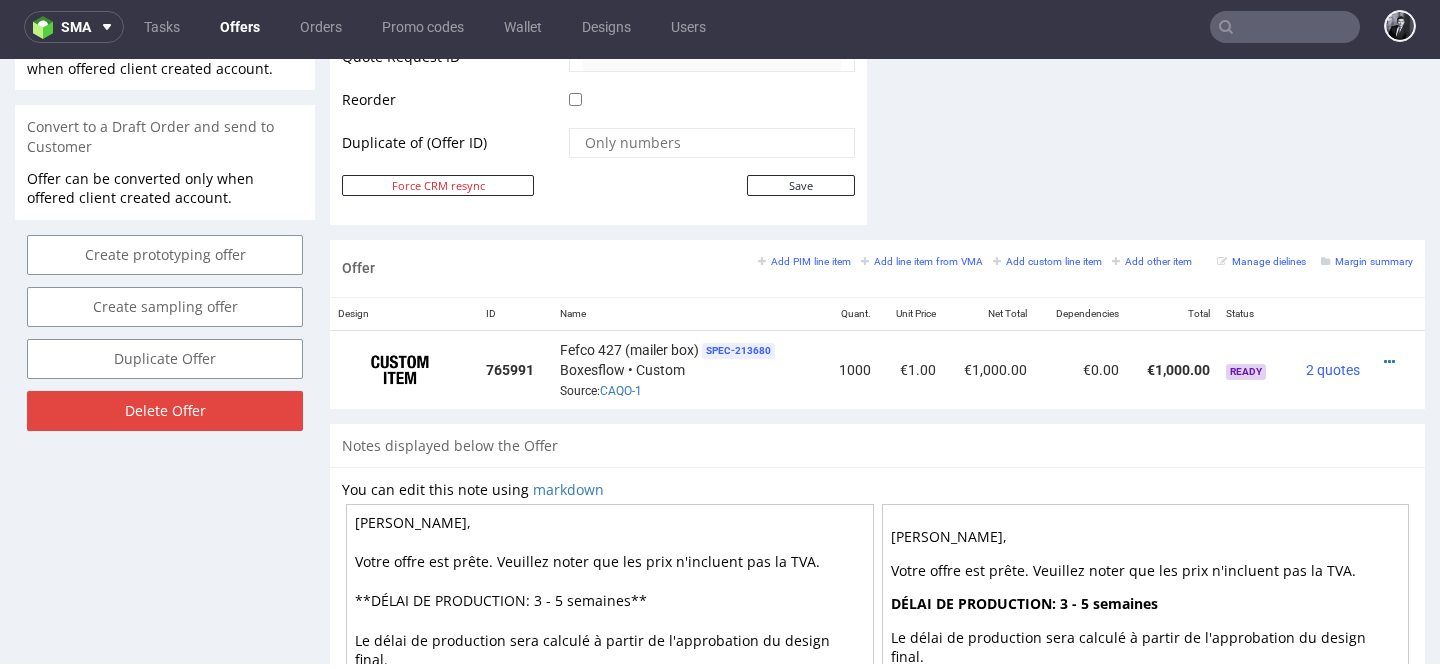scroll, scrollTop: 1009, scrollLeft: 0, axis: vertical 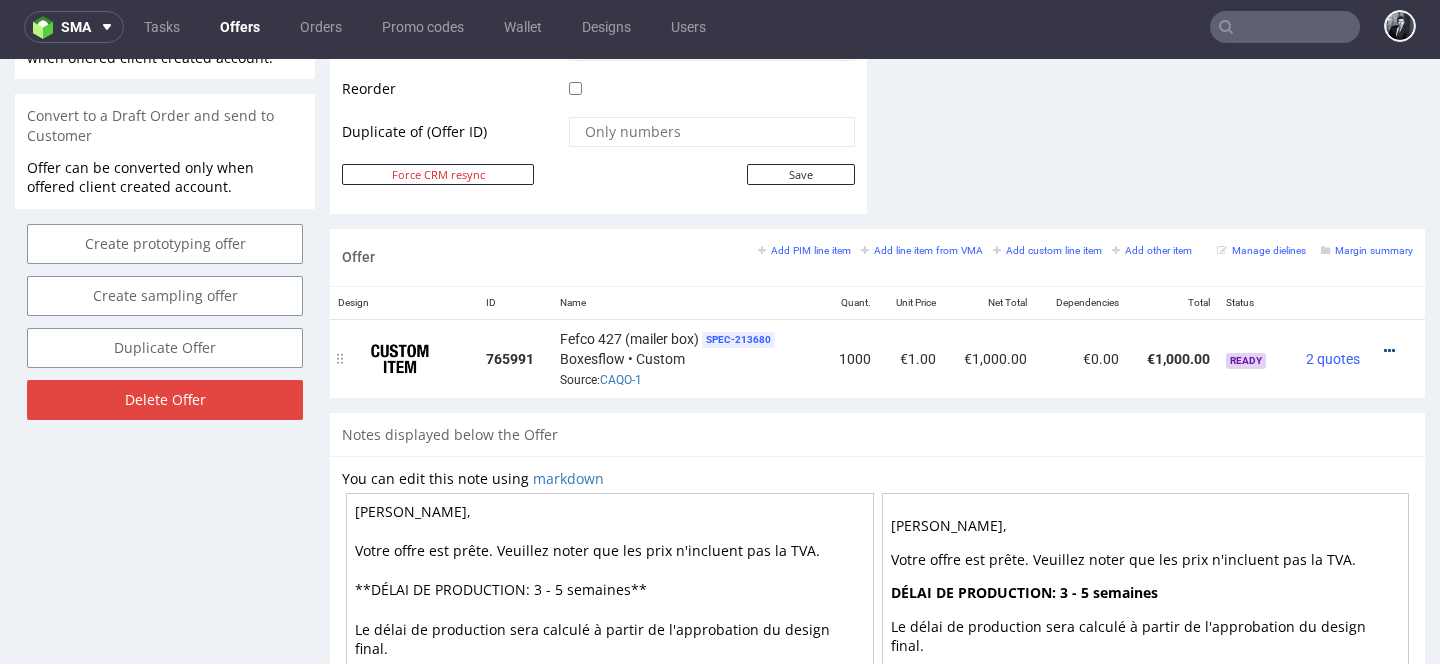 click at bounding box center (1389, 351) 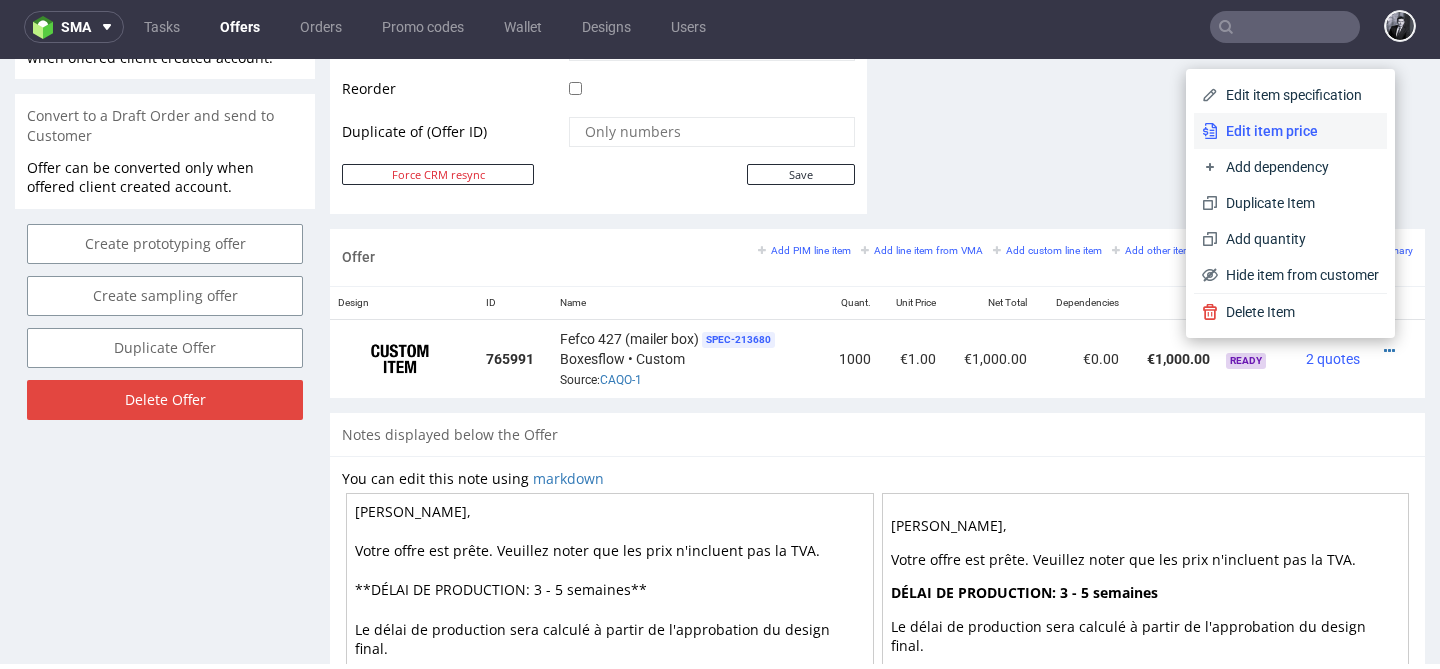 click on "Edit item price" at bounding box center (1298, 131) 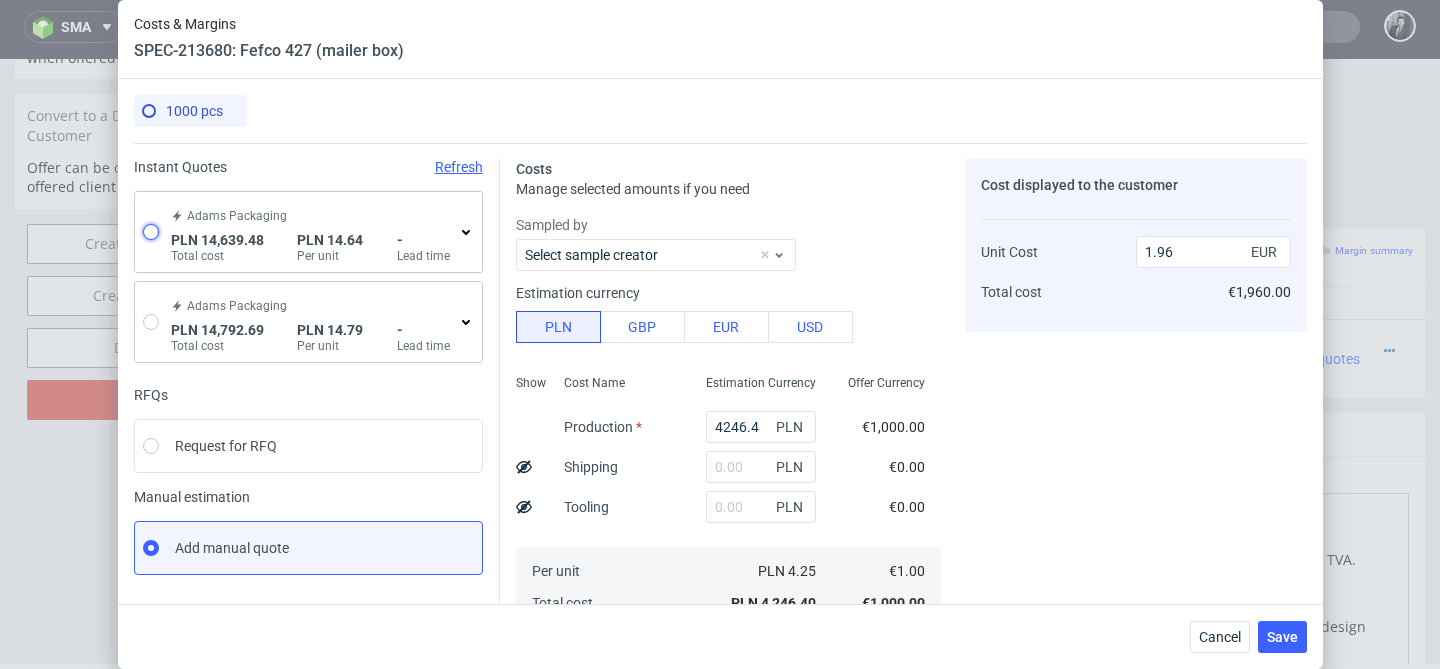 click at bounding box center [151, 232] 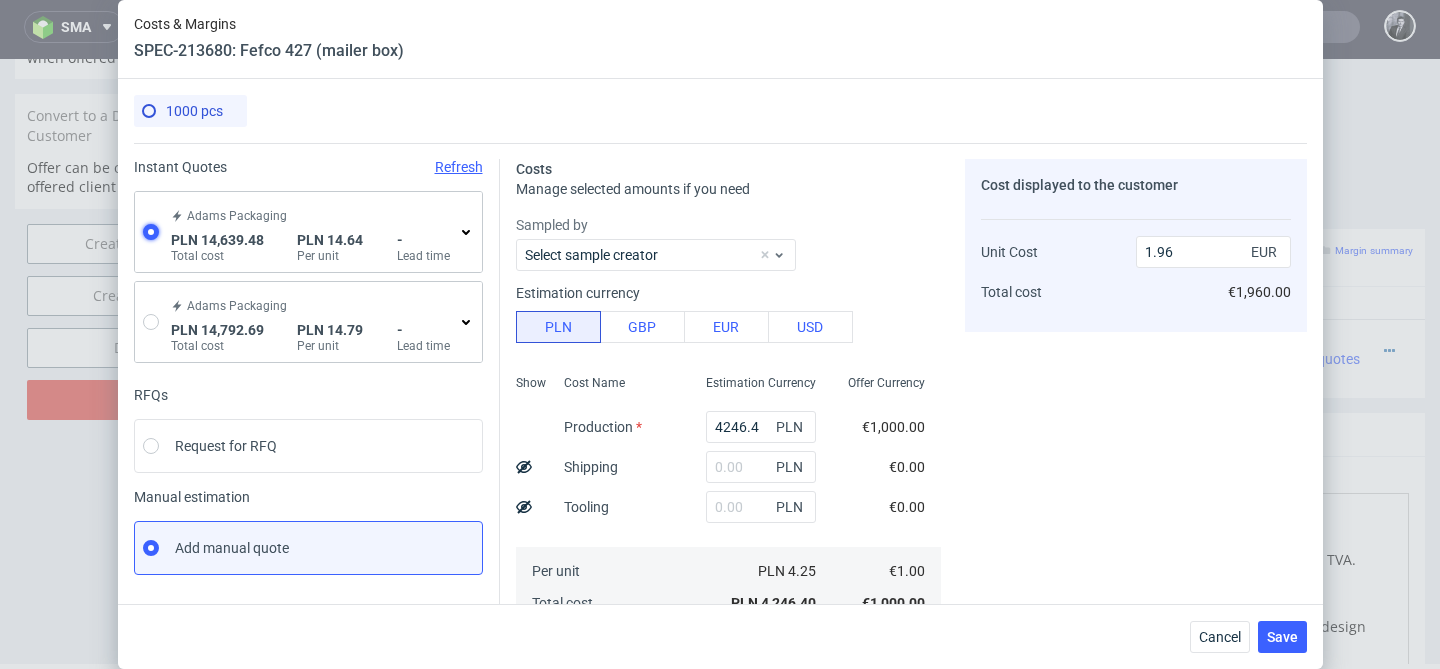 radio on "true" 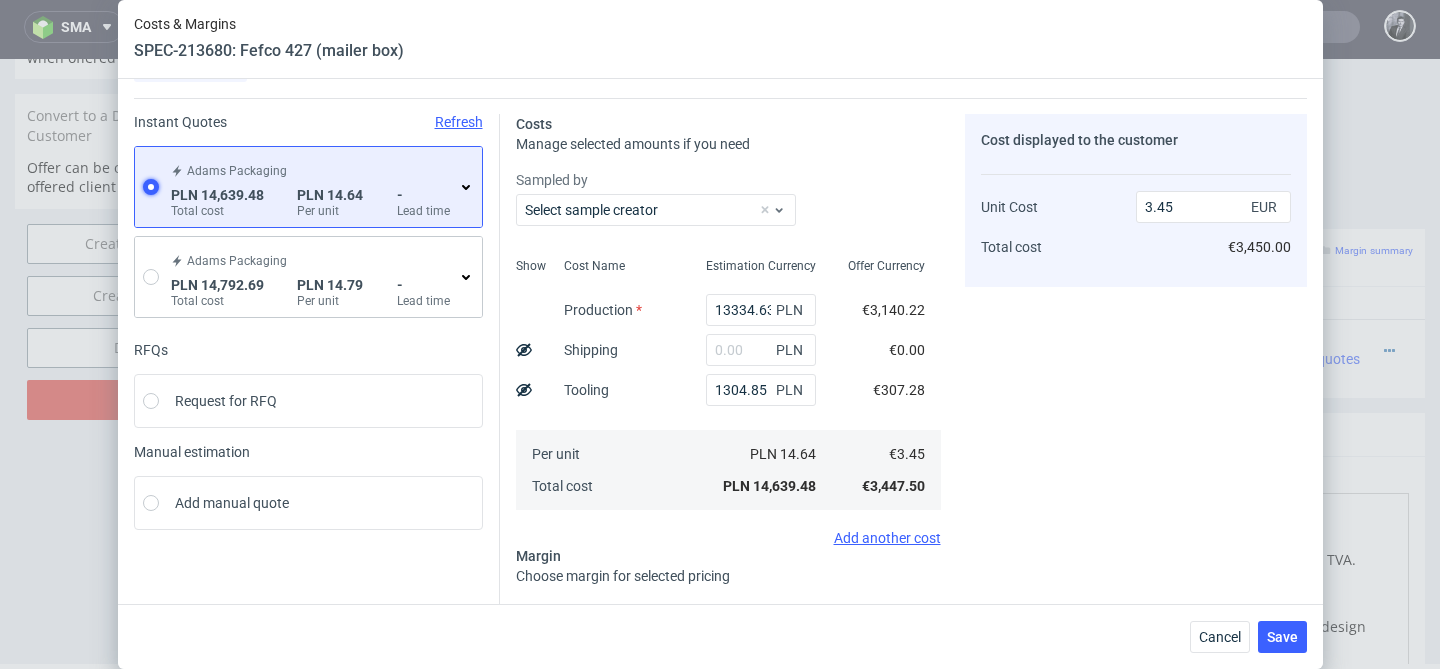 scroll, scrollTop: 15, scrollLeft: 0, axis: vertical 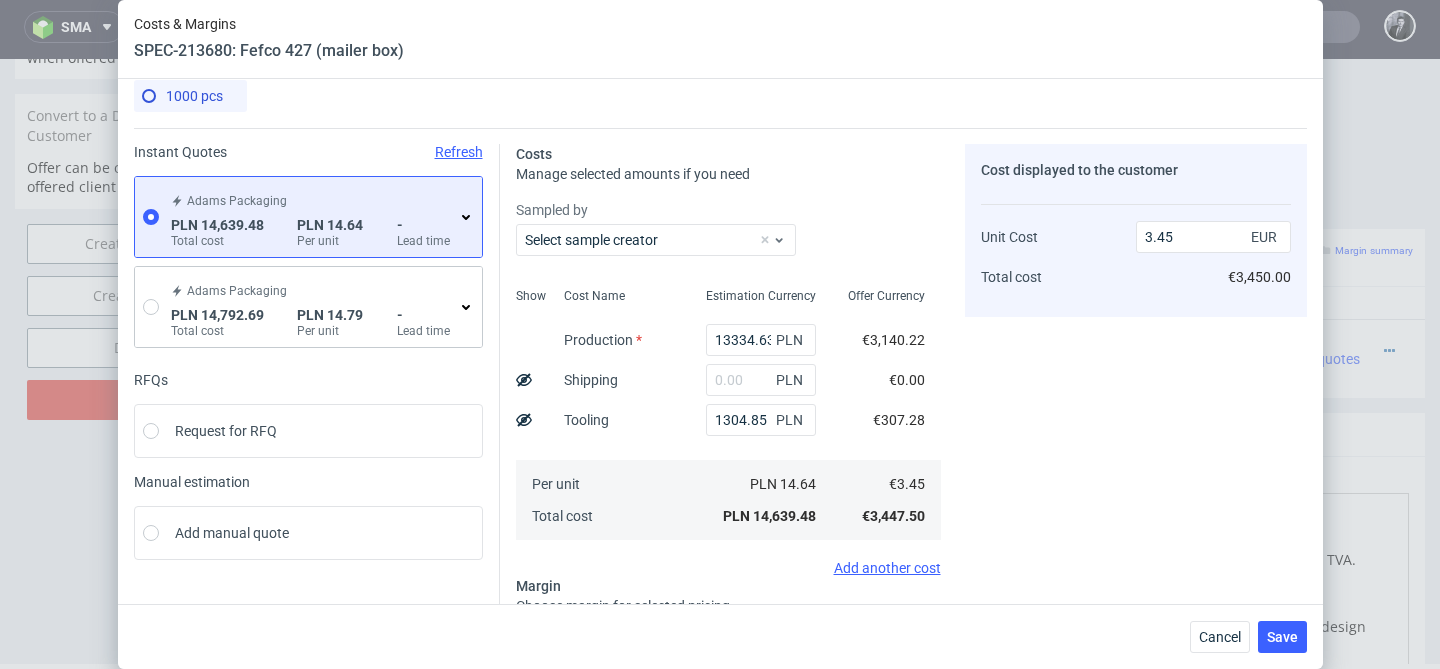click 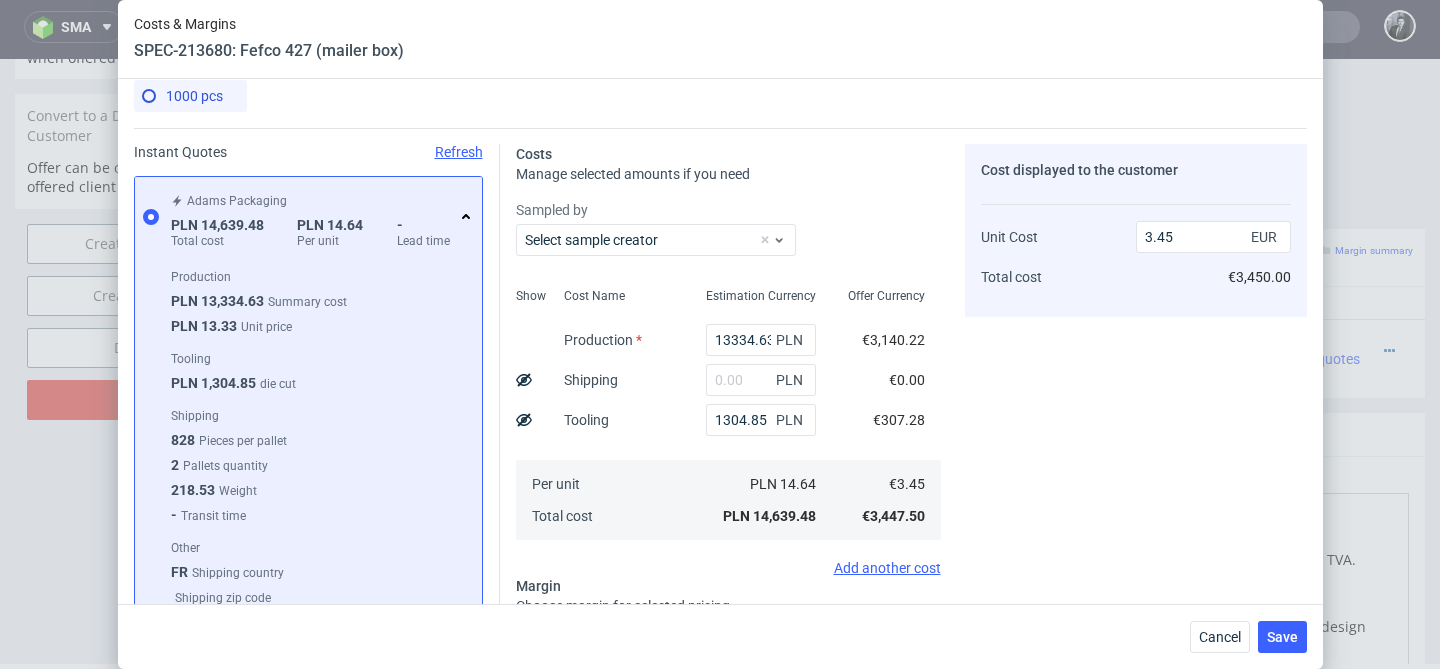 scroll, scrollTop: 103, scrollLeft: 0, axis: vertical 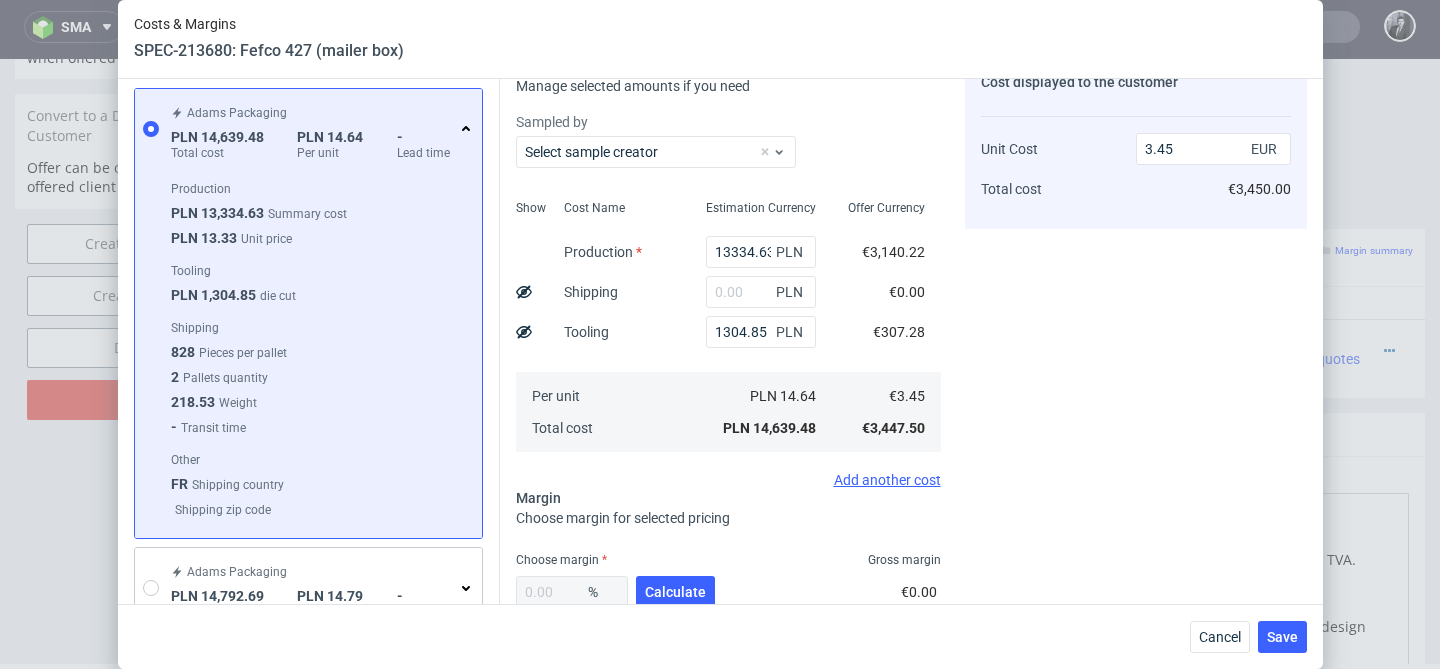 click on "PLN" at bounding box center [792, 292] 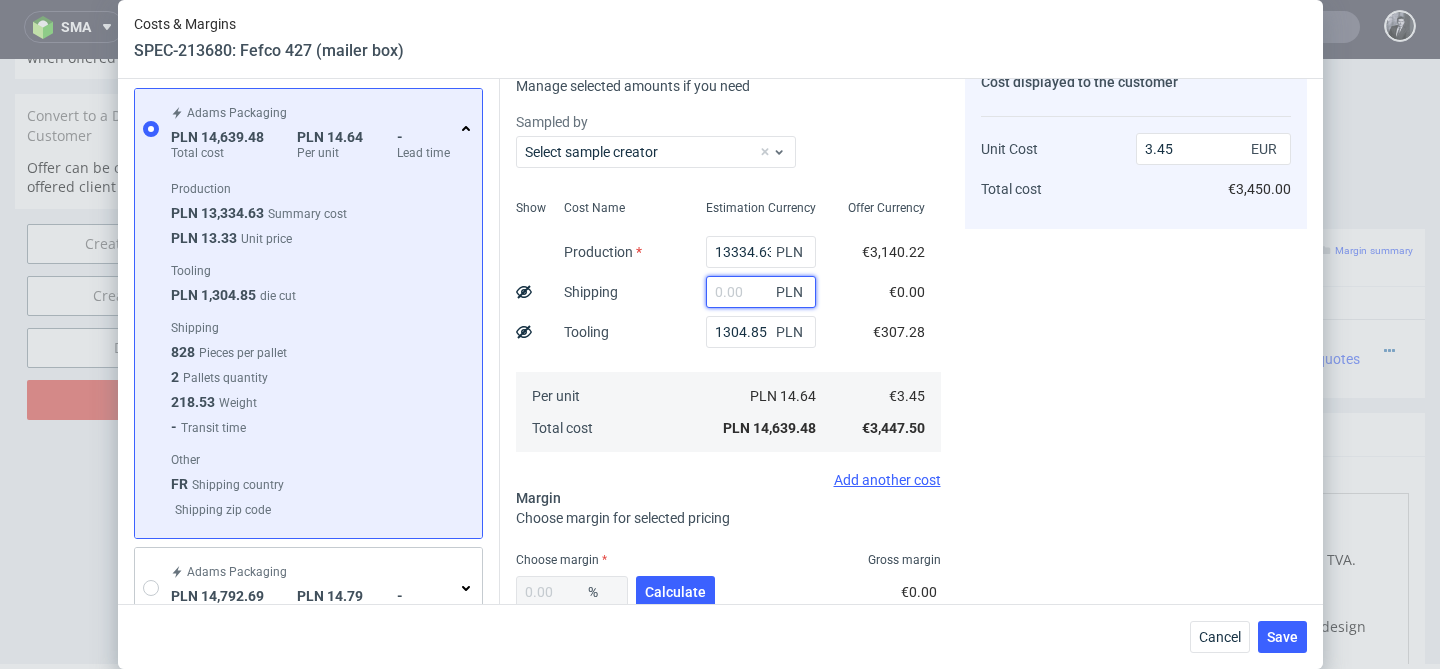 click at bounding box center (761, 292) 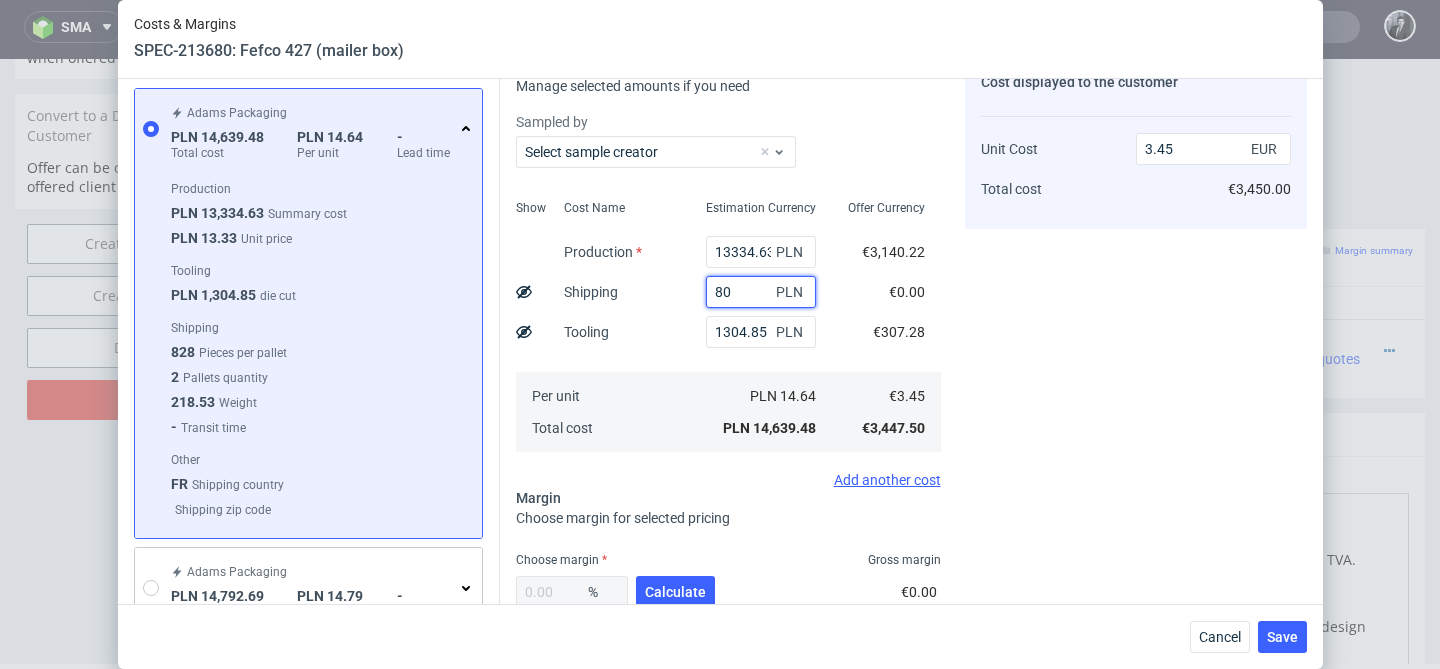 type on "800" 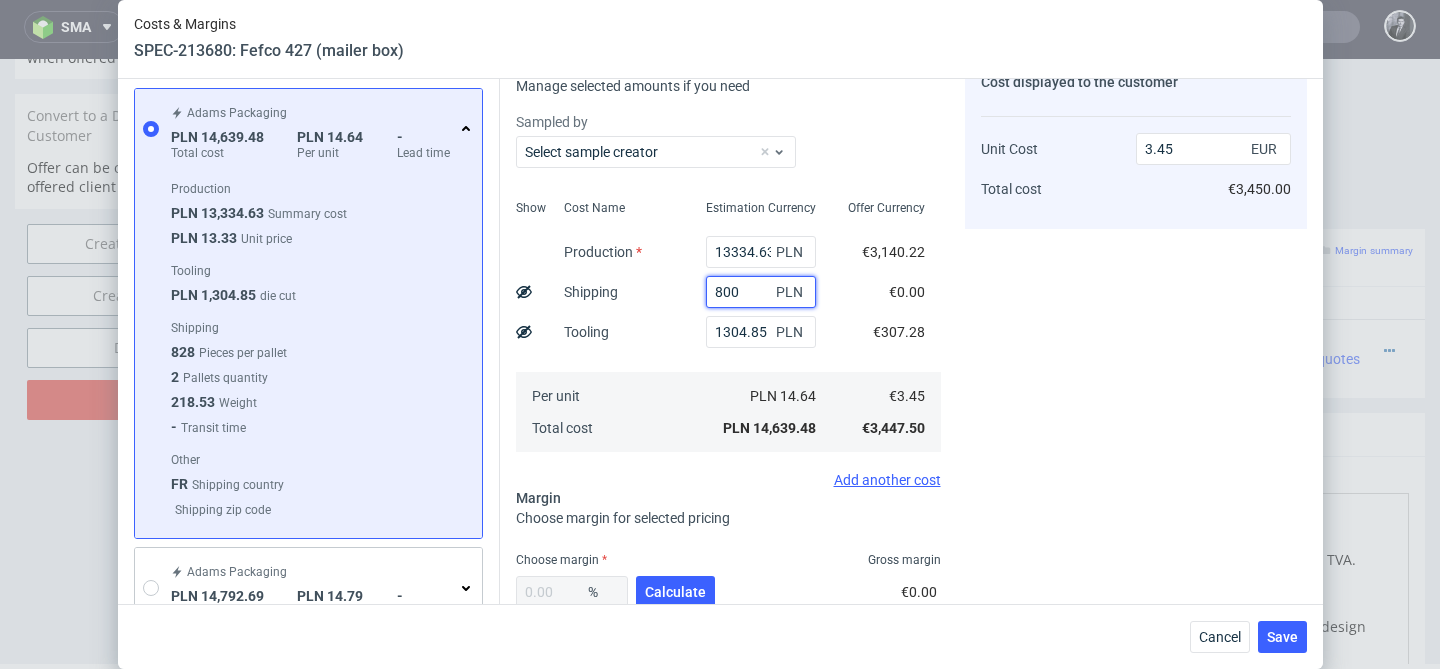type on "3.64" 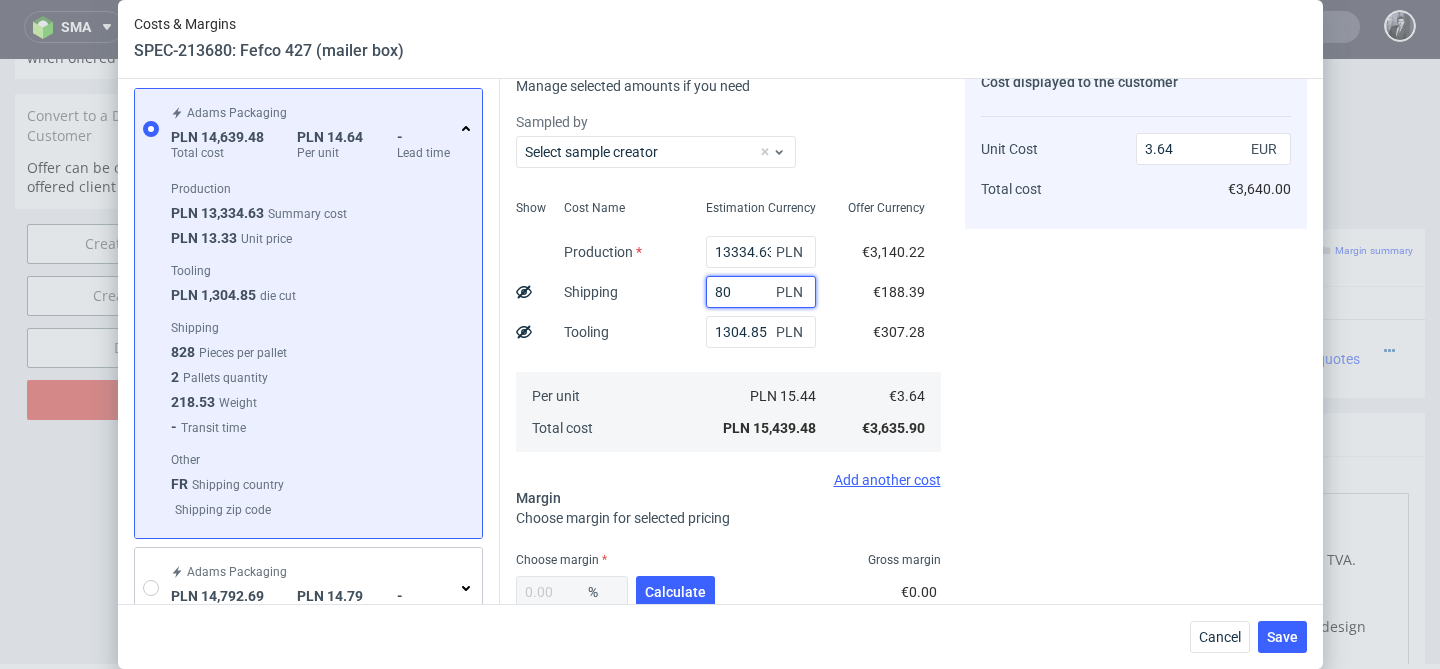 type on "8" 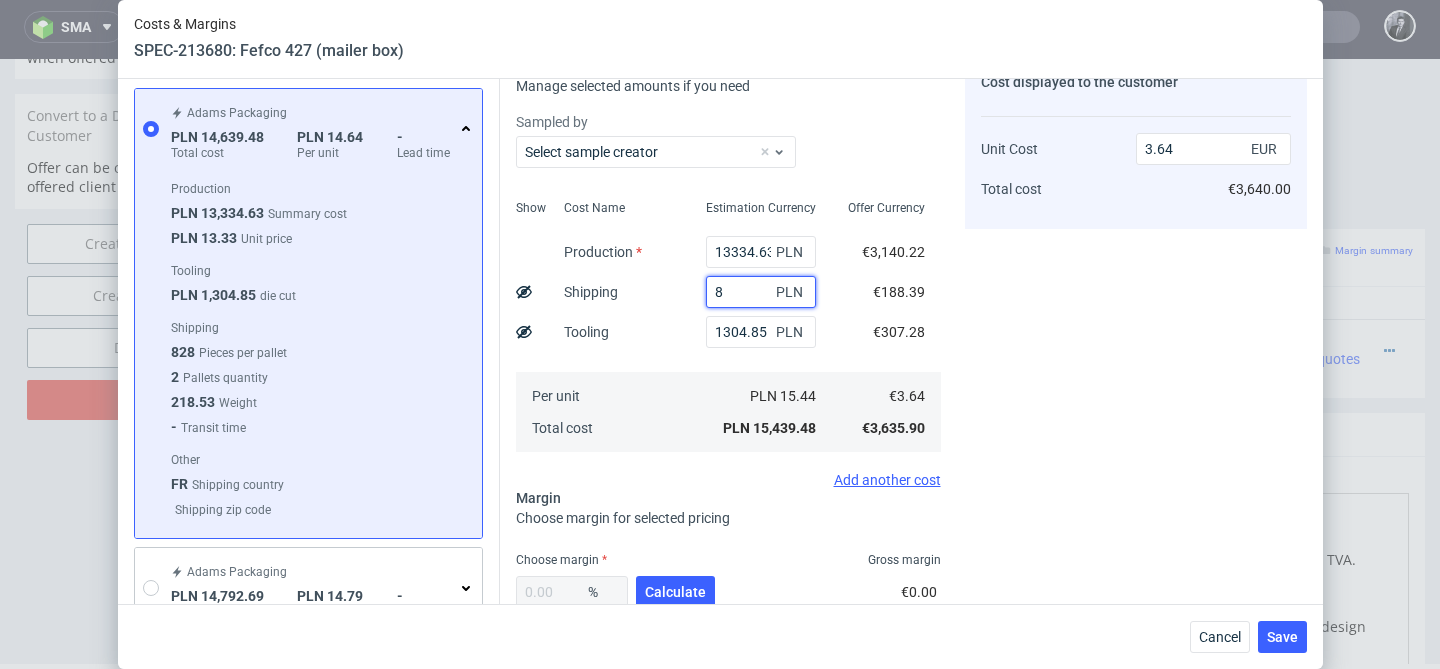type 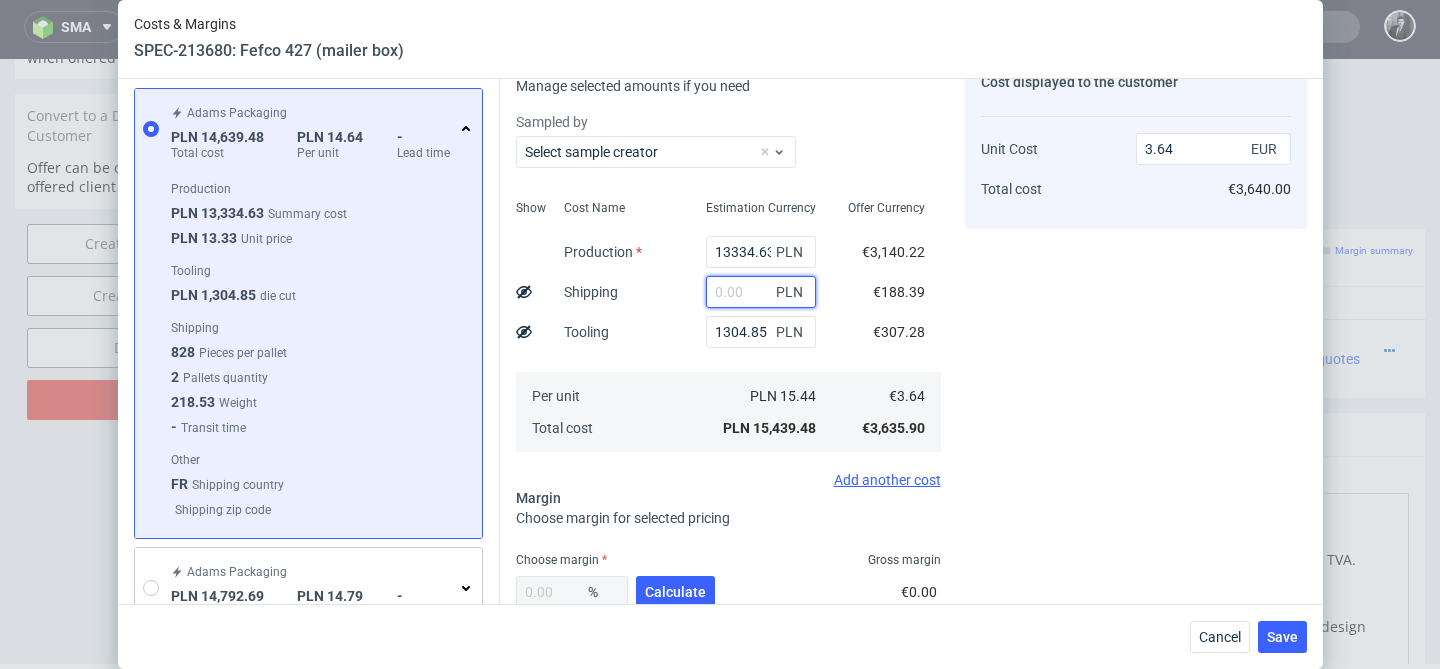 type on "3.45" 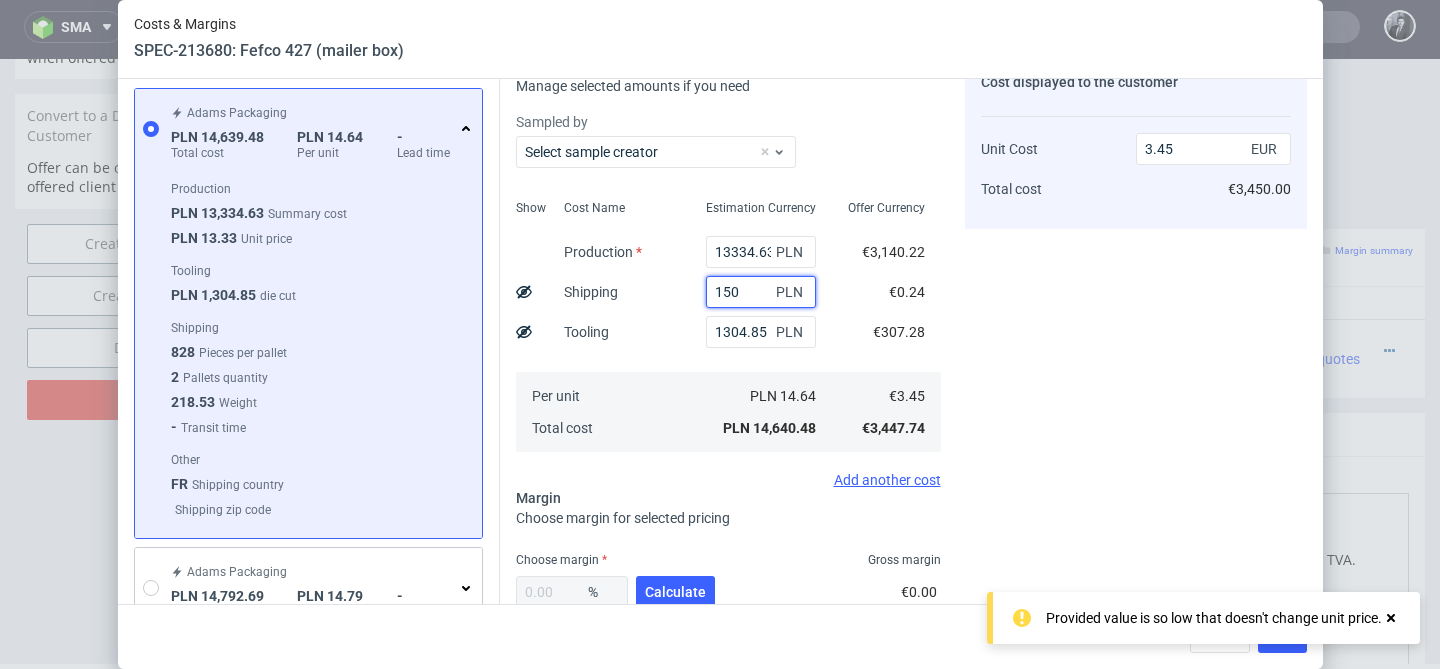 type on "1500" 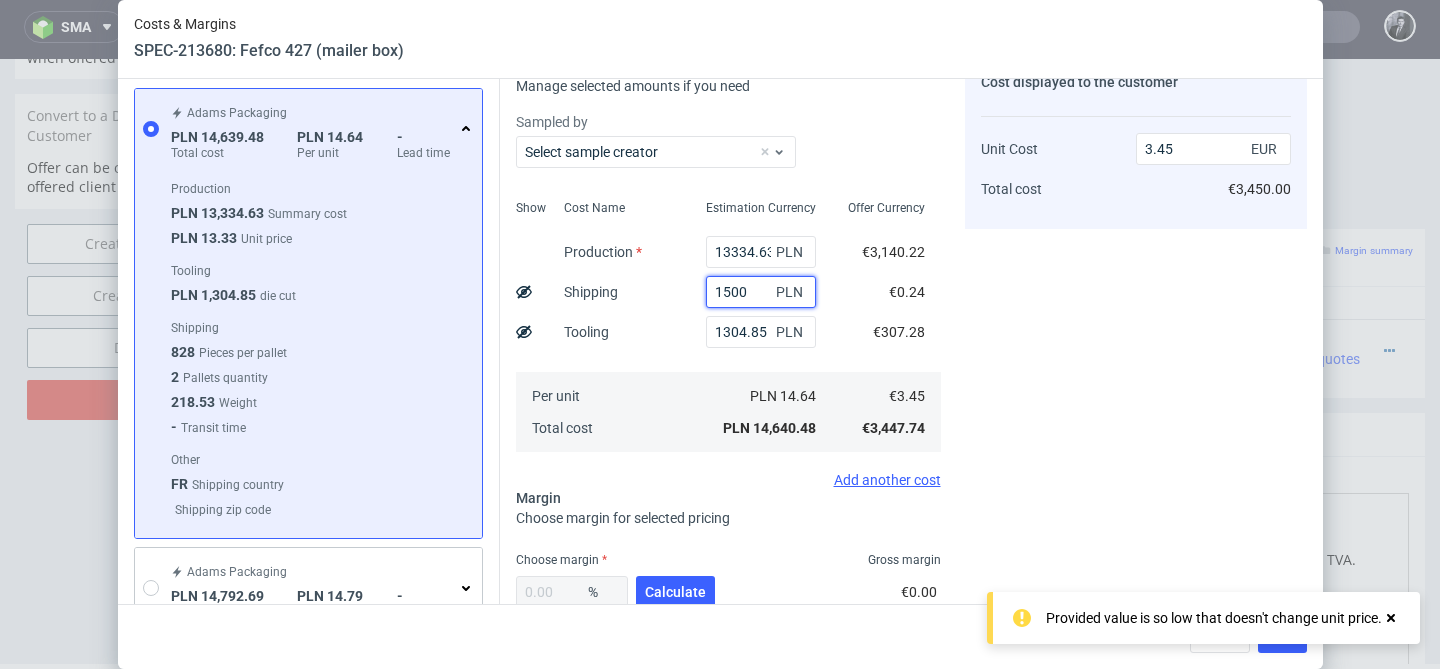 type on "3.8" 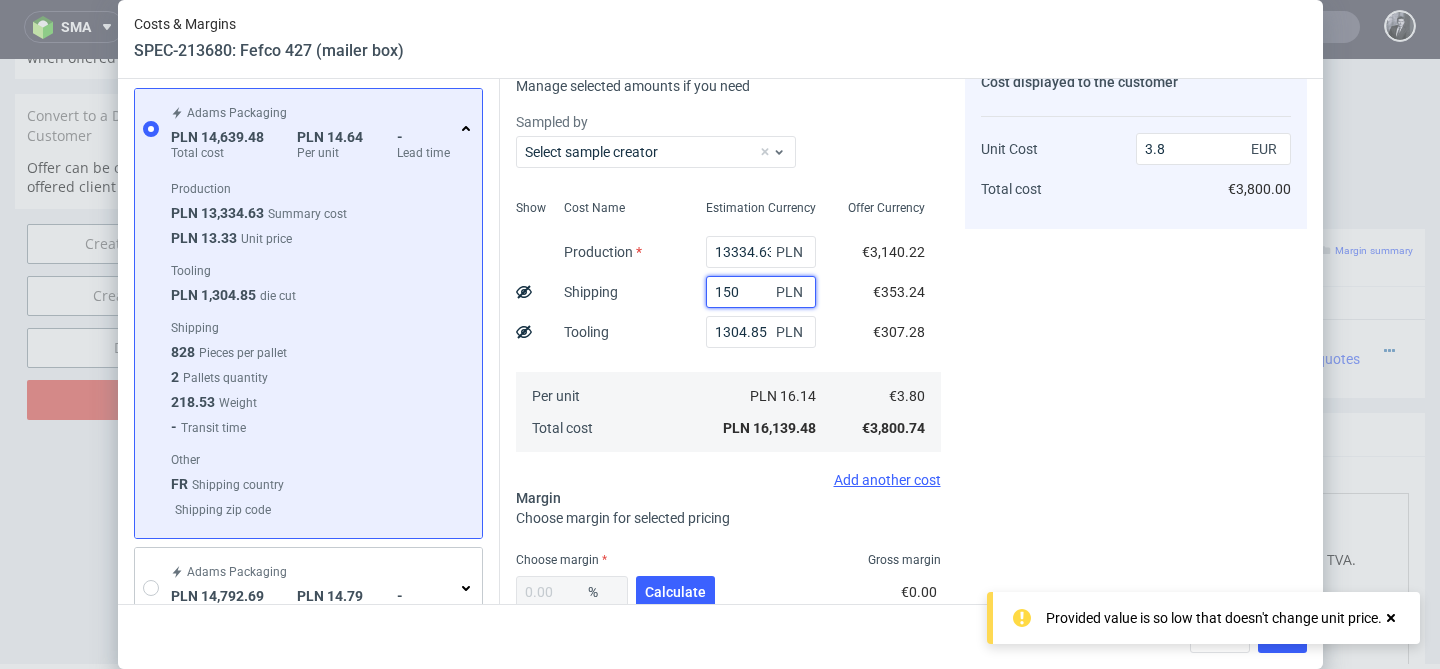type on "15" 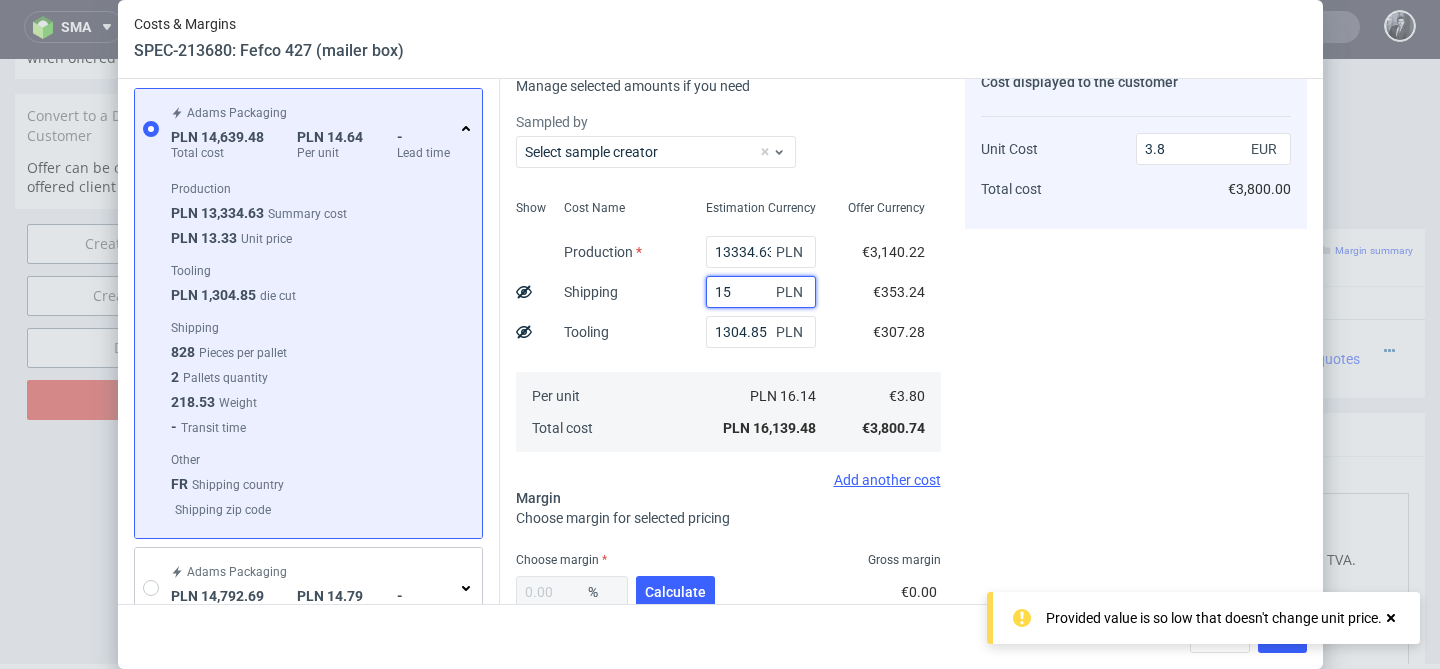 type on "3.45" 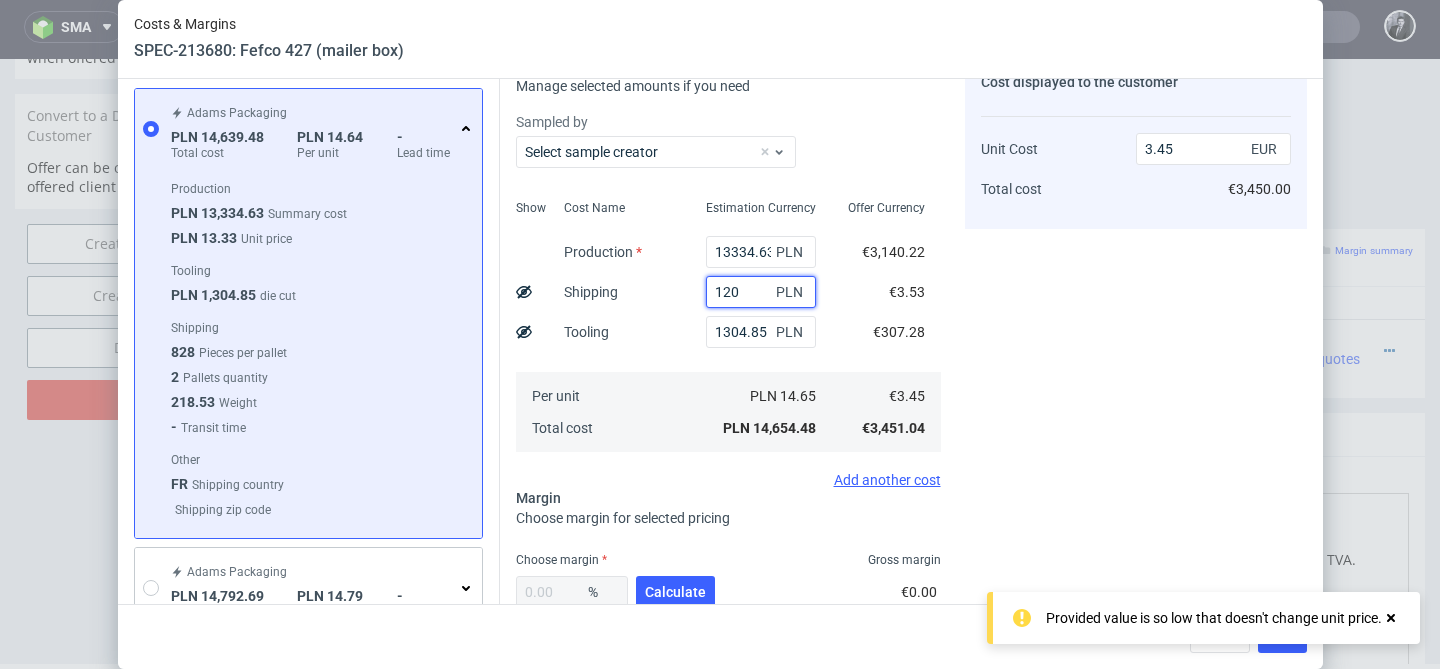 type on "1200" 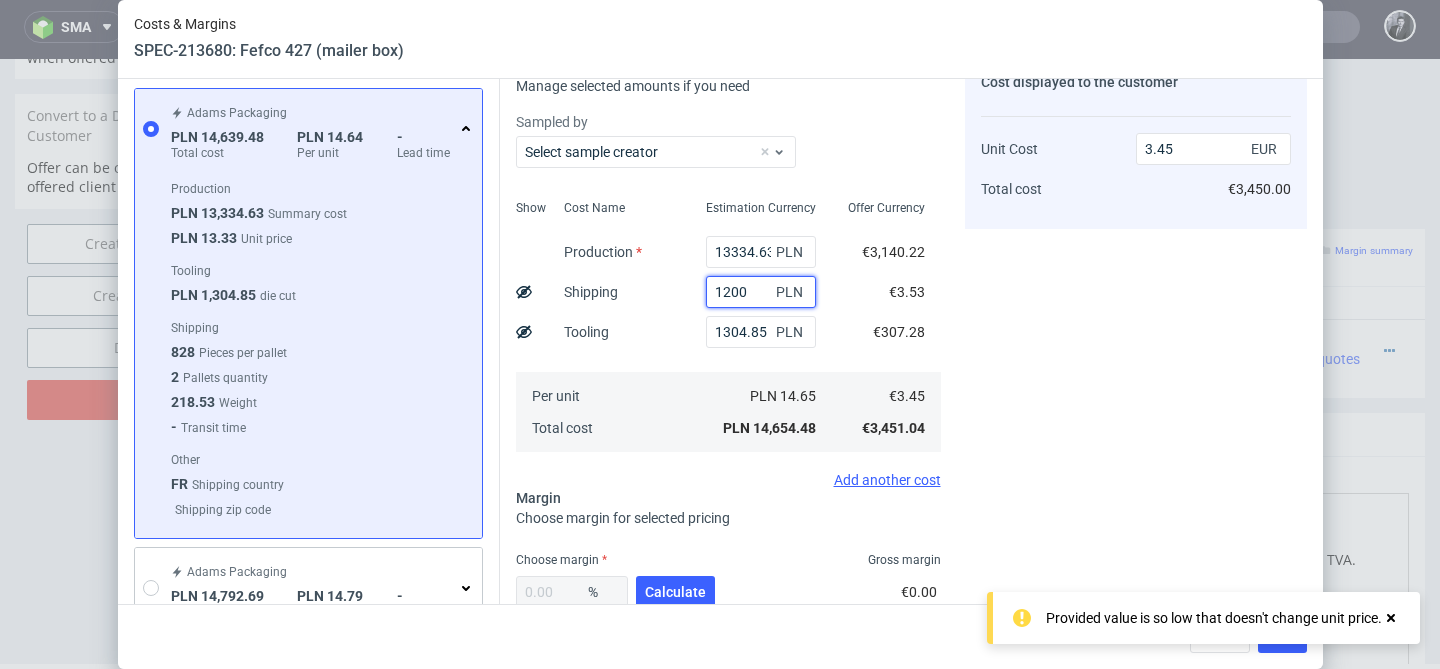 type on "3.73" 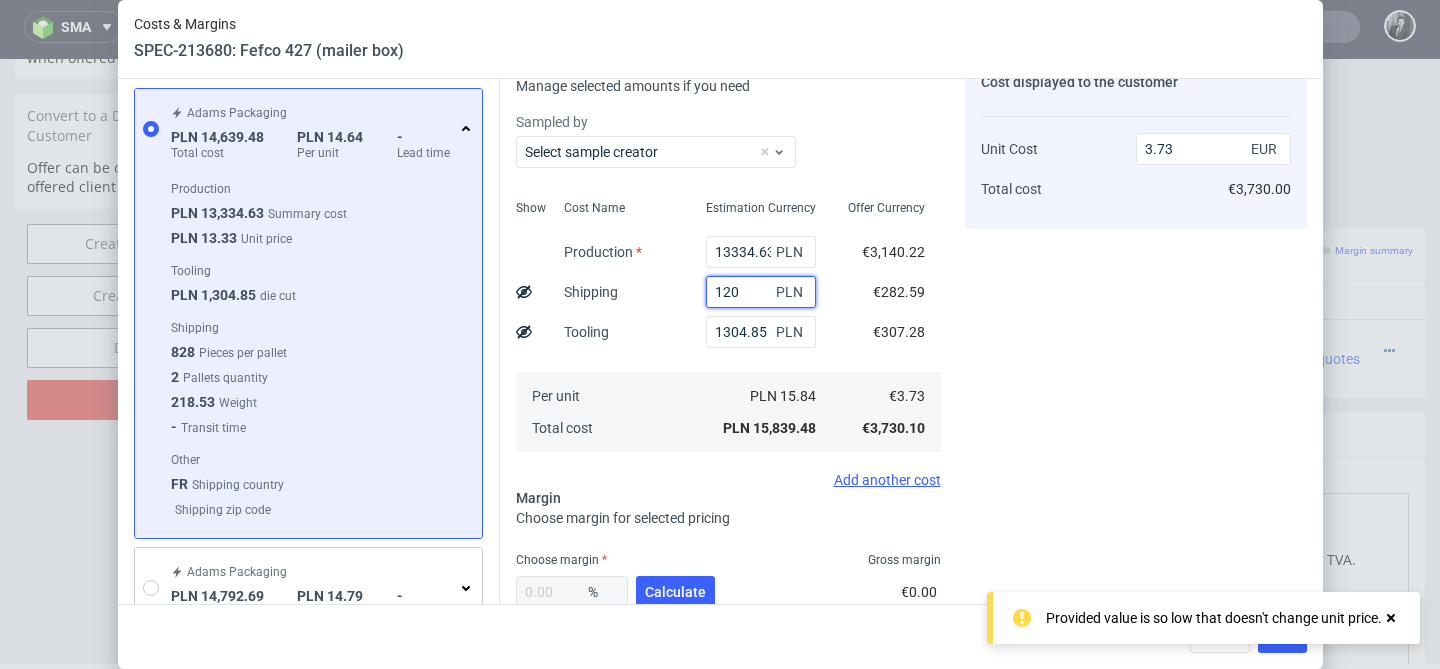type on "12" 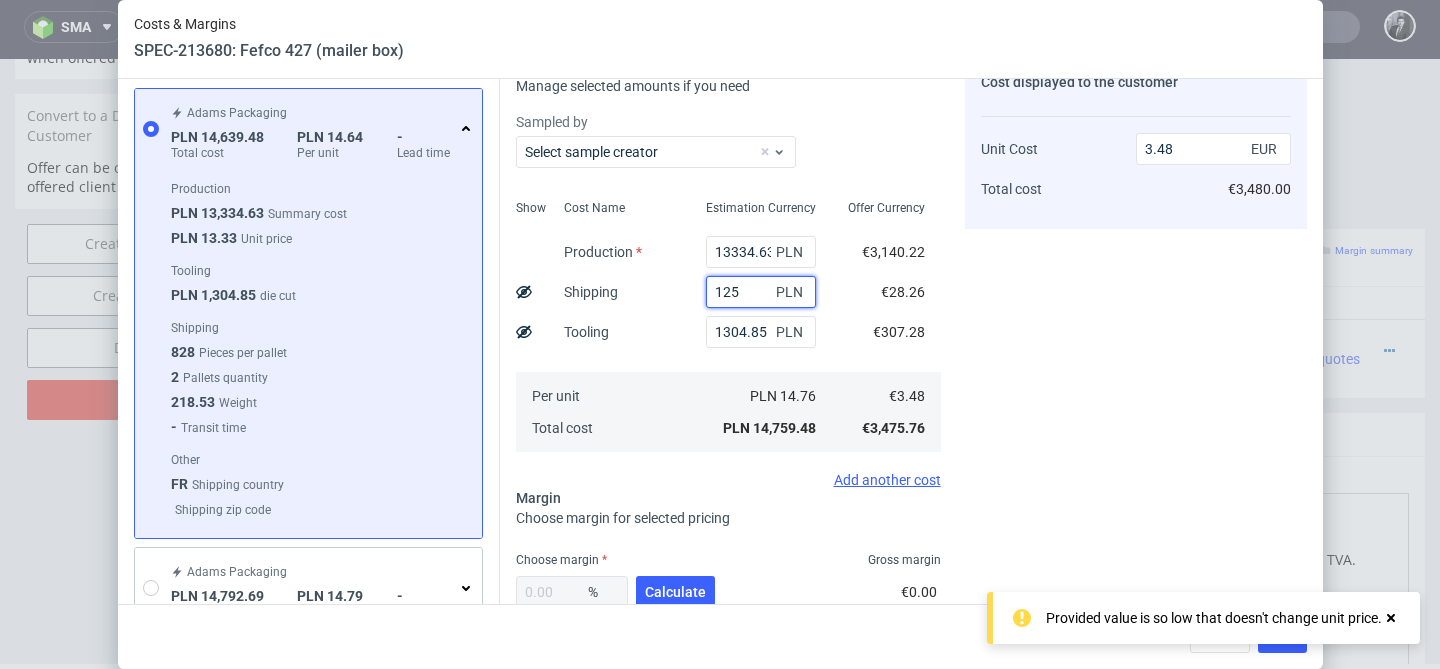 type on "1250" 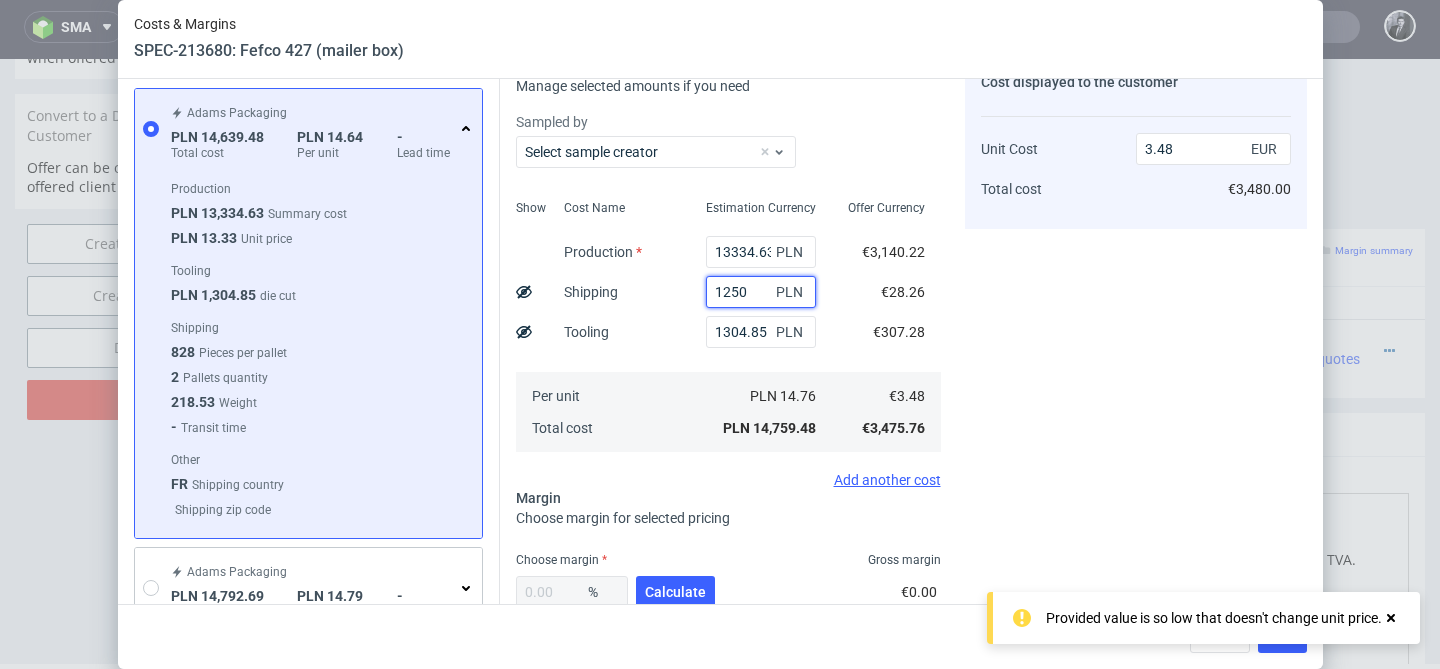 type on "3.74" 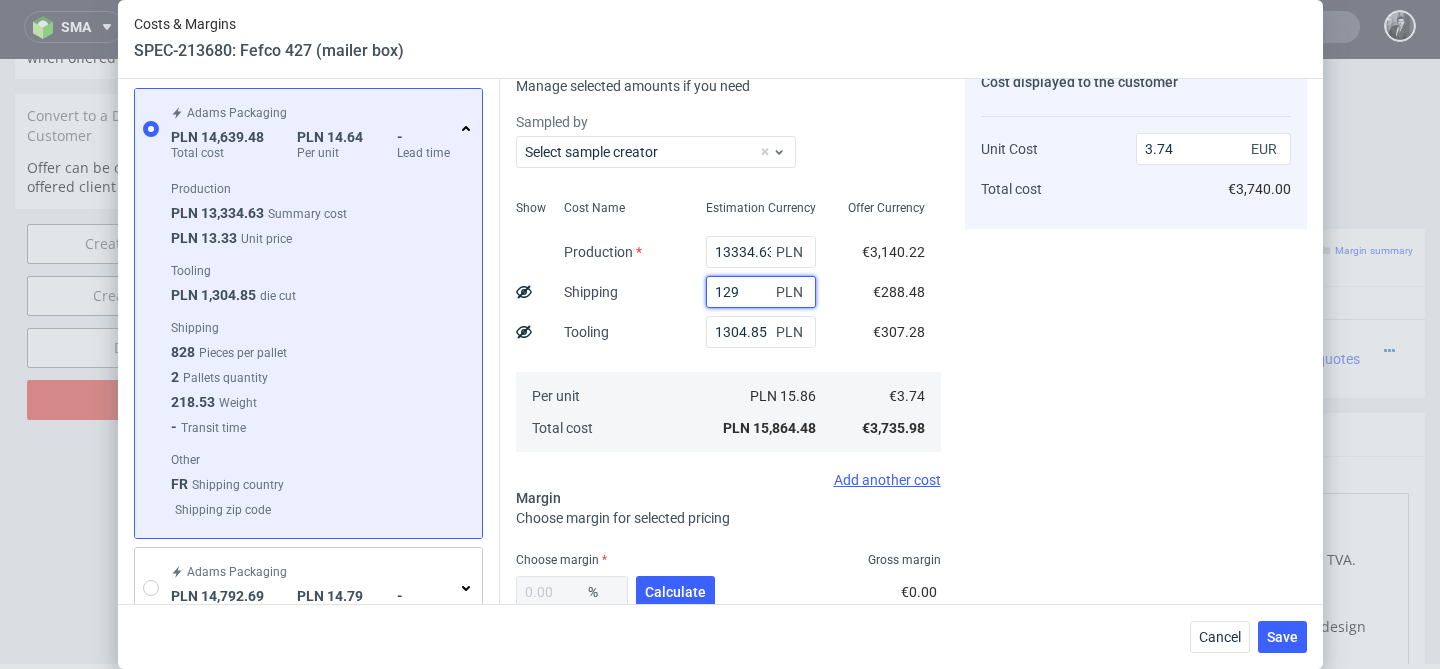 type on "1290" 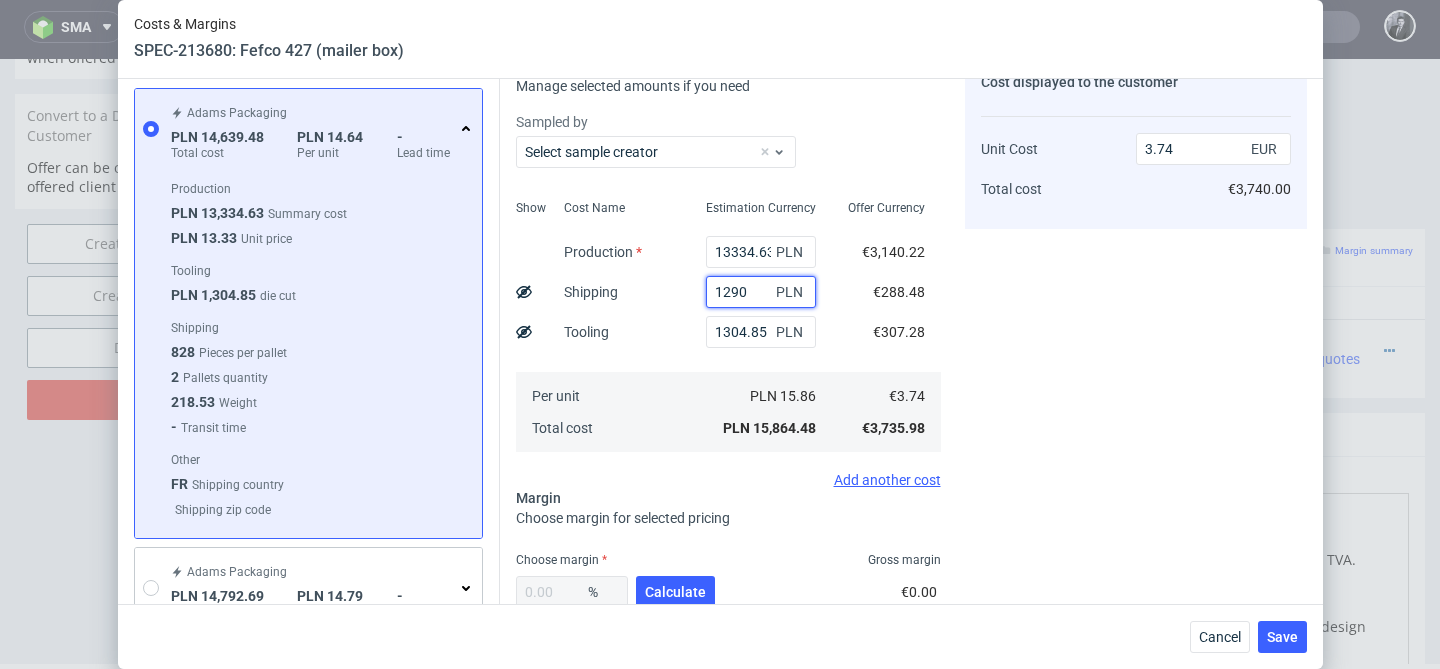 type on "3.75" 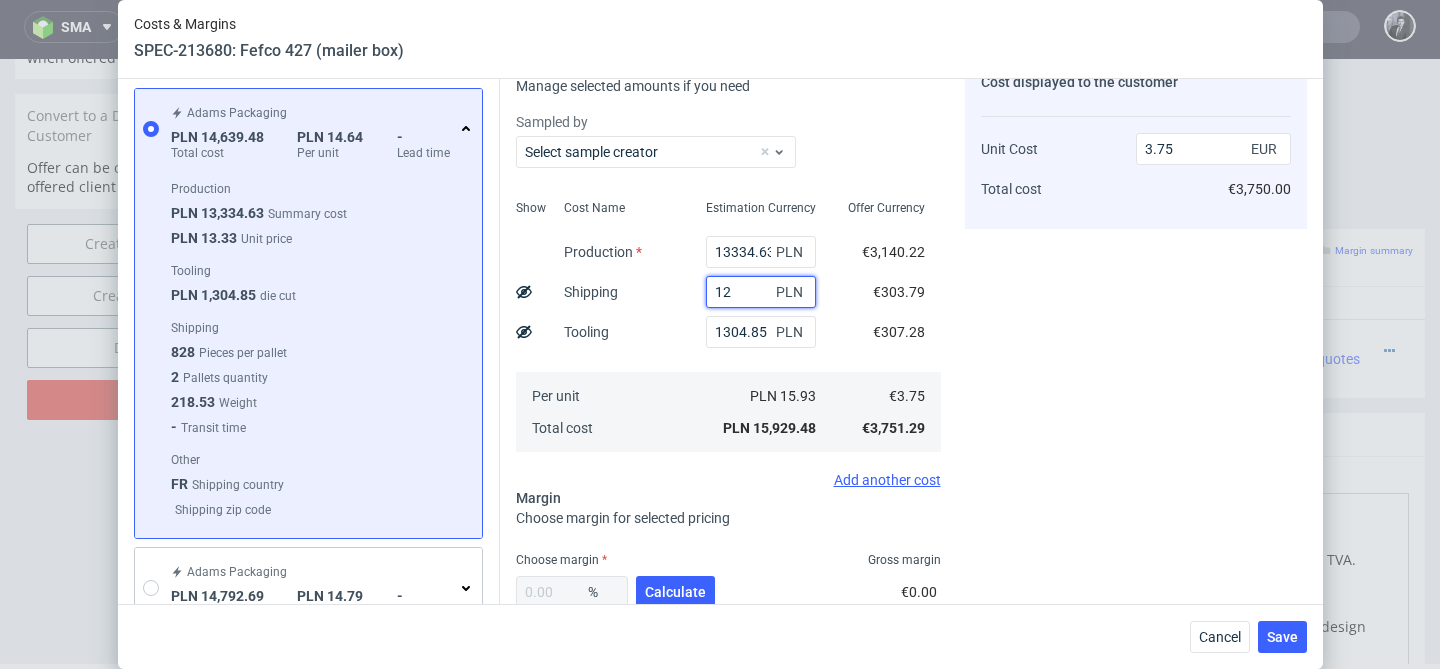 type on "124" 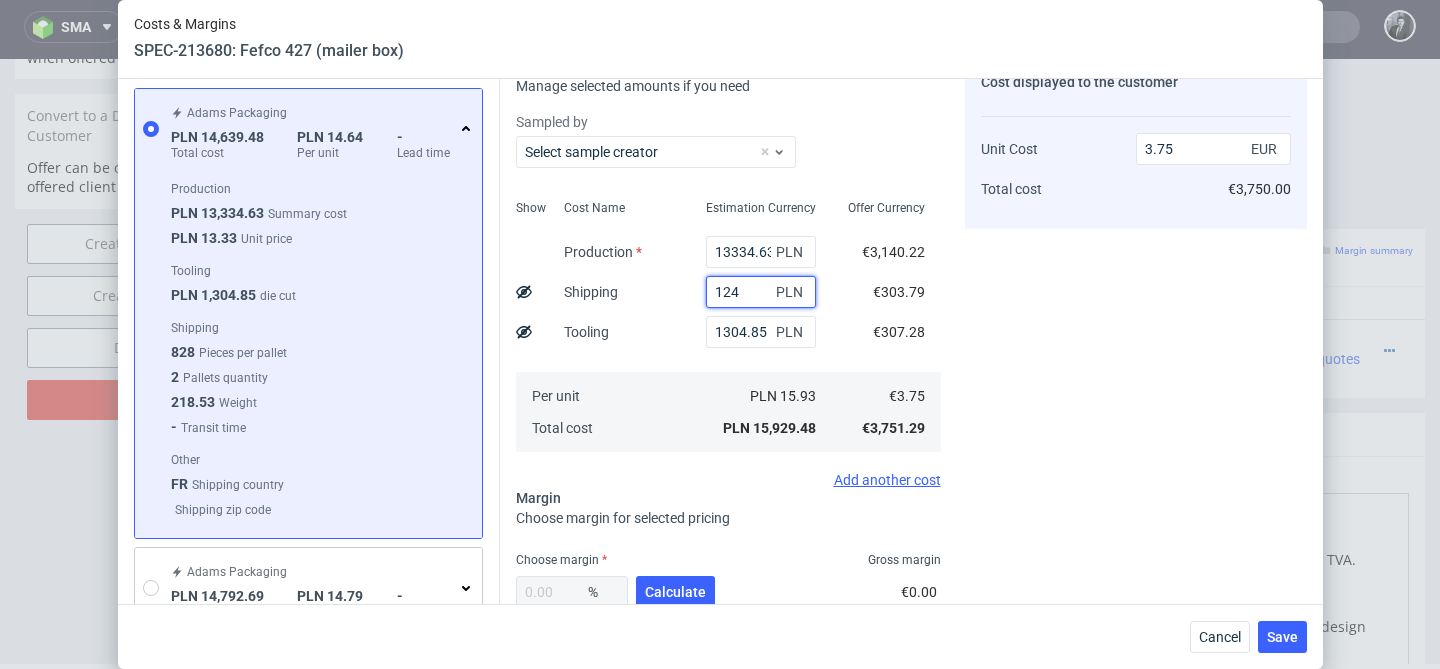 type on "3.48" 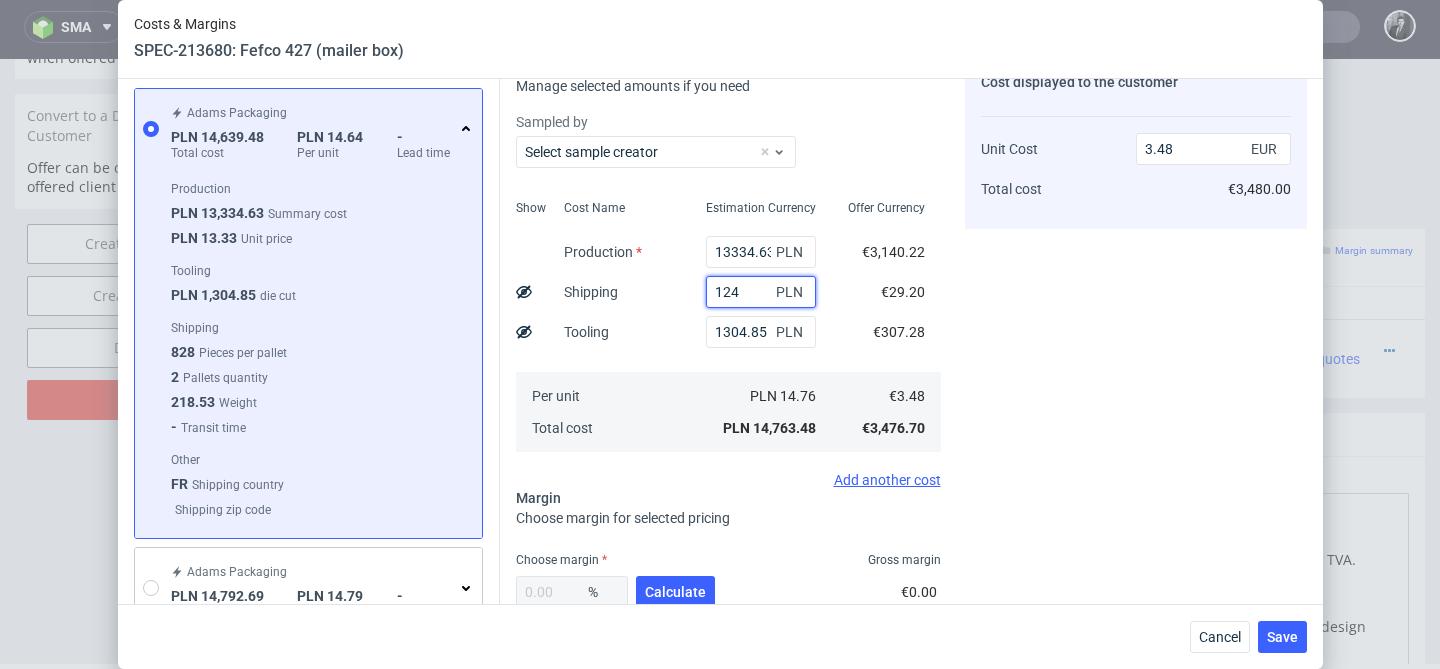 type on "1240" 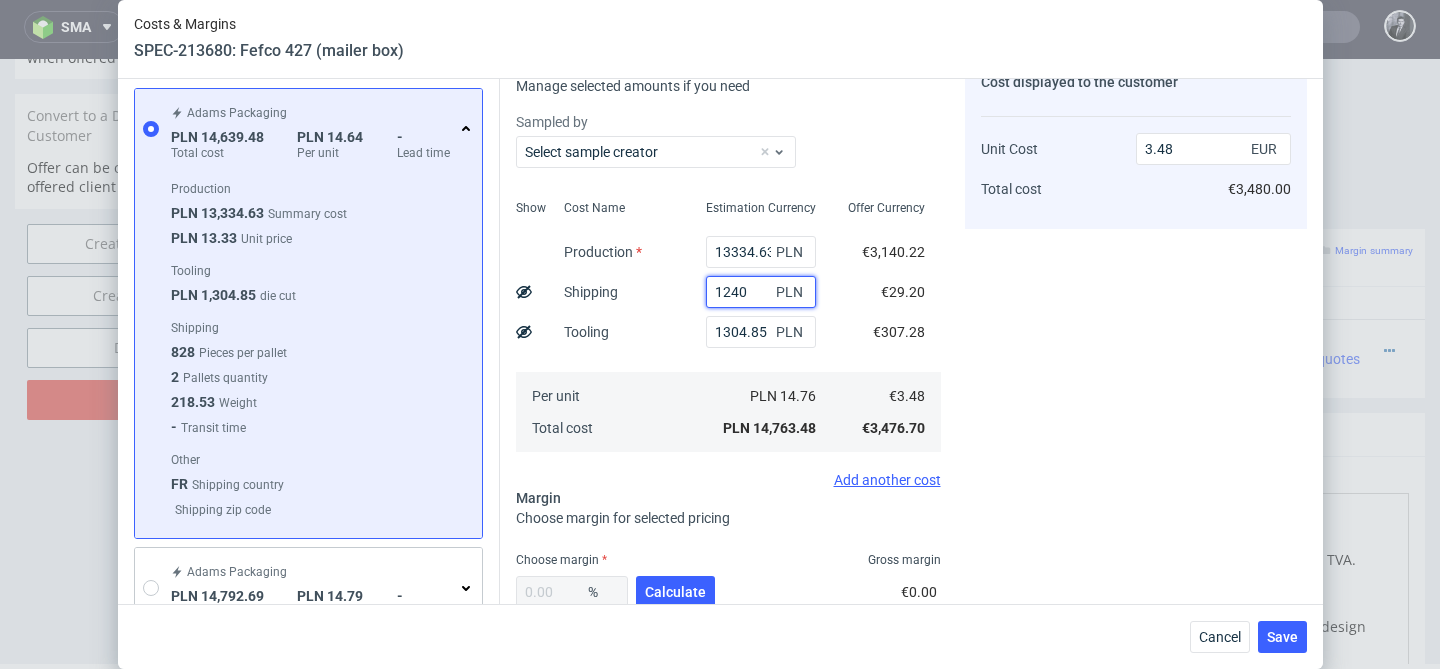 type on "3.74" 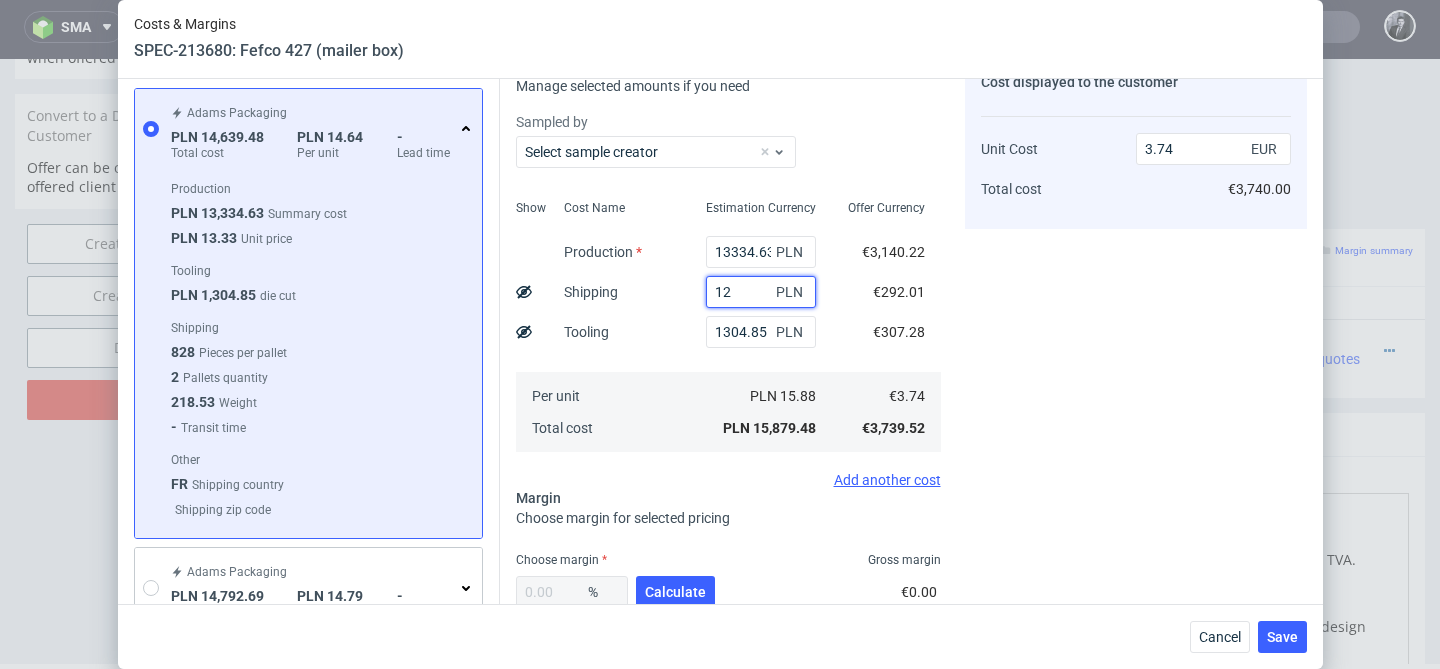 type on "122" 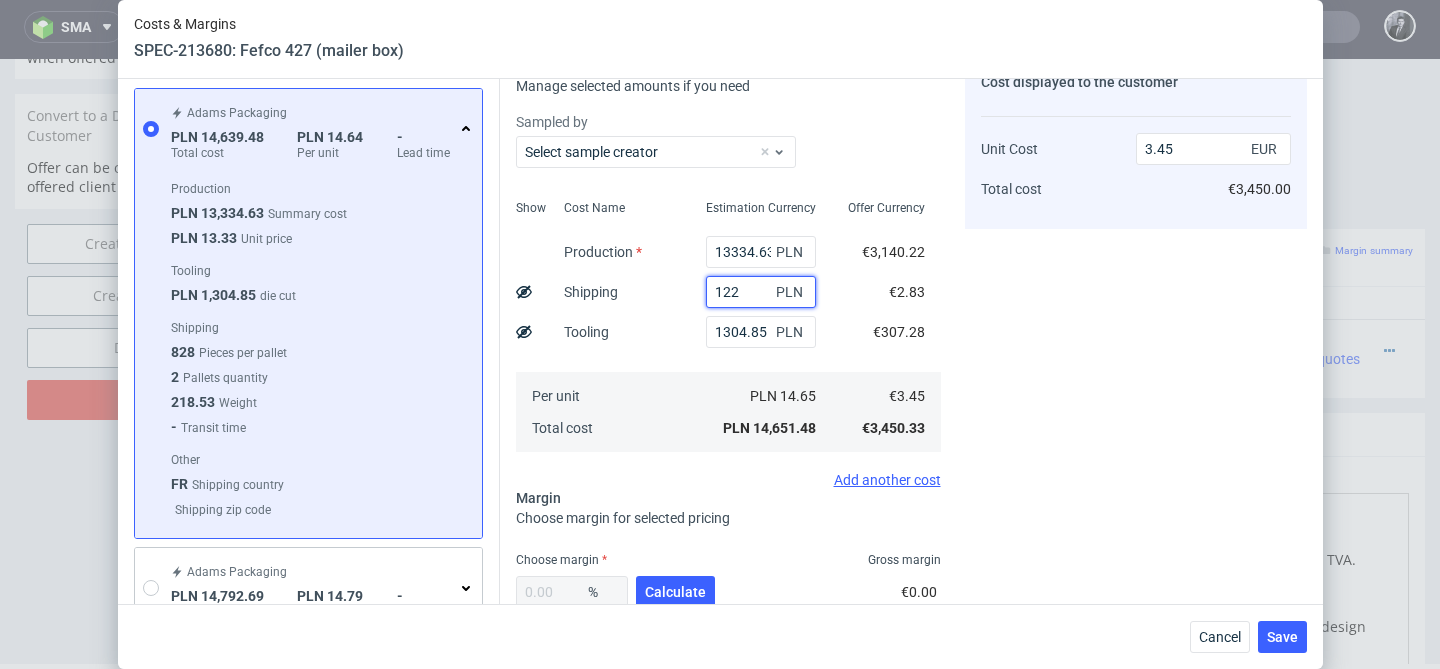 type on "1220" 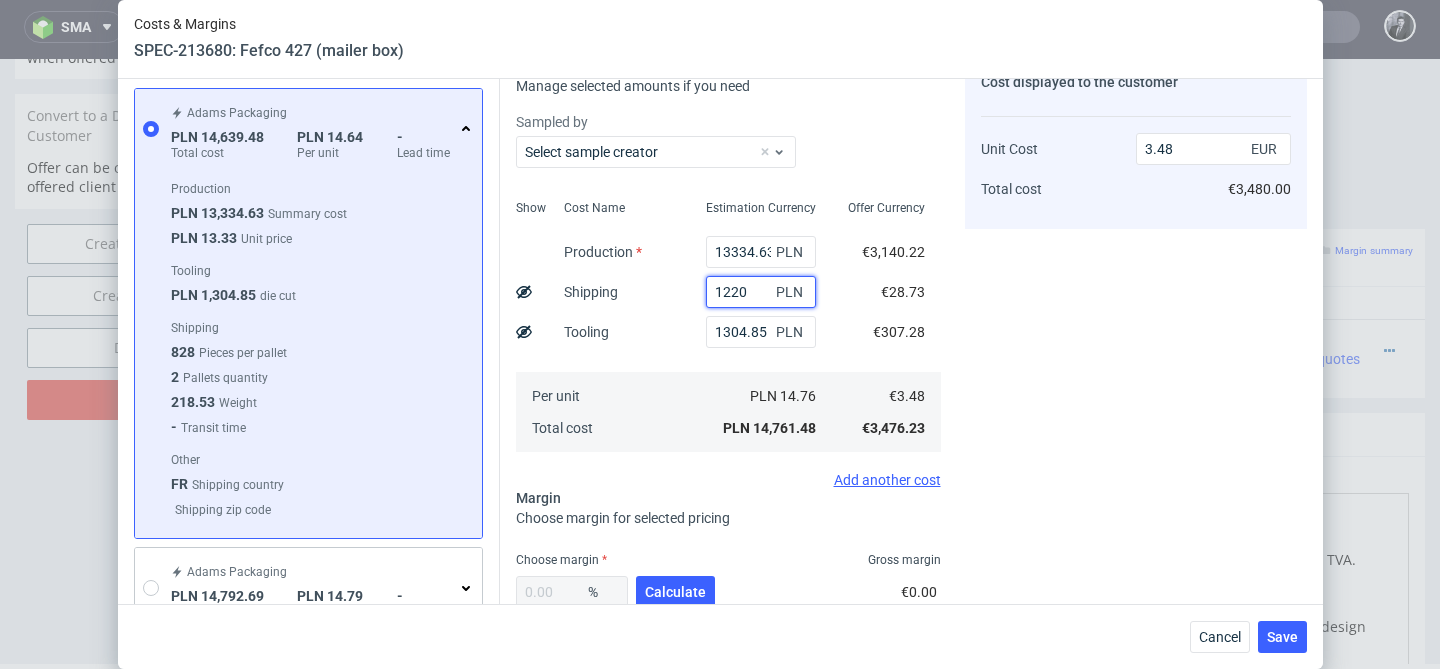 type on "3.74" 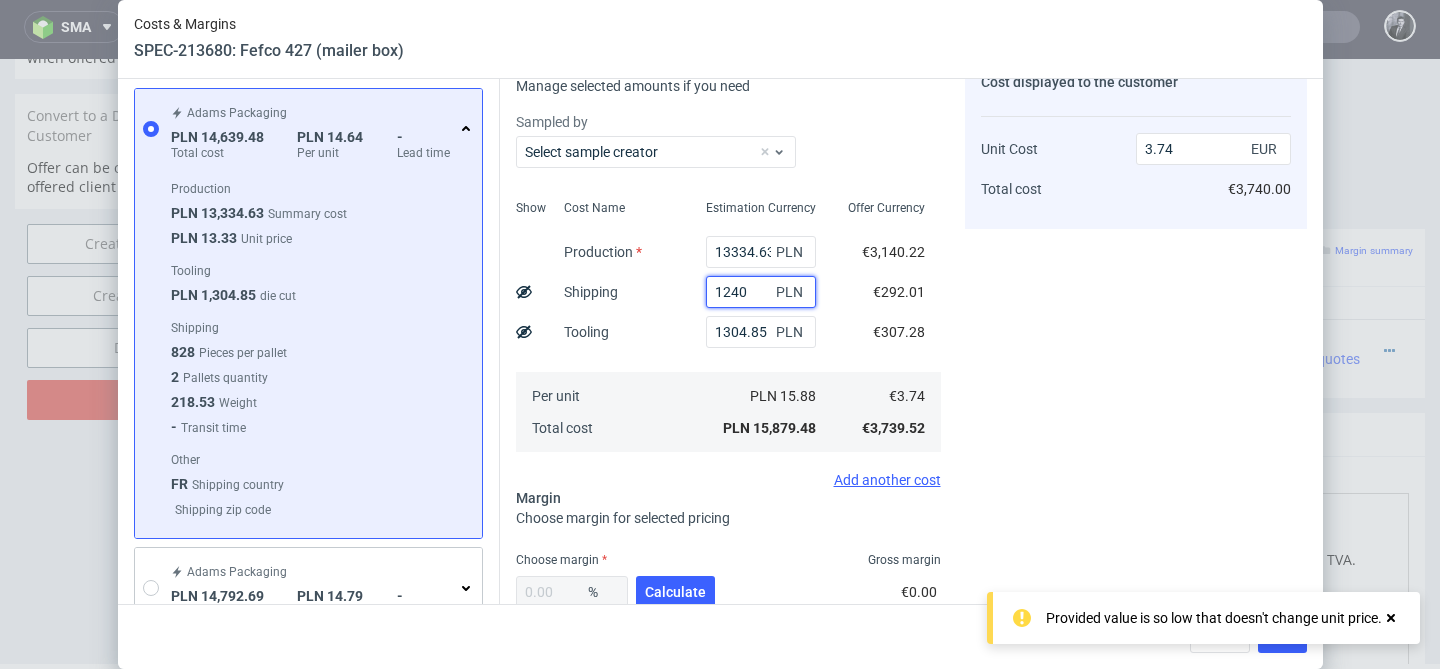 type on "1240" 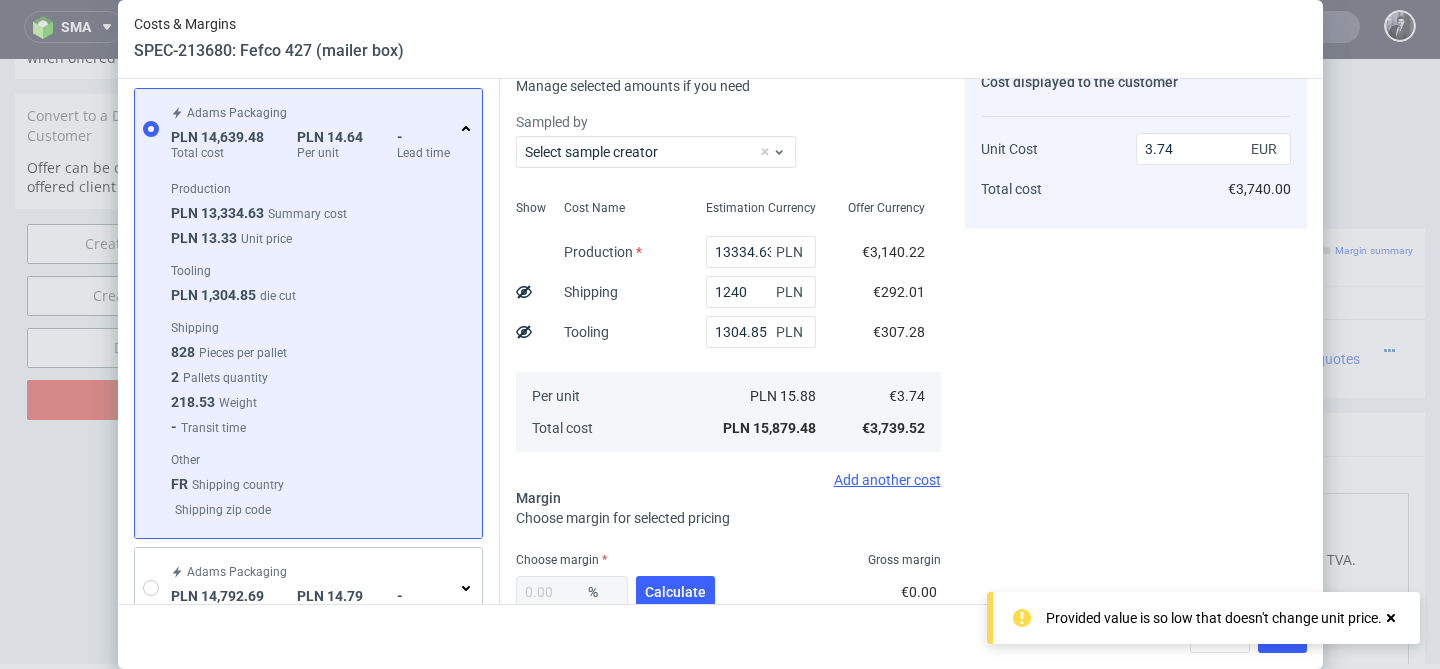 click on "Cost displayed to the customer Unit Cost Total cost 3.74 EUR €3,740.00" at bounding box center [1136, 386] 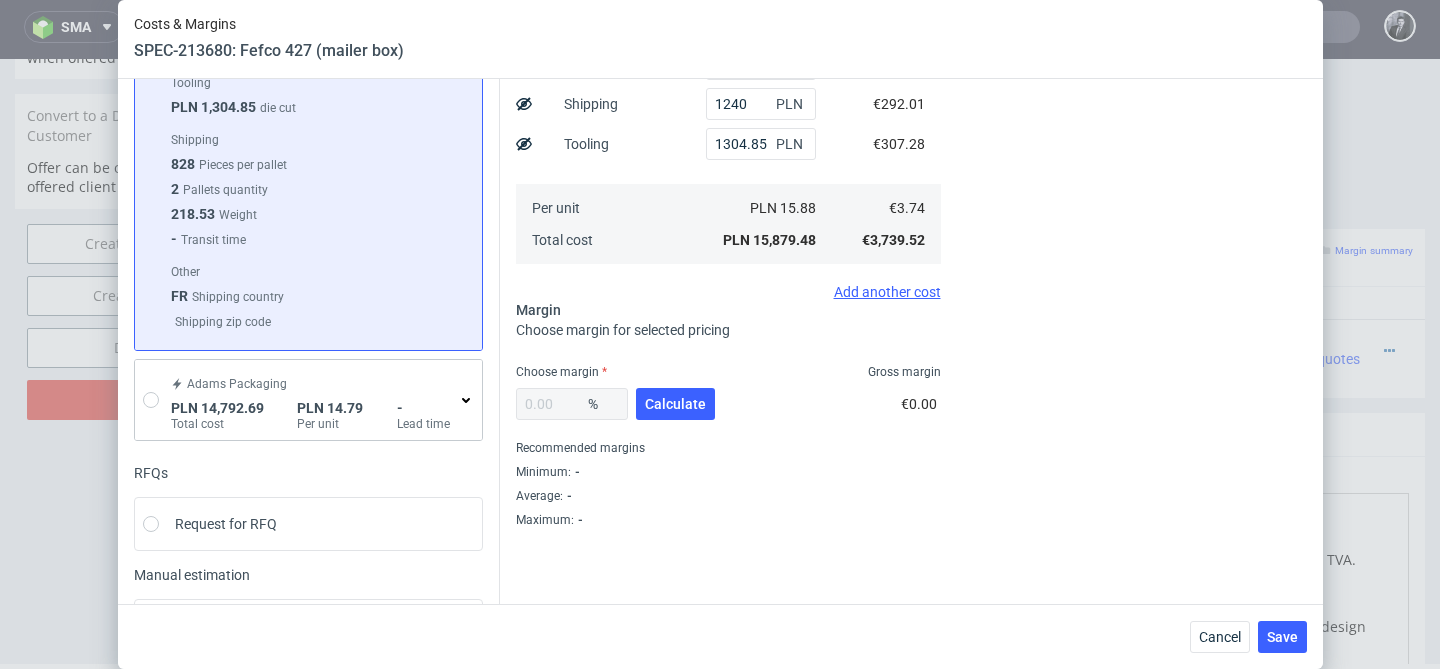 scroll, scrollTop: 367, scrollLeft: 0, axis: vertical 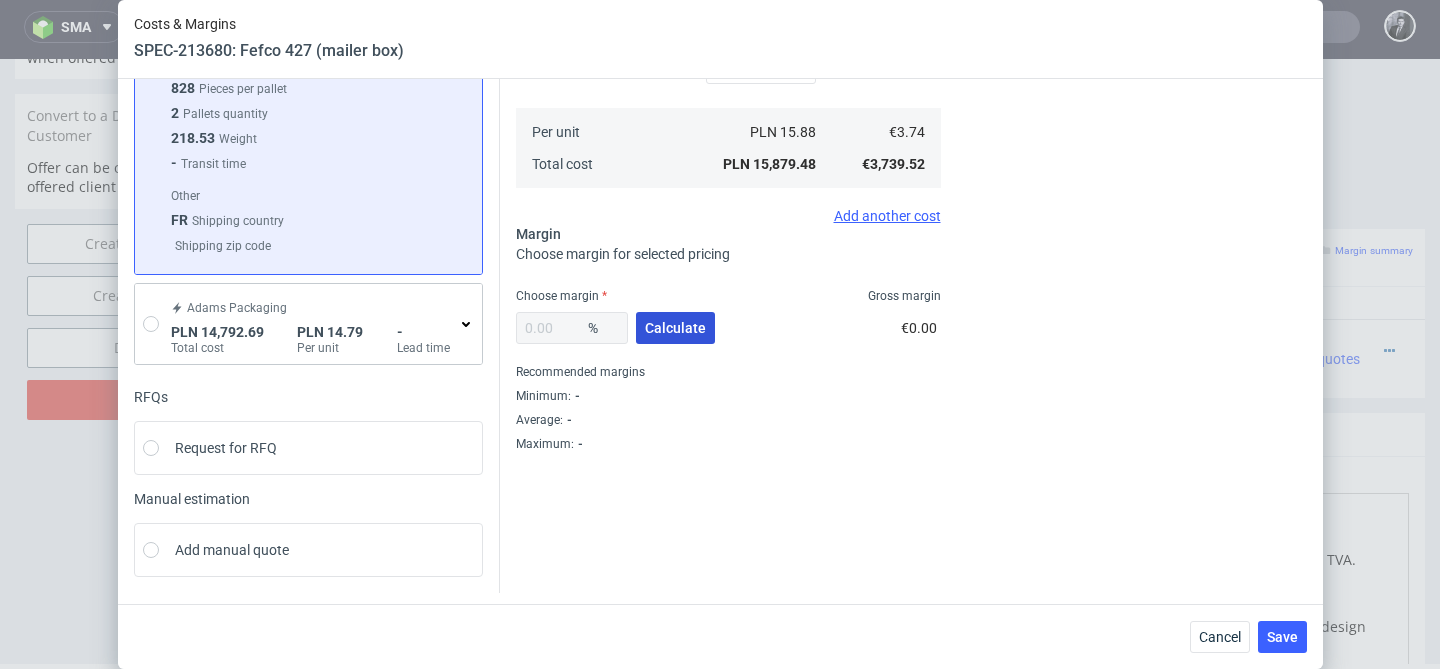 click on "Calculate" at bounding box center [675, 328] 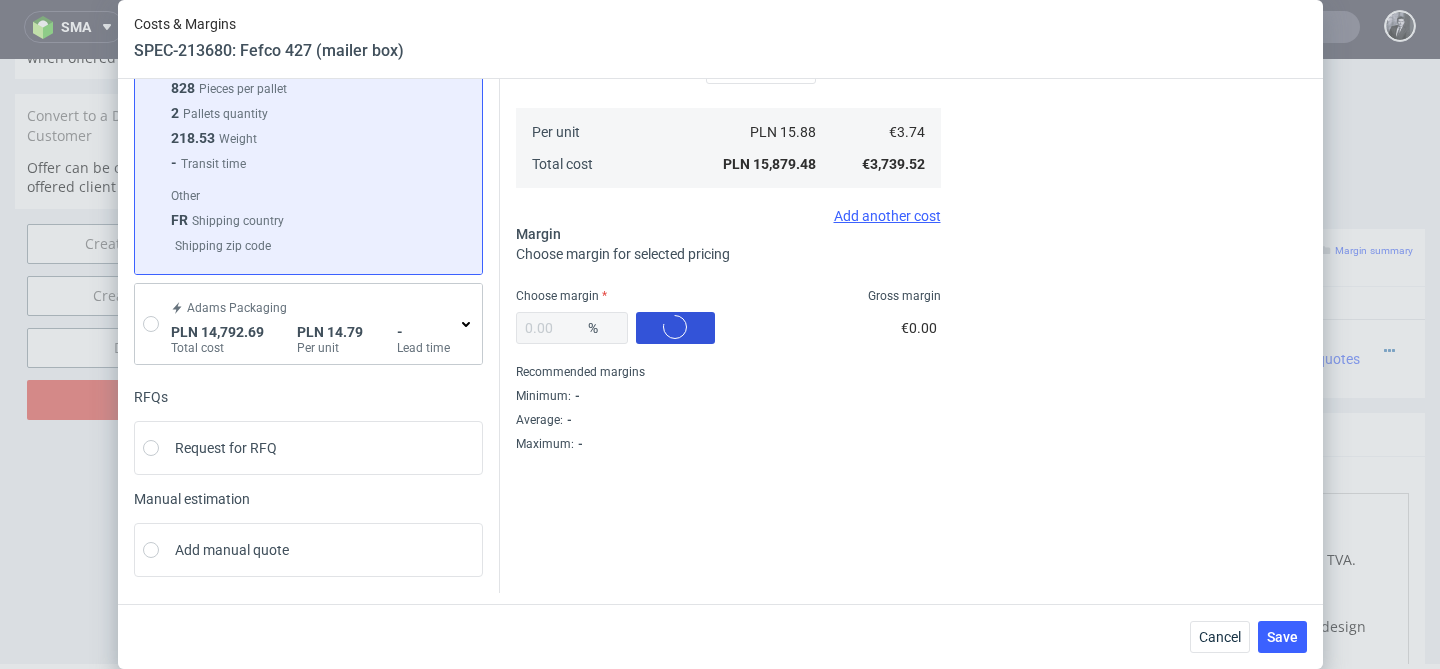 type on "30.6" 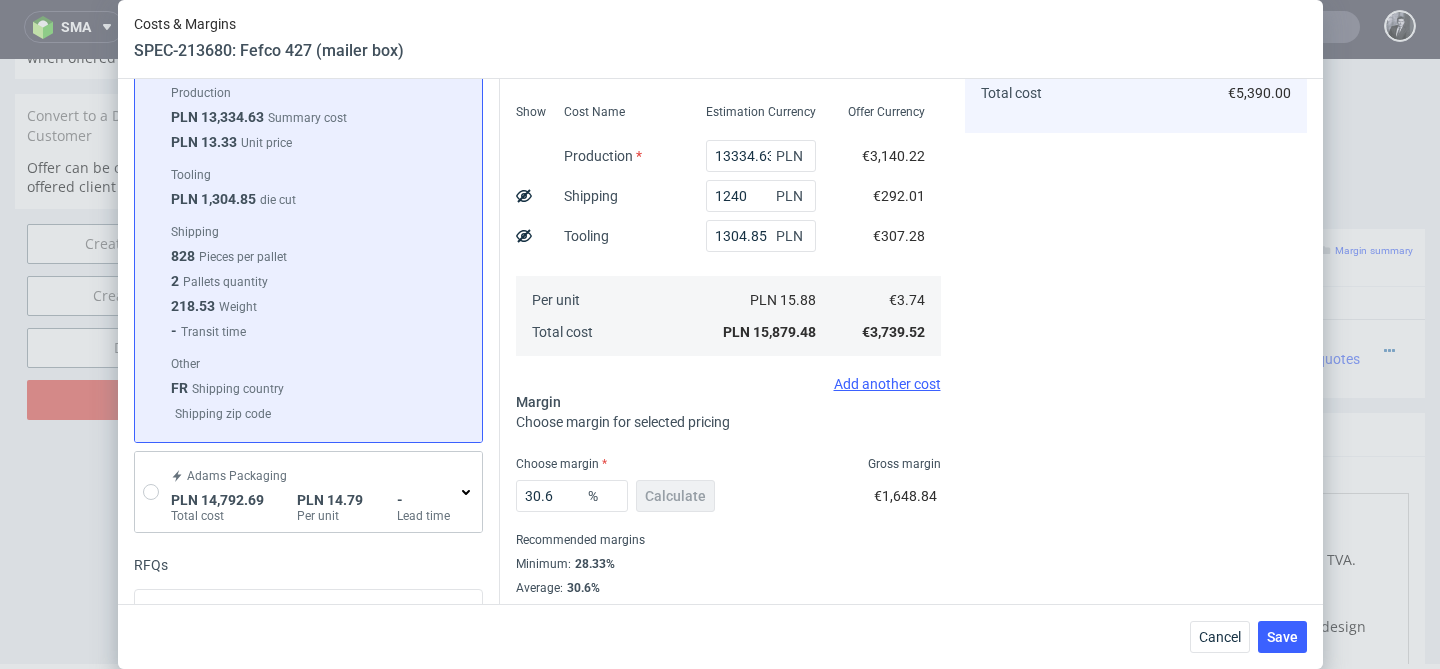scroll, scrollTop: 367, scrollLeft: 0, axis: vertical 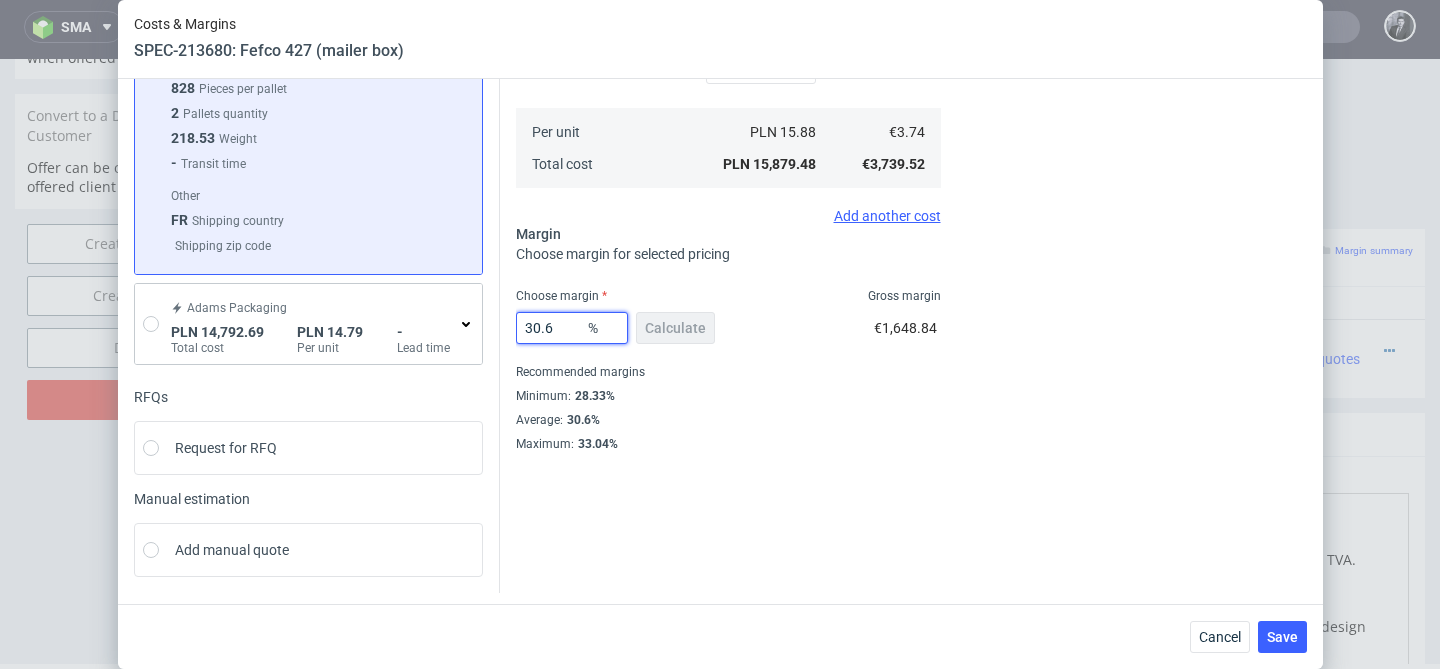drag, startPoint x: 575, startPoint y: 335, endPoint x: 501, endPoint y: 330, distance: 74.168724 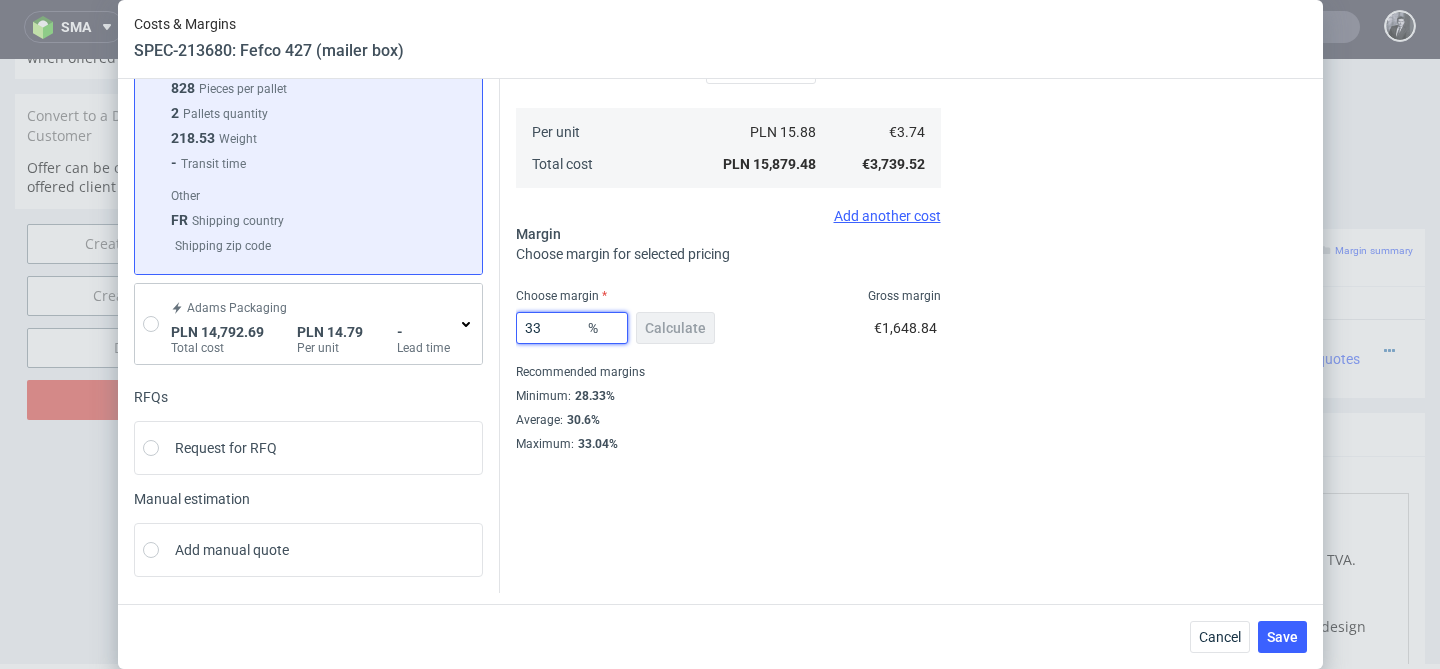 type on "33" 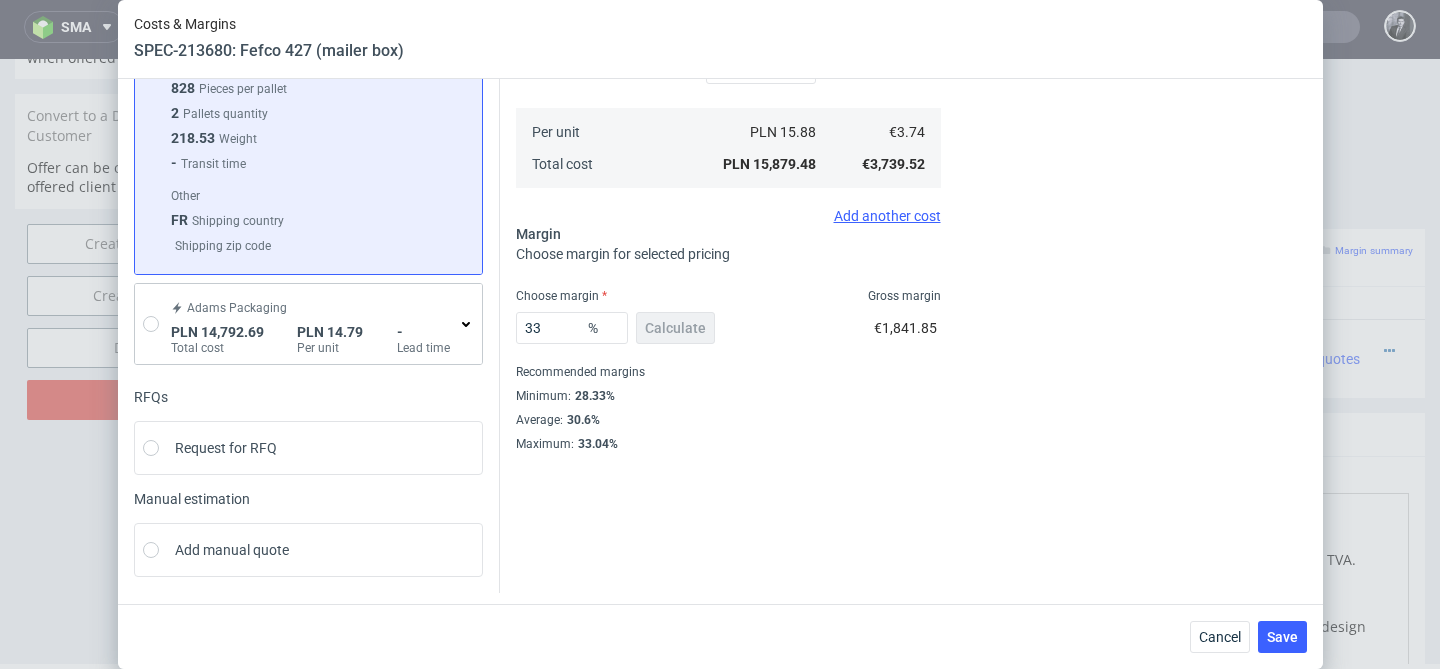 click on "Choose margin Gross margin" at bounding box center (728, 296) 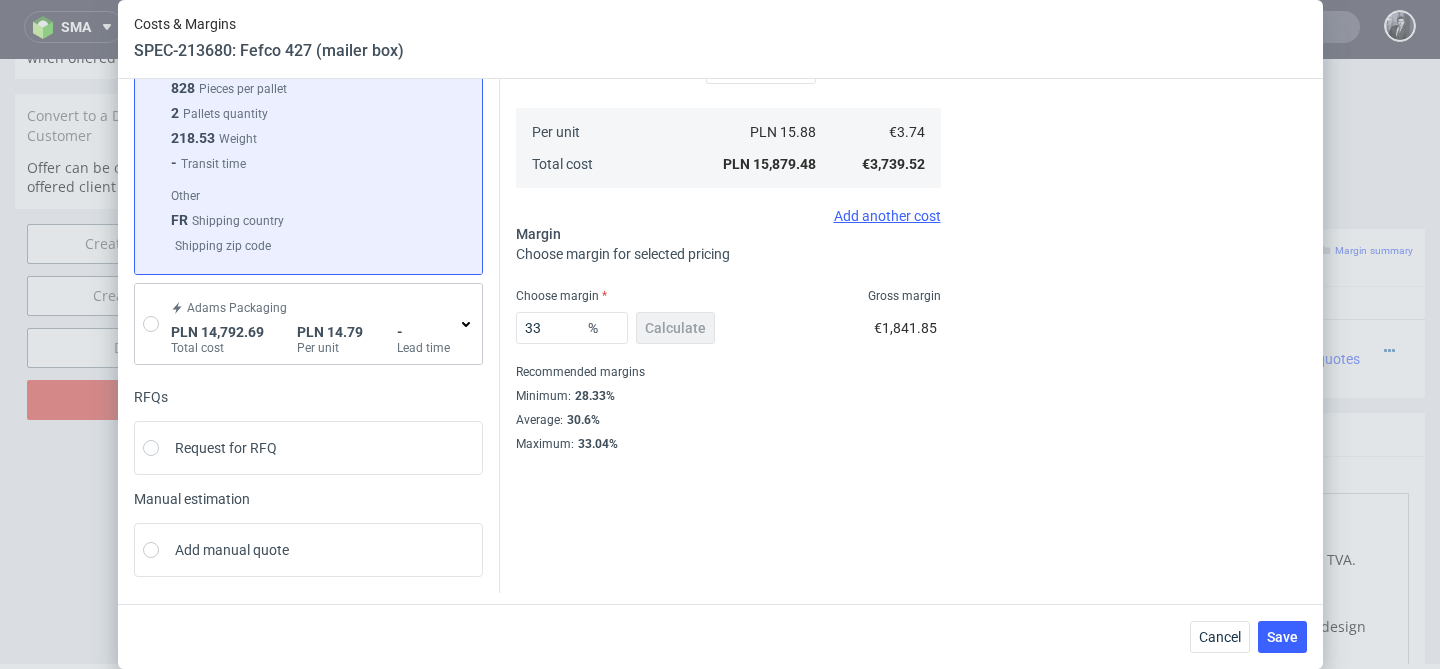click on "33 % Calculate" at bounding box center [617, 332] 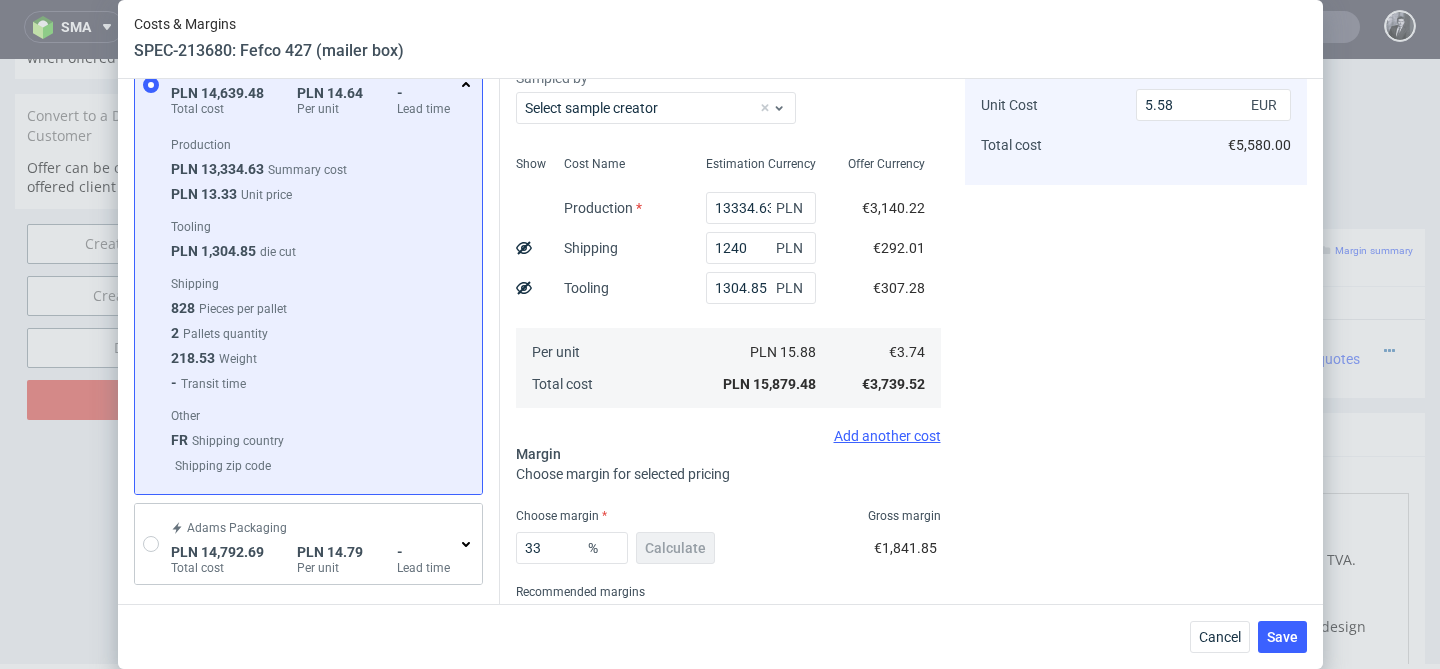 scroll, scrollTop: 304, scrollLeft: 0, axis: vertical 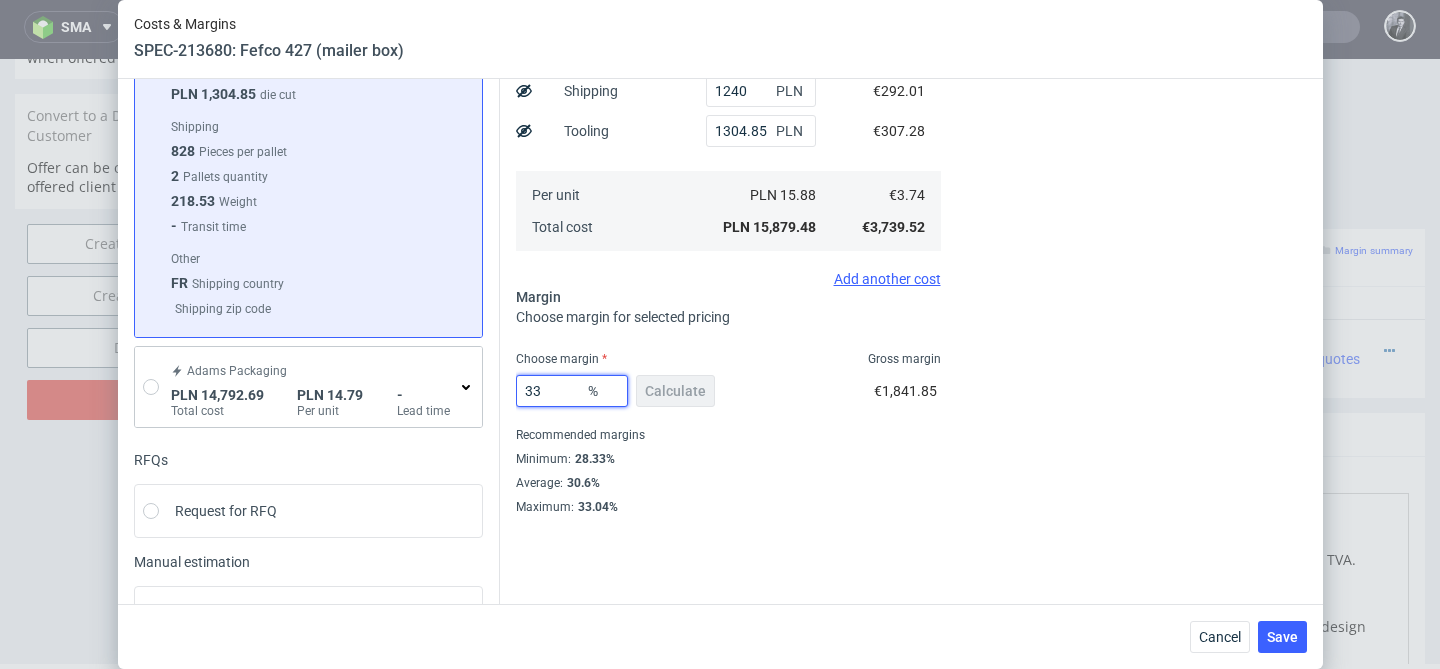 click on "33" at bounding box center [572, 391] 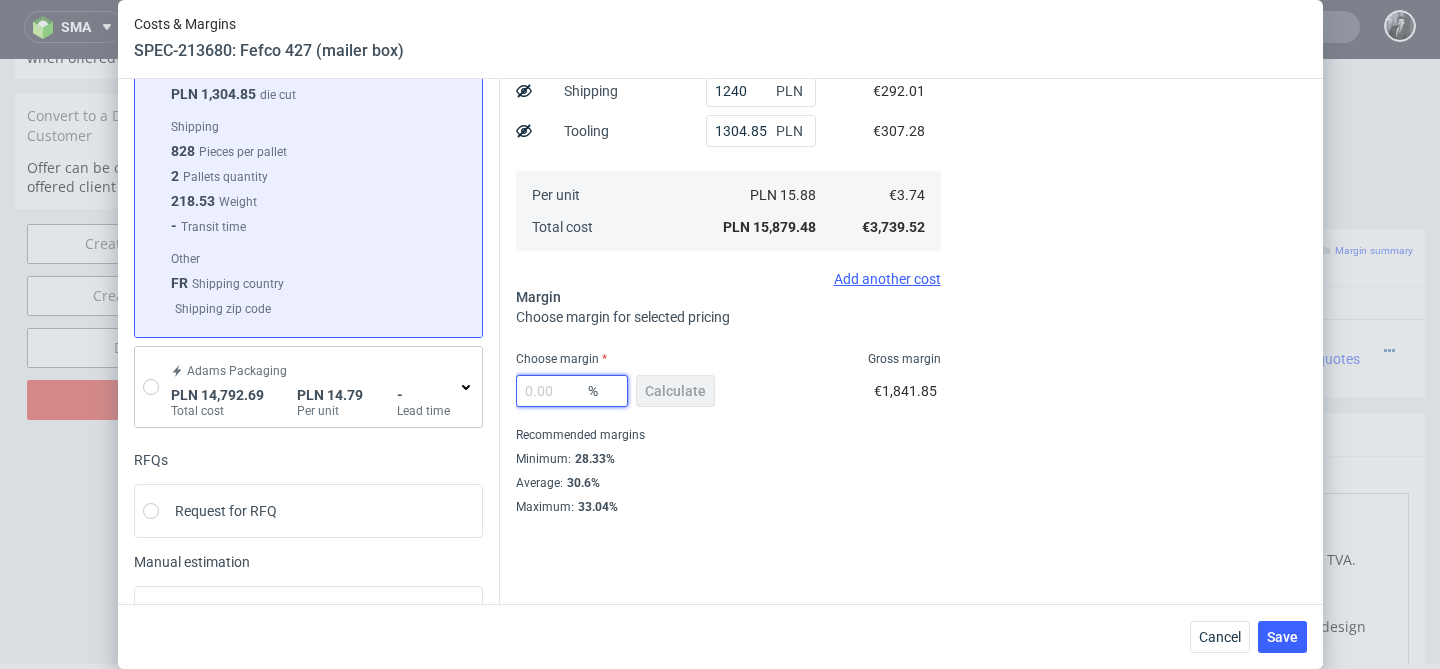 type on "0" 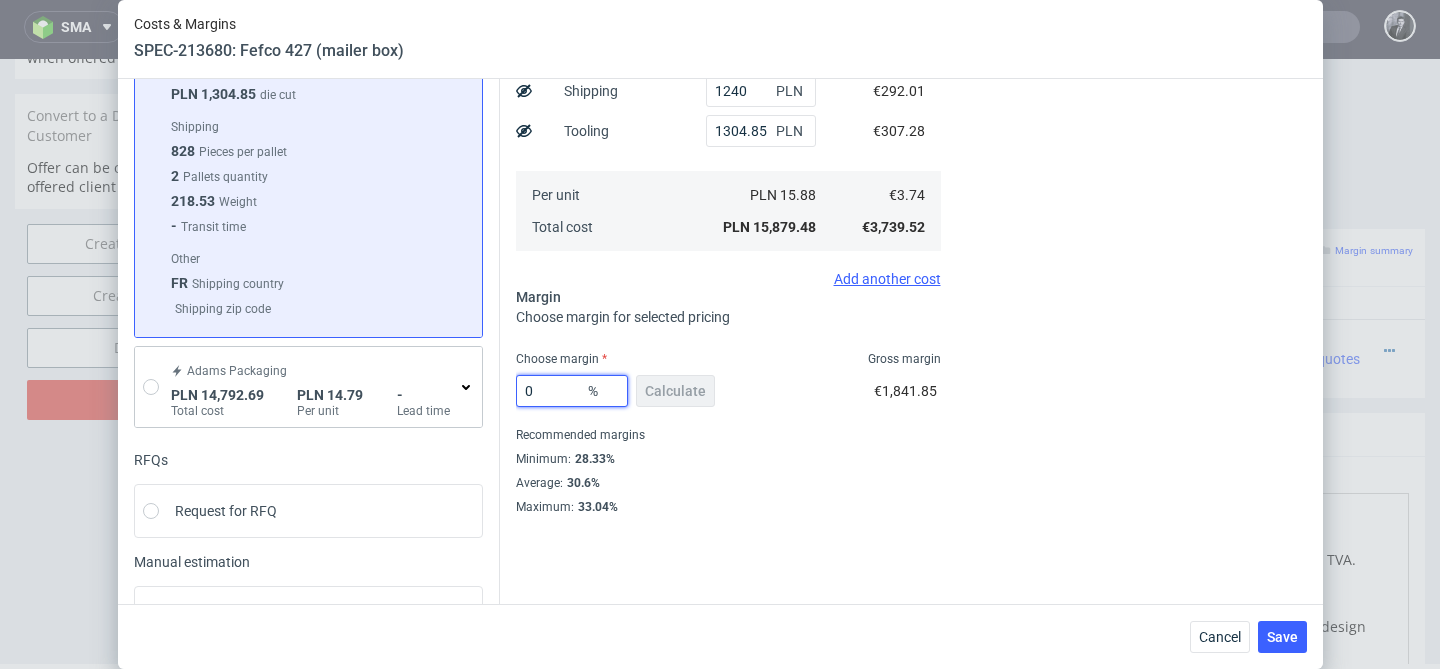 type on "3.74" 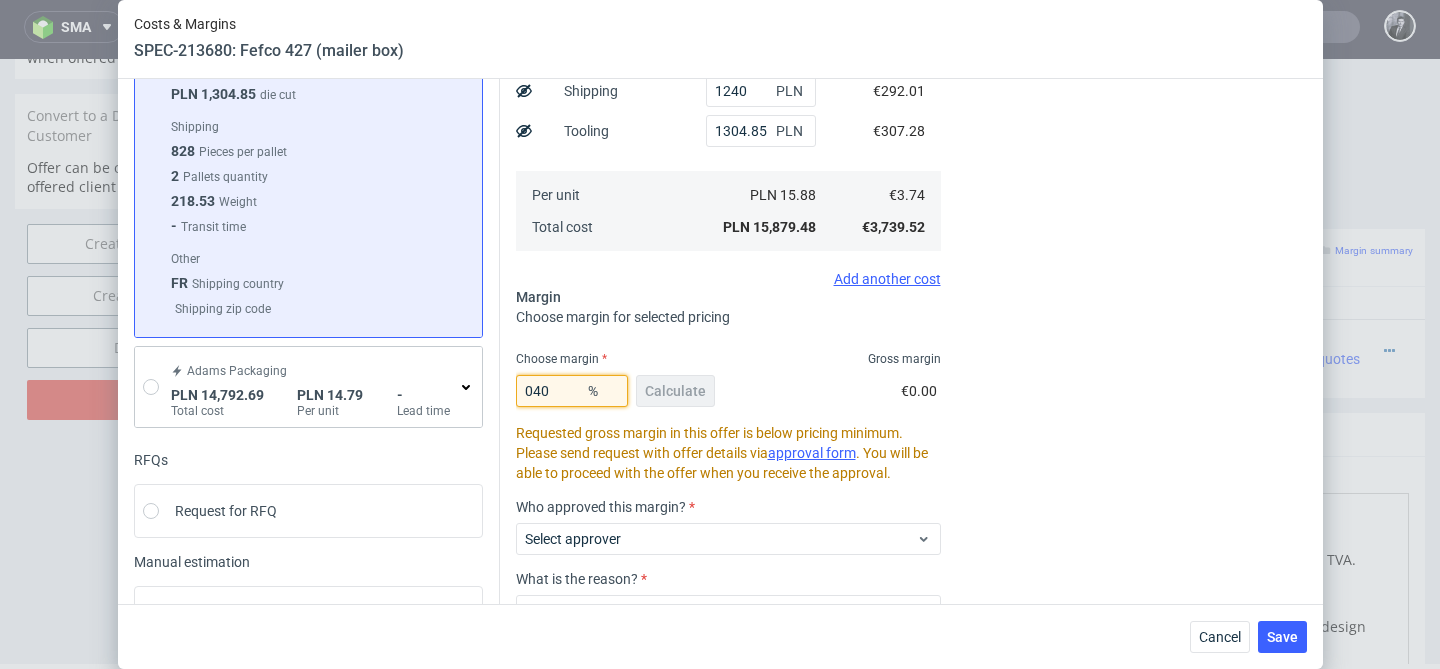 type on "40" 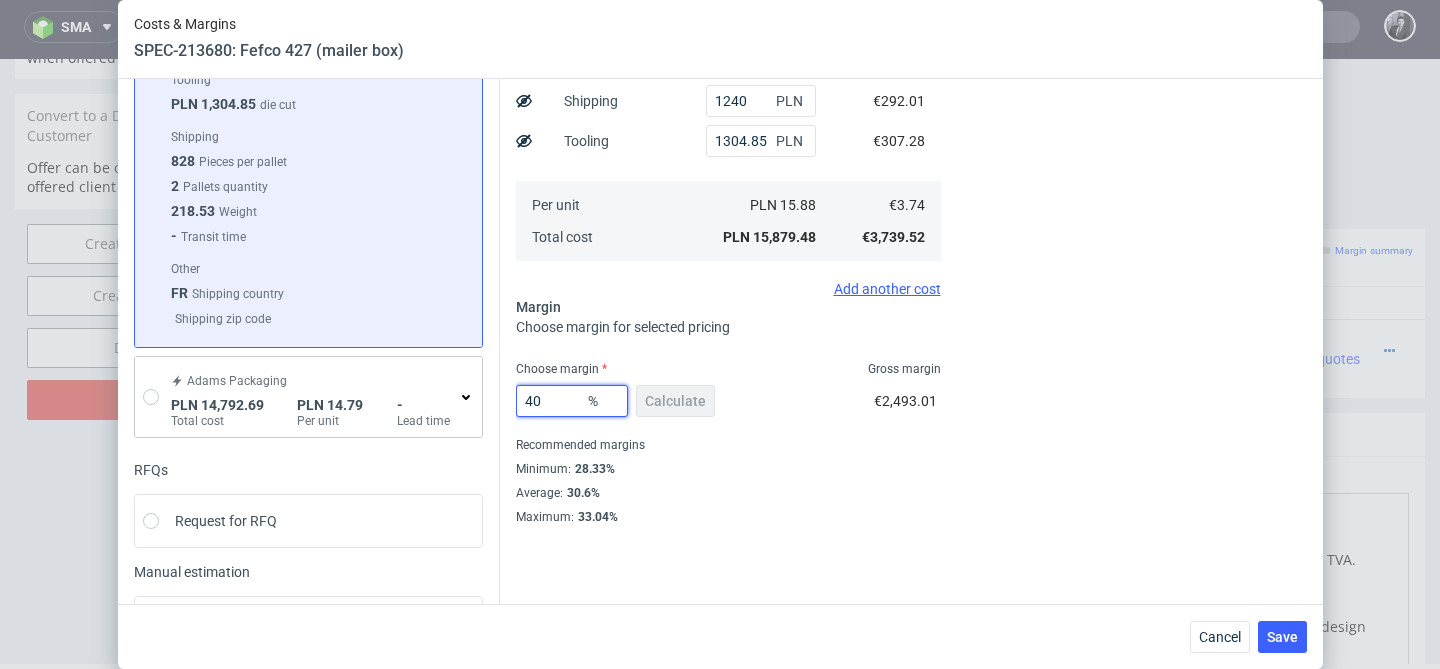 scroll, scrollTop: 295, scrollLeft: 0, axis: vertical 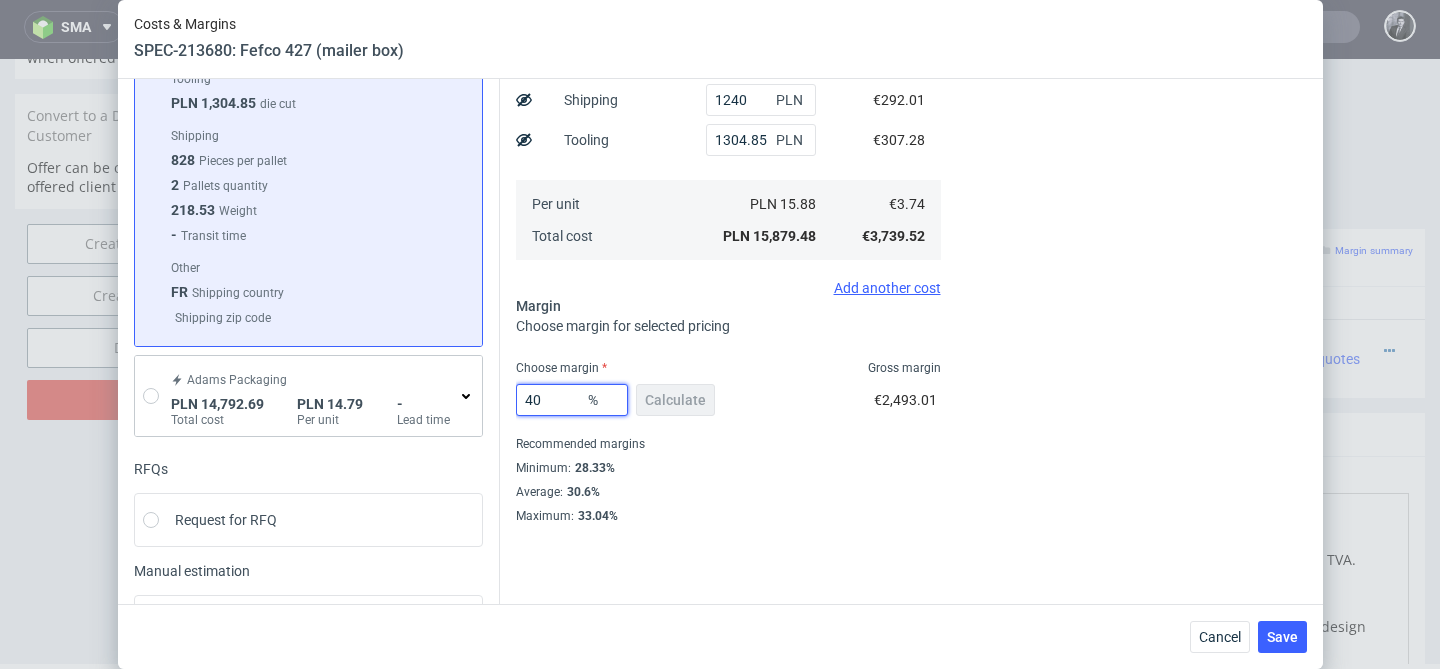 type on "4" 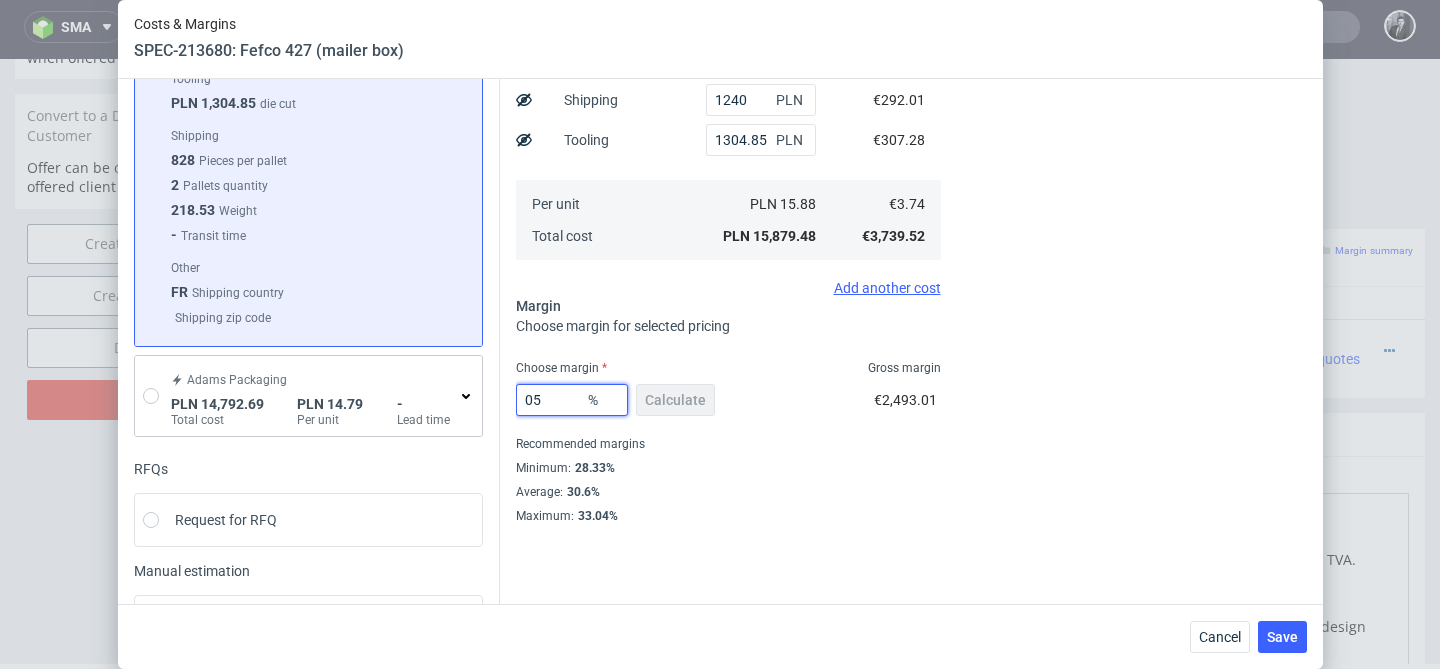 type on "0" 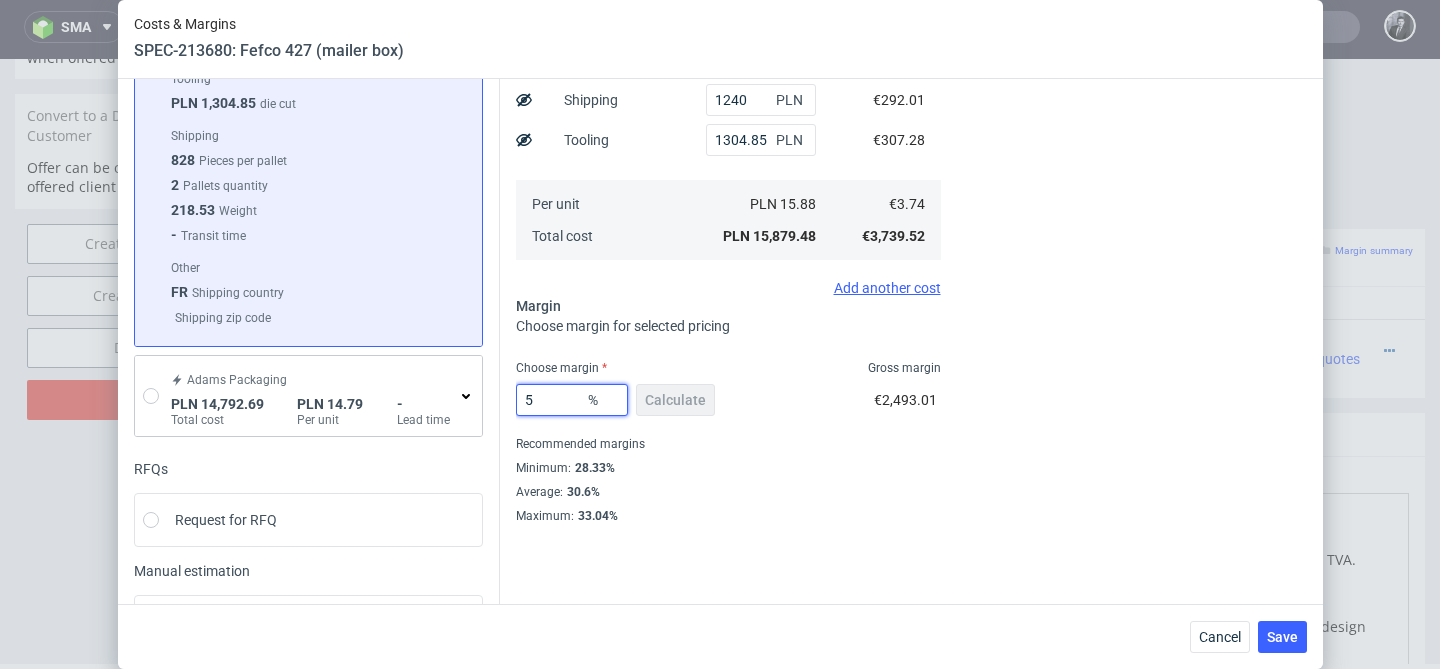 type on "50" 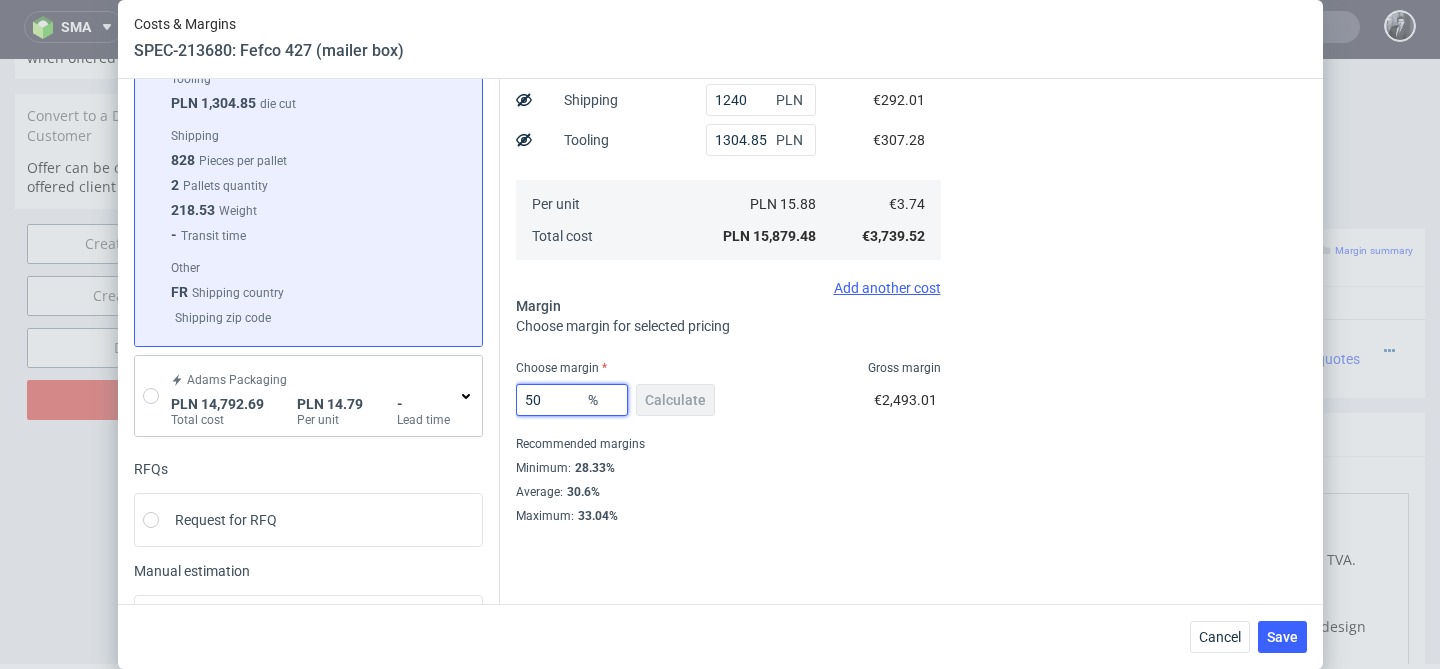 type on "7.48" 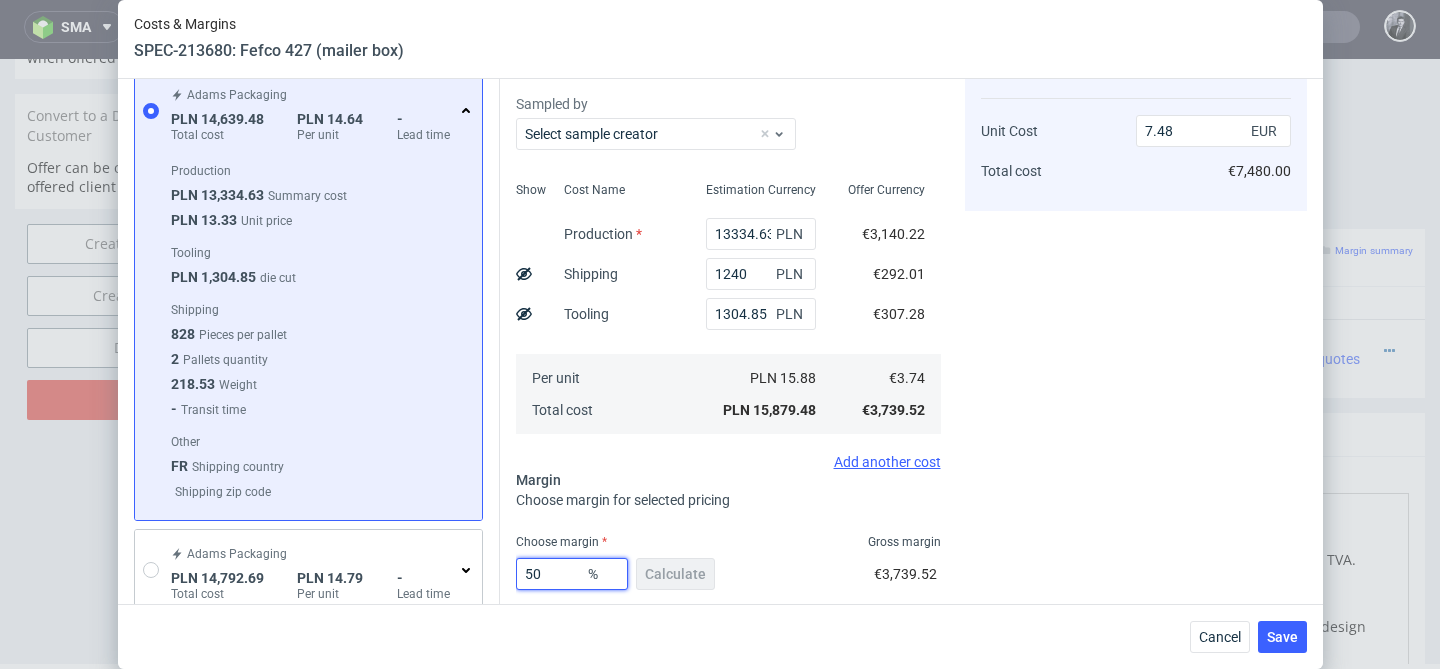 scroll, scrollTop: 123, scrollLeft: 0, axis: vertical 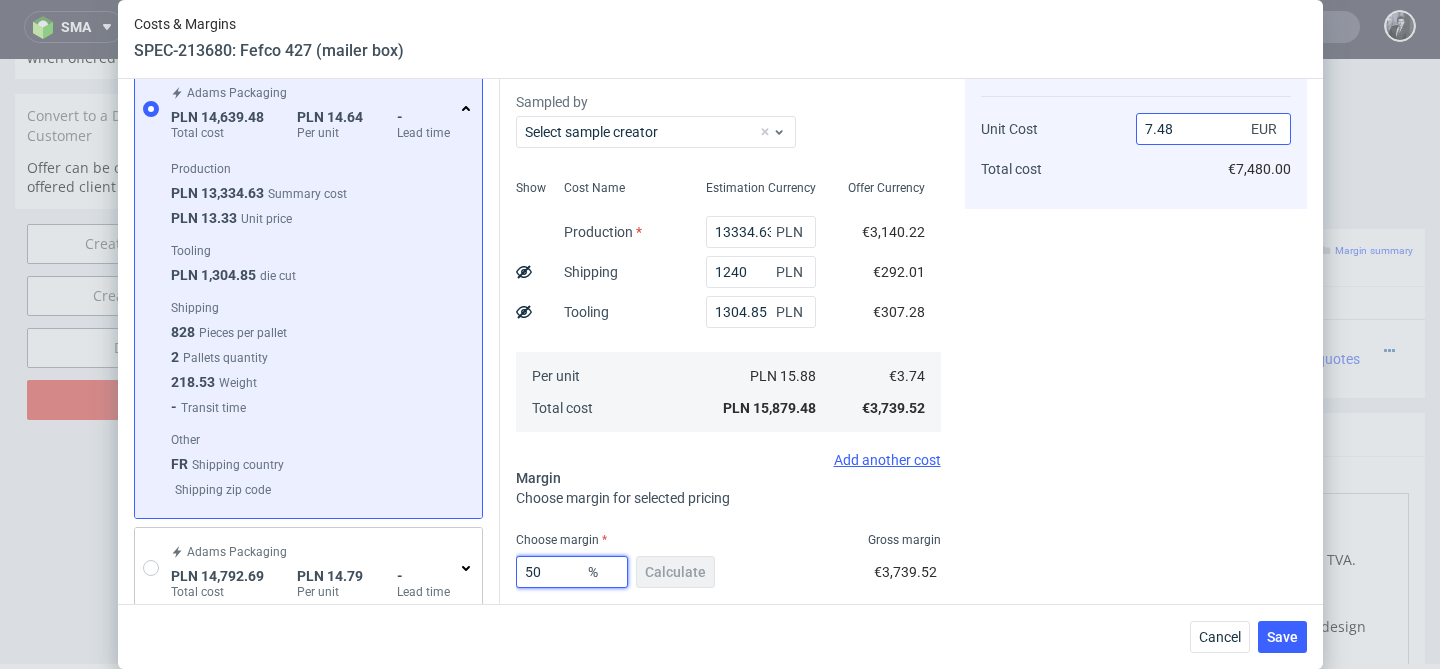 type on "50" 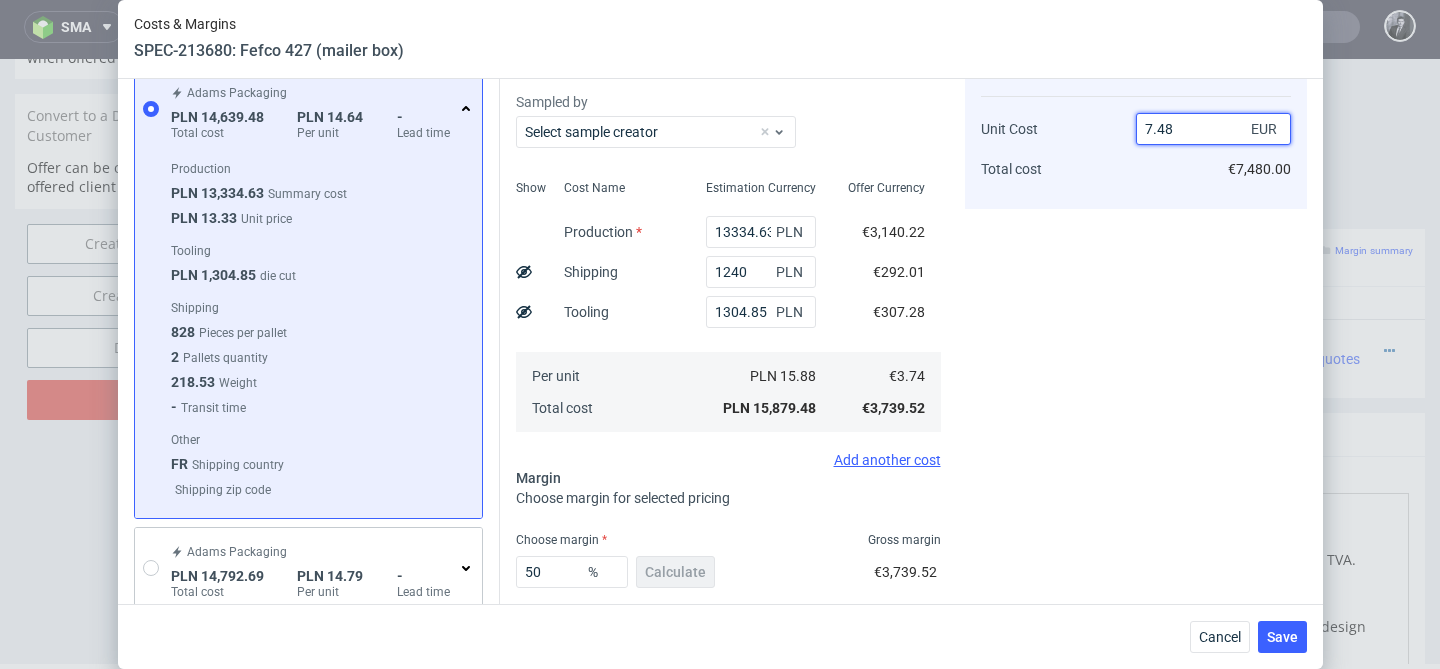 click on "7.48" at bounding box center (1213, 129) 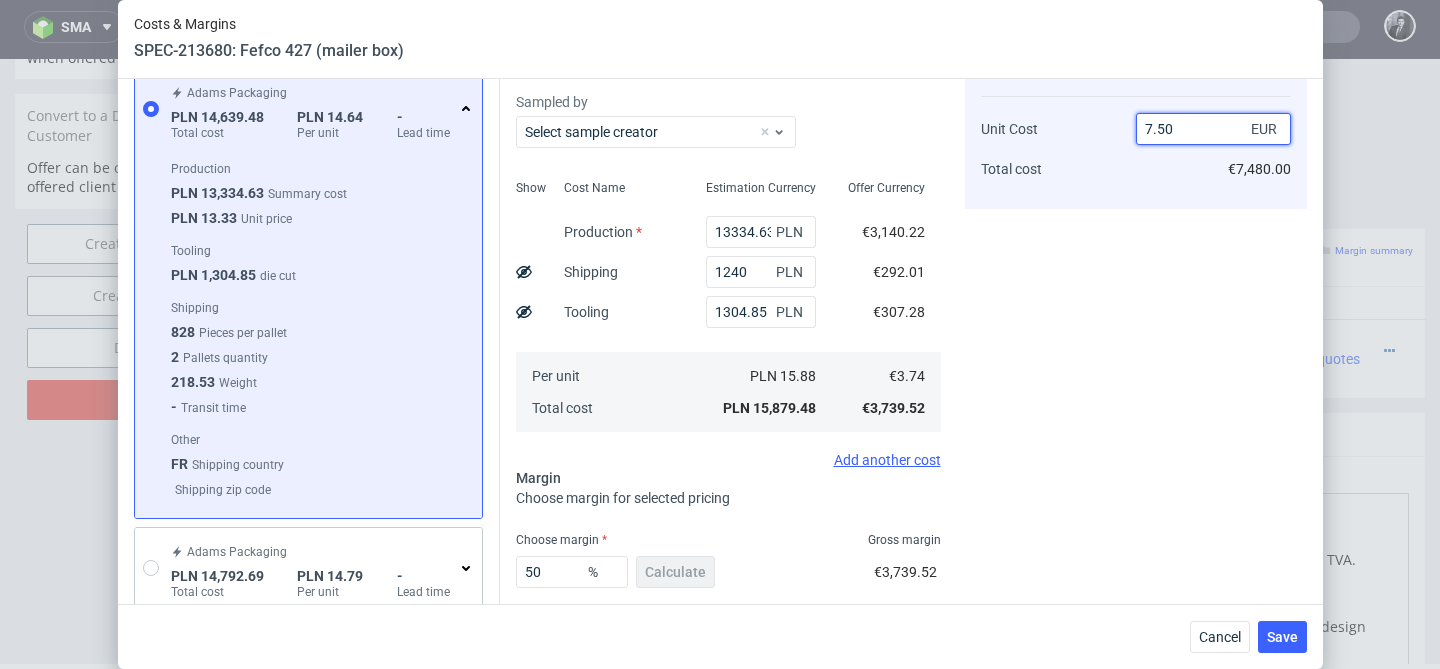 type on "7.5" 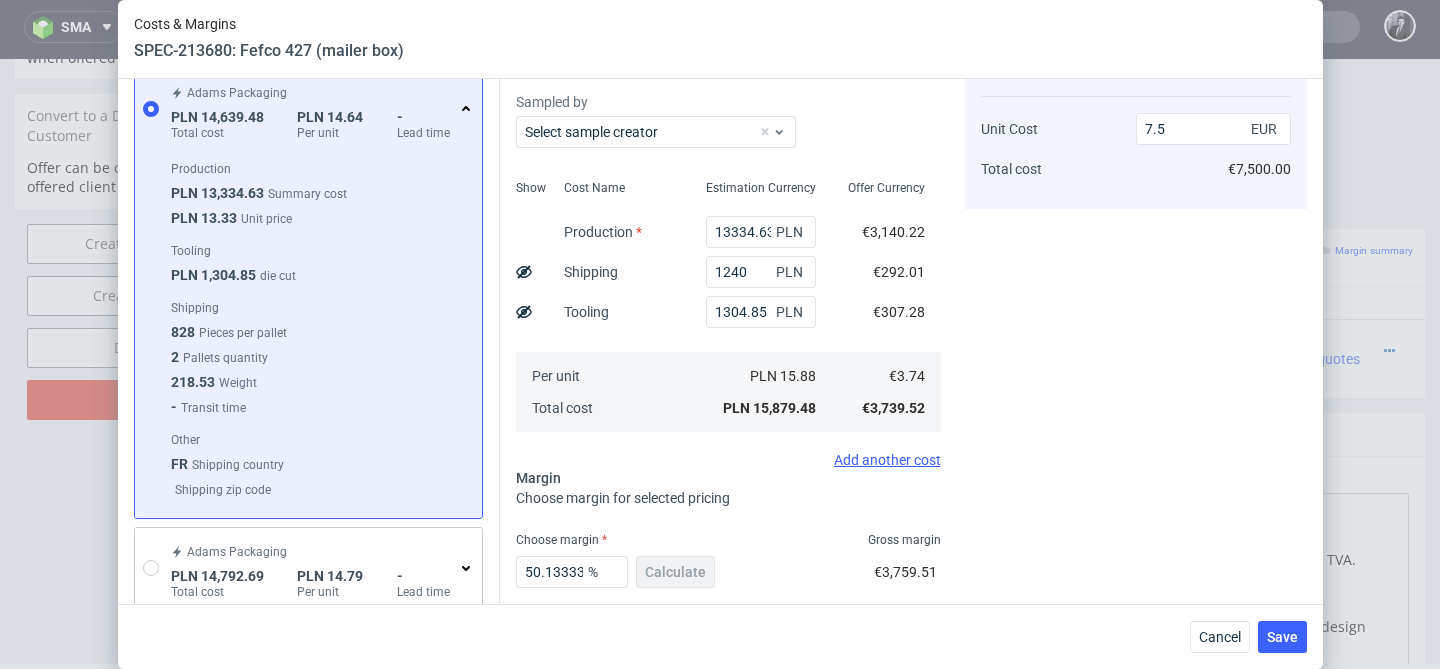 click on "Cost displayed to the customer Unit Cost Total cost 7.5 EUR €7,500.00" at bounding box center (1136, 366) 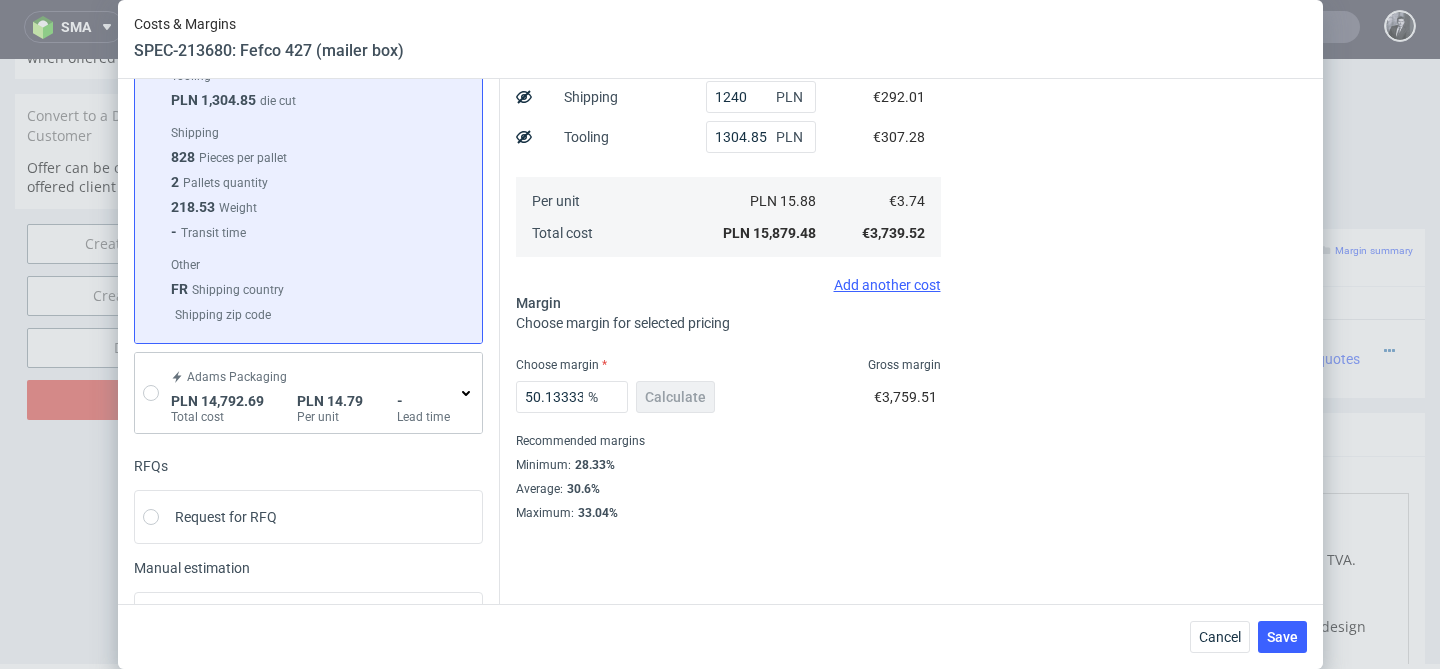 scroll, scrollTop: 299, scrollLeft: 0, axis: vertical 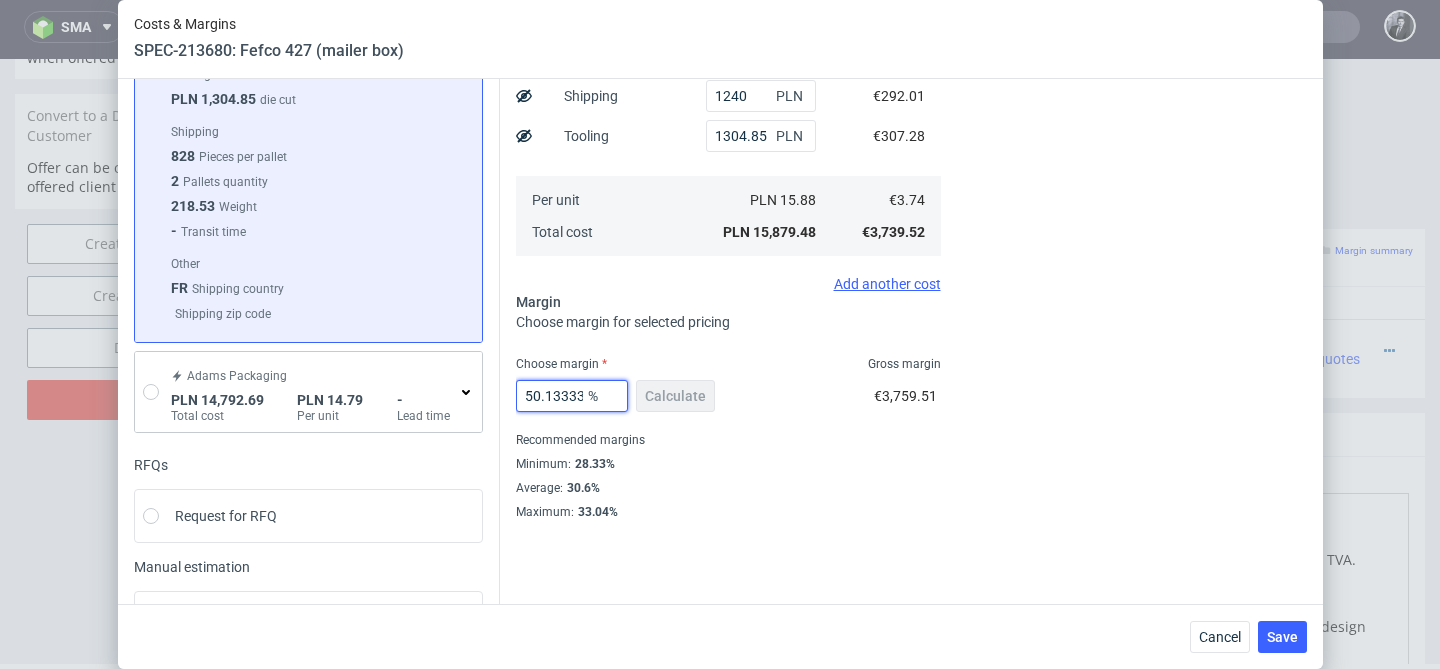 click on "50.13333333333333" at bounding box center (572, 396) 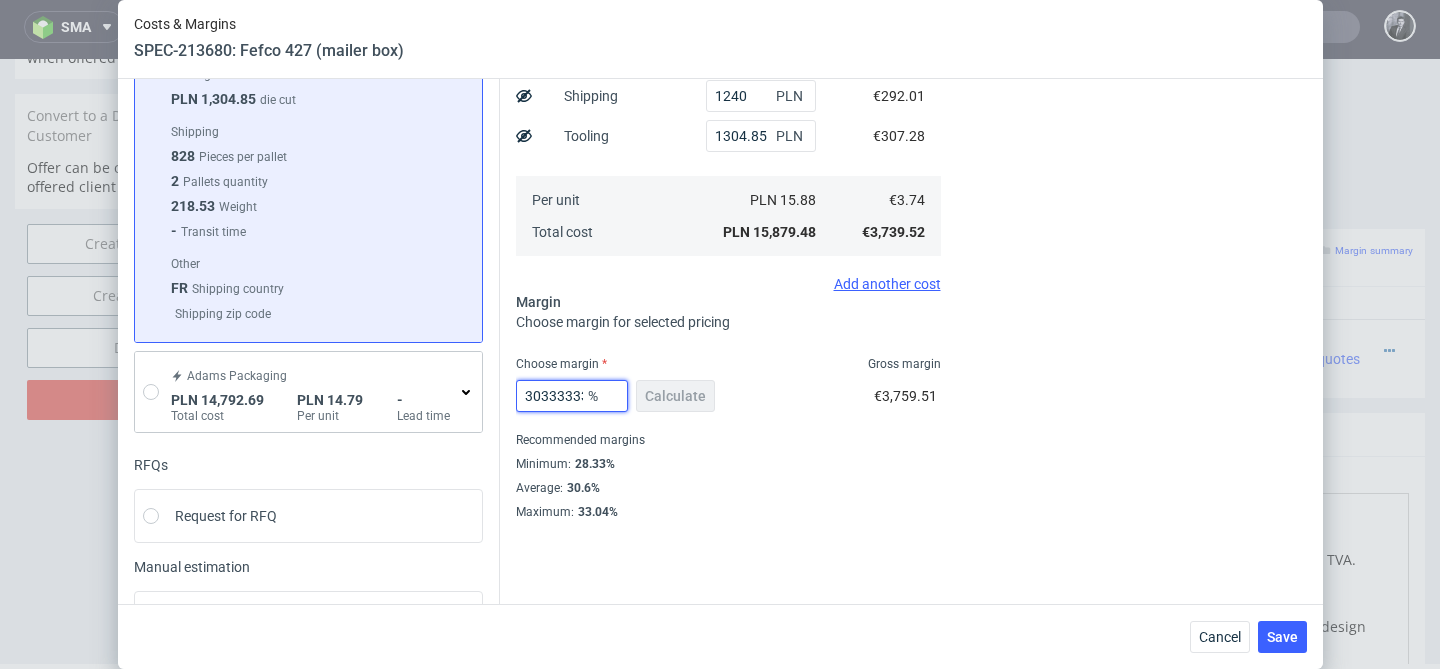type on "30333333333" 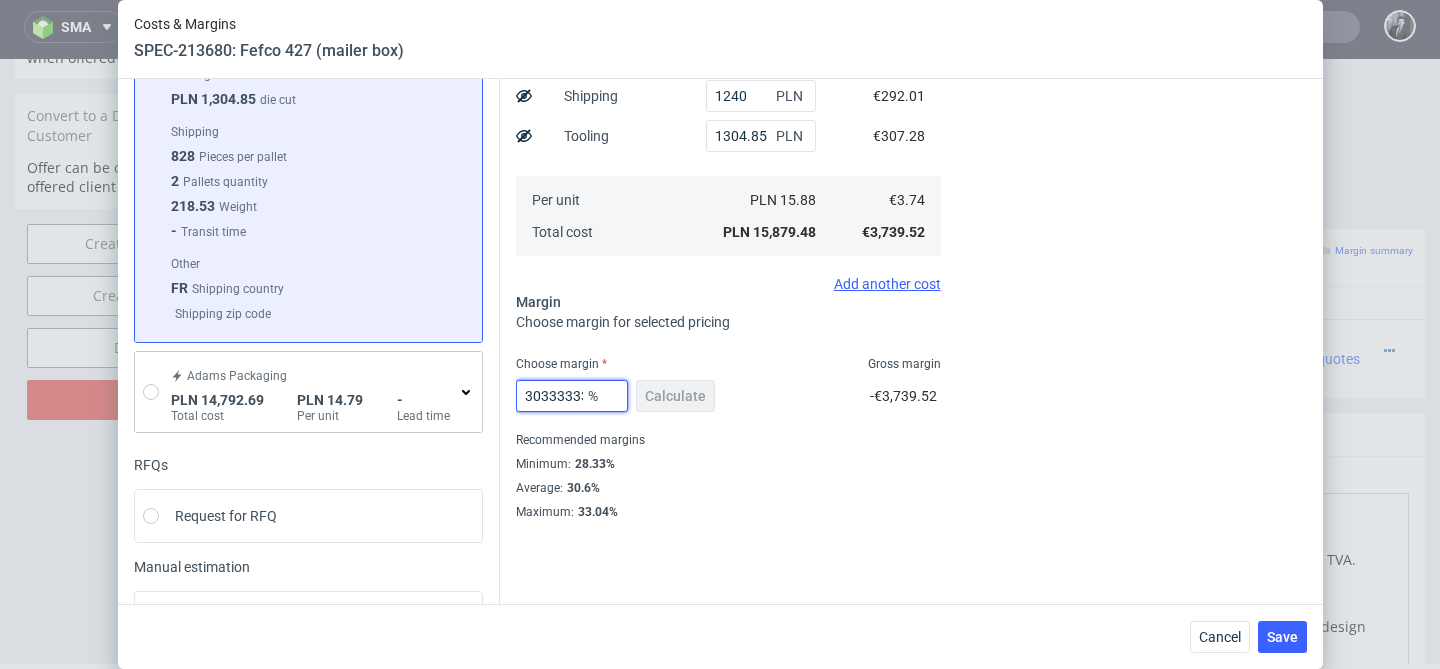 scroll, scrollTop: 0, scrollLeft: 28, axis: horizontal 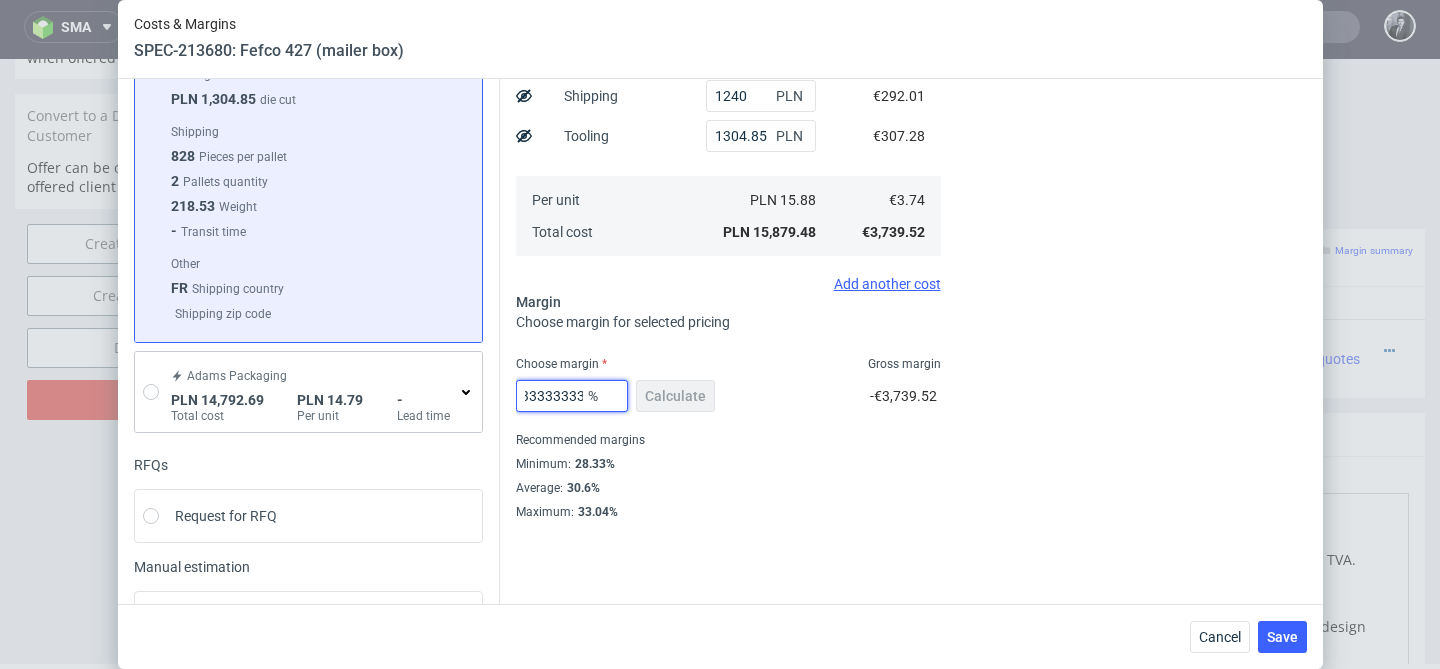 drag, startPoint x: 544, startPoint y: 399, endPoint x: 760, endPoint y: 399, distance: 216 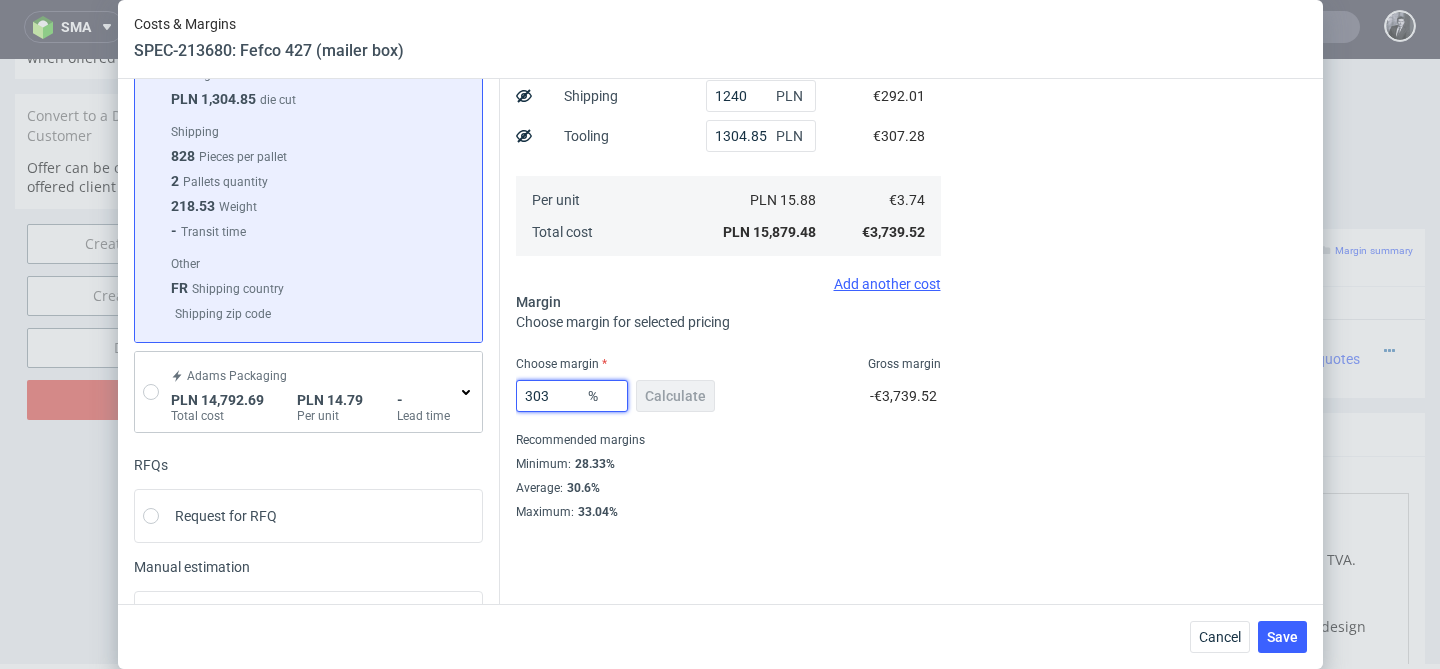 scroll, scrollTop: 0, scrollLeft: 0, axis: both 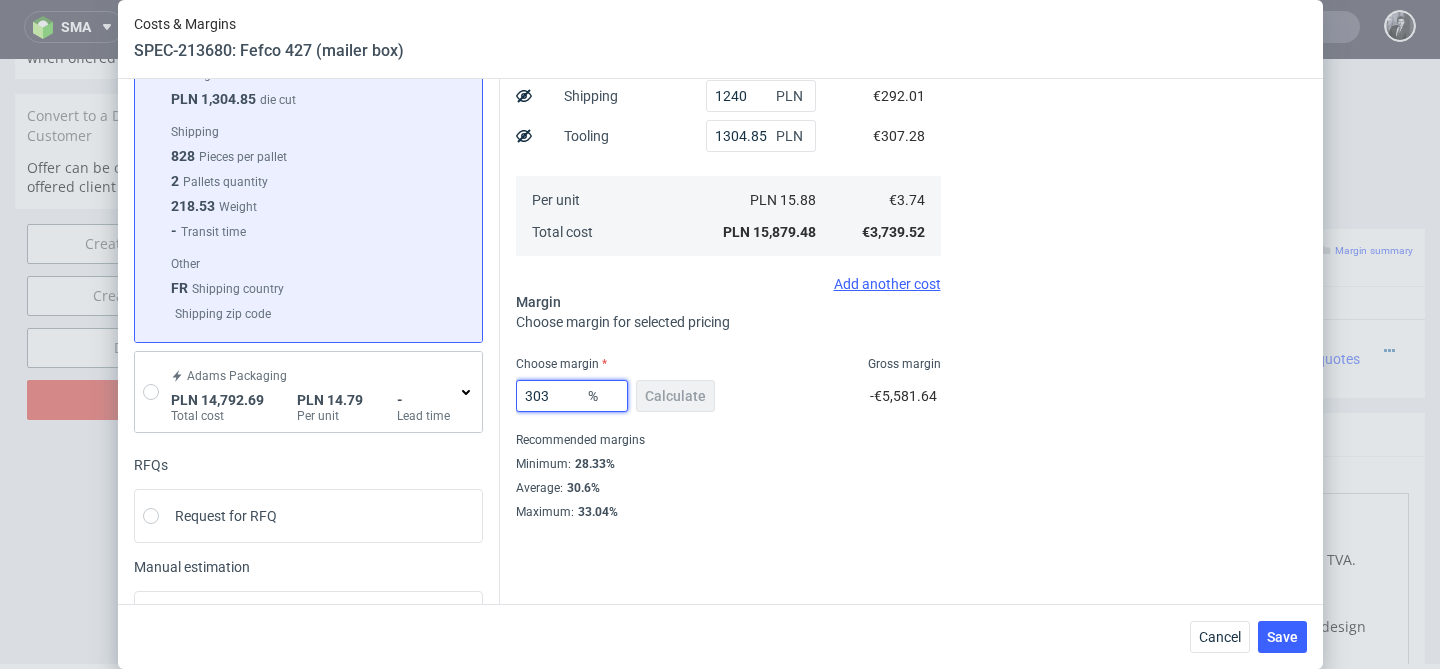 type on "30" 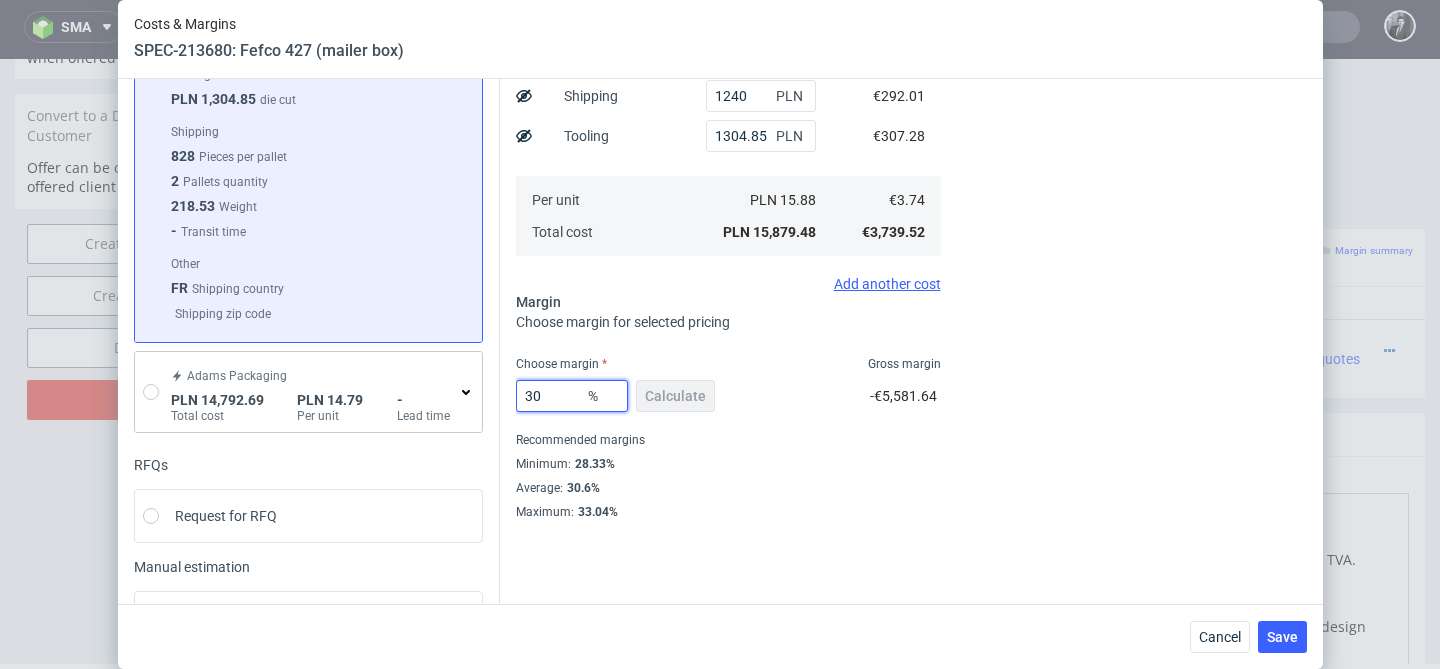 type on "5.34" 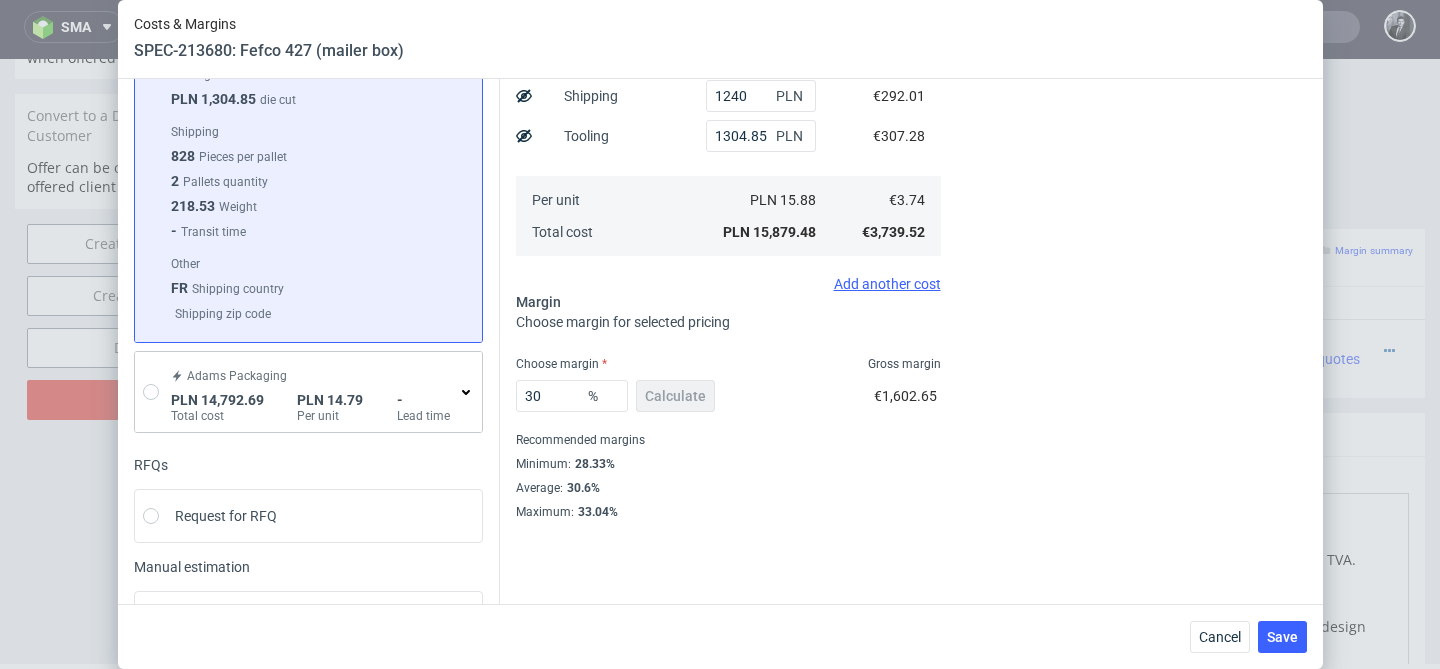 click on "30 % Calculate €1,602.65" at bounding box center (728, 400) 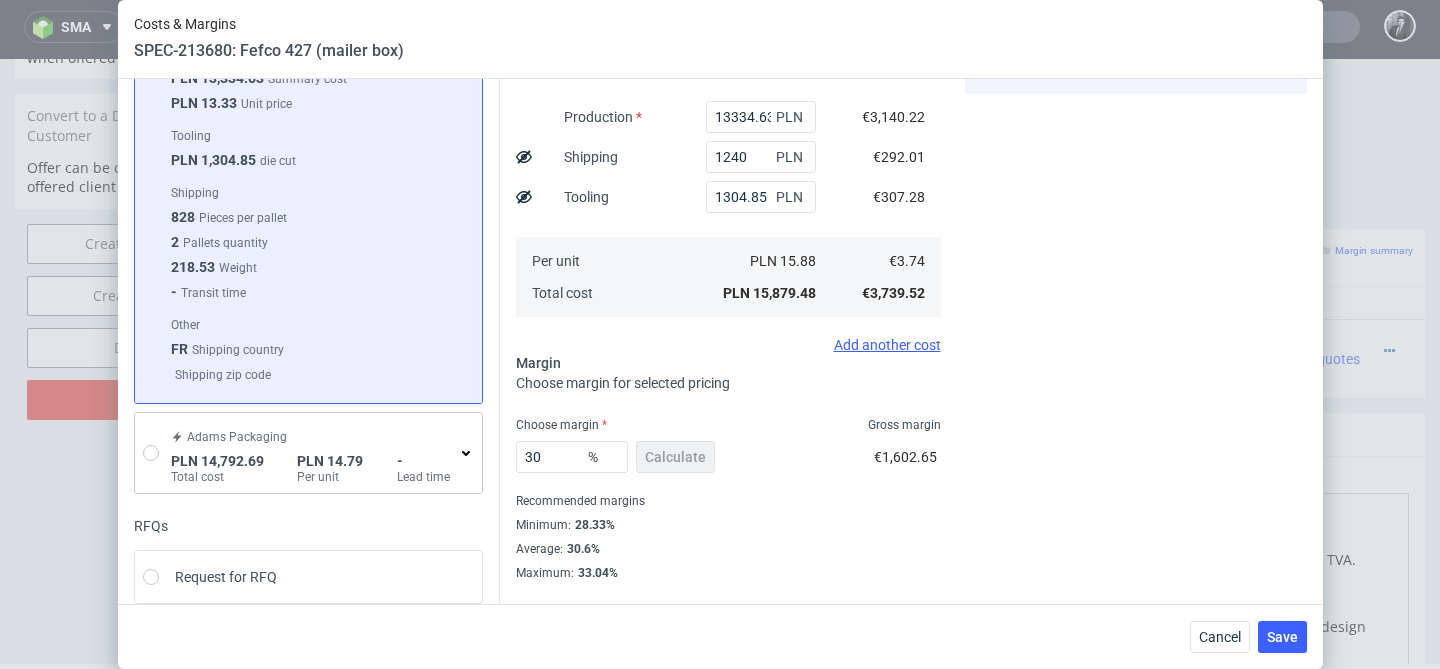 scroll, scrollTop: 367, scrollLeft: 0, axis: vertical 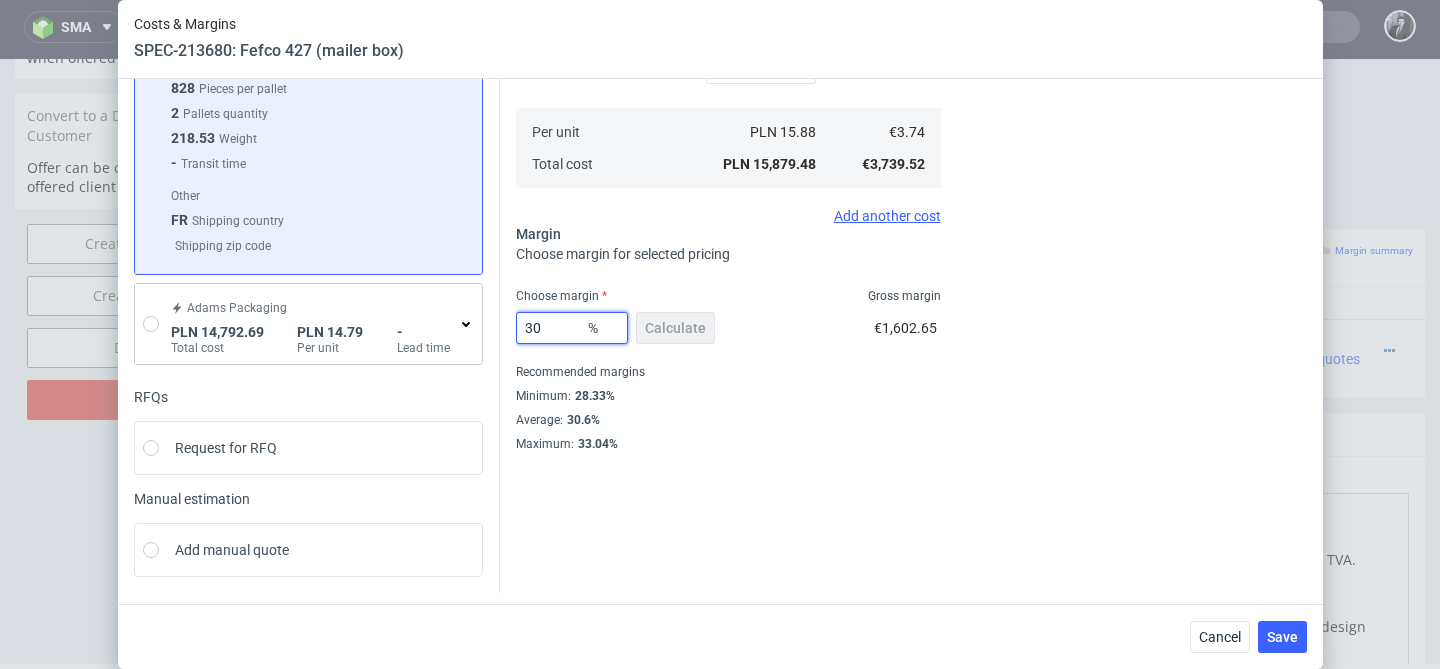 click on "30" at bounding box center [572, 328] 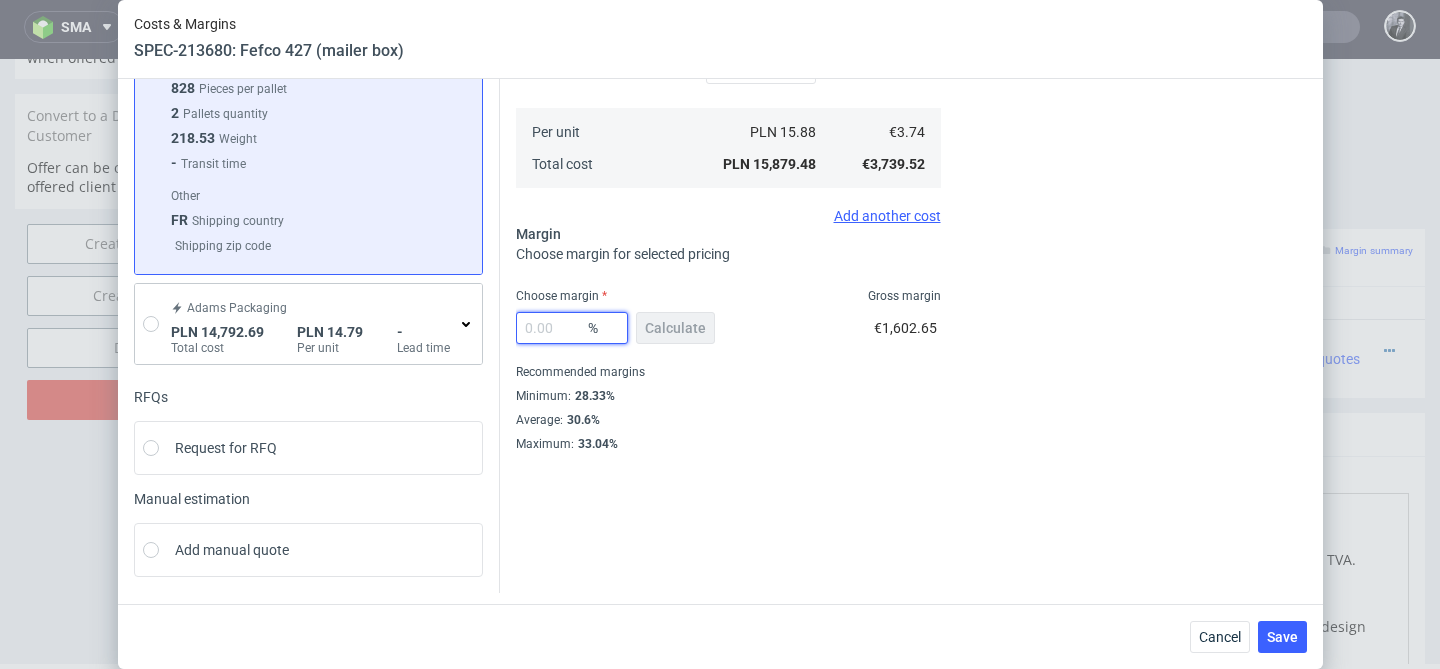 type on "0" 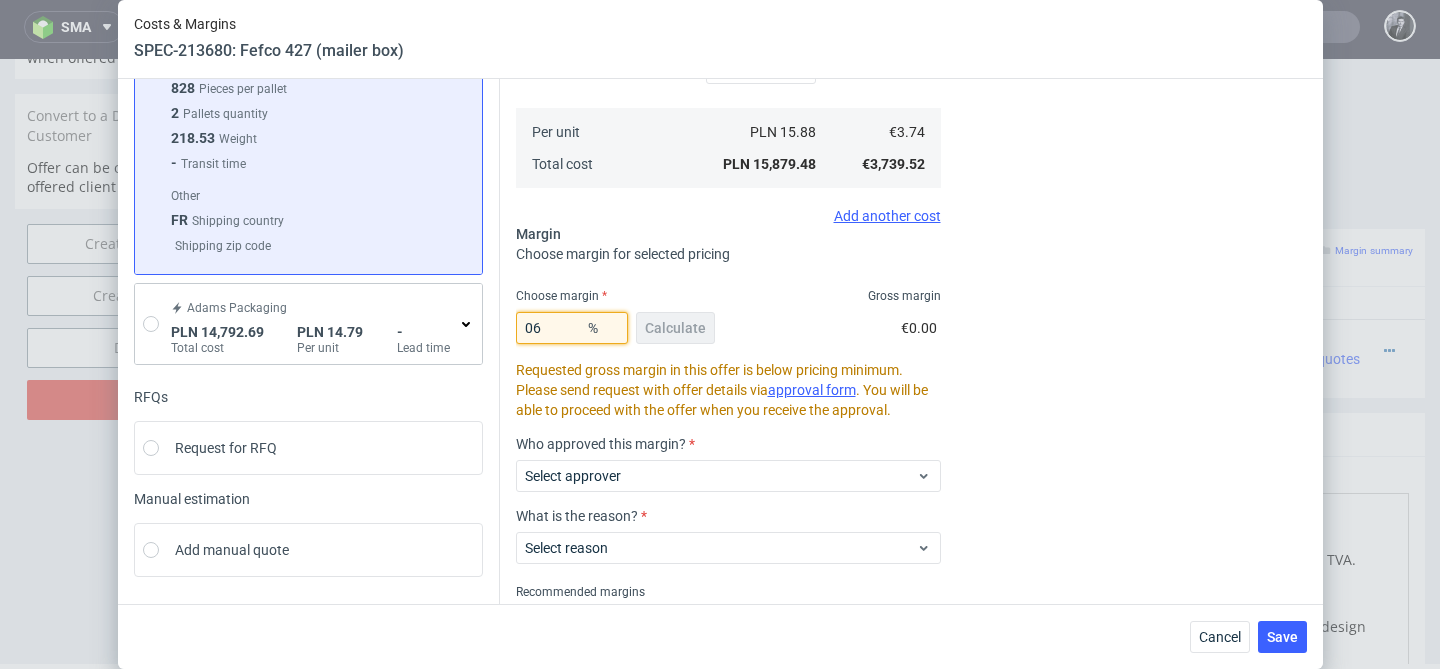type on "0" 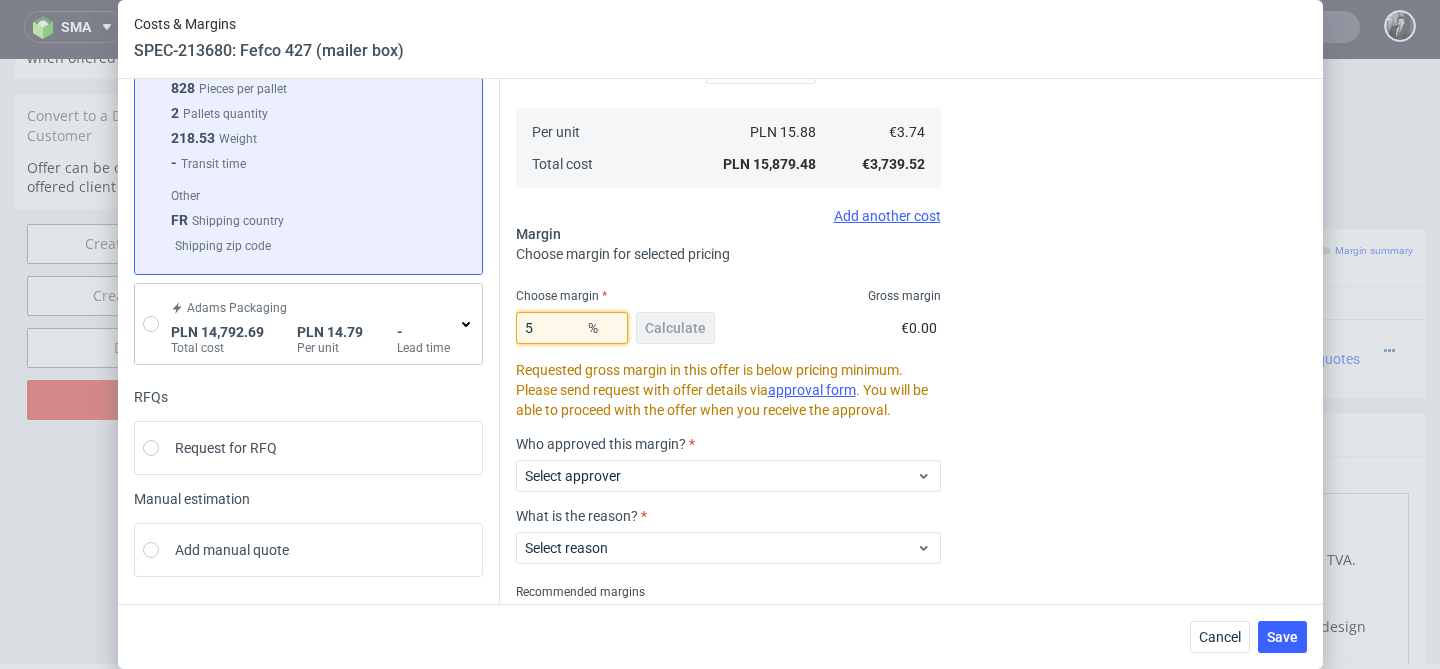 type on "50" 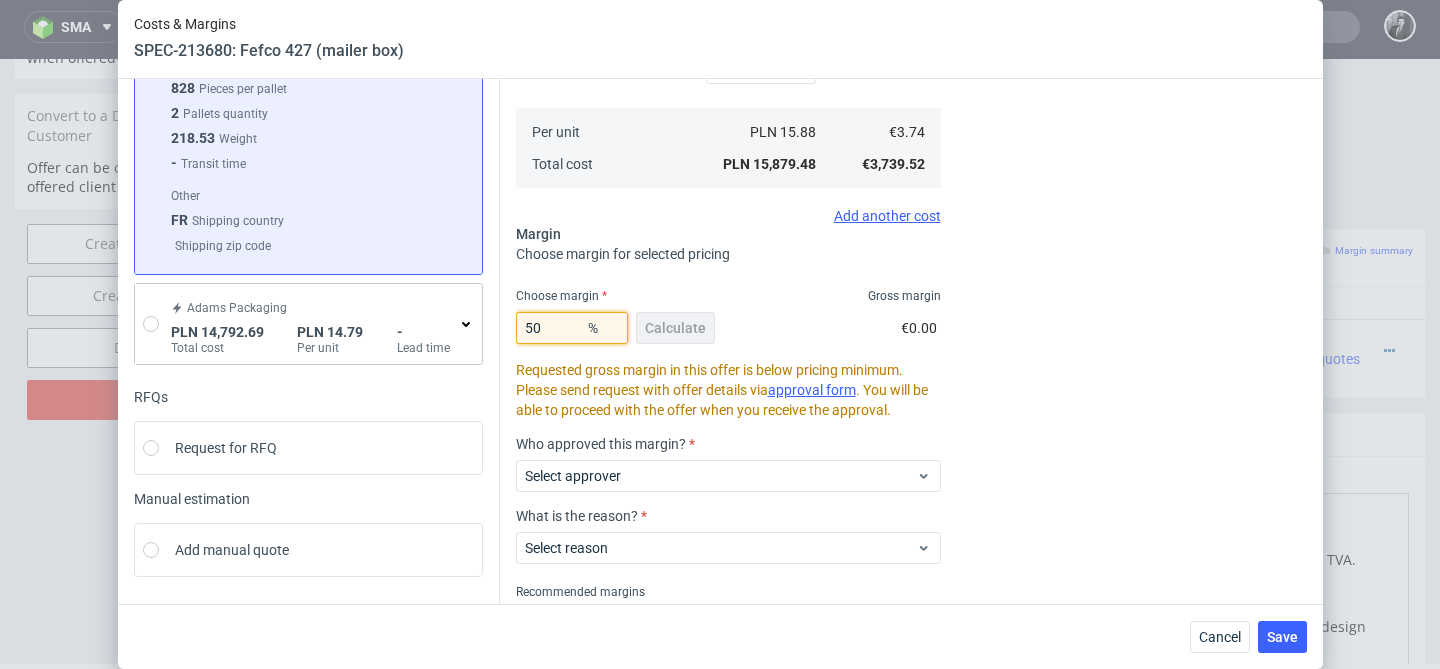 type on "7.48" 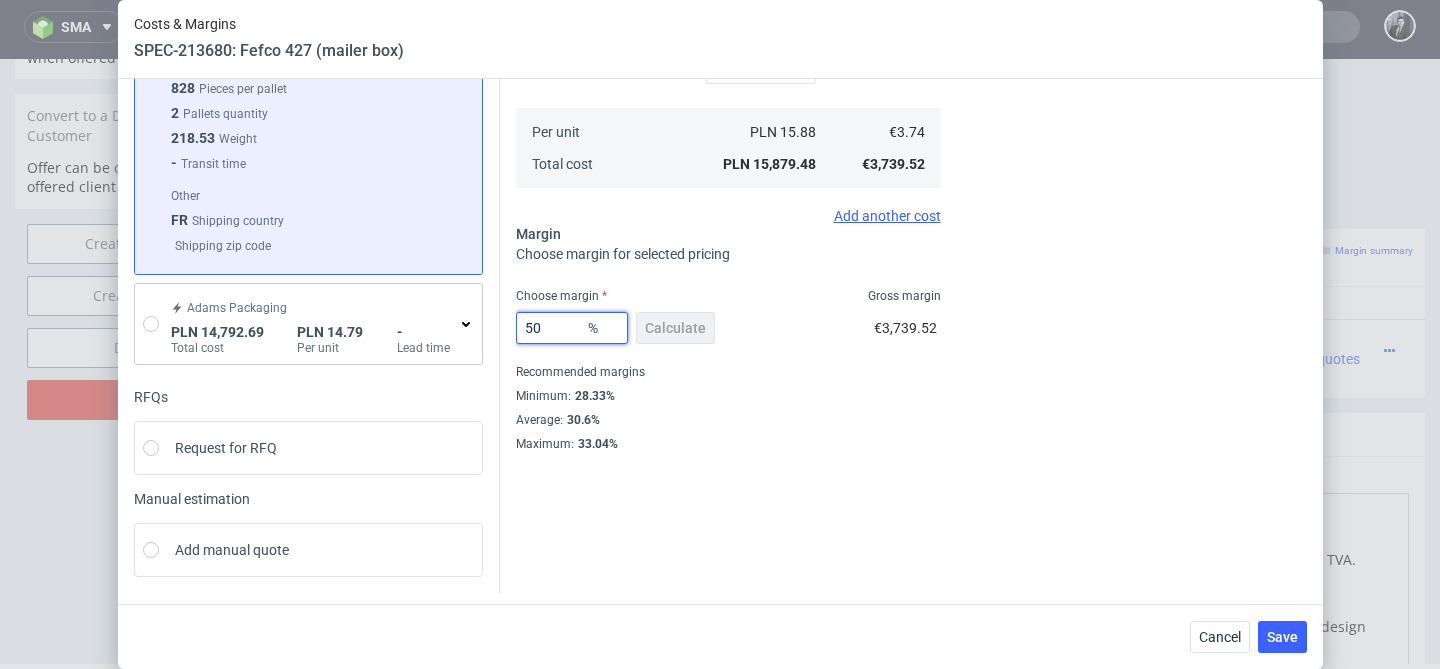 type on "5" 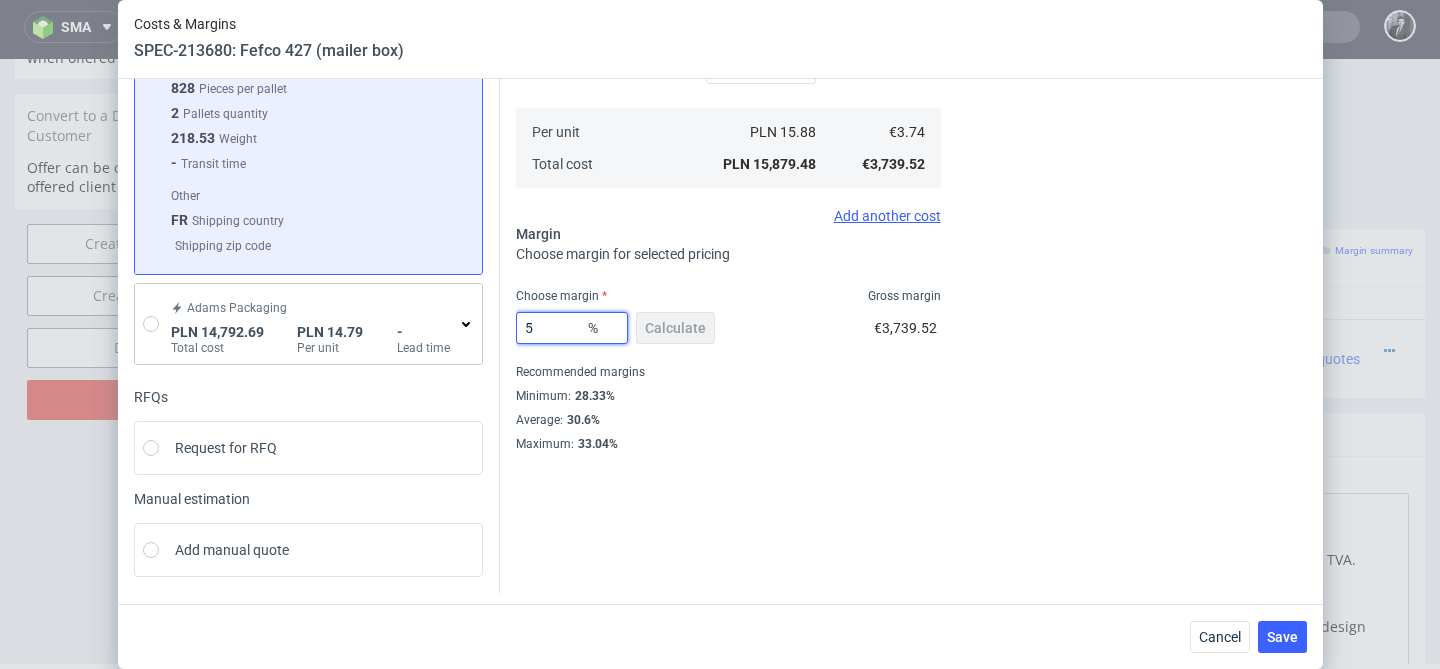 type on "3.94" 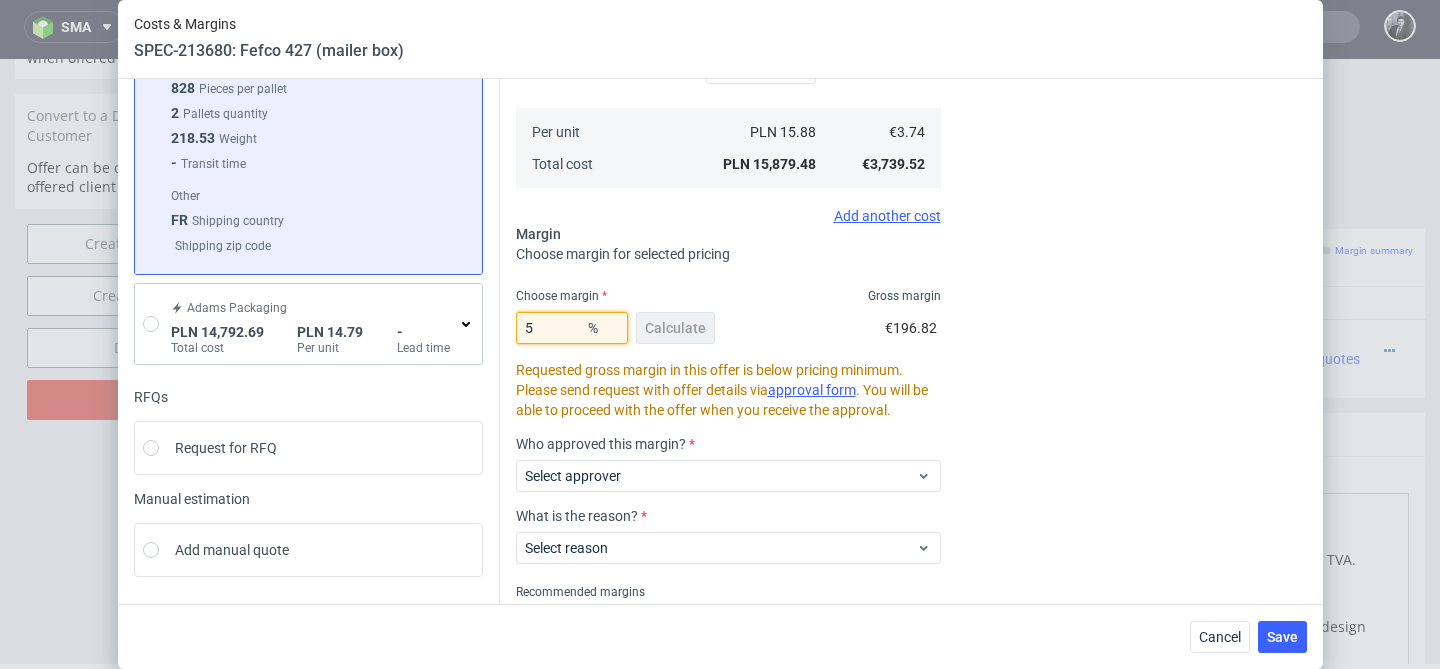 type on "55" 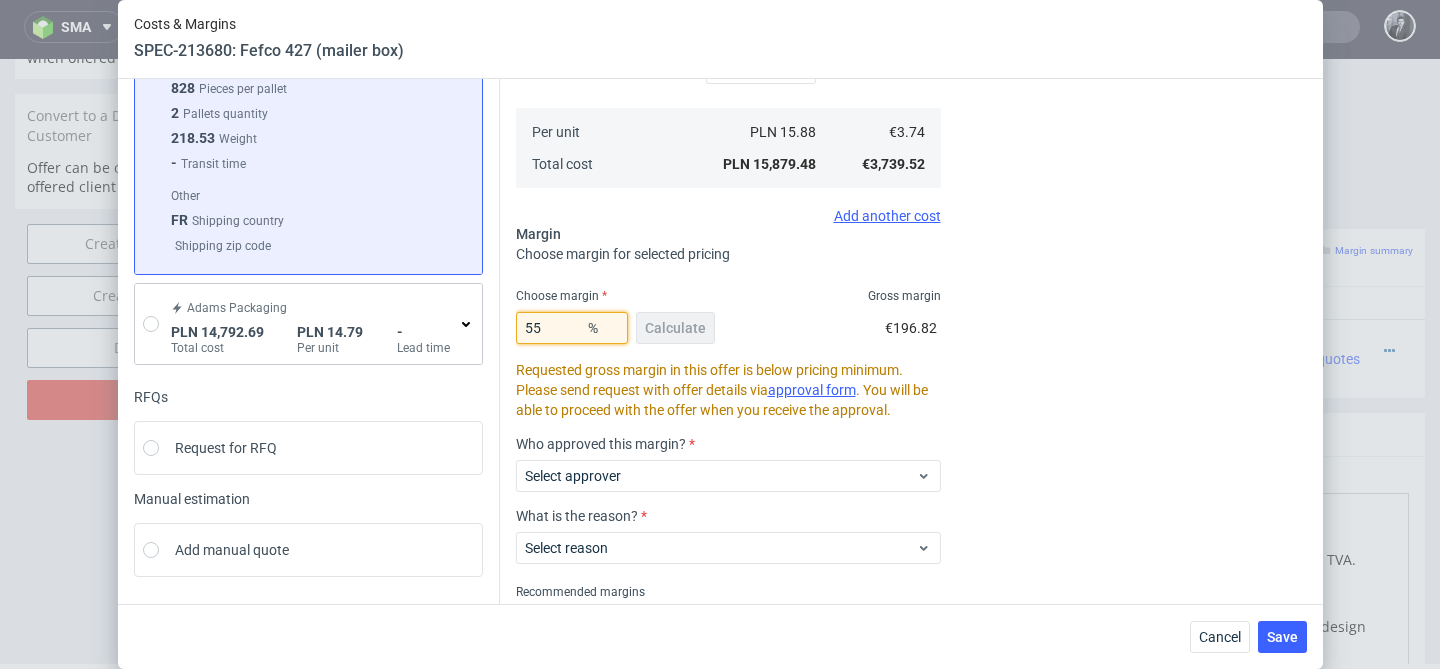 type on "8.31" 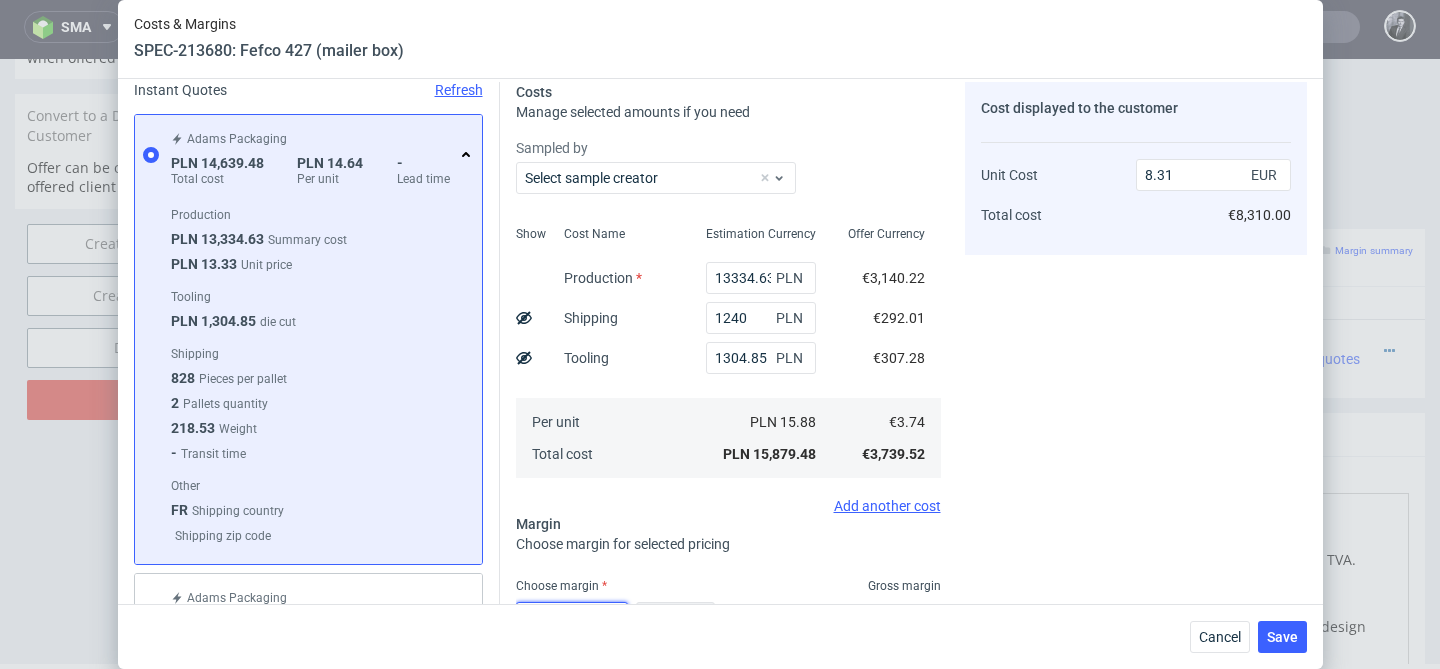 scroll, scrollTop: 76, scrollLeft: 0, axis: vertical 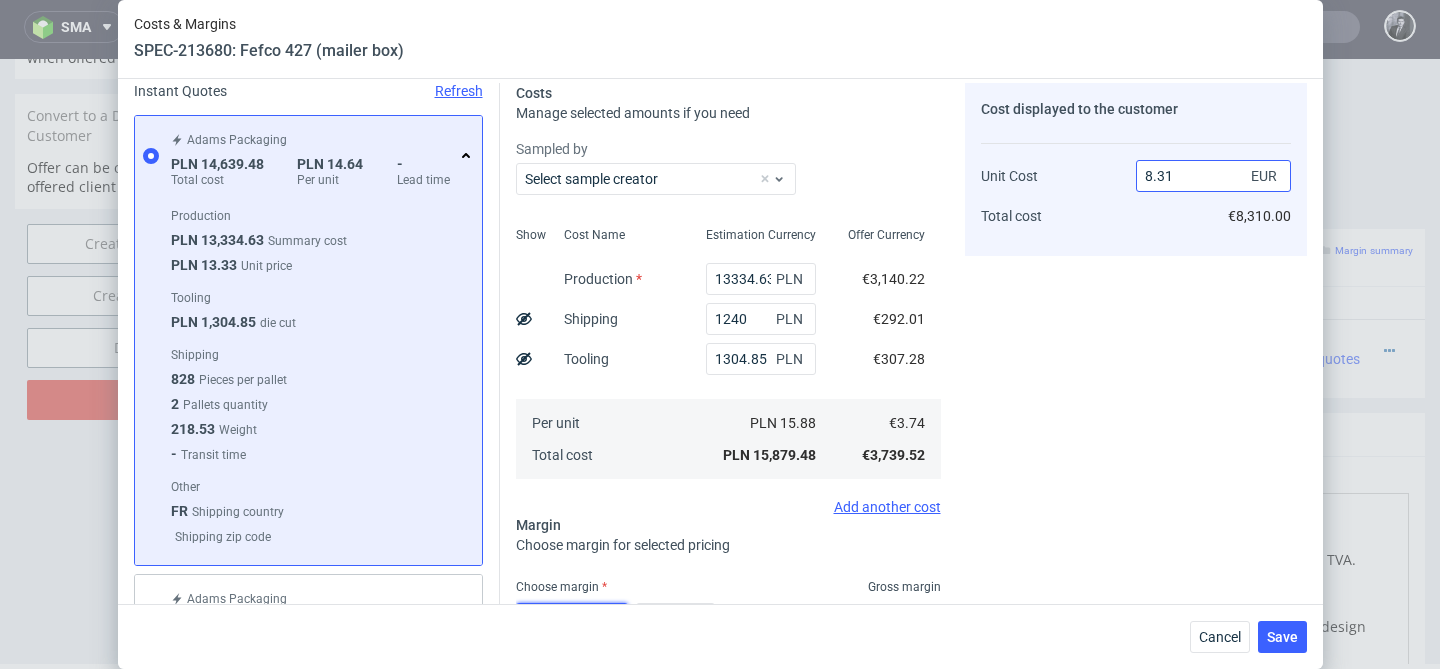 type on "55" 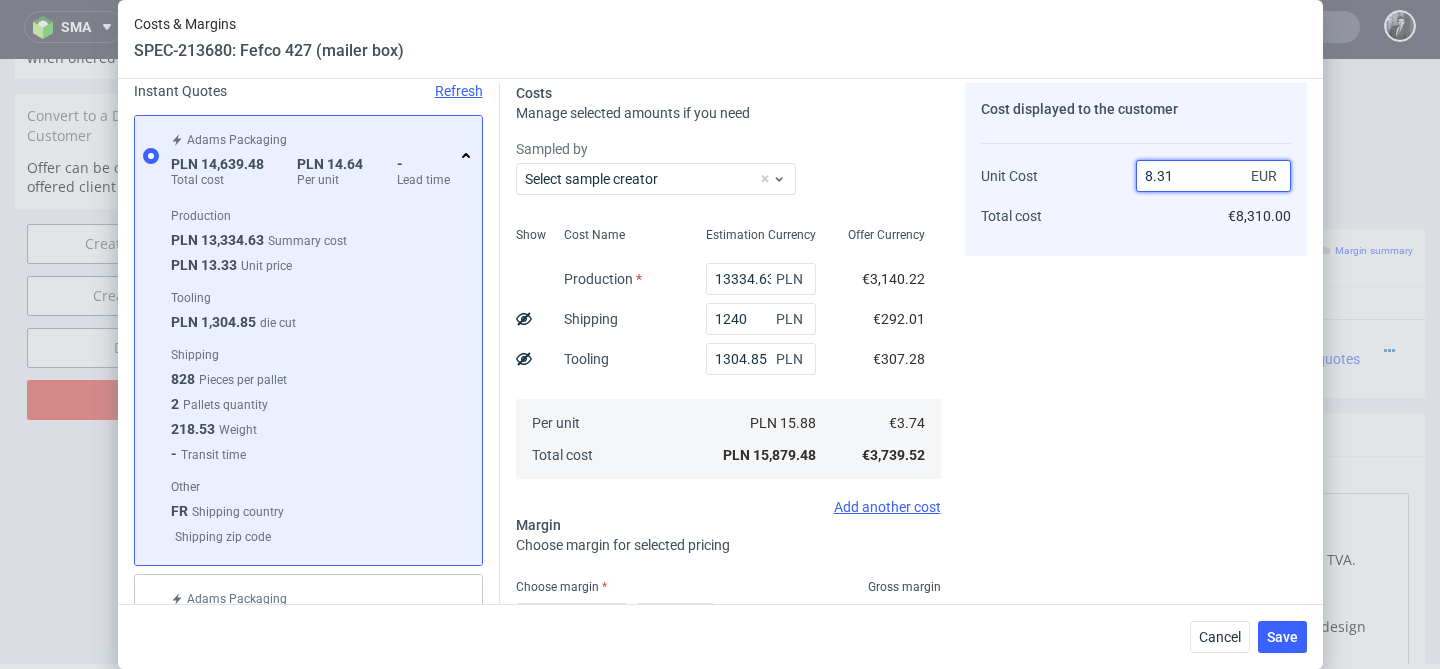 click on "8.31" at bounding box center (1213, 176) 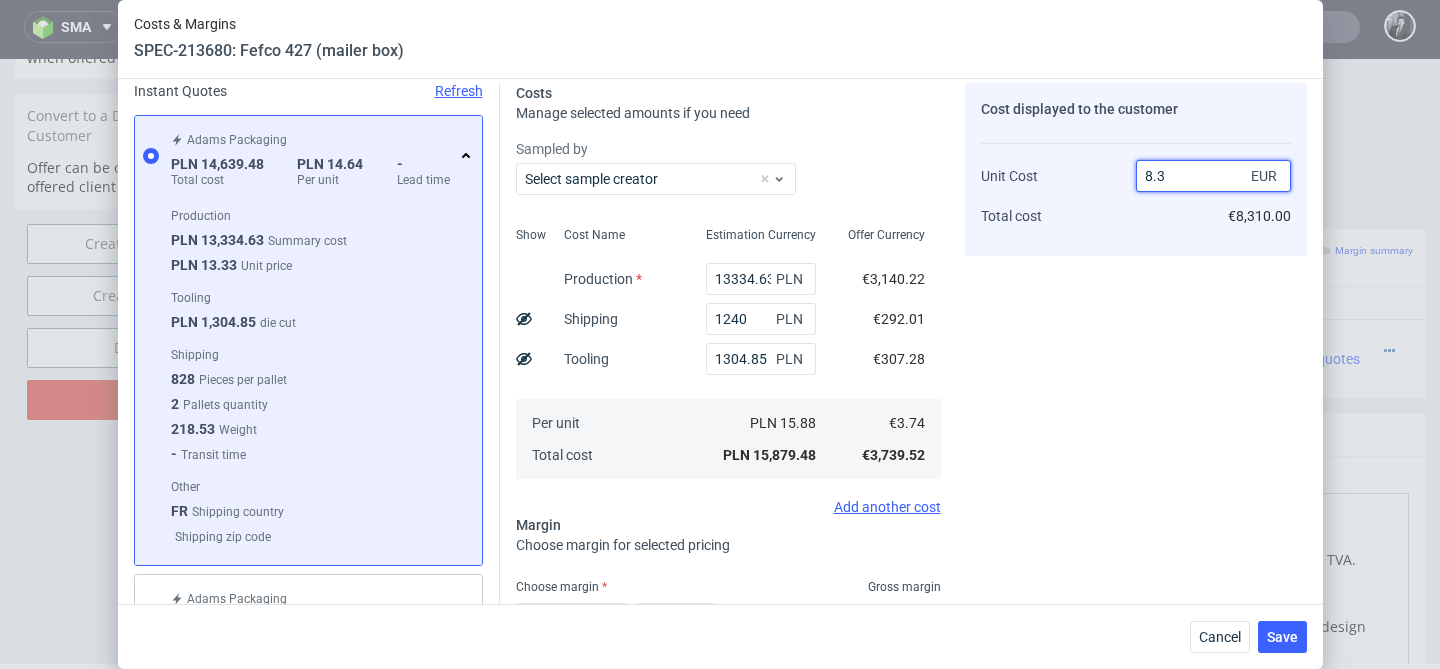 type on "8.30" 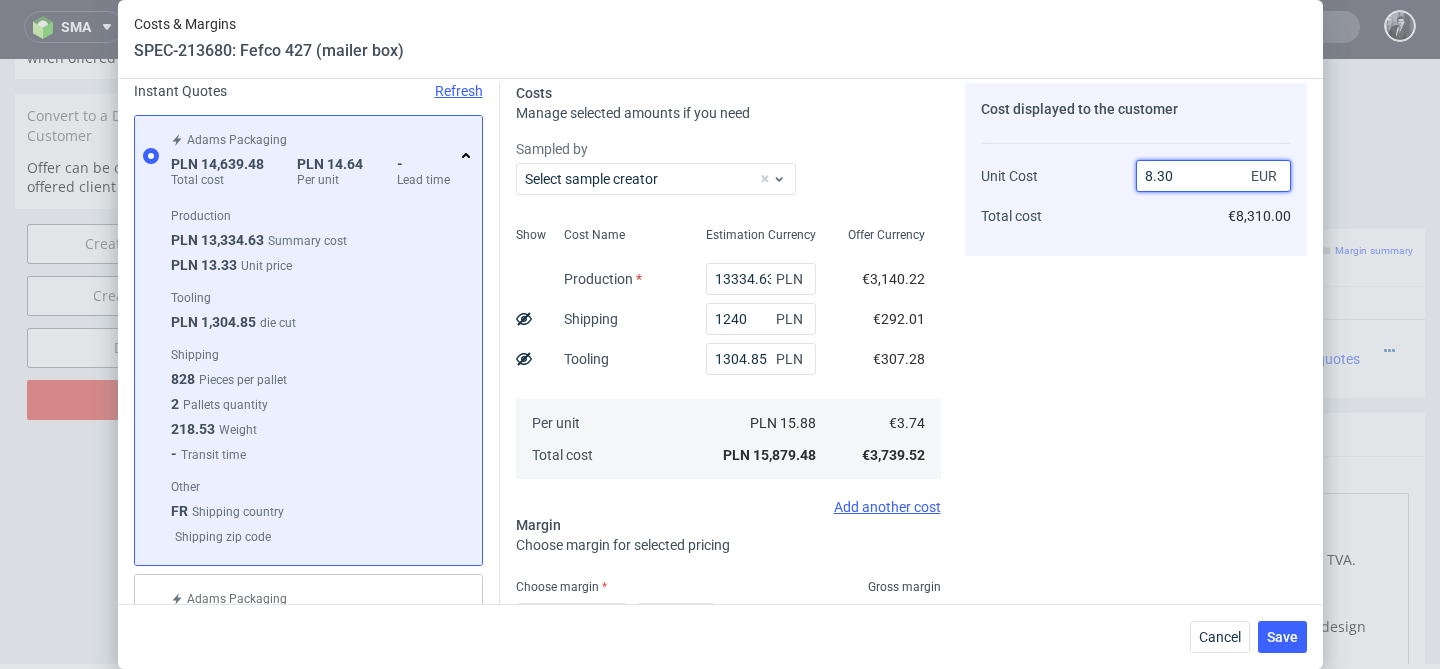 type on "54.93975903614457" 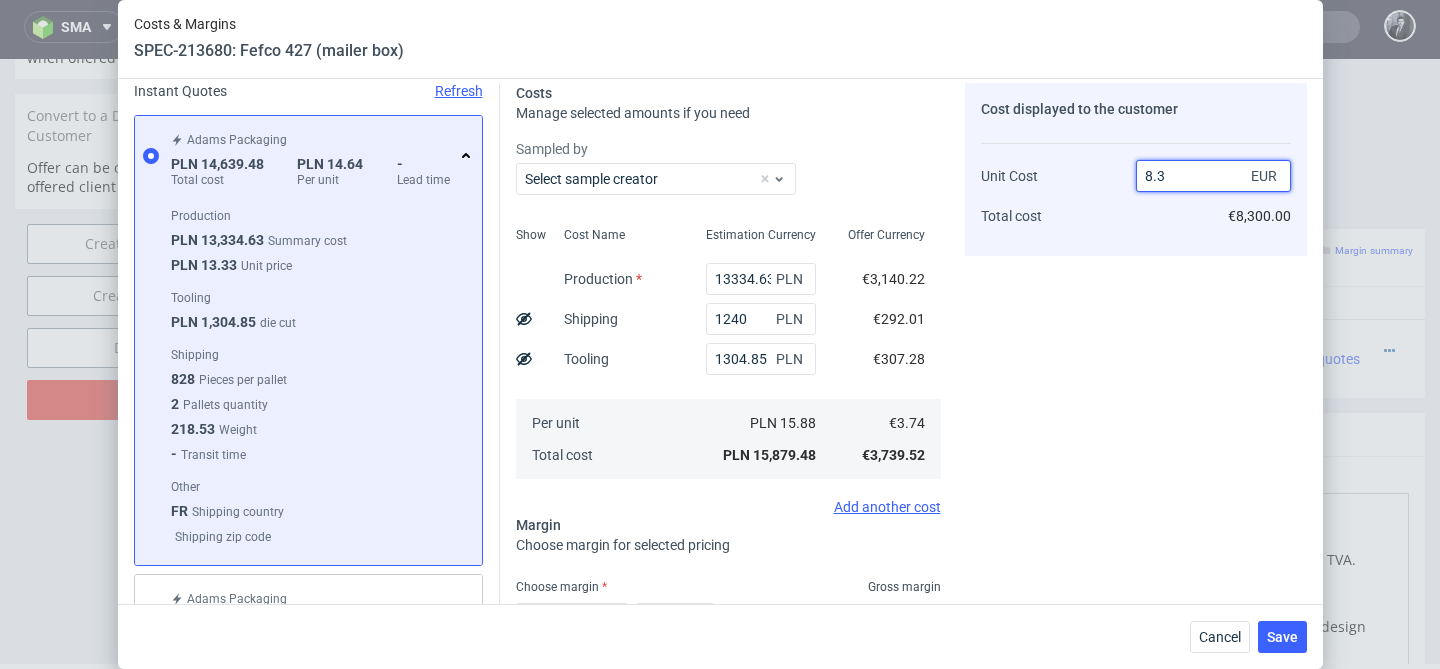 type on "8.3" 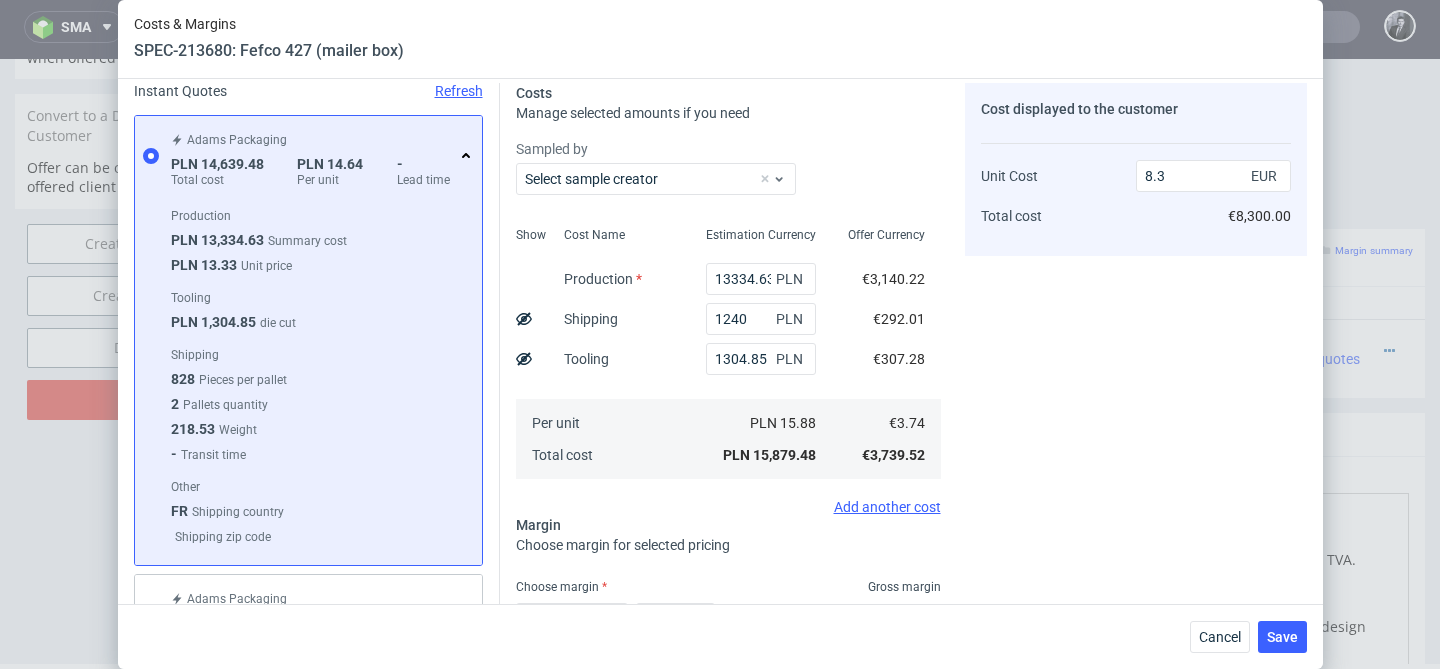 click on "Cost displayed to the customer Unit Cost Total cost 8.3 EUR €8,300.00" at bounding box center [1136, 413] 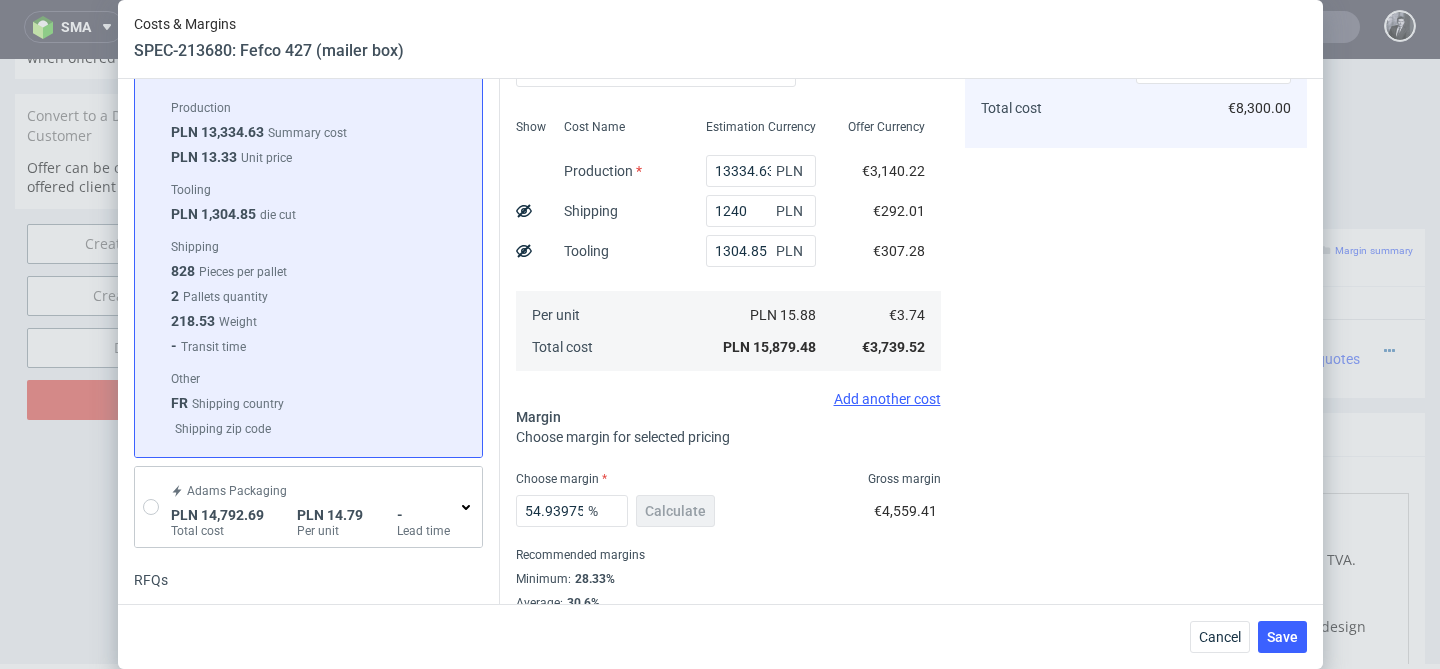 scroll, scrollTop: 367, scrollLeft: 0, axis: vertical 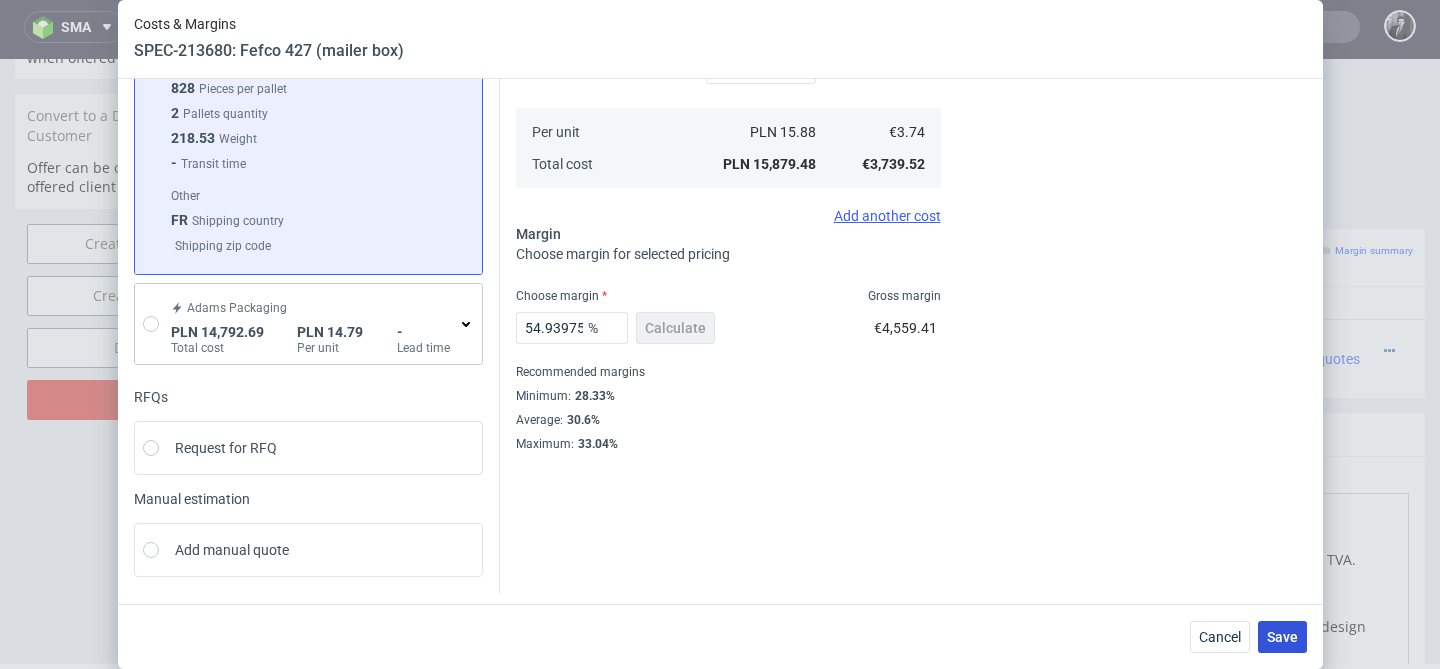 click on "Save" at bounding box center [1282, 637] 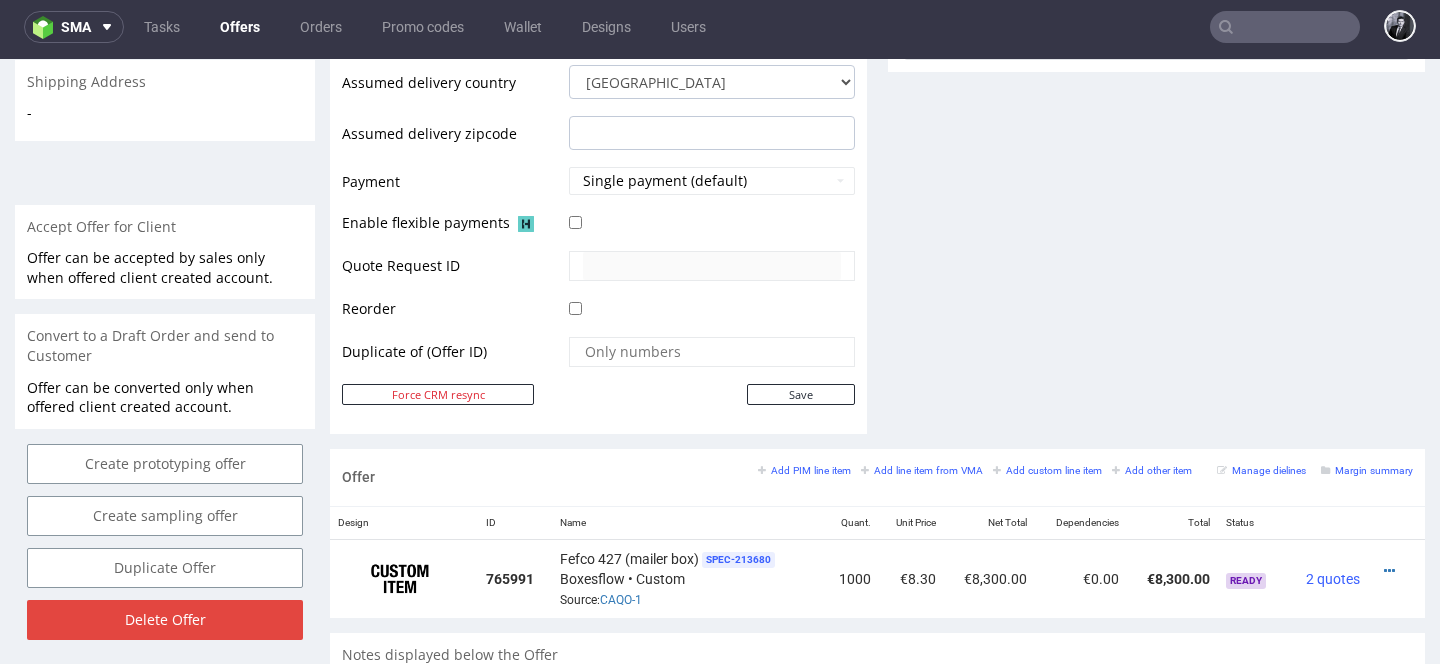 scroll, scrollTop: 932, scrollLeft: 0, axis: vertical 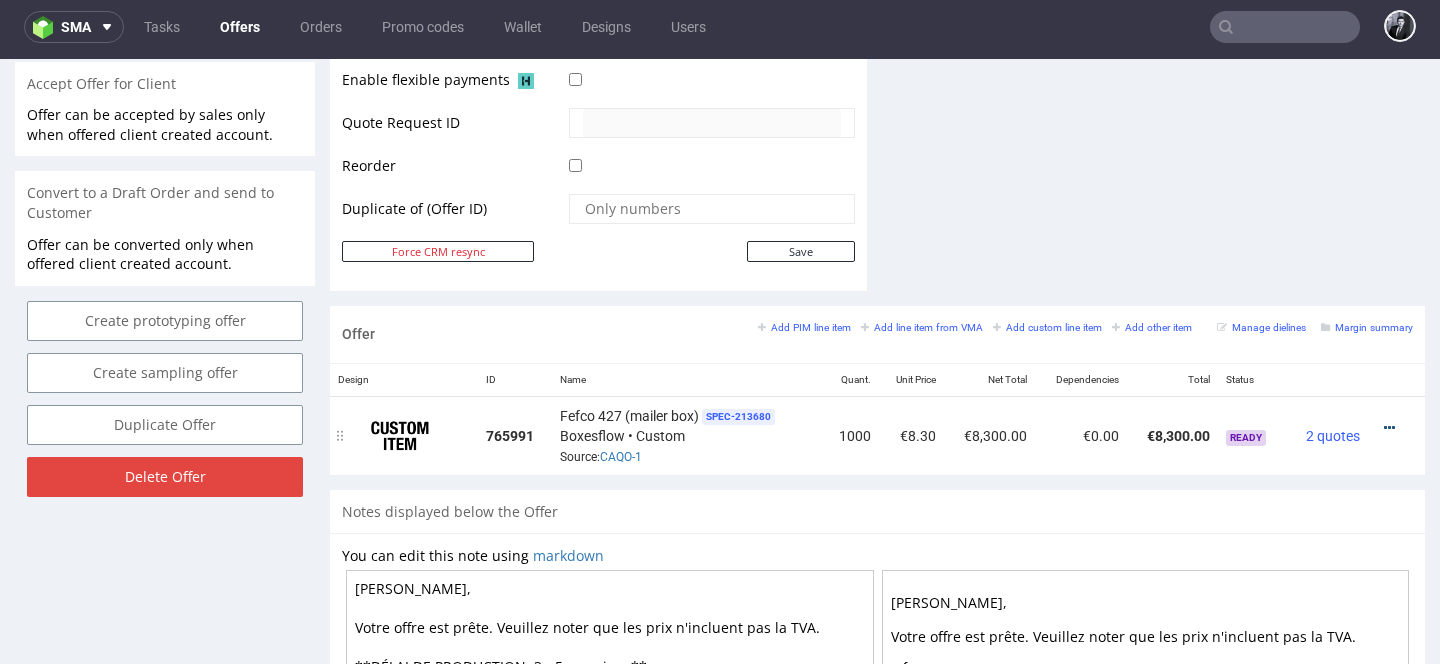 click at bounding box center [1389, 428] 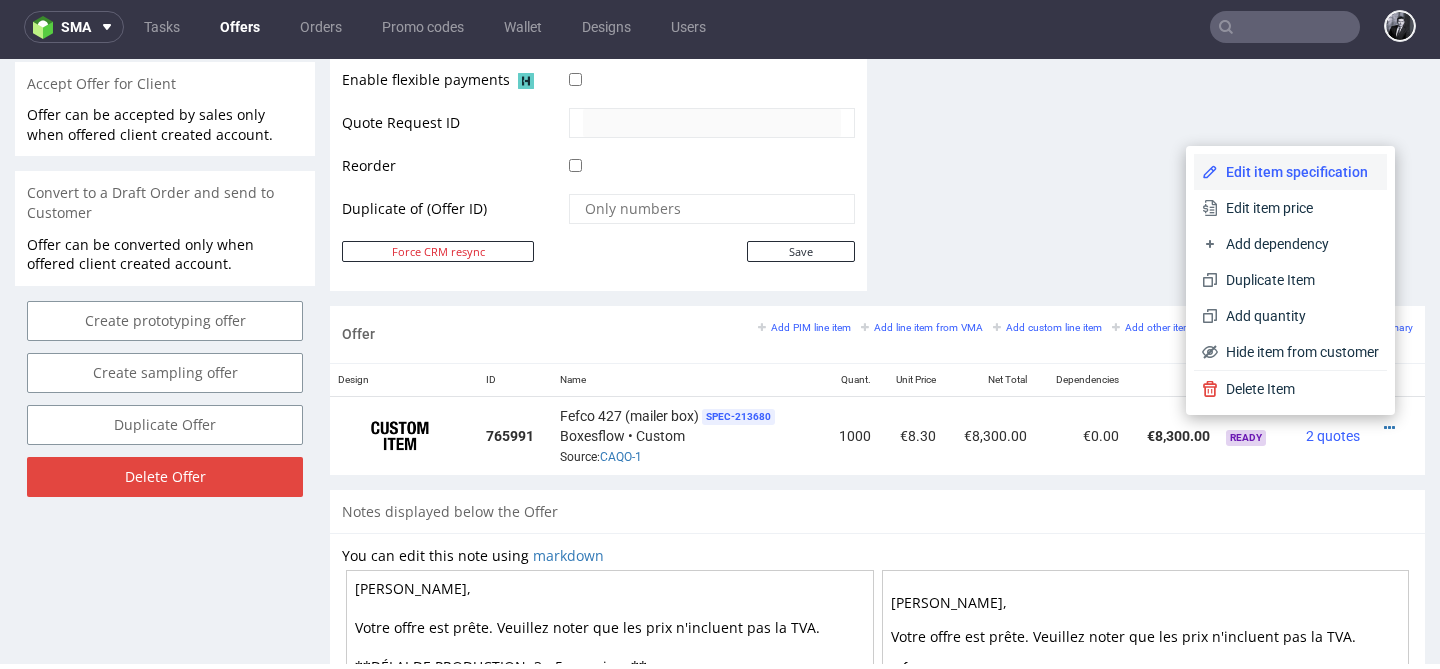 click on "Edit item specification" at bounding box center [1290, 172] 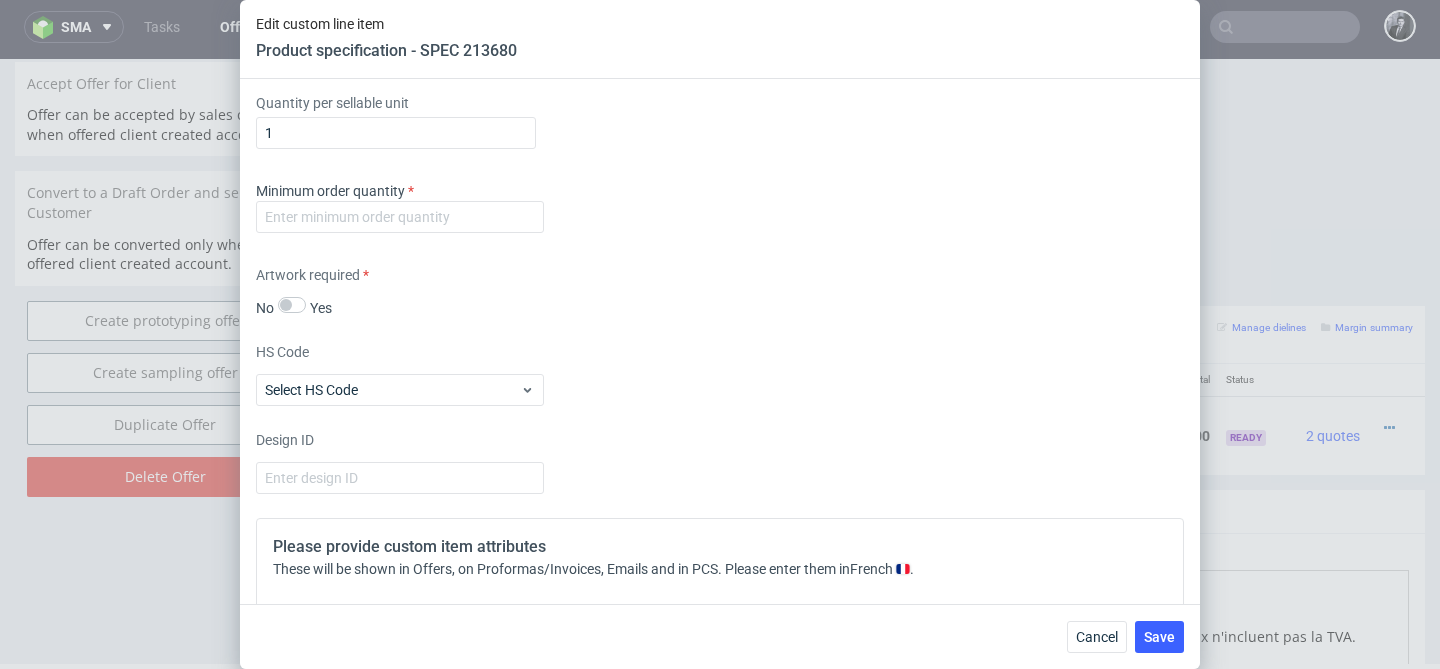 scroll, scrollTop: 1614, scrollLeft: 0, axis: vertical 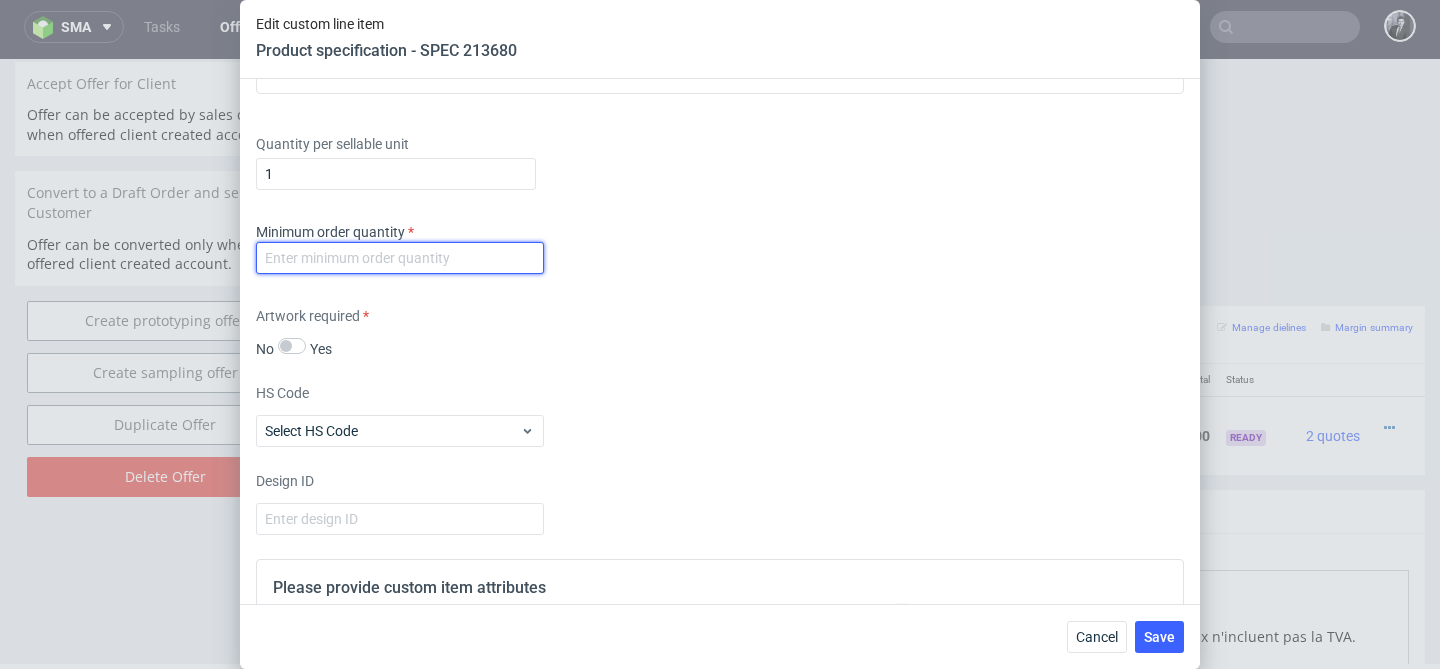 click at bounding box center (400, 258) 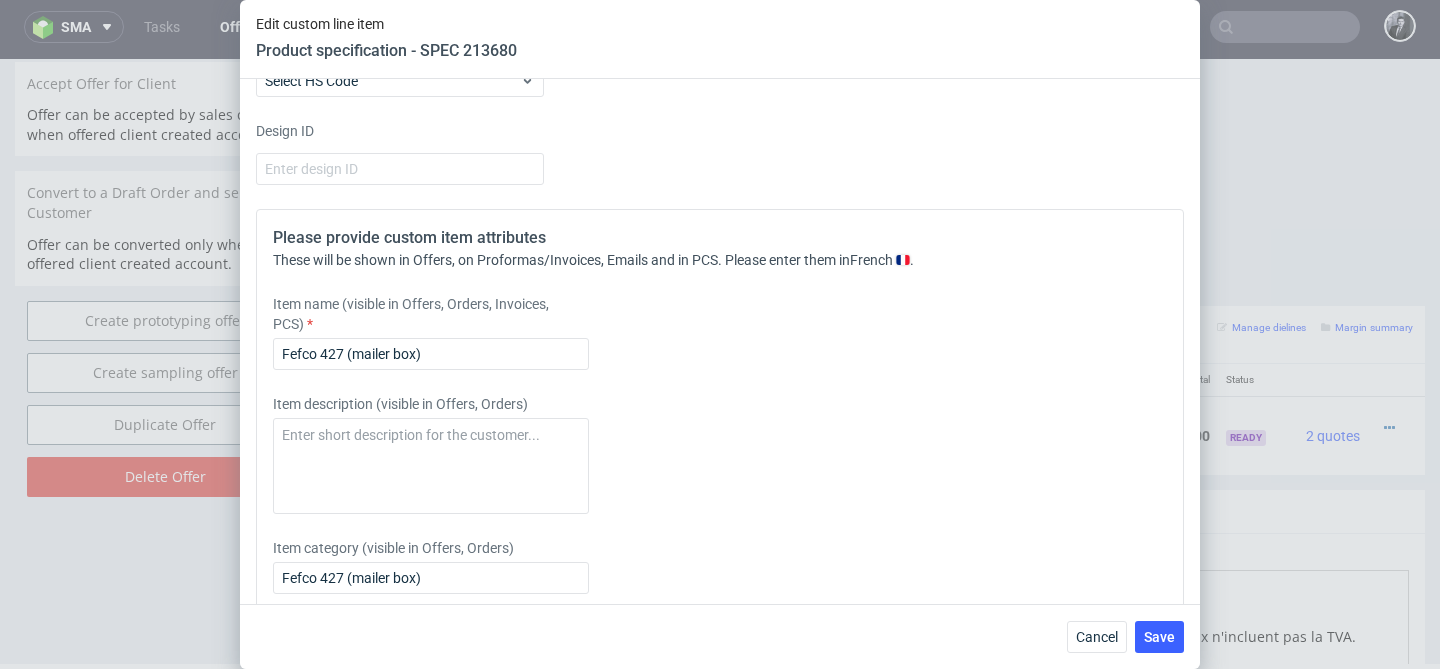 scroll, scrollTop: 2068, scrollLeft: 0, axis: vertical 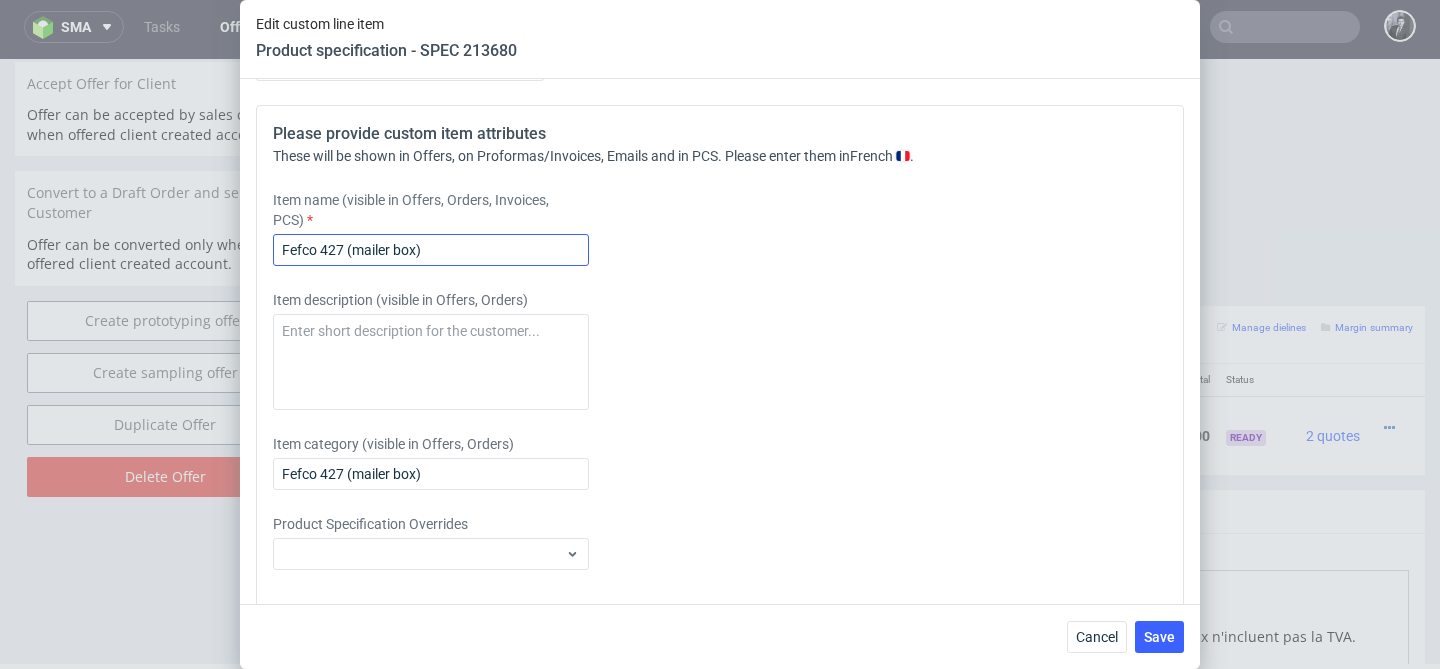 type on "1000" 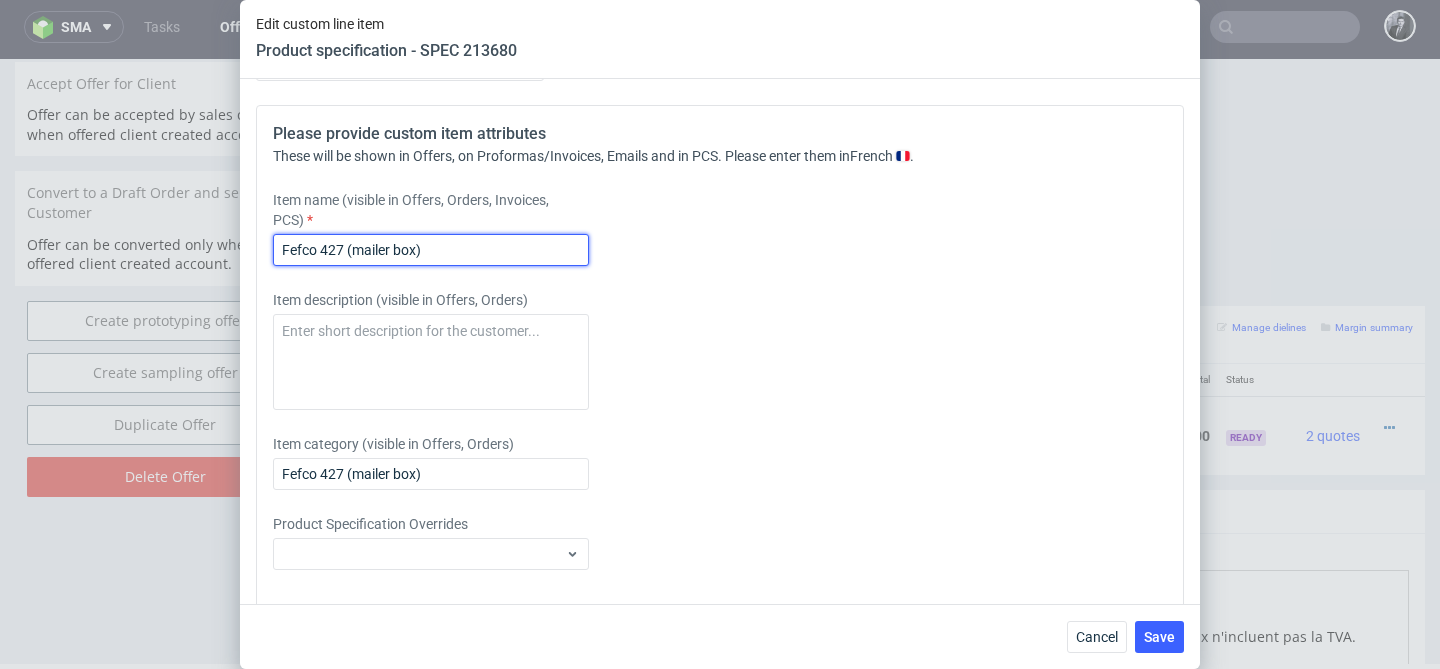 drag, startPoint x: 485, startPoint y: 256, endPoint x: 213, endPoint y: 239, distance: 272.53073 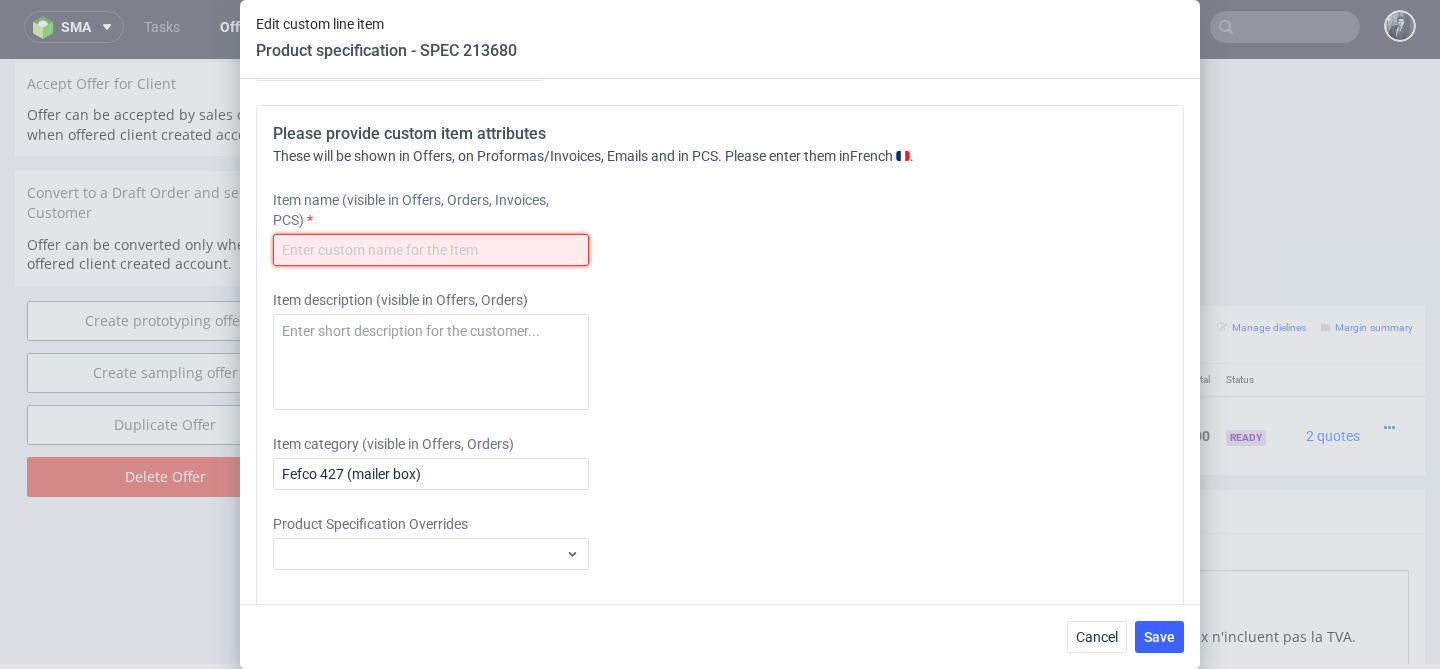 paste on "Boîte à rabats avec insert" 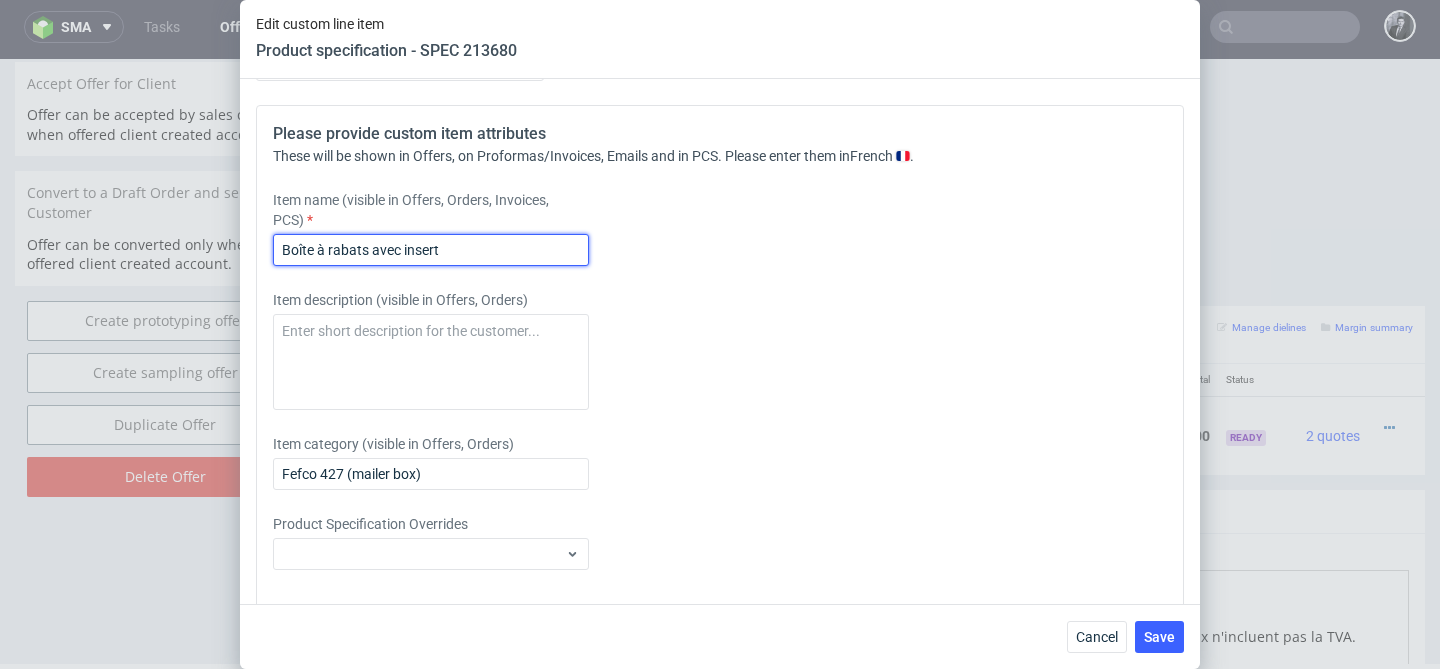 click on "Boîte à rabats avec insert" at bounding box center [431, 250] 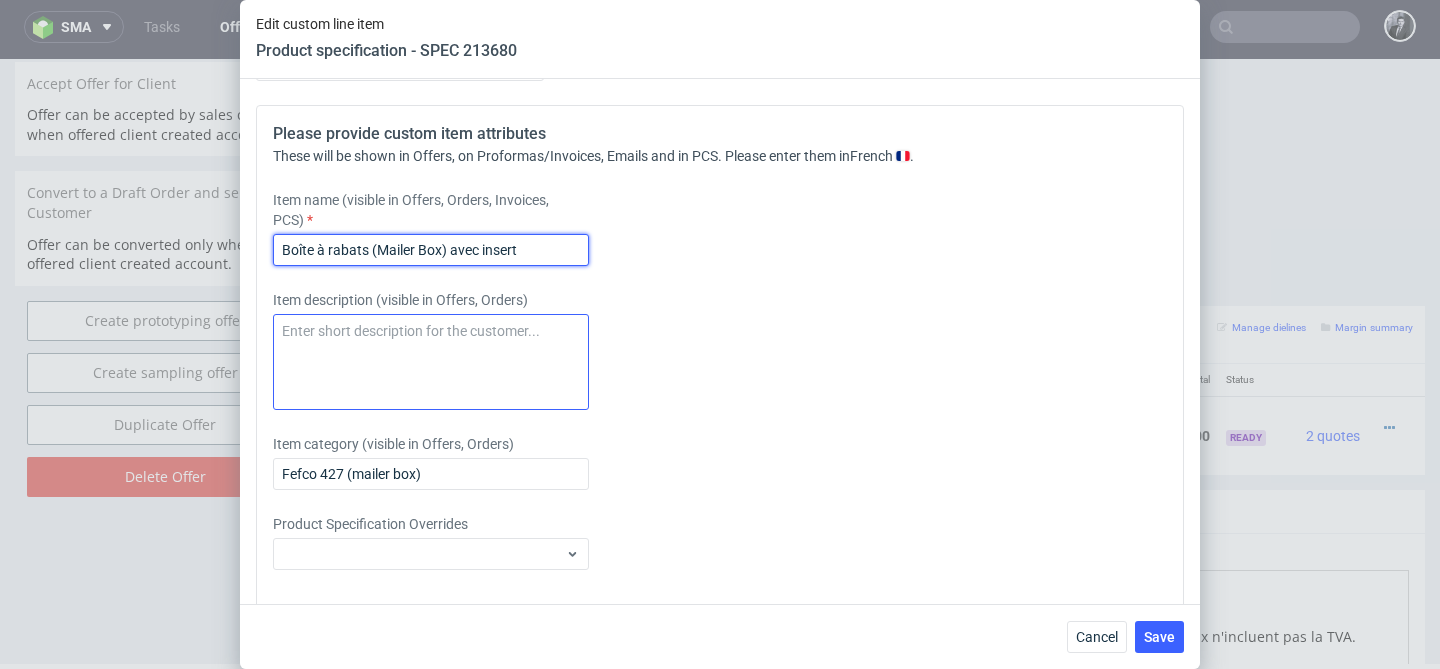 type on "Boîte à rabats (Mailer Box) avec insert" 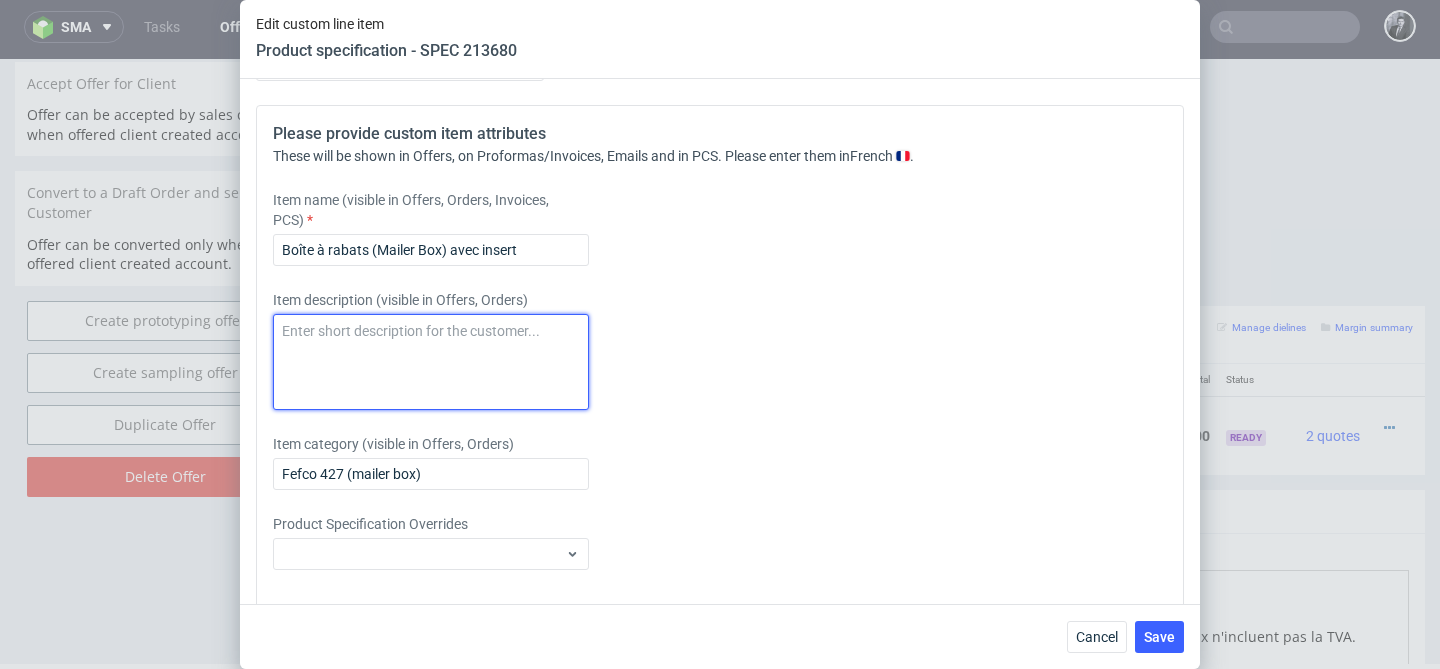 click at bounding box center (431, 362) 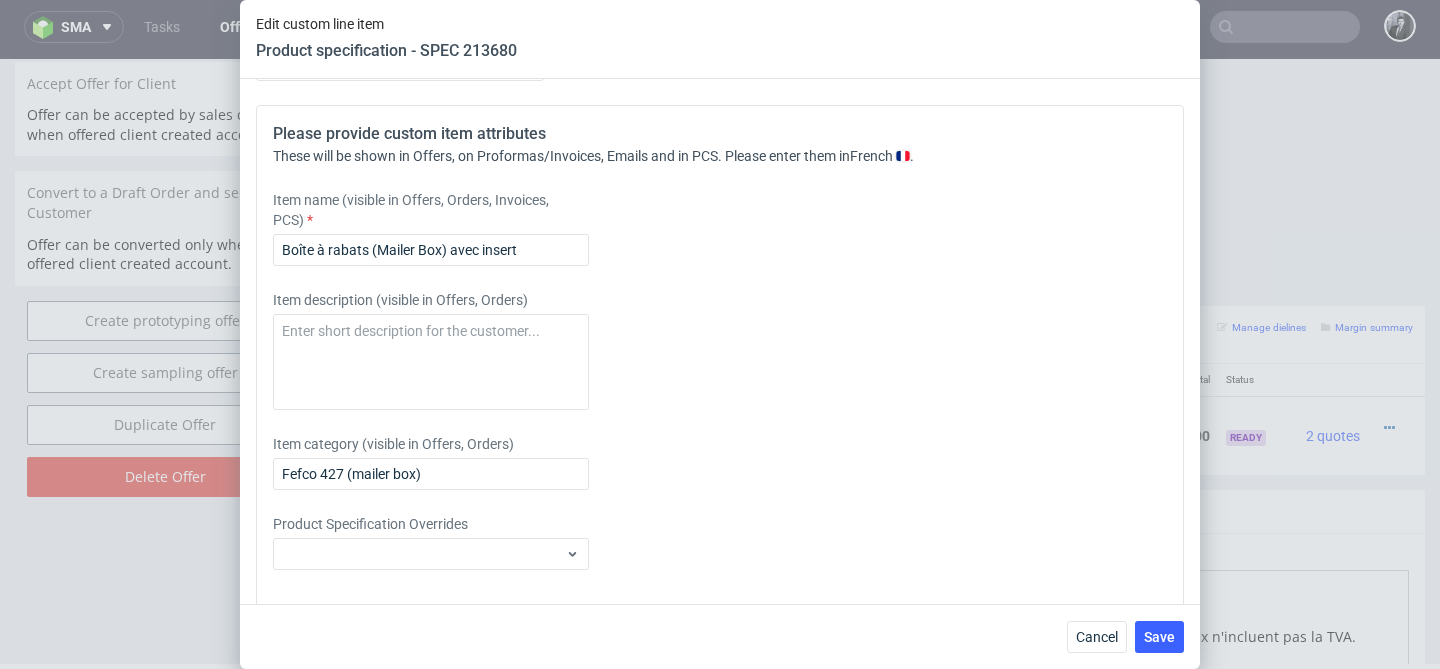 click on "Please provide custom item attributes These will be shown in Offers, on Proformas/Invoices, Emails and in PCS. Please enter them in  French   . Item name (visible in Offers, Orders, Invoices, PCS) Boîte à rabats (Mailer Box) avec insert Item description (visible in Offers, Orders) Item category (visible in Offers, Orders) Fefco 427 (mailer box) Product Specification Overrides Add another attribute" at bounding box center (720, 374) 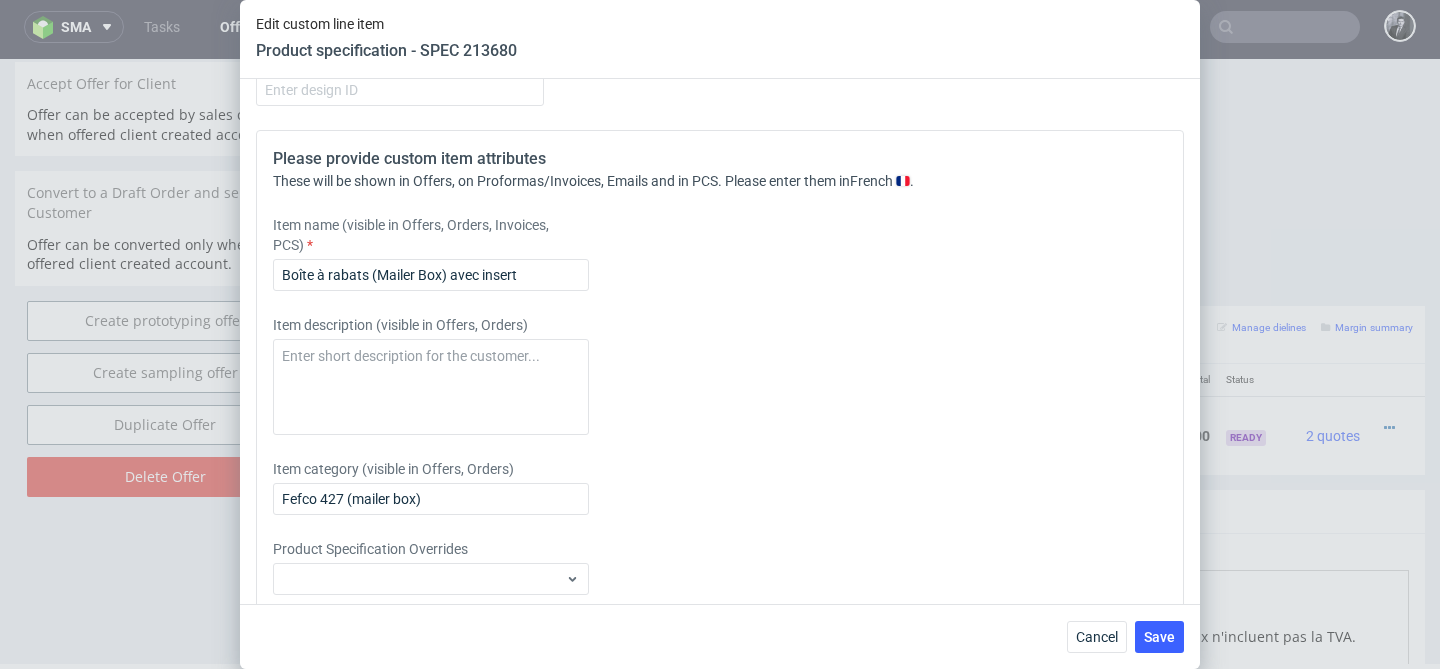 scroll, scrollTop: 2125, scrollLeft: 0, axis: vertical 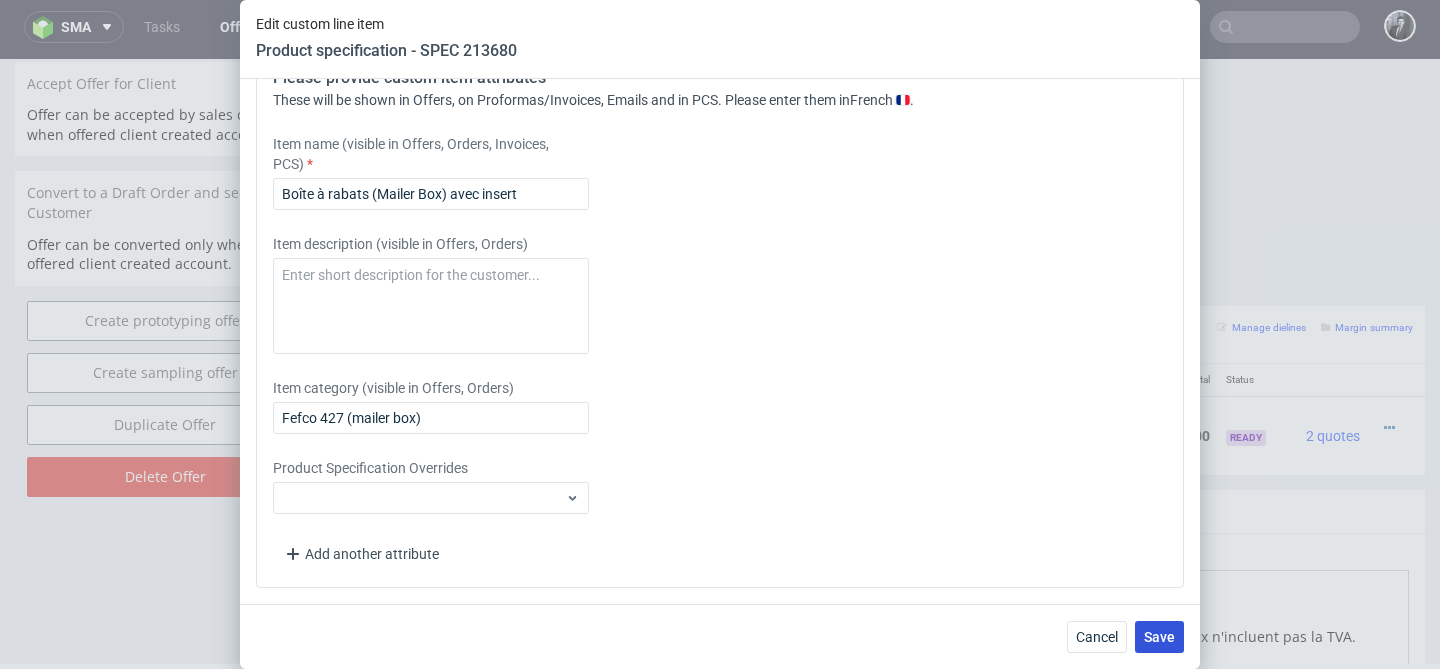 click on "Save" at bounding box center (1159, 637) 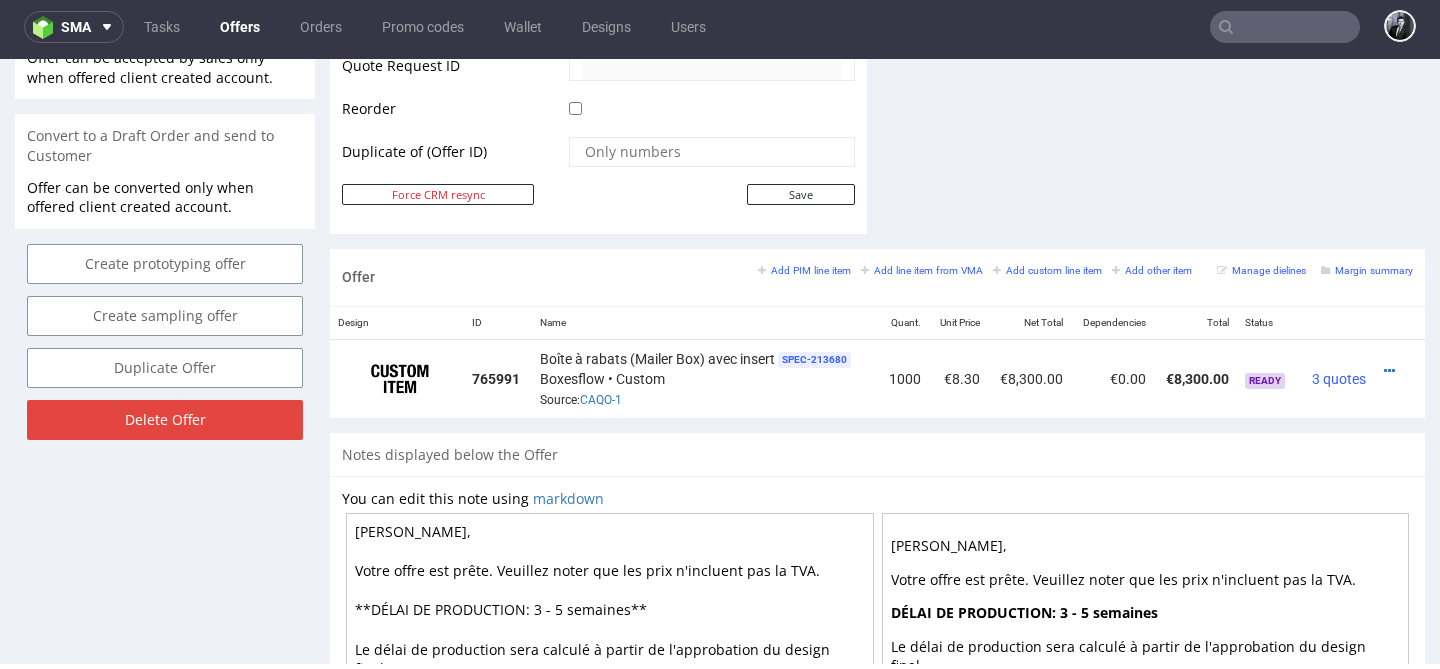 scroll, scrollTop: 0, scrollLeft: 0, axis: both 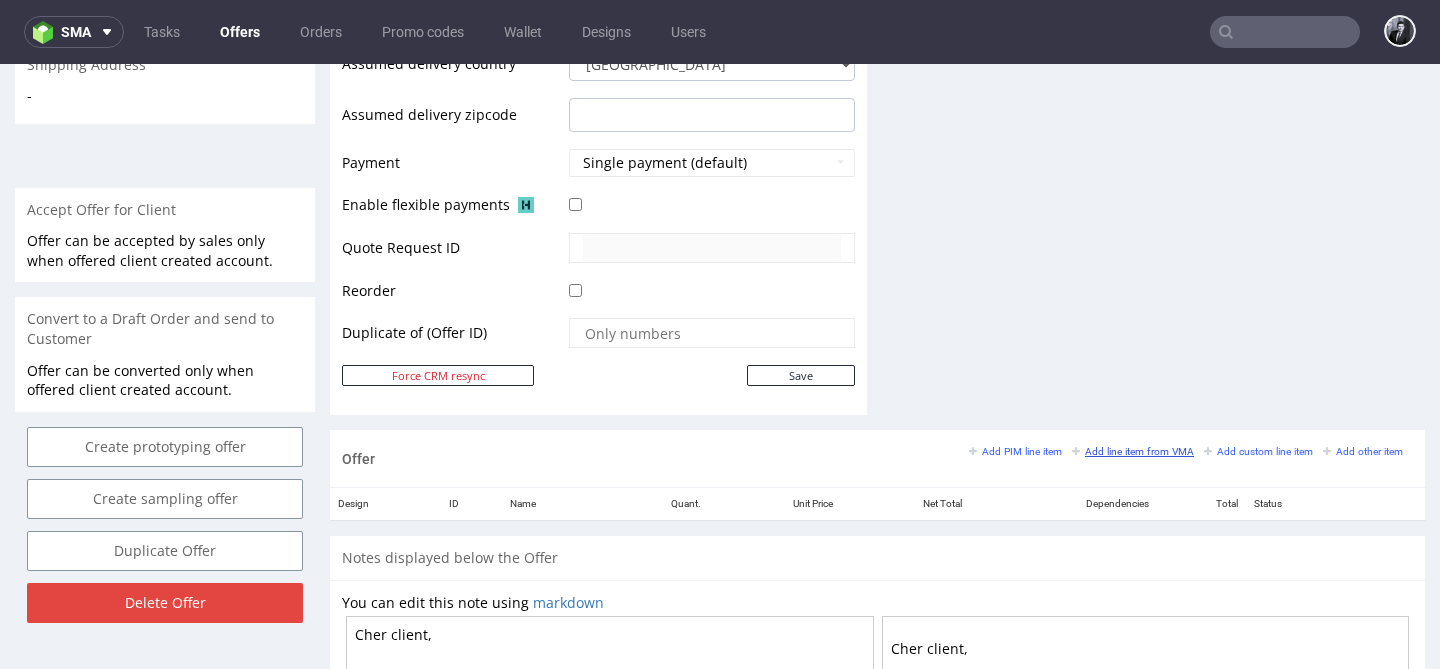 click on "Add line item from VMA" at bounding box center (1133, 451) 